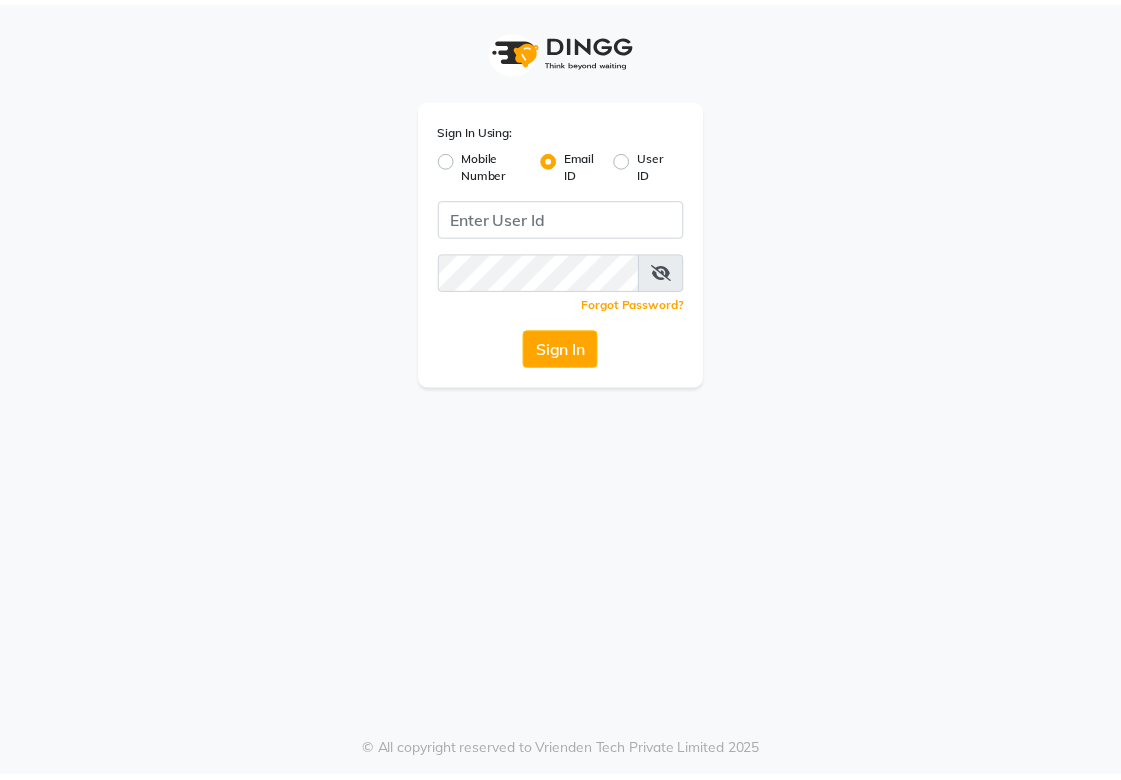 scroll, scrollTop: 0, scrollLeft: 0, axis: both 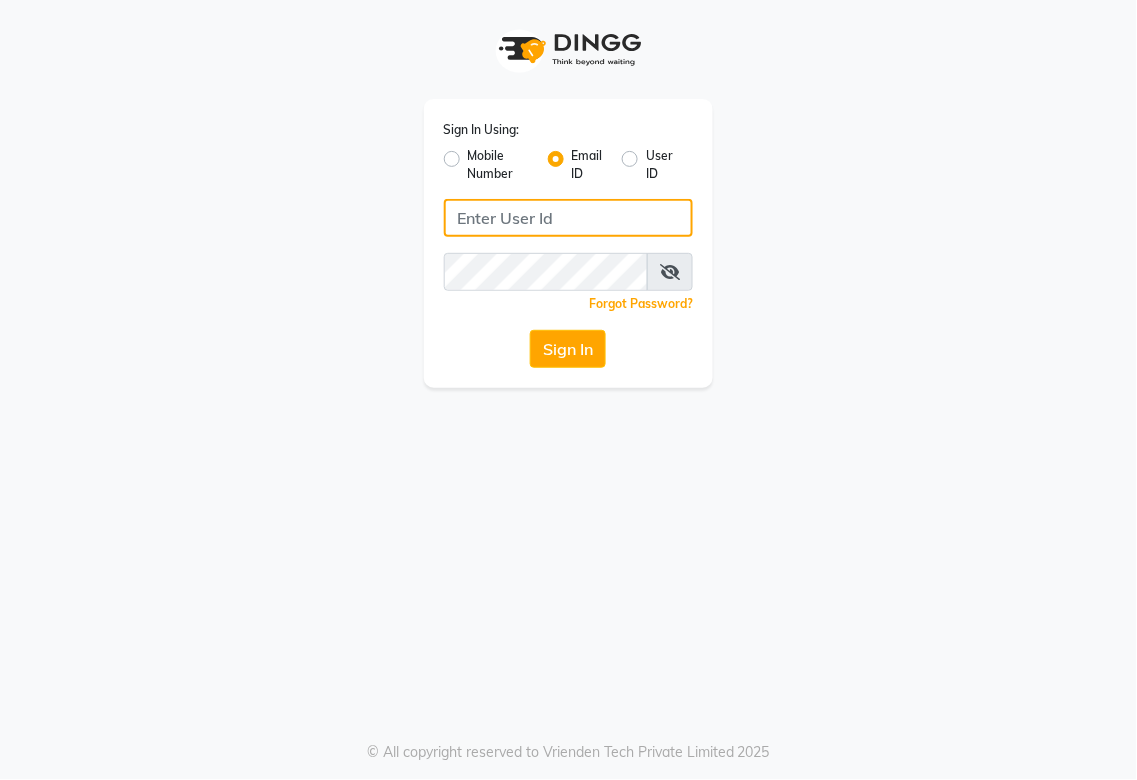 type on "[EMAIL_ADDRESS][DOMAIN_NAME]" 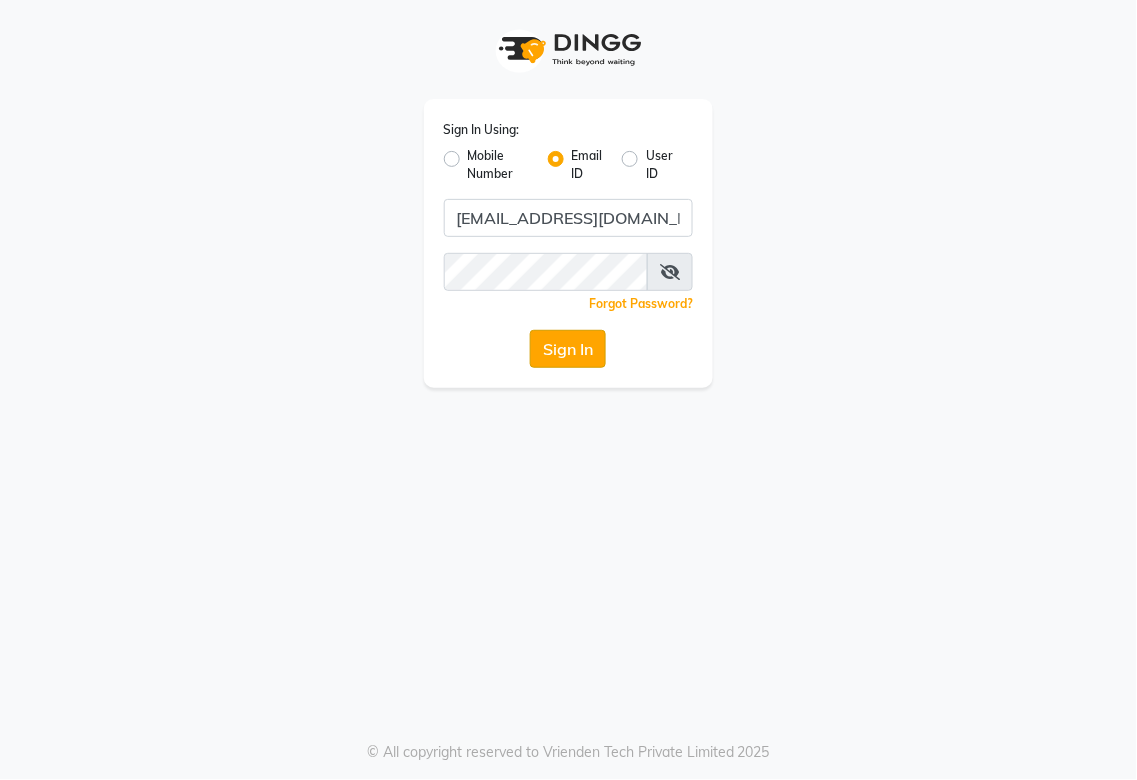 click on "Sign In" 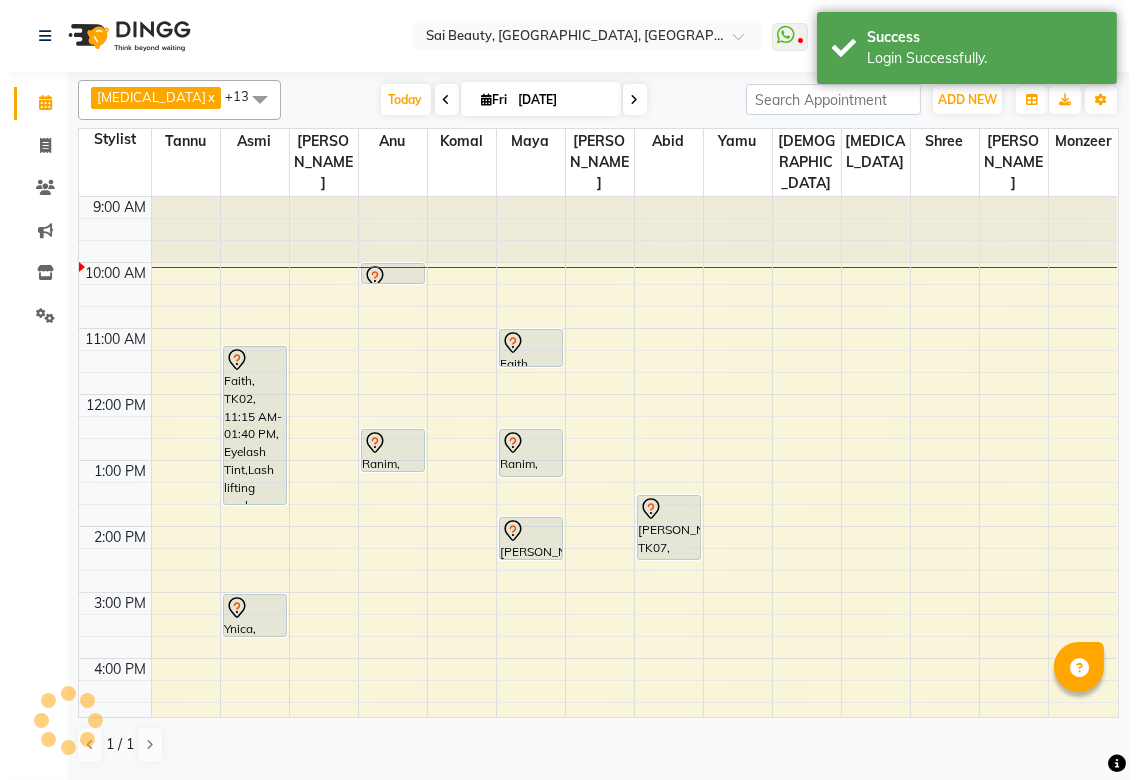 scroll, scrollTop: 66, scrollLeft: 0, axis: vertical 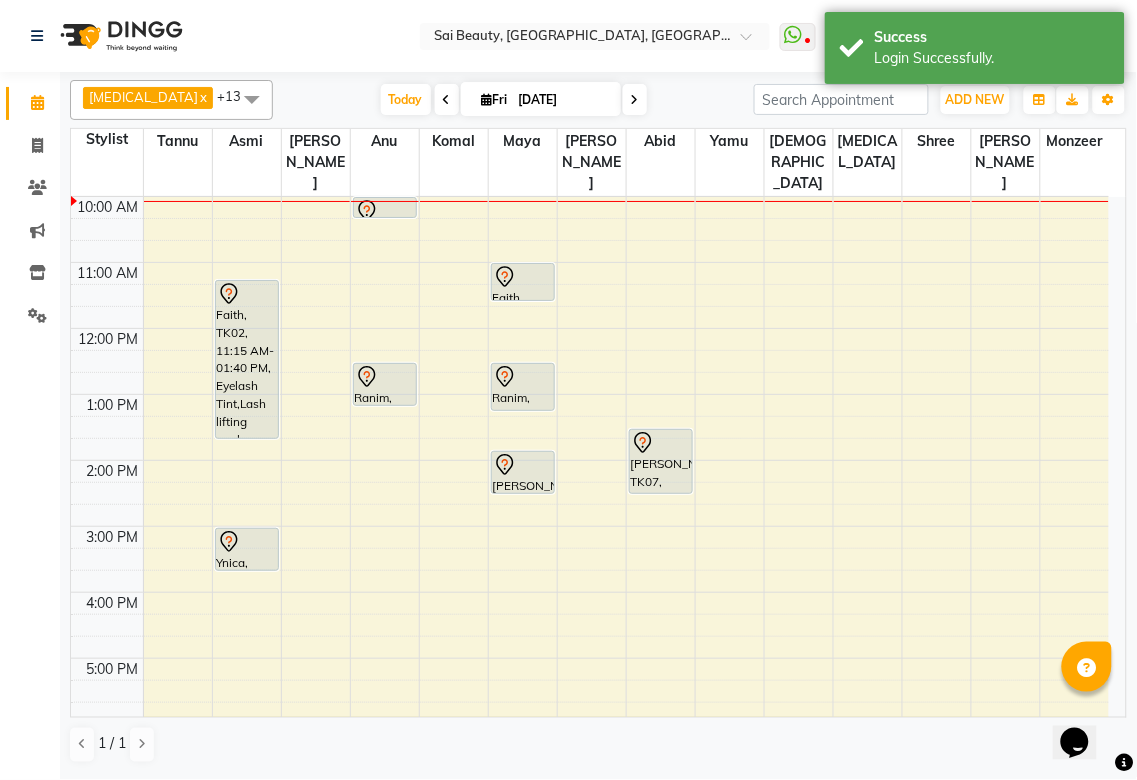 click 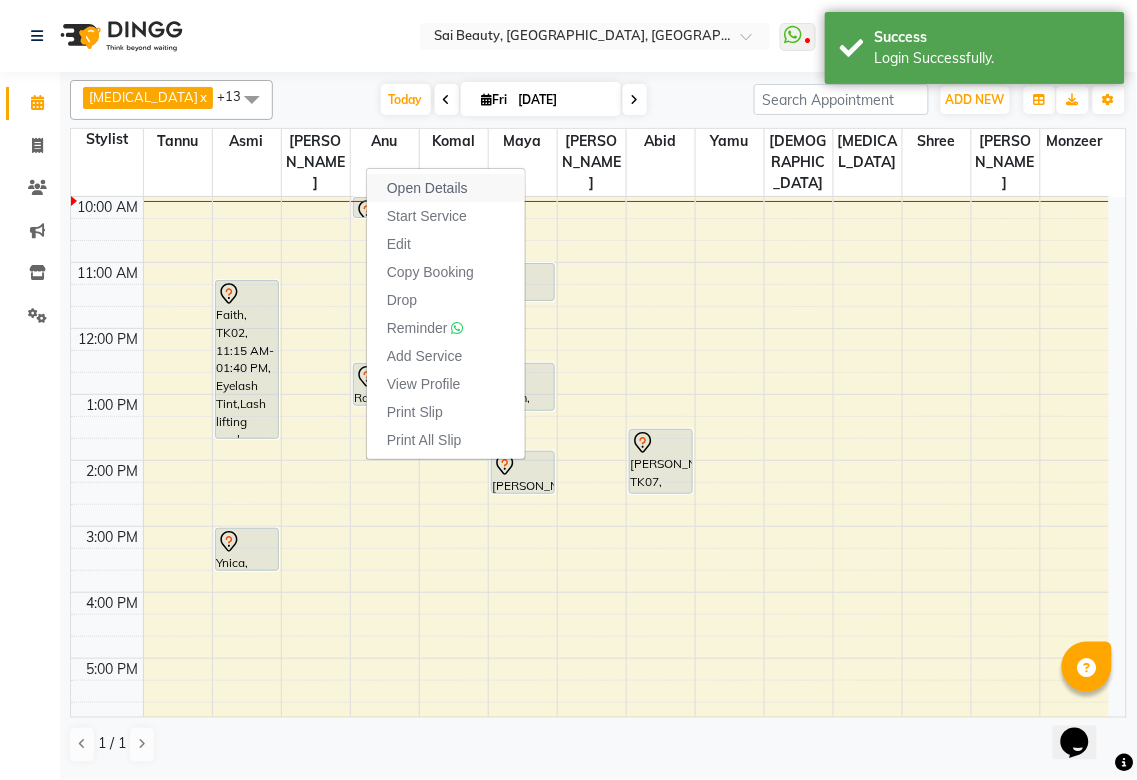 click on "Open Details" at bounding box center [427, 188] 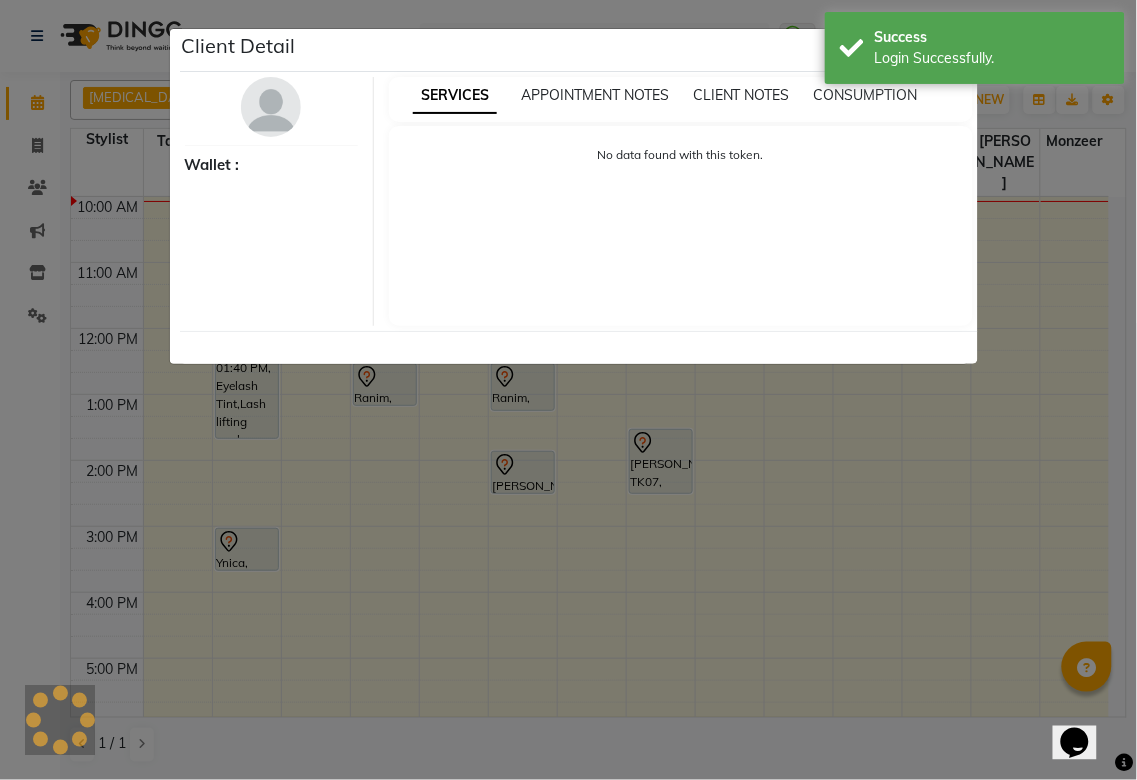 select on "7" 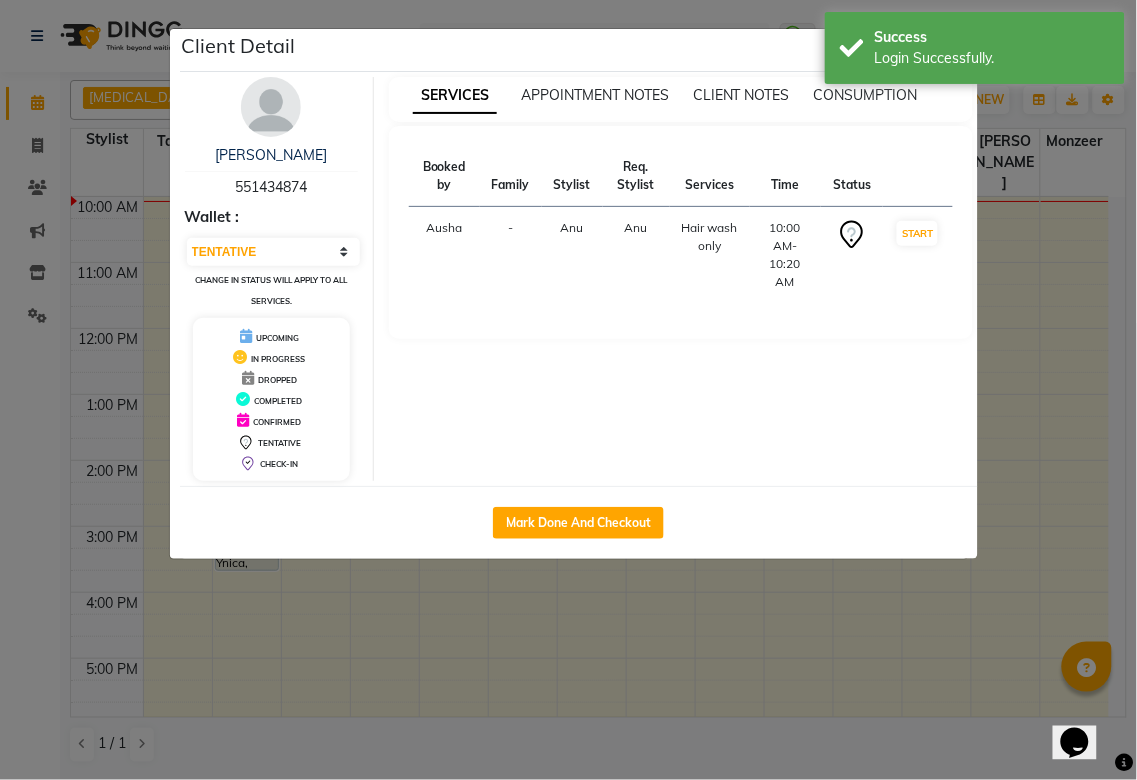 click on "Mark Done And Checkout" 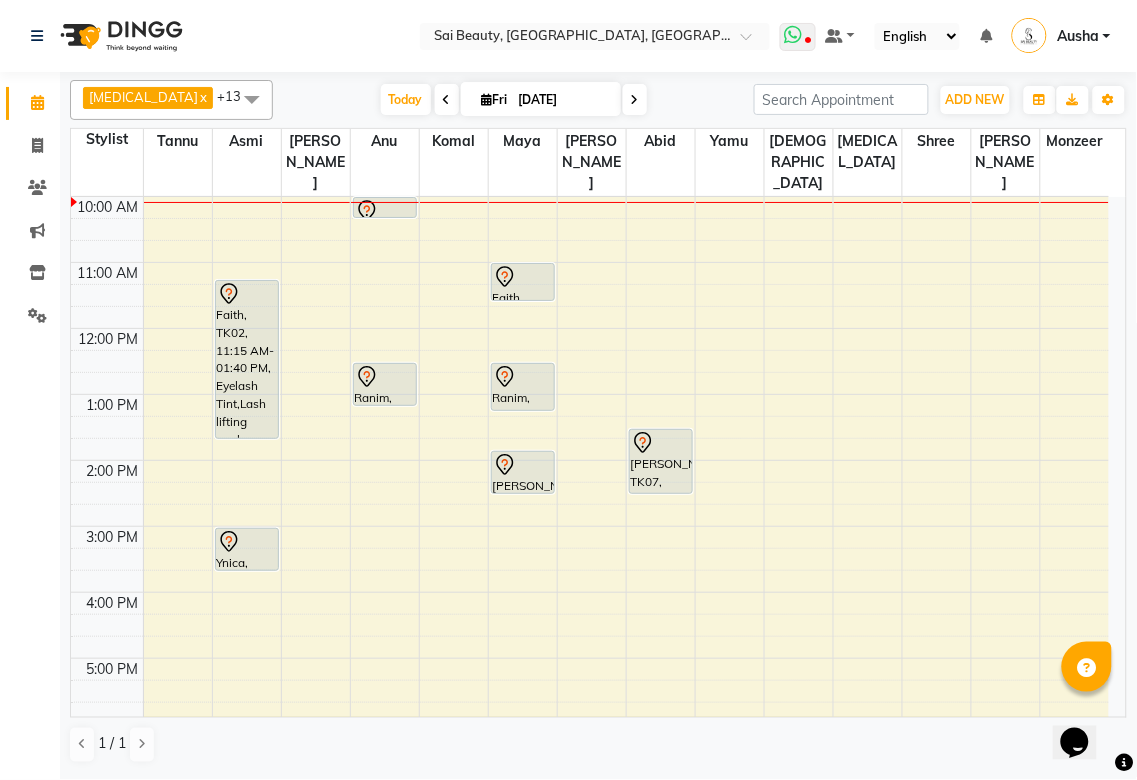 click at bounding box center [794, 35] 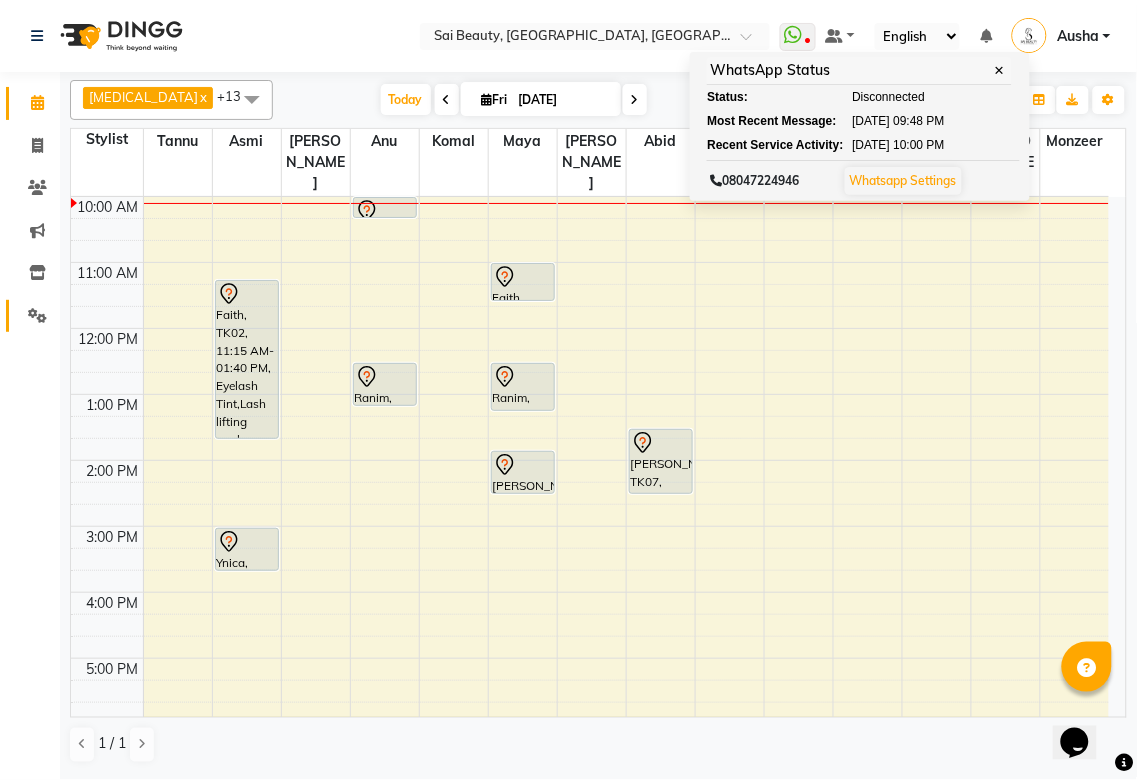 click 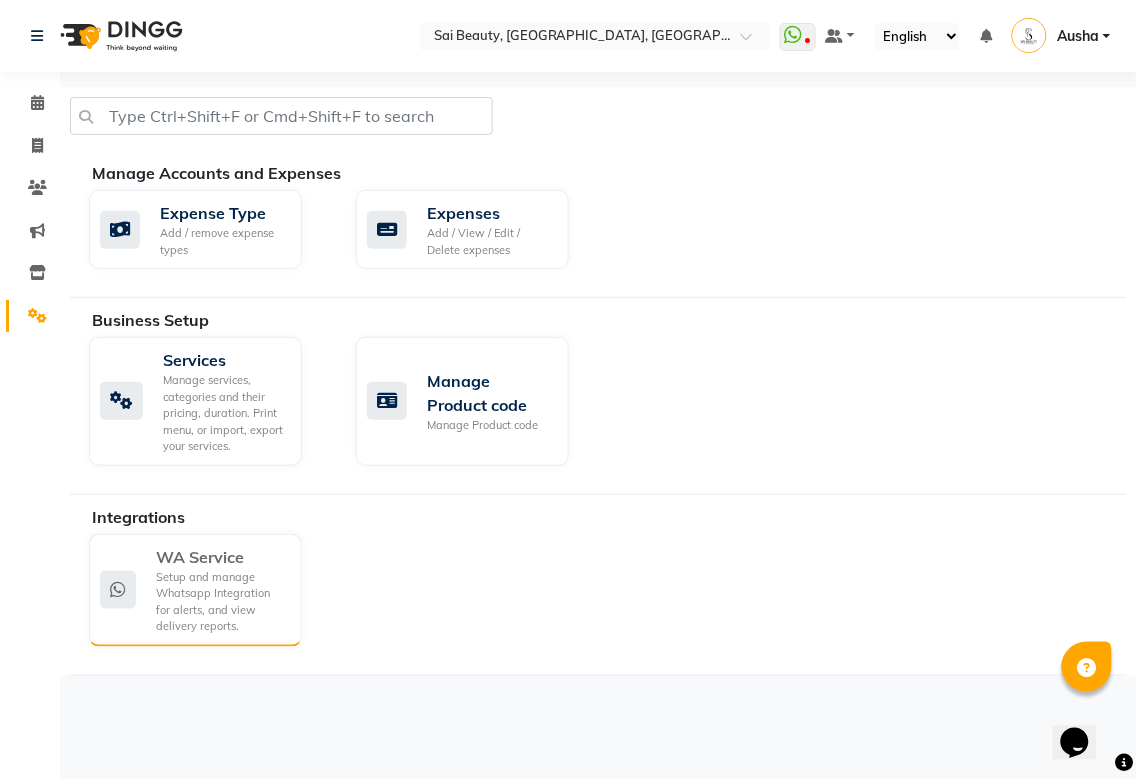 click 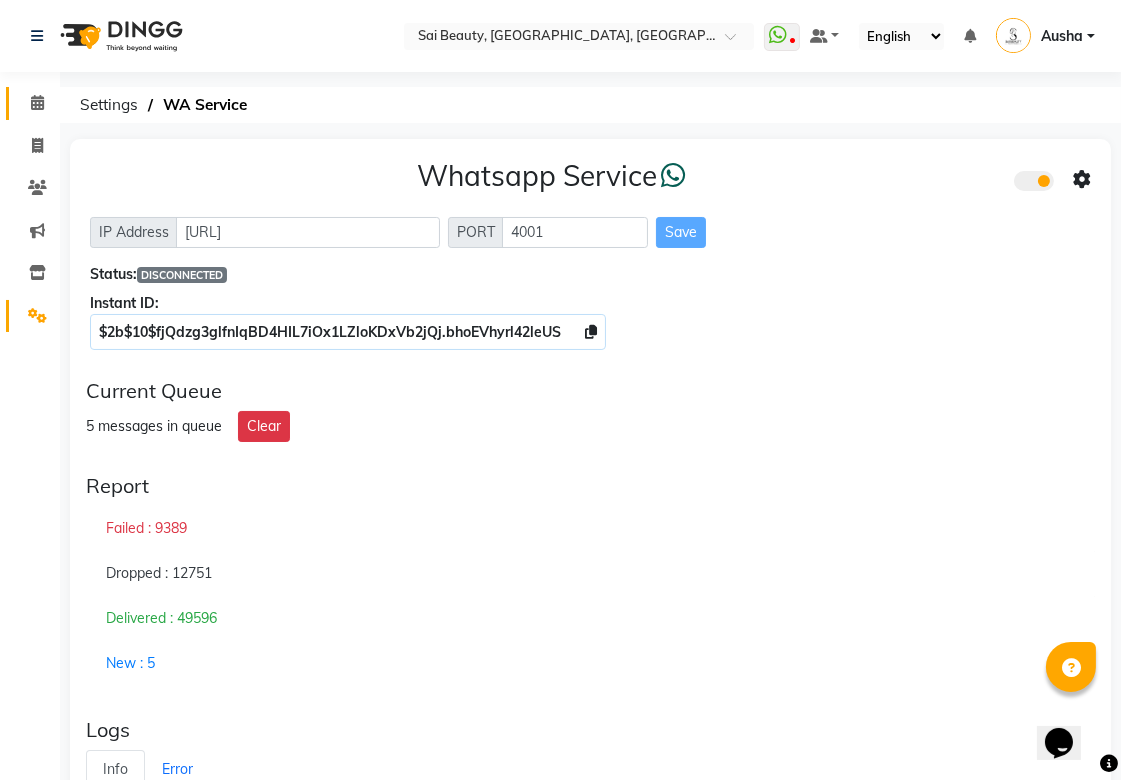 click 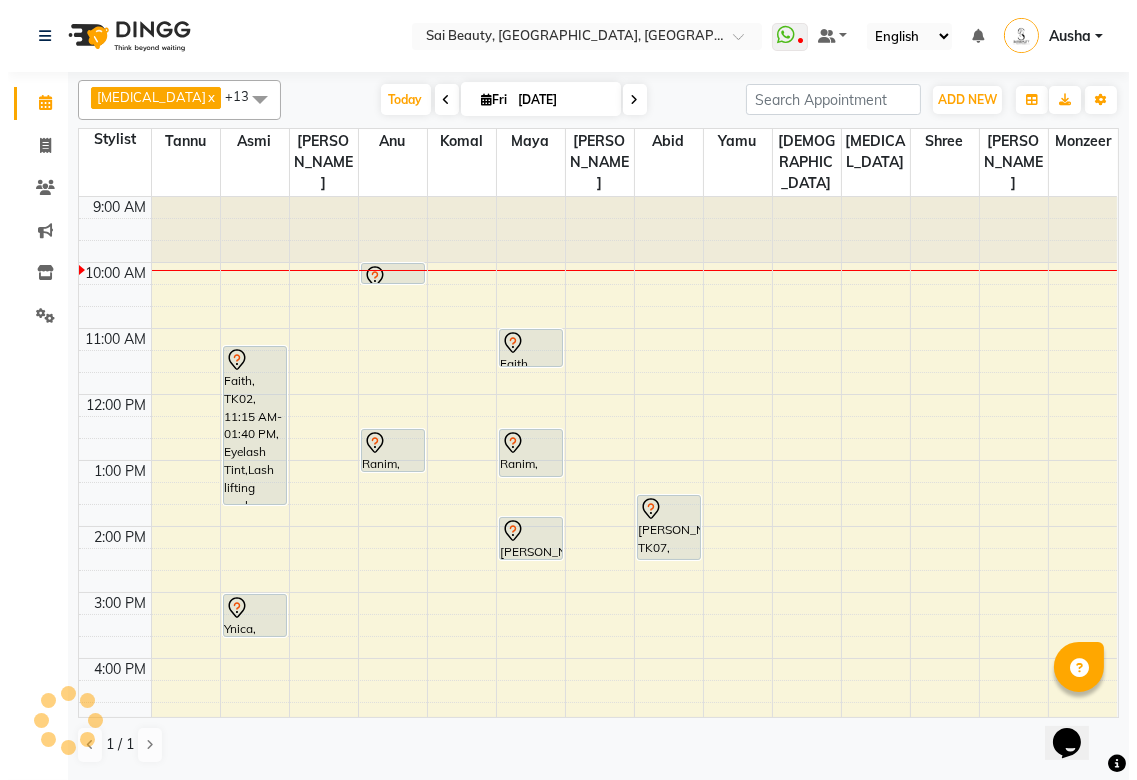 scroll, scrollTop: 66, scrollLeft: 0, axis: vertical 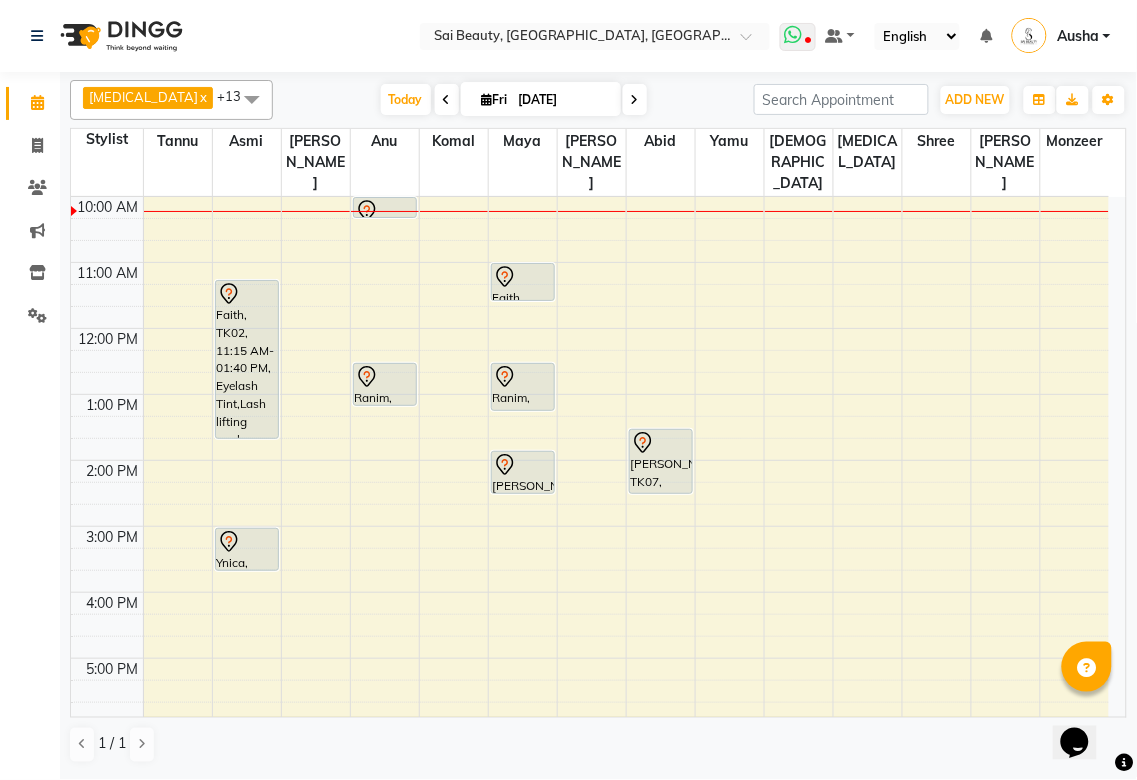 click at bounding box center [808, 42] 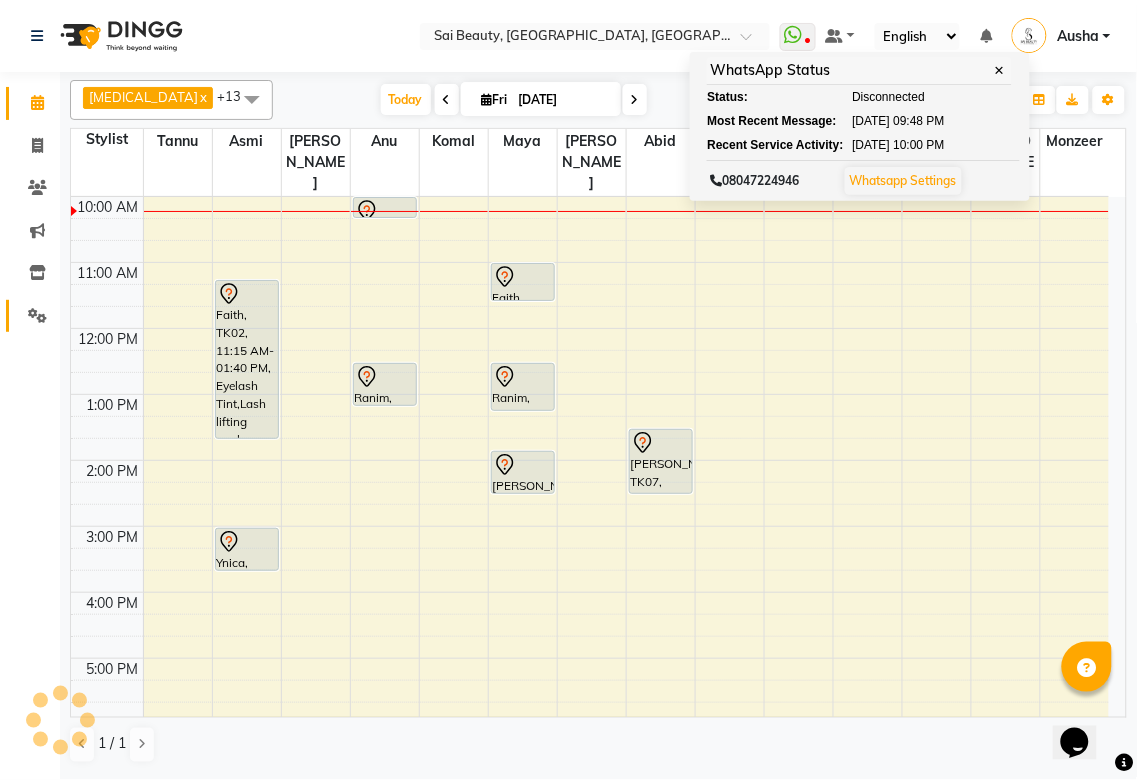 click 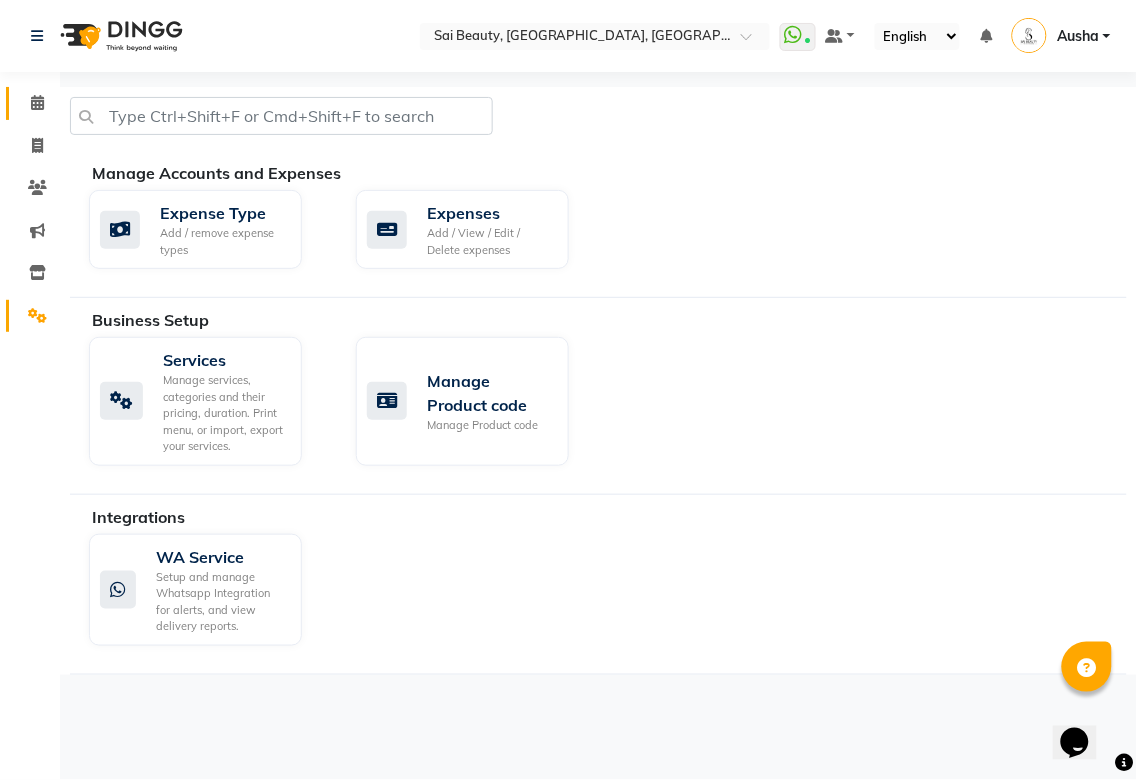click 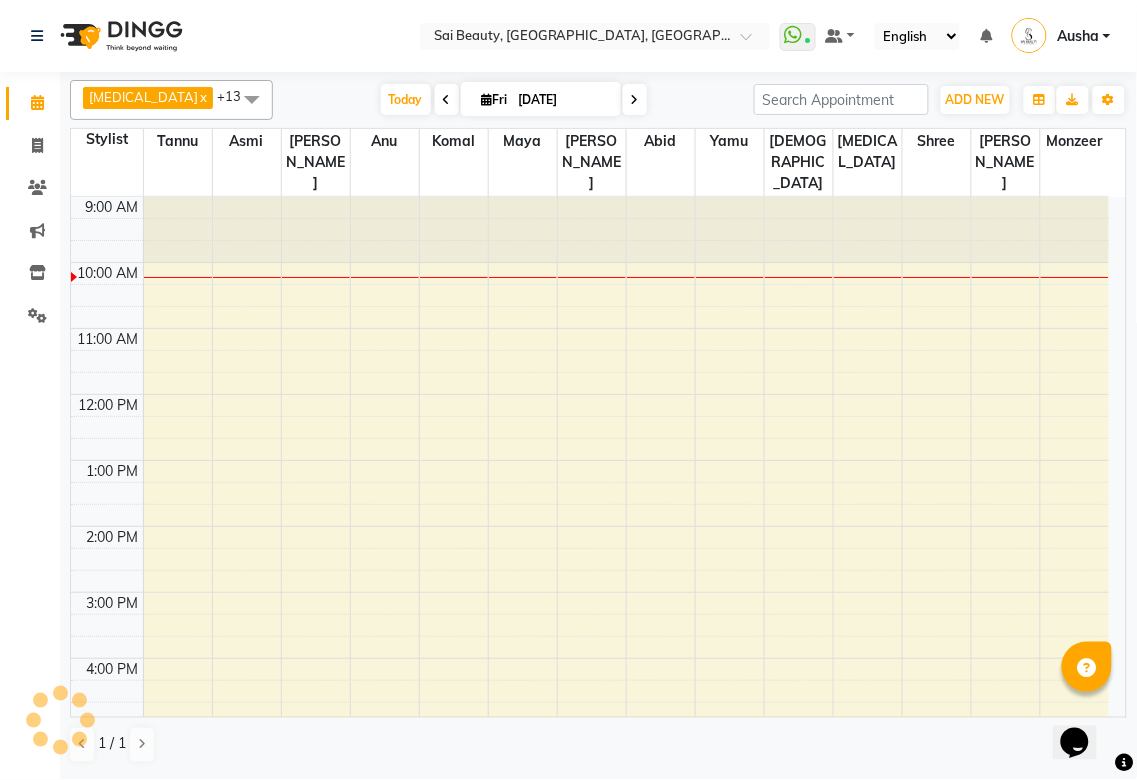 scroll, scrollTop: 0, scrollLeft: 0, axis: both 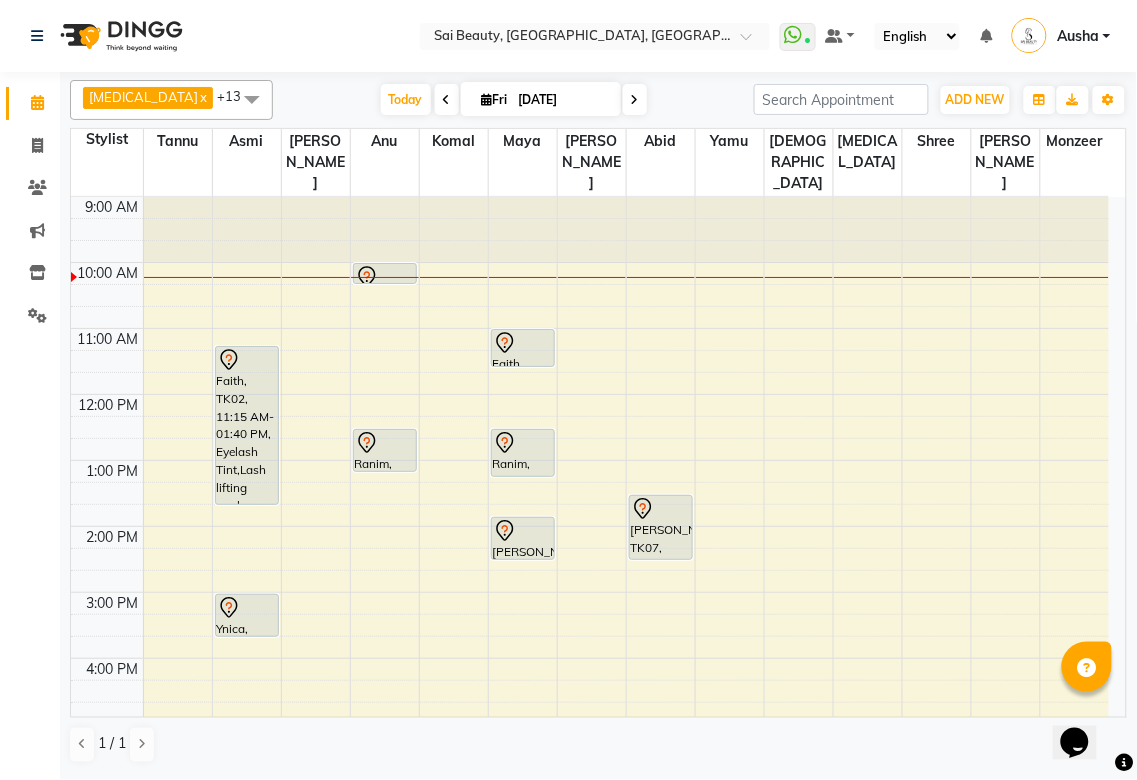 click 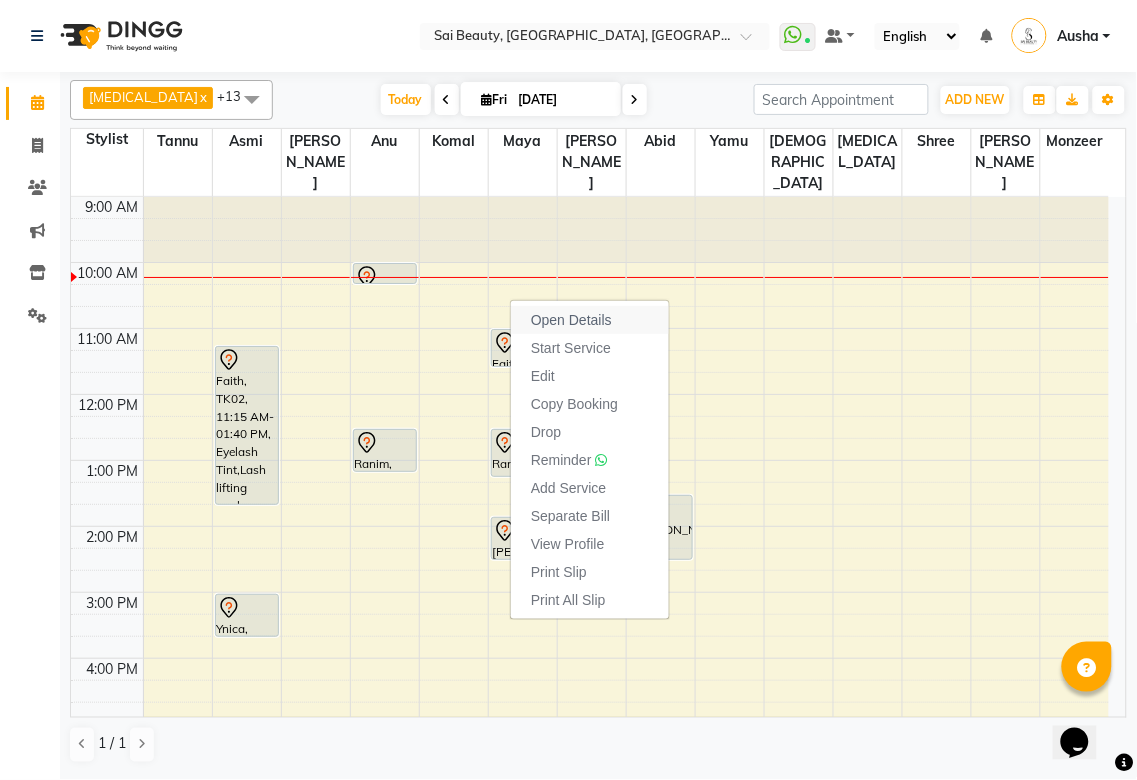 click on "Open Details" at bounding box center [571, 320] 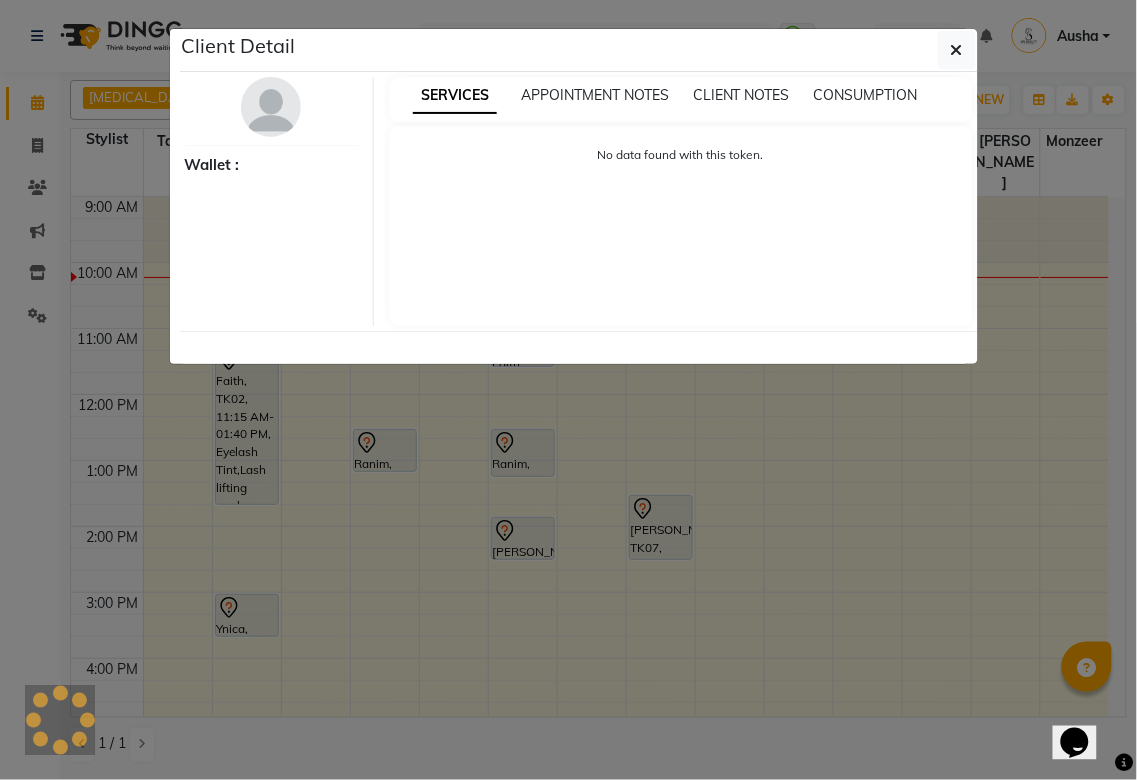 select on "7" 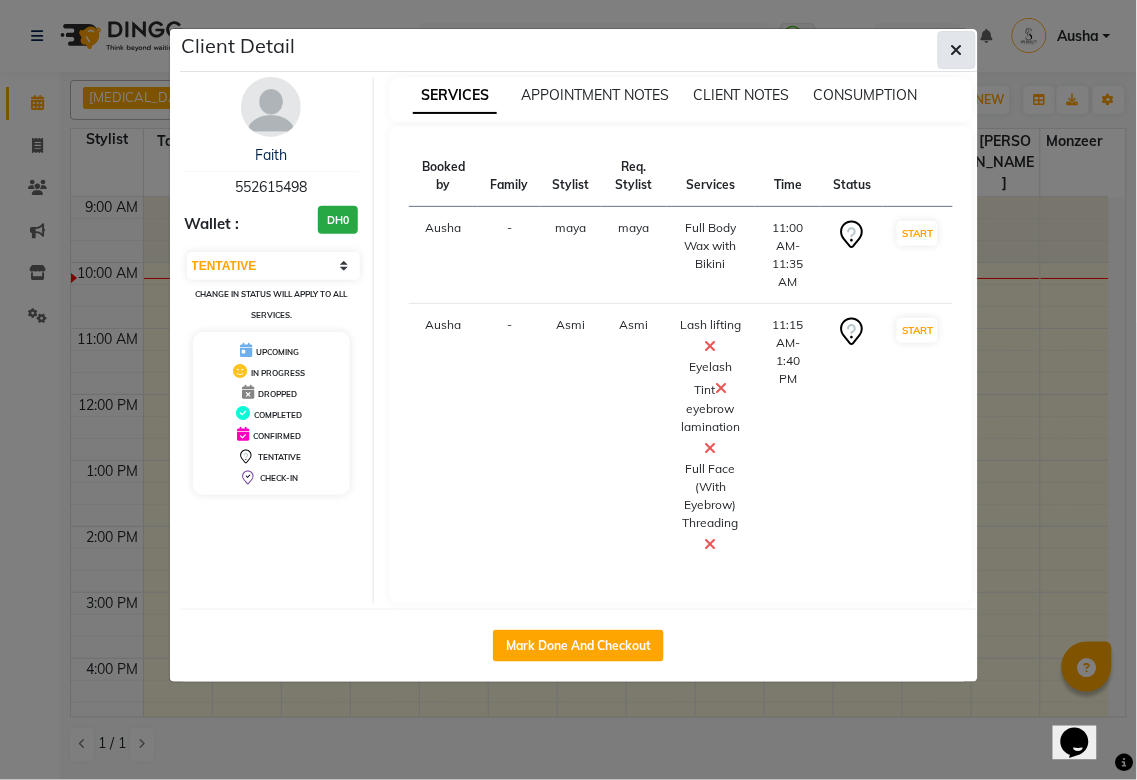 click 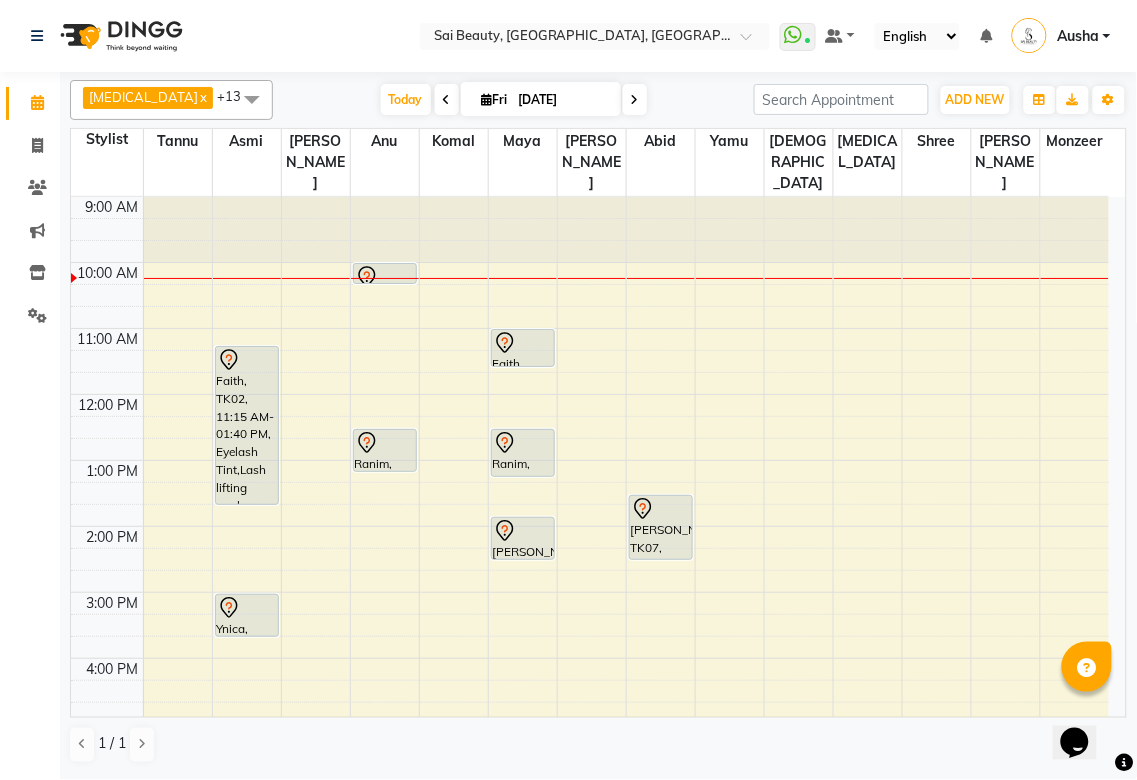 click 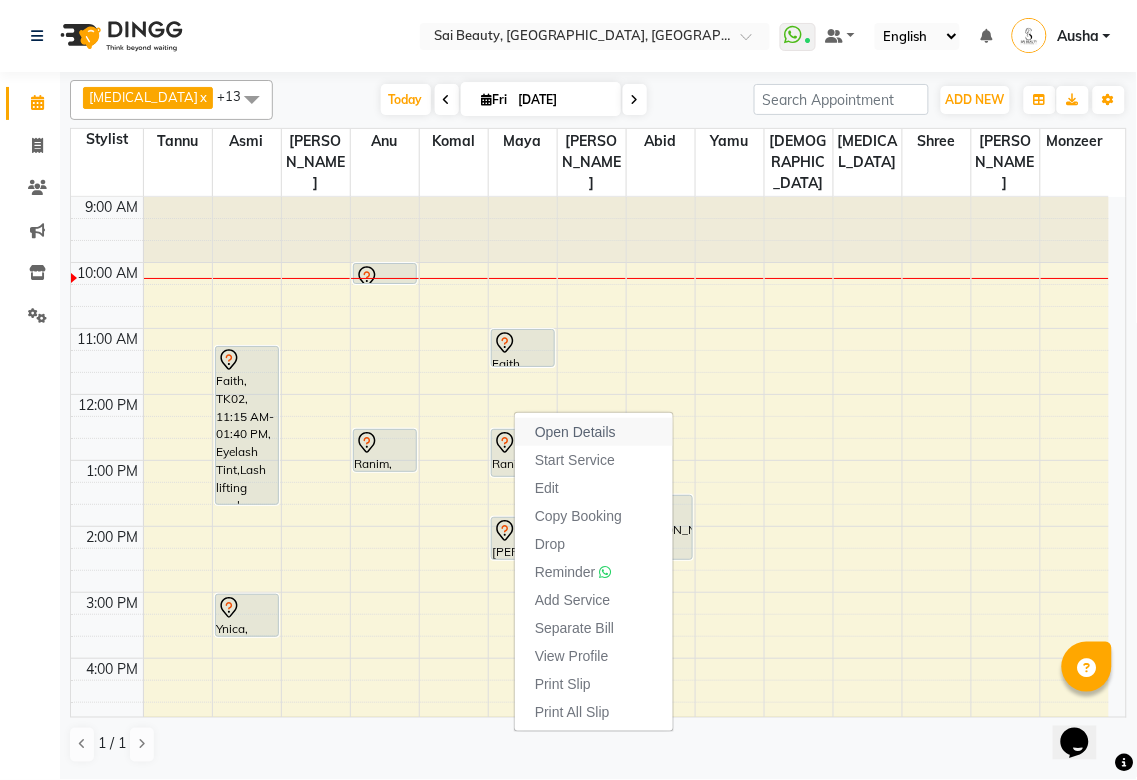 click on "Open Details" at bounding box center [575, 432] 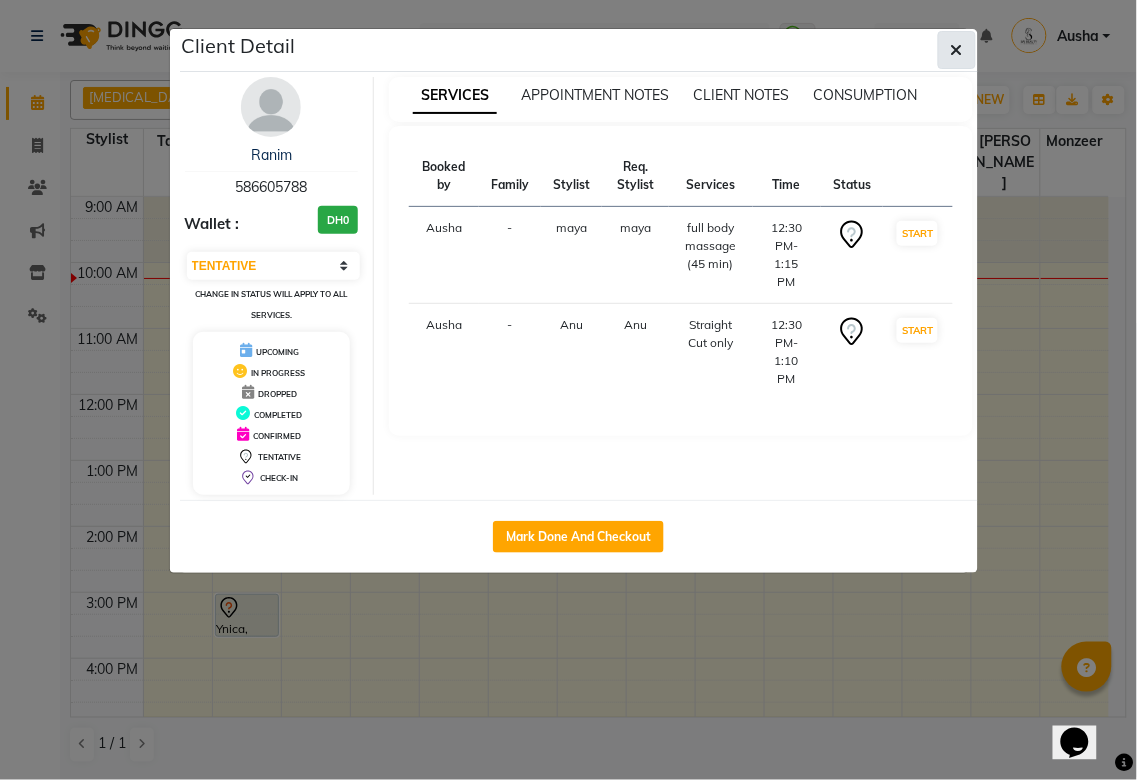 click 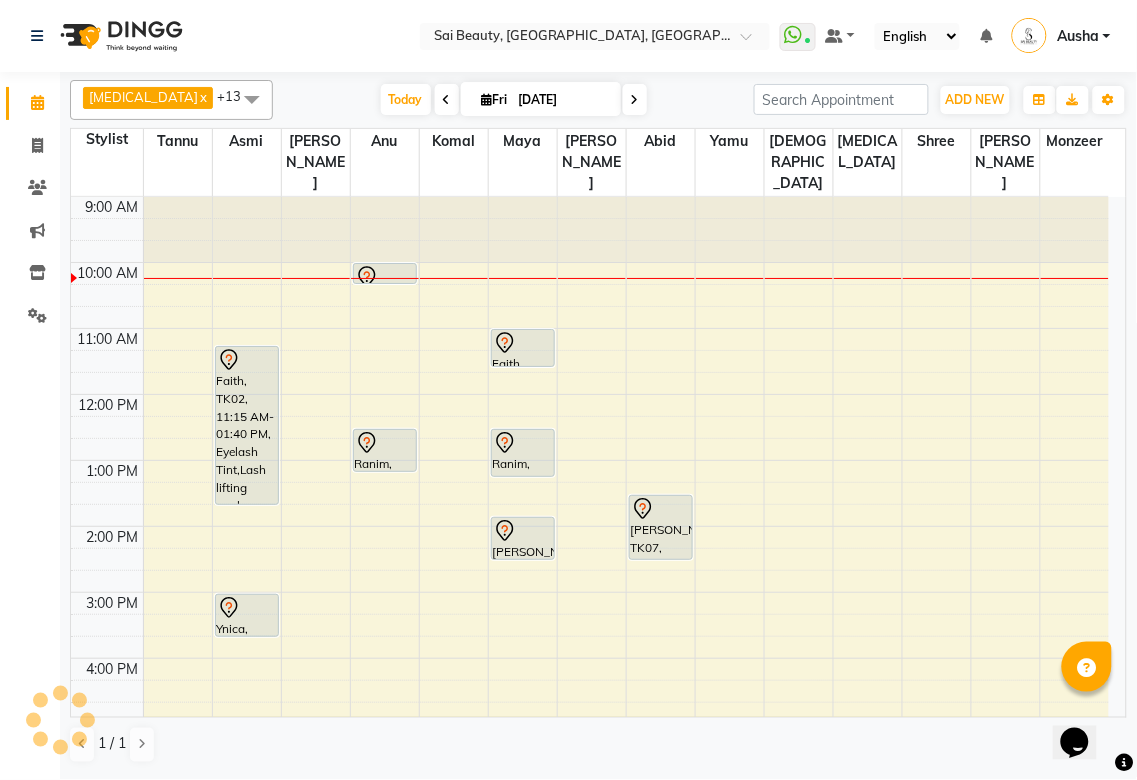 click 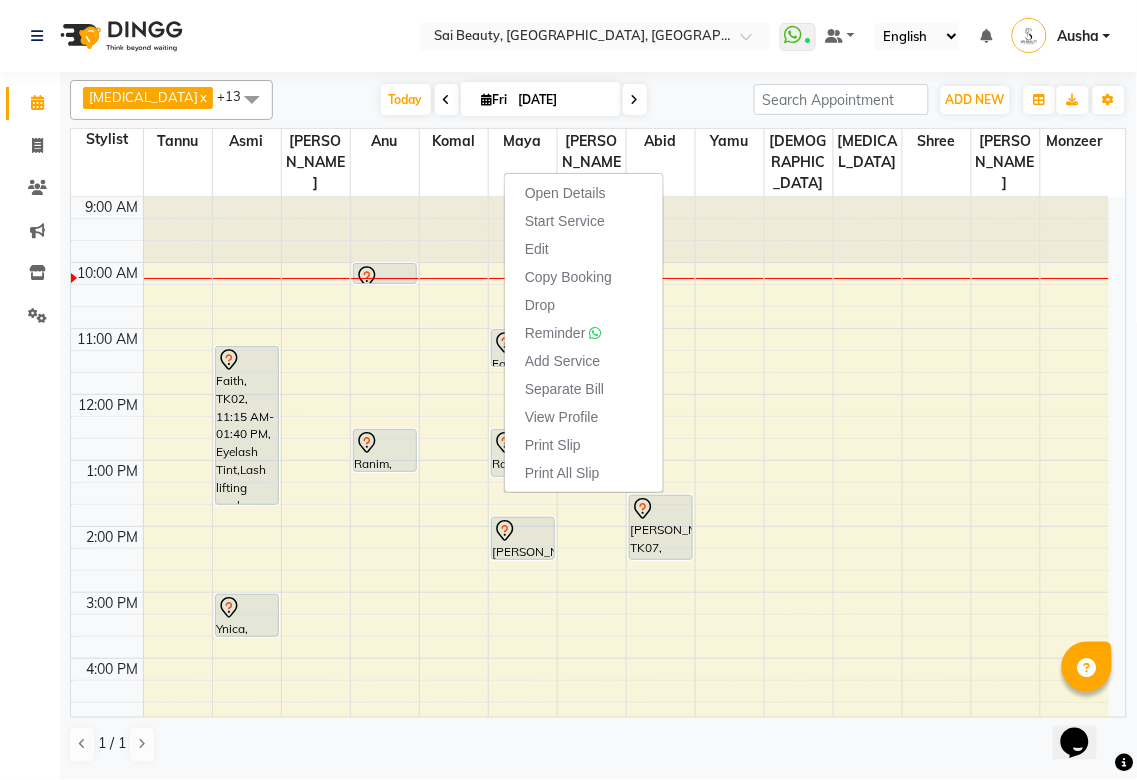click on "Faith, TK02, 11:15 AM-01:40 PM, Eyelash Tint,Lash lifting ,eyebrow lamination ,Full Face (With Eyebrow) Threading" at bounding box center (247, 425) 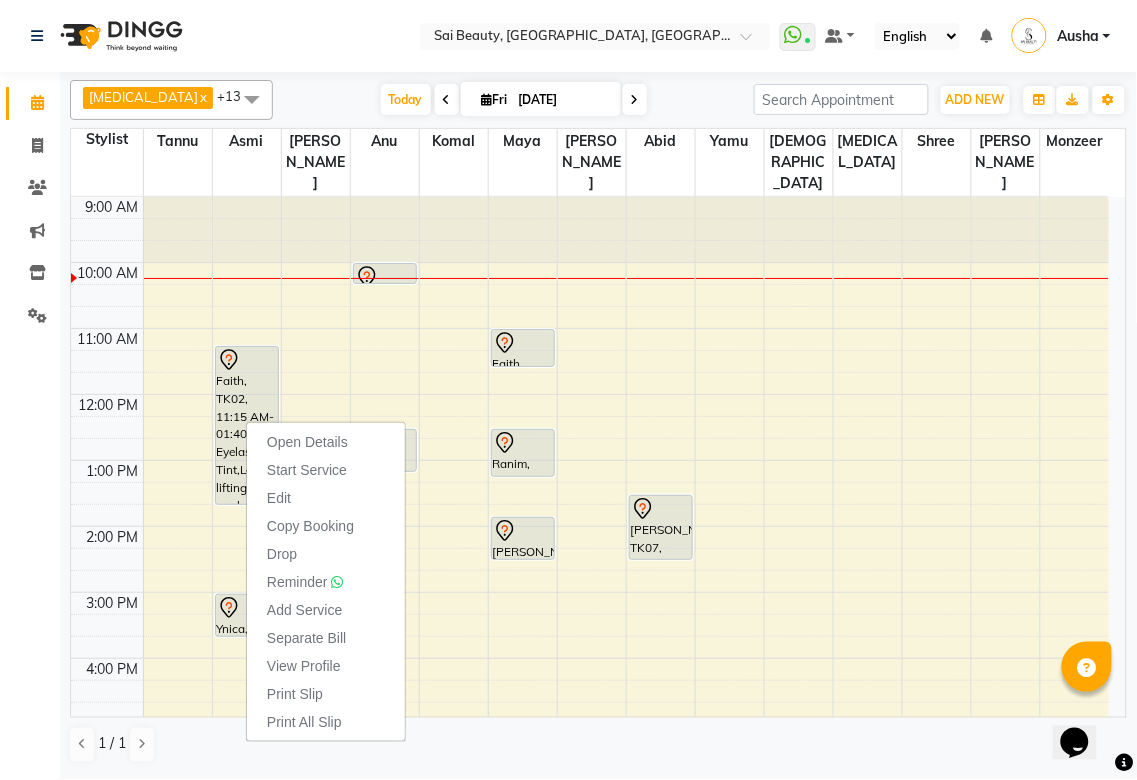 click at bounding box center (626, 669) 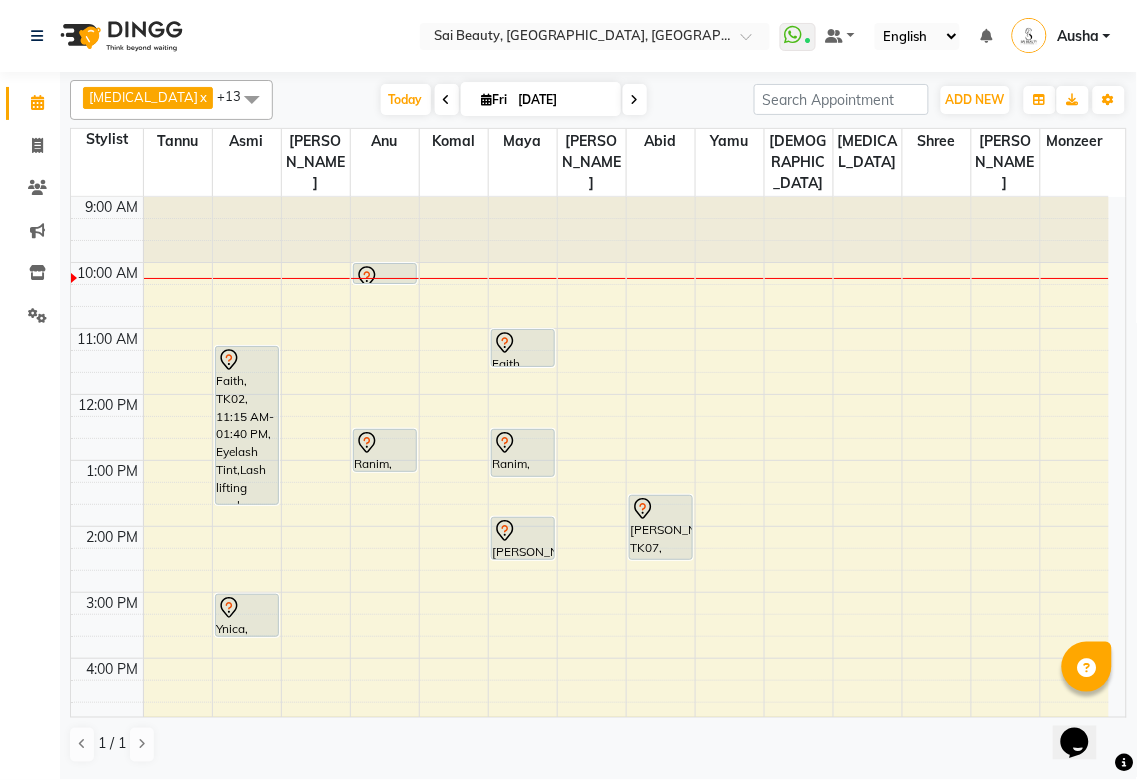 click 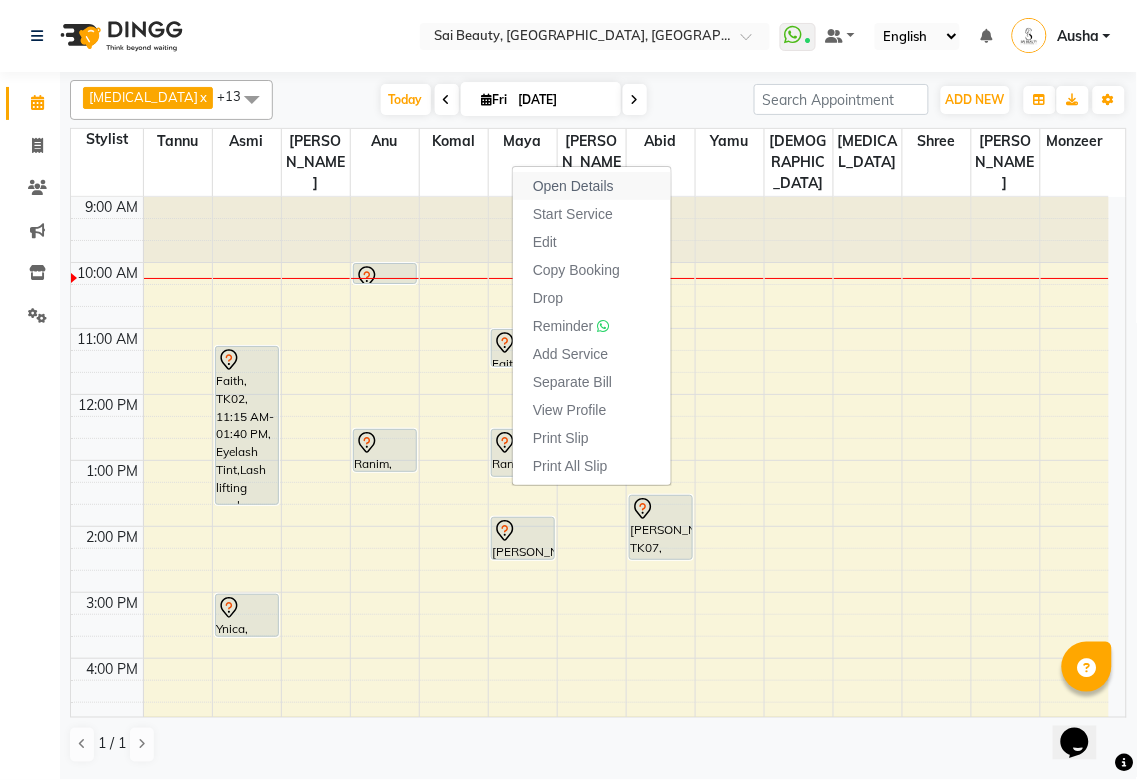 click on "Open Details" at bounding box center (592, 186) 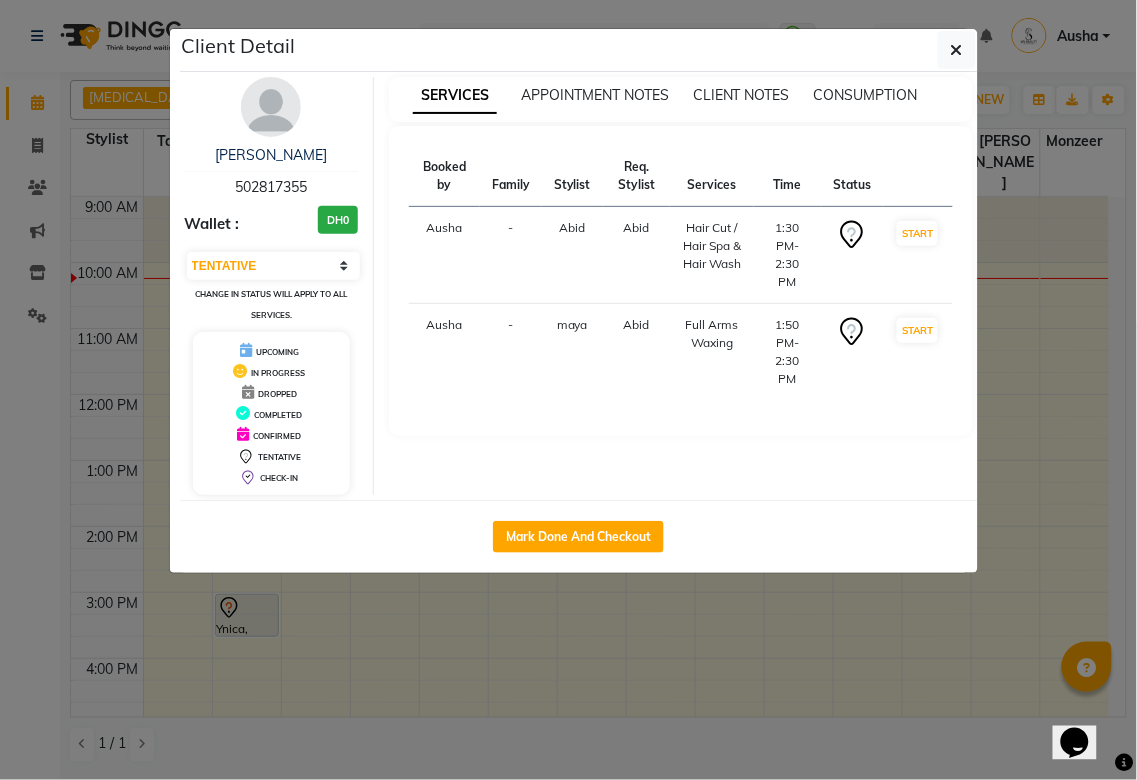 click on "Client Detail  Diksha    502817355 Wallet : DH0 Select IN SERVICE CONFIRMED TENTATIVE CHECK IN MARK DONE DROPPED UPCOMING Change in status will apply to all services. UPCOMING IN PROGRESS DROPPED COMPLETED CONFIRMED TENTATIVE CHECK-IN SERVICES APPOINTMENT NOTES CLIENT NOTES CONSUMPTION Booked by Family Stylist Req. Stylist Services Time Status  Ausha  - Abid Abid  Hair Cut / Hair Spa & Hair Wash   1:30 PM-2:30 PM   START   Ausha  - maya Abid  Full Arms Waxing   1:50 PM-2:30 PM   START   Mark Done And Checkout" 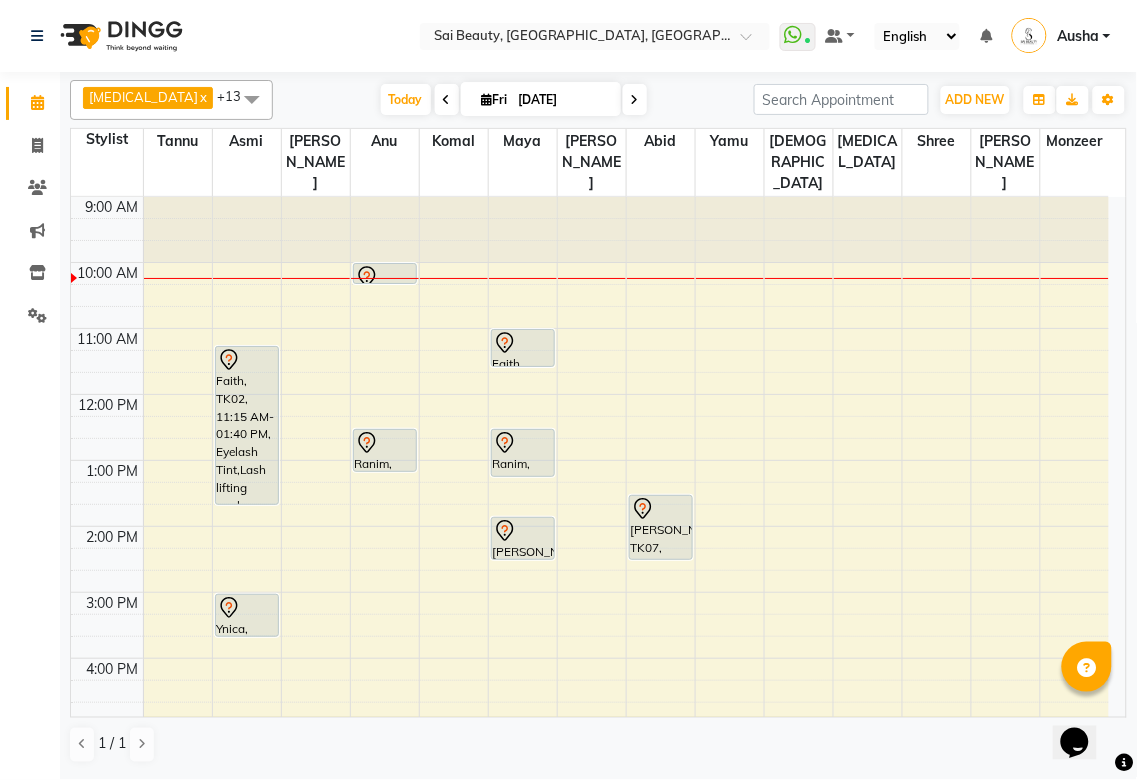 click at bounding box center [626, 647] 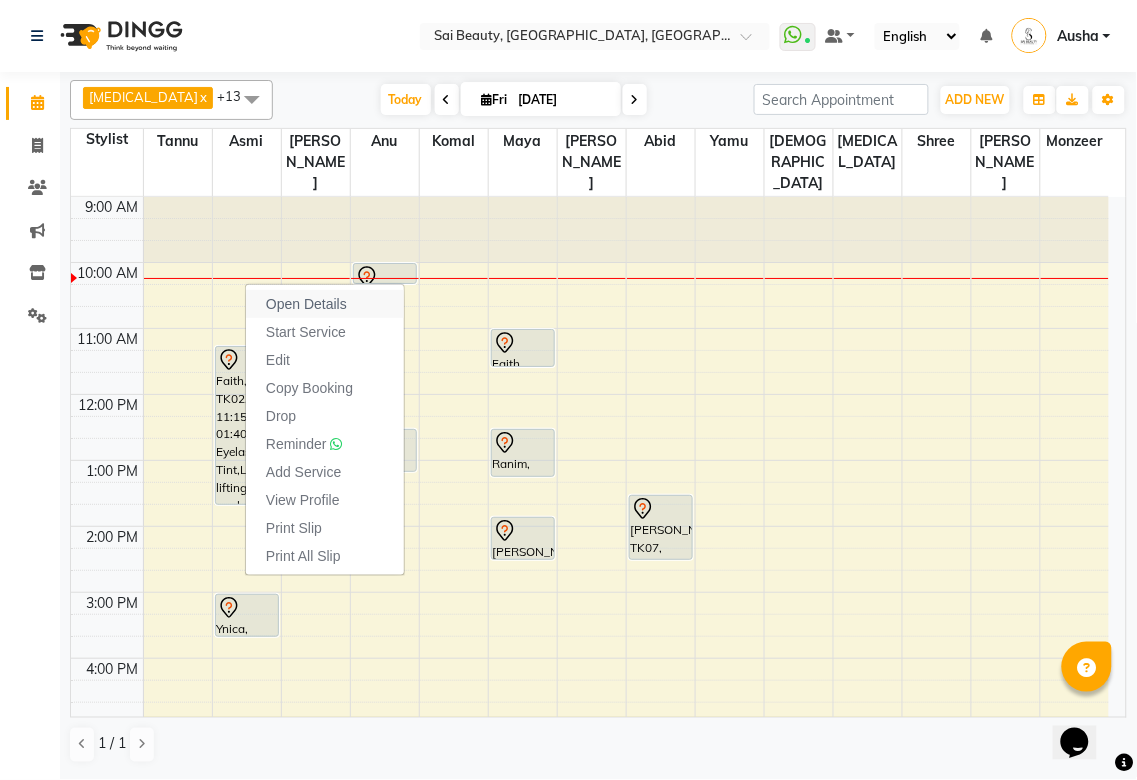 click on "Open Details" at bounding box center (306, 304) 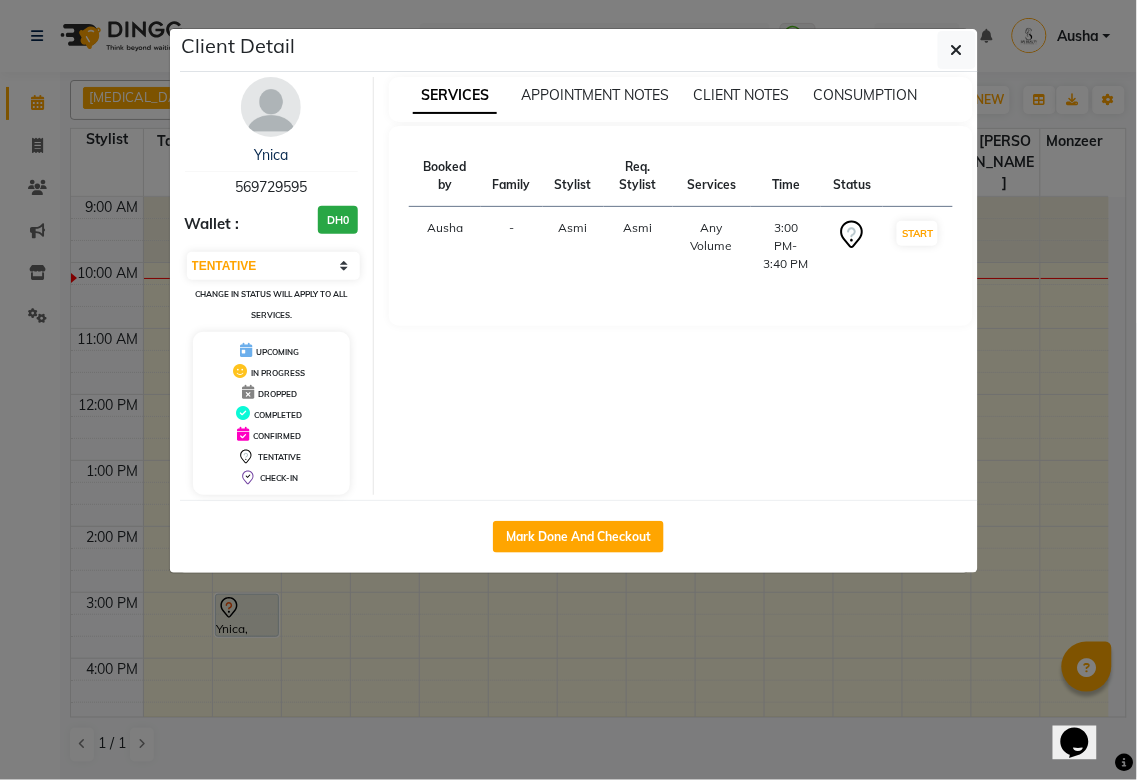 click on "Client Detail  Ynica    569729595 Wallet : DH0 Select IN SERVICE CONFIRMED TENTATIVE CHECK IN MARK DONE DROPPED UPCOMING Change in status will apply to all services. UPCOMING IN PROGRESS DROPPED COMPLETED CONFIRMED TENTATIVE CHECK-IN SERVICES APPOINTMENT NOTES CLIENT NOTES CONSUMPTION Booked by Family Stylist Req. Stylist Services Time Status  Ausha  - Asmi Asmi  Any Volume   3:00 PM-3:40 PM   START   Mark Done And Checkout" 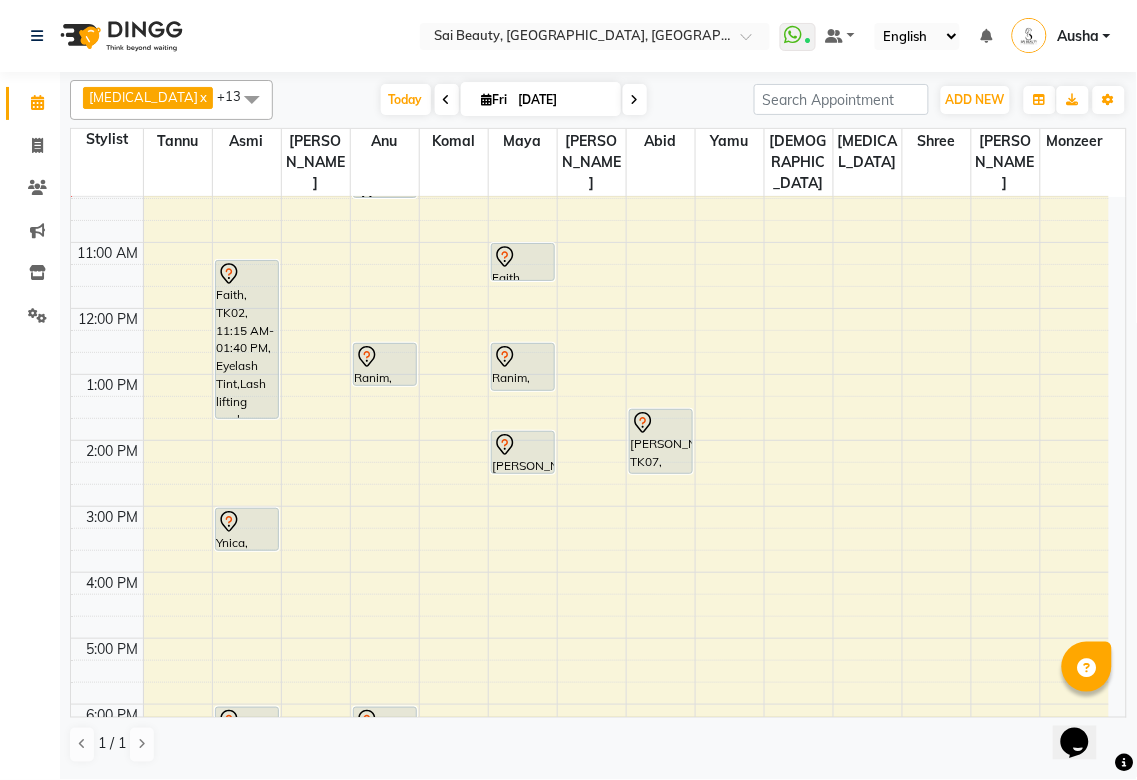 scroll, scrollTop: 125, scrollLeft: 0, axis: vertical 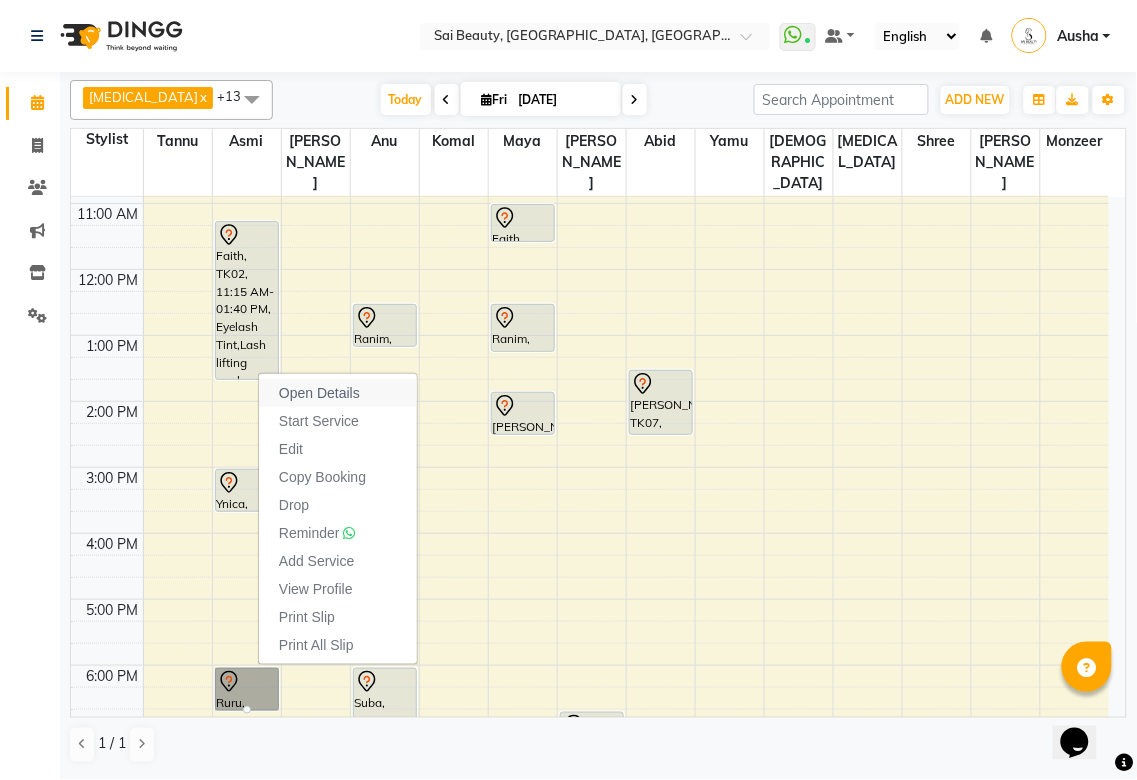 click on "Open Details" at bounding box center (319, 393) 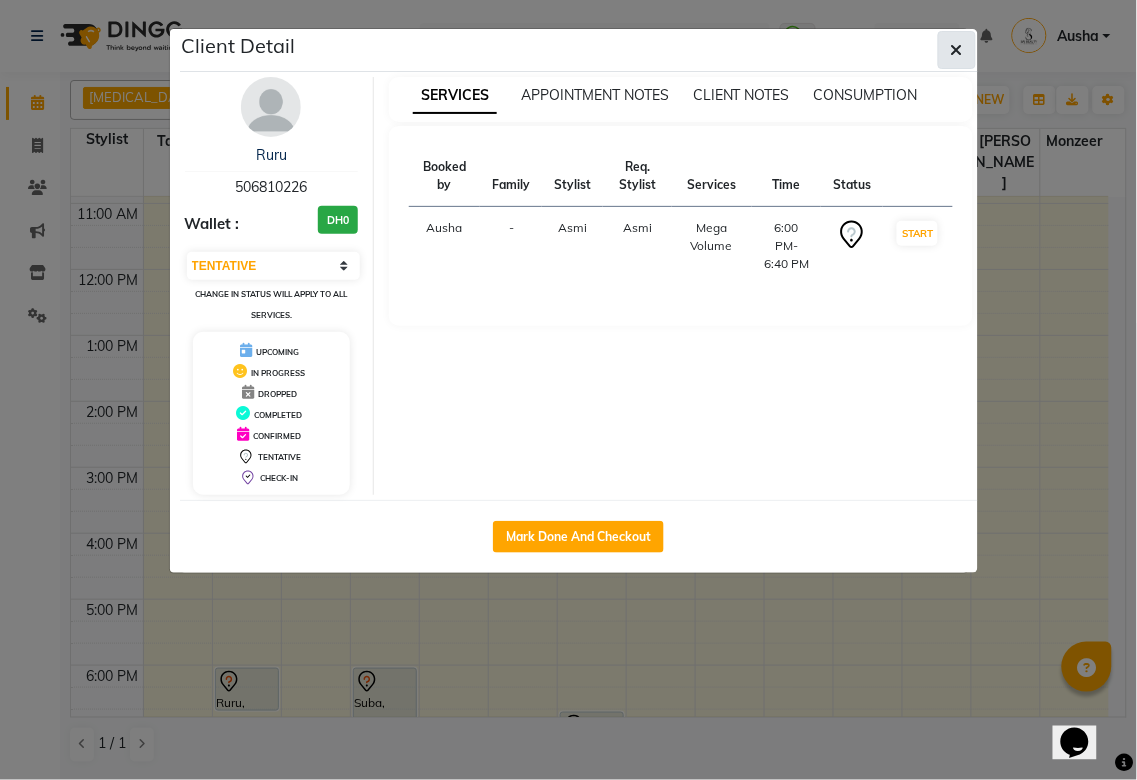 click 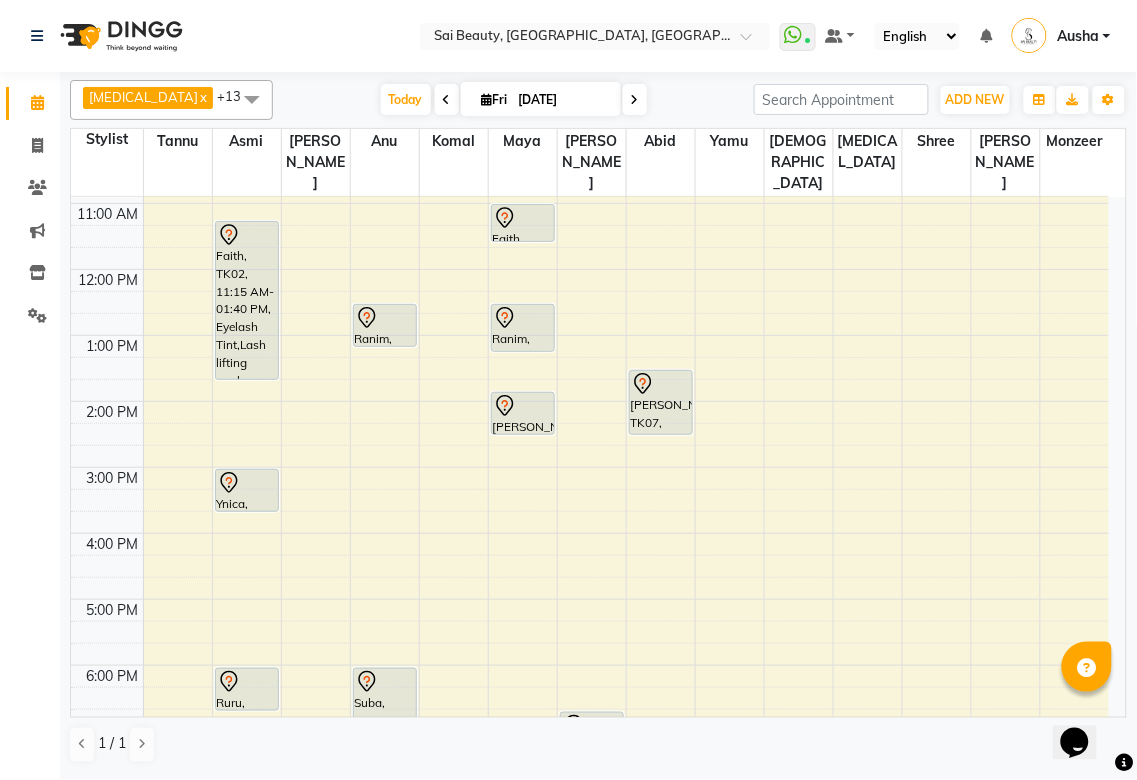 click 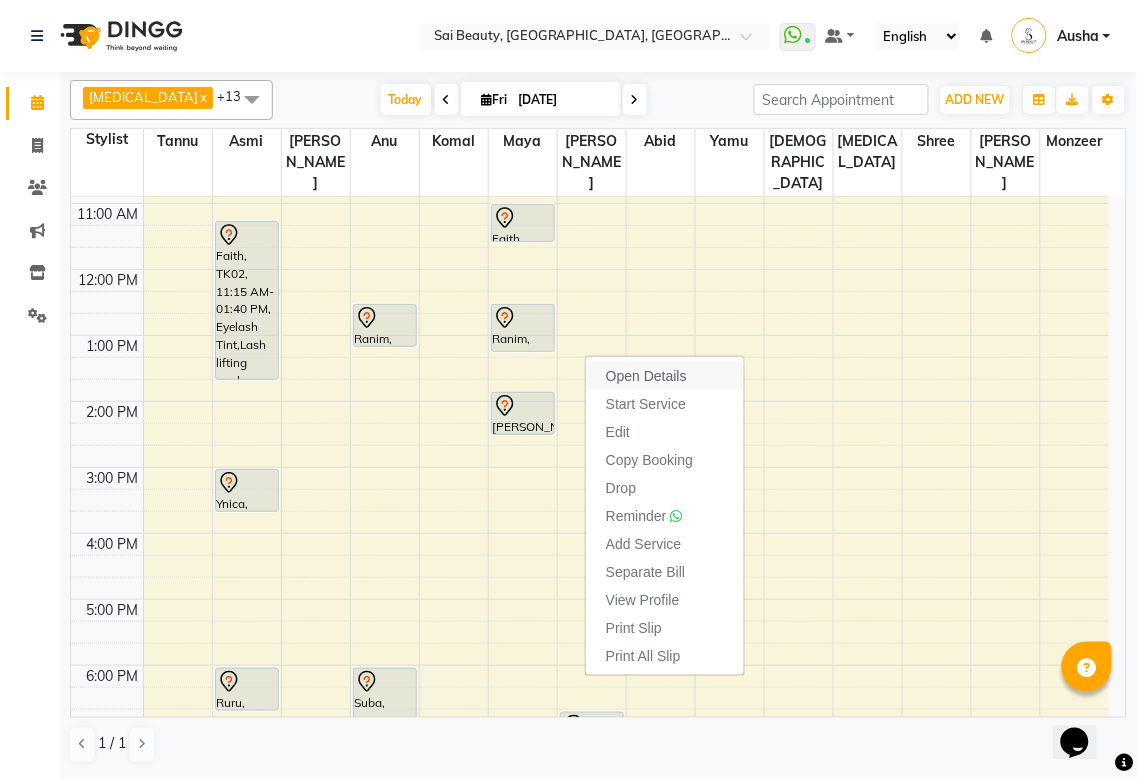 click on "Open Details" at bounding box center [646, 376] 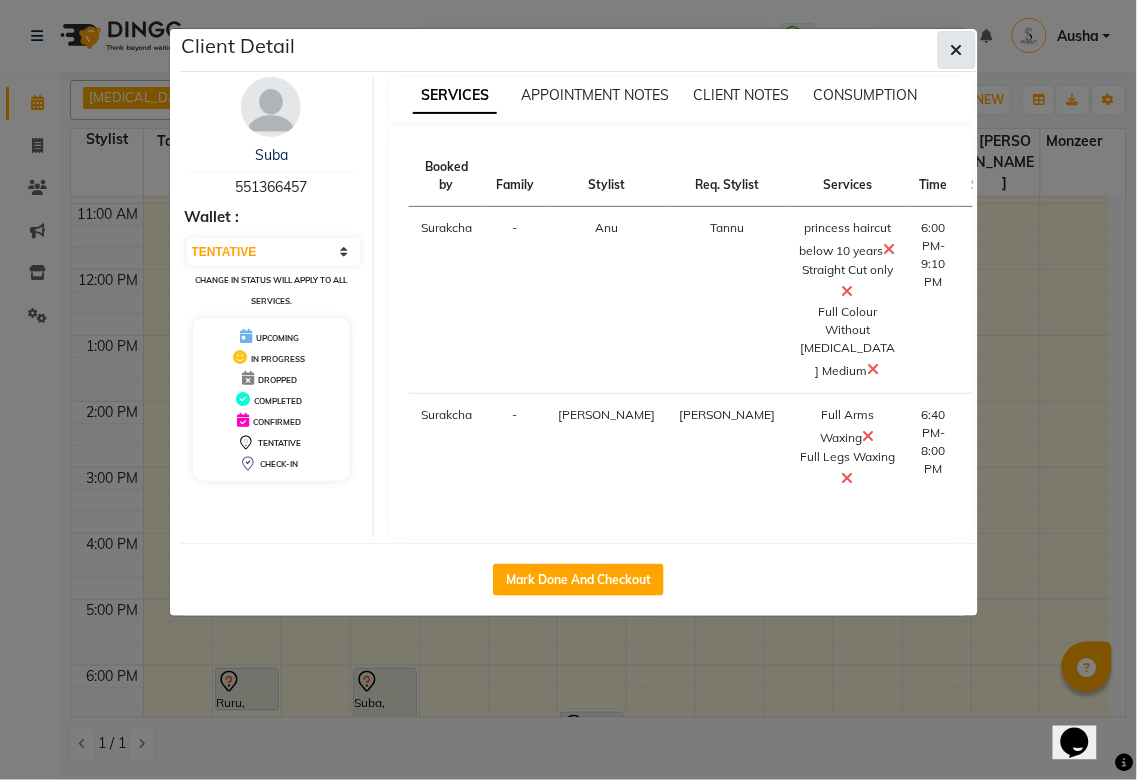 click 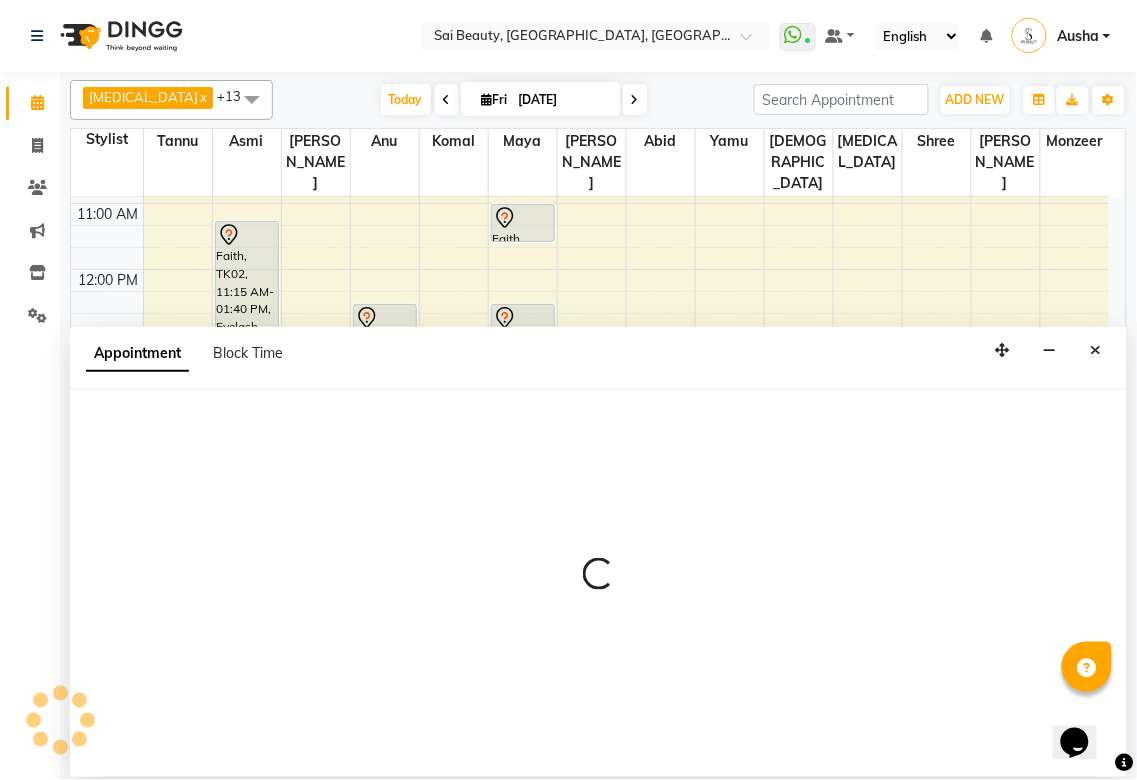 select on "85324" 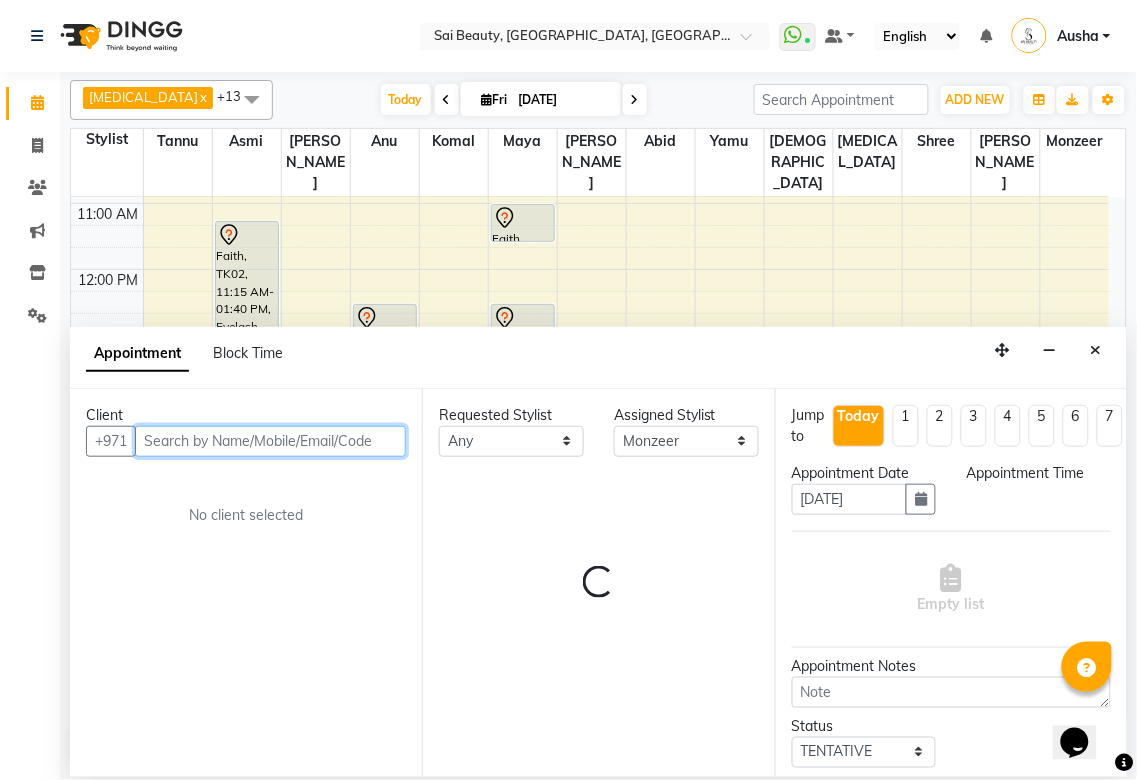 select on "960" 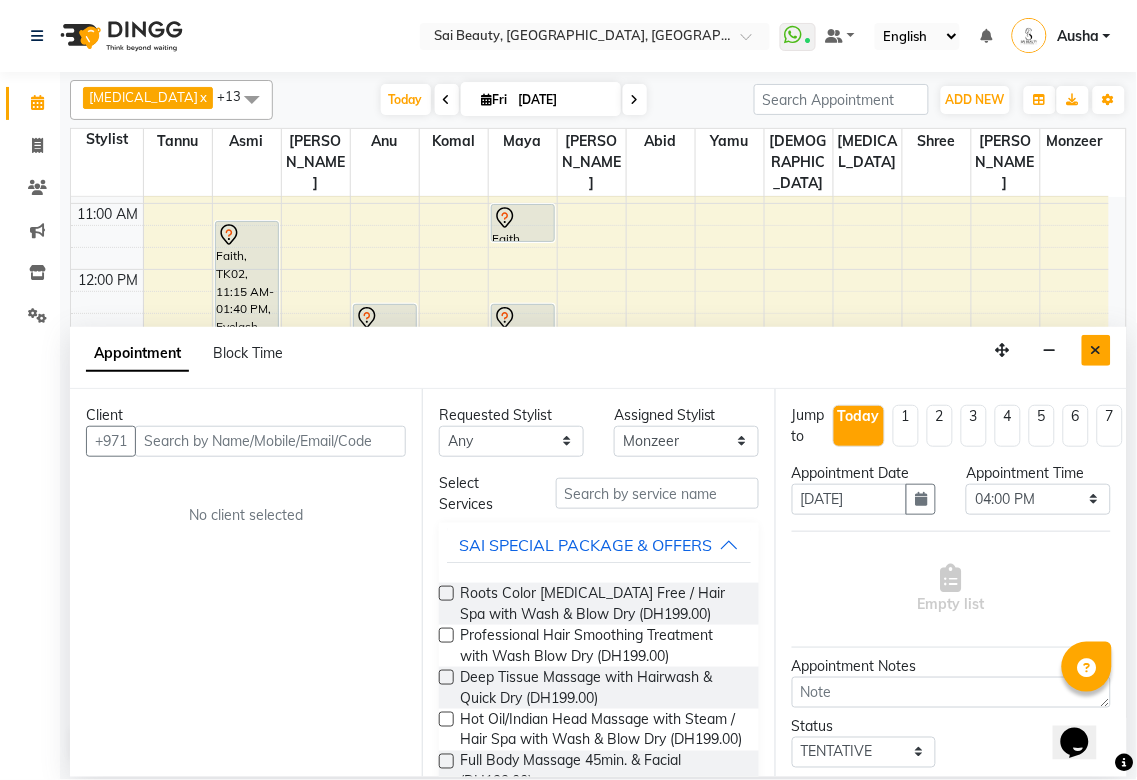 click at bounding box center [1096, 350] 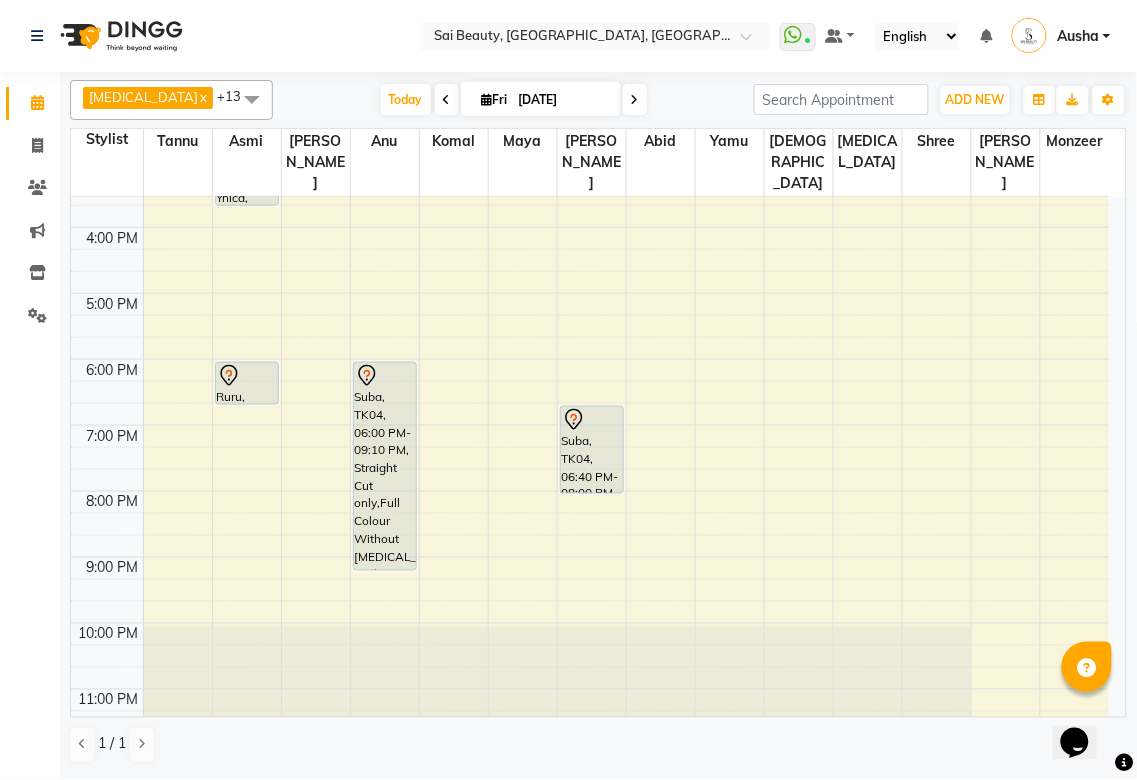scroll, scrollTop: 432, scrollLeft: 0, axis: vertical 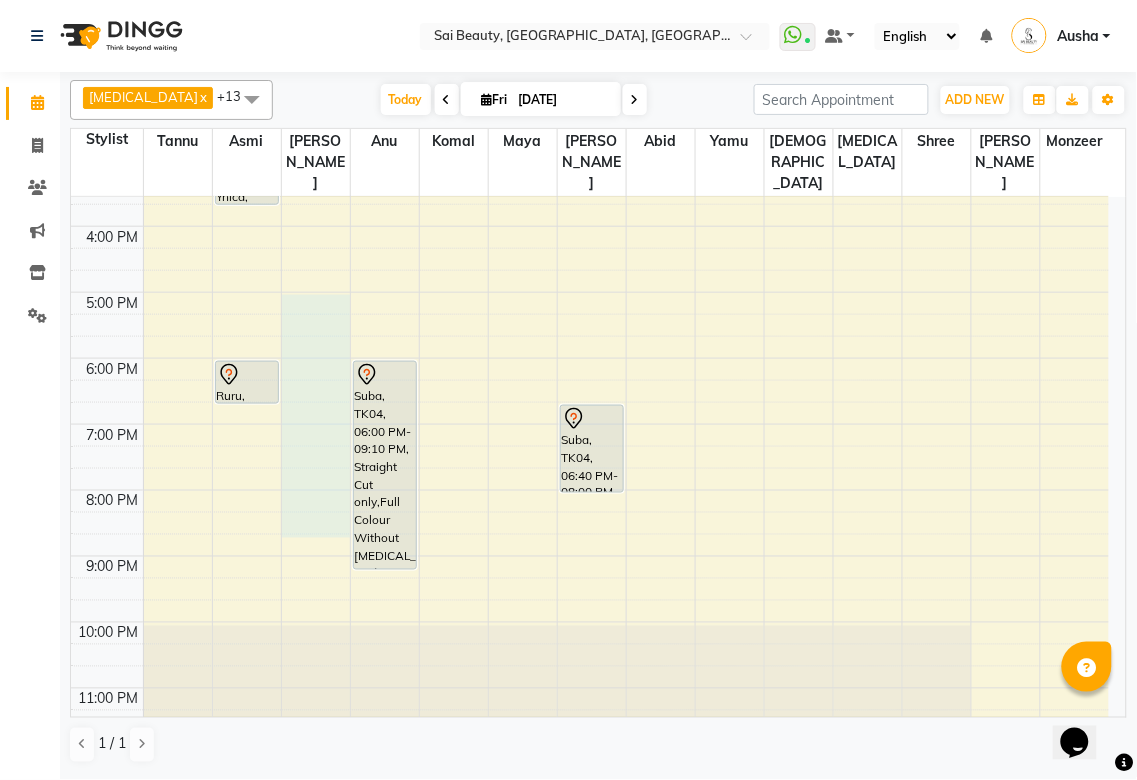 select on "43674" 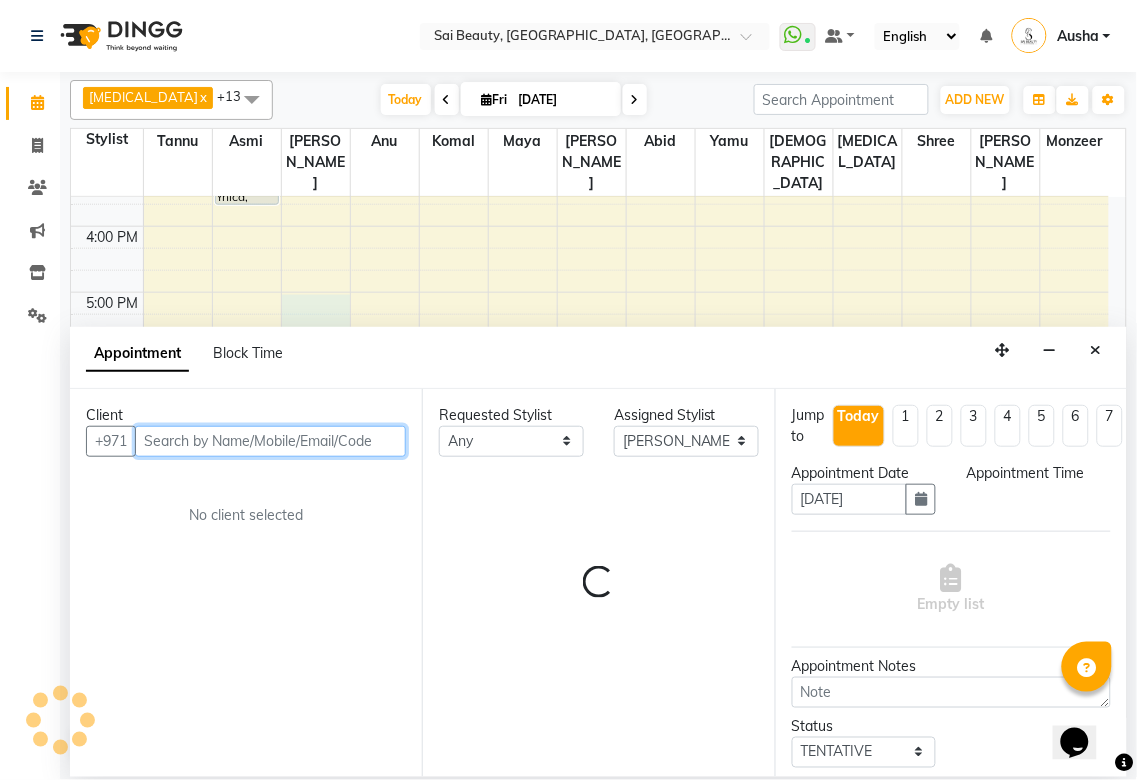 select on "1020" 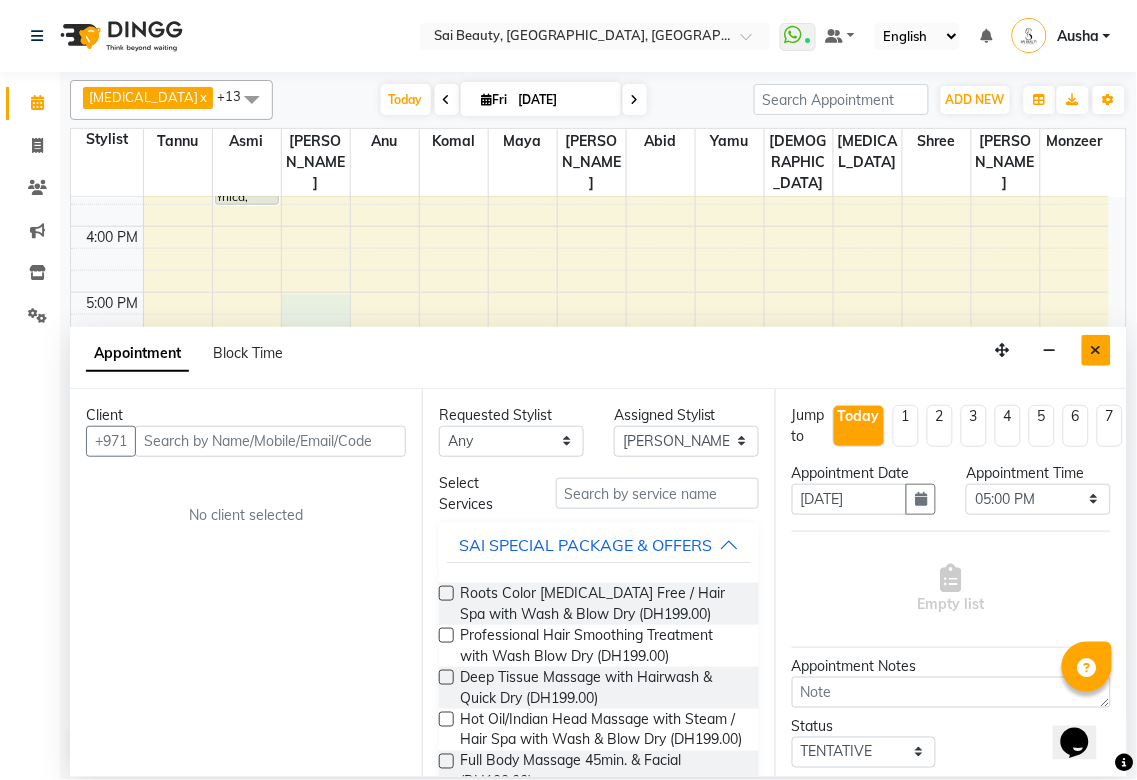 click at bounding box center [1096, 350] 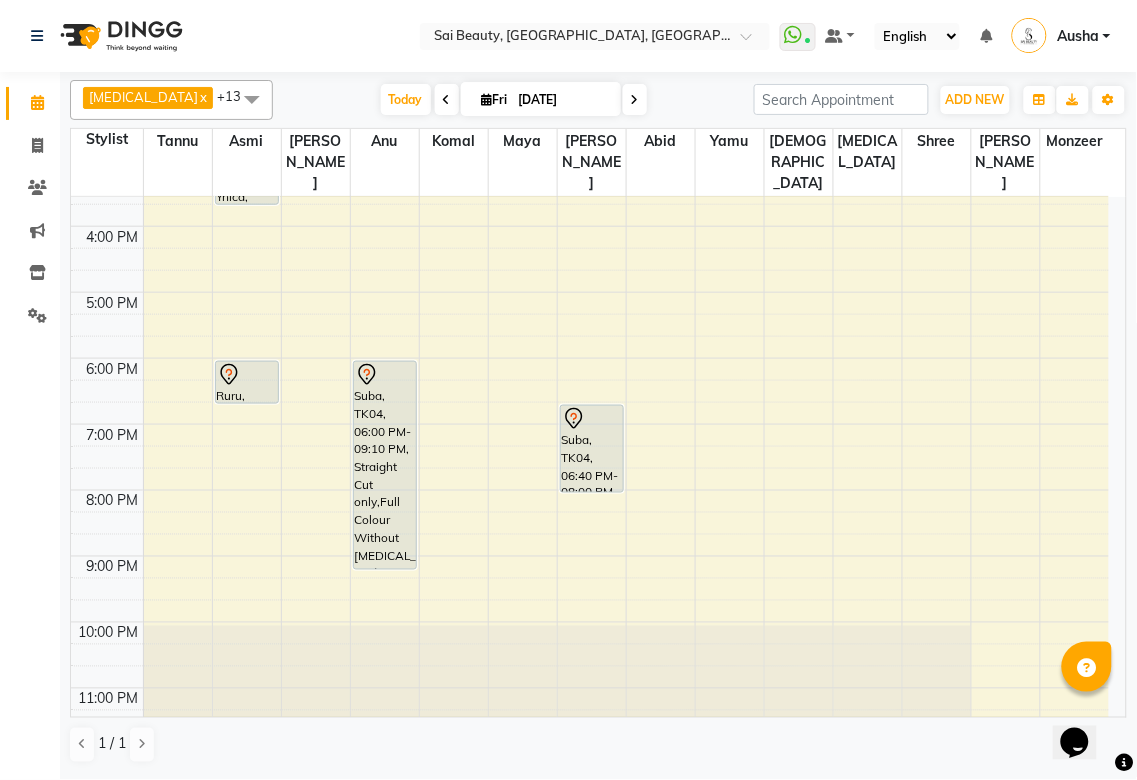 click on "Suba, TK04, 06:40 PM-08:00 PM, Full Arms Waxing,Full Legs Waxing" at bounding box center (592, 449) 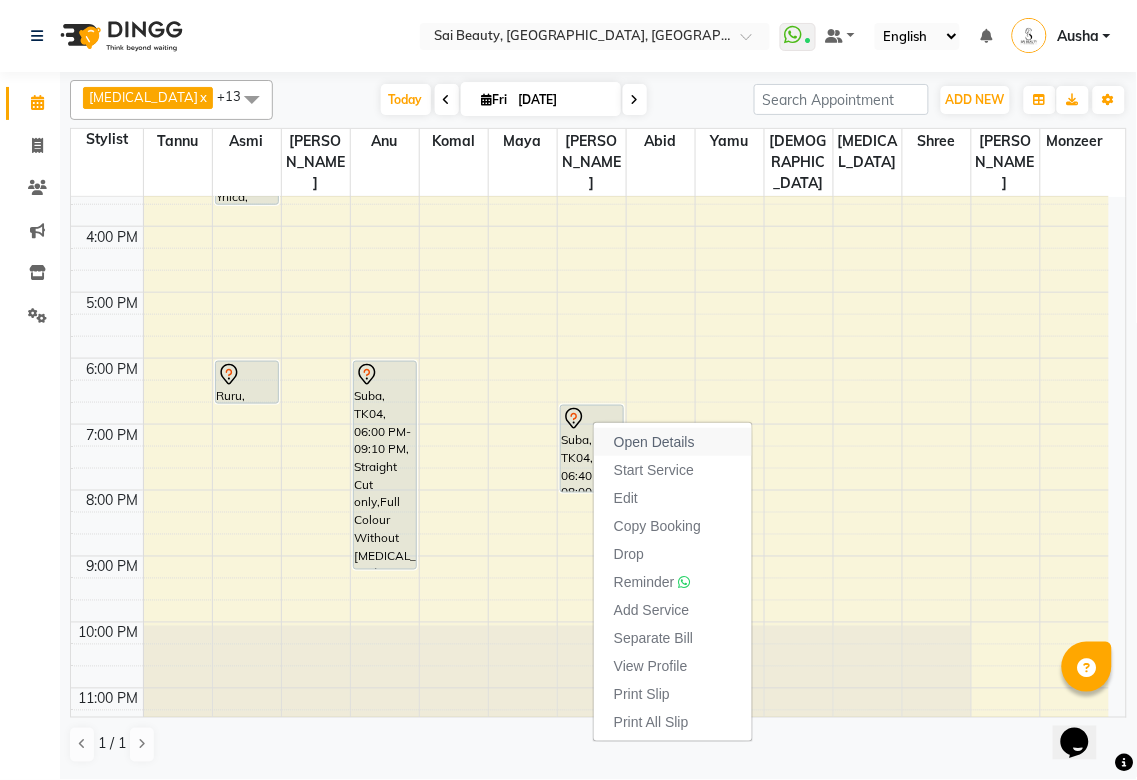 click on "Open Details" at bounding box center (654, 442) 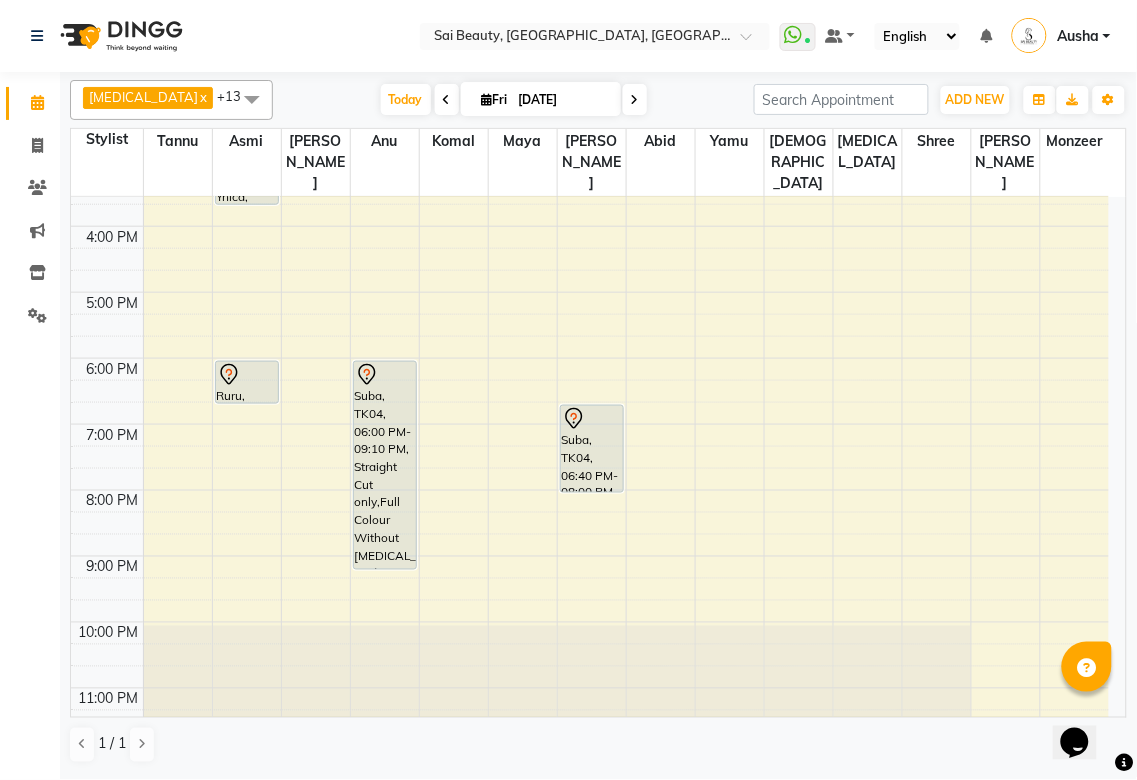 click on "Suba, TK04, 06:40 PM-08:00 PM, Full Arms Waxing,Full Legs Waxing" at bounding box center (592, 449) 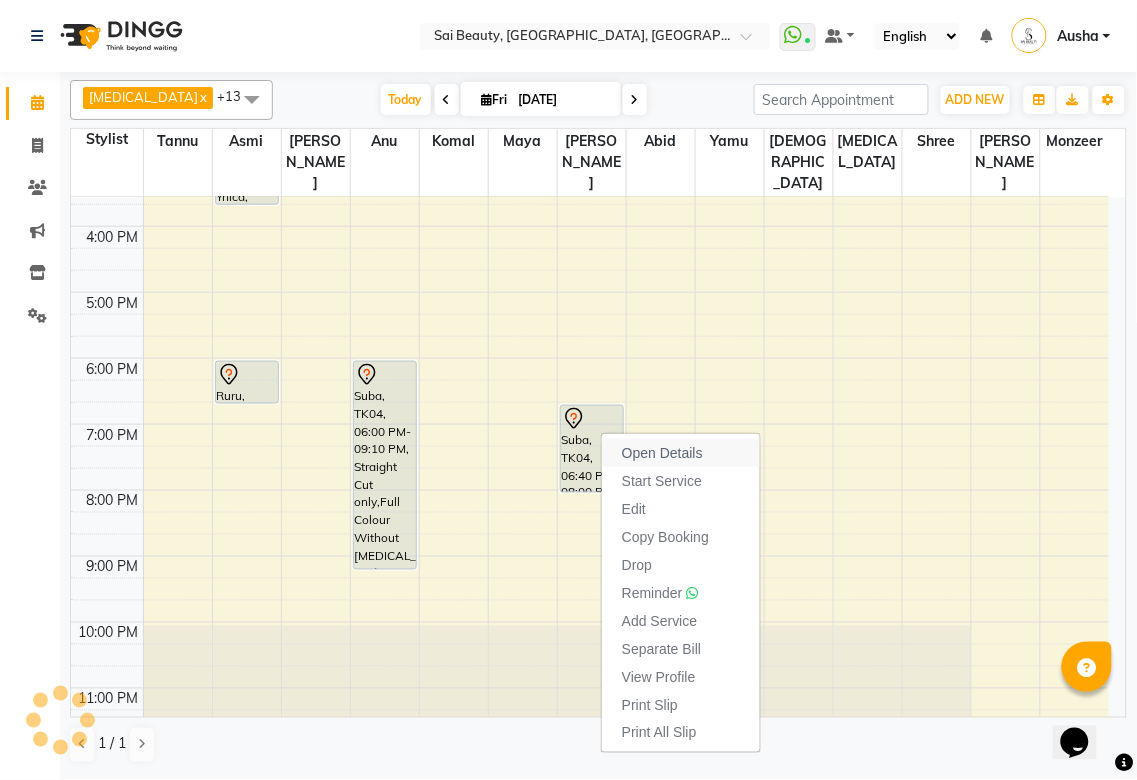 click on "Open Details" at bounding box center (681, 453) 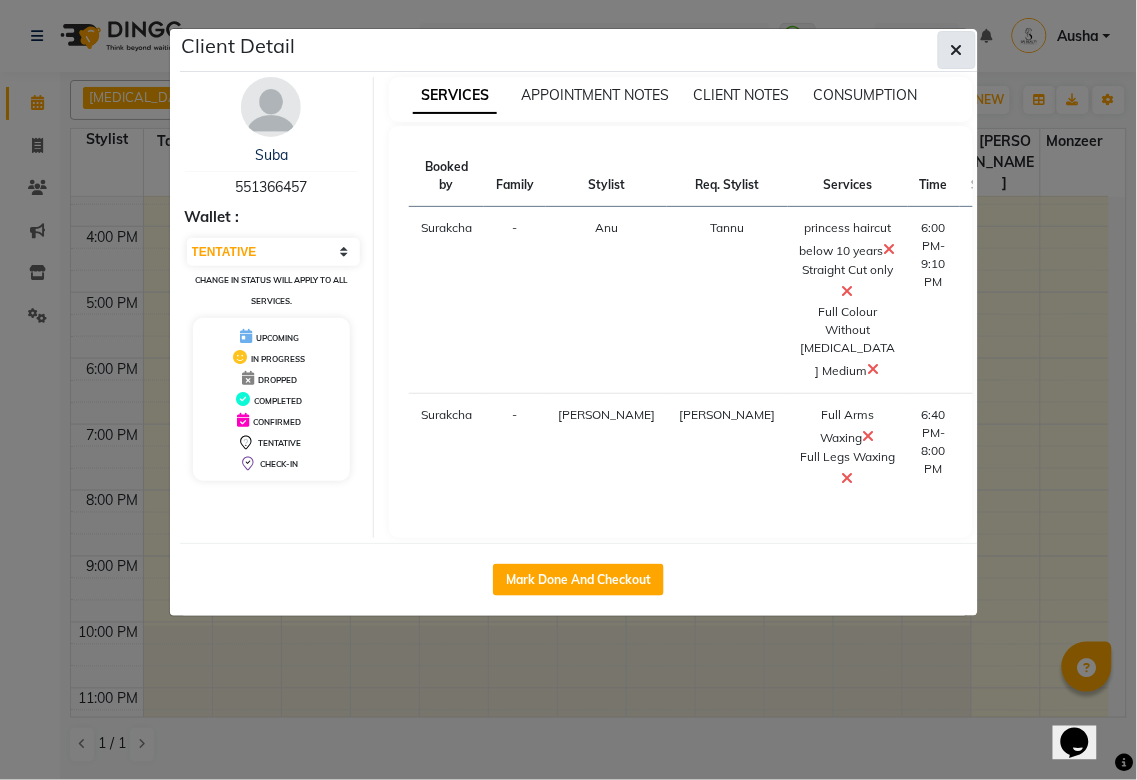 click 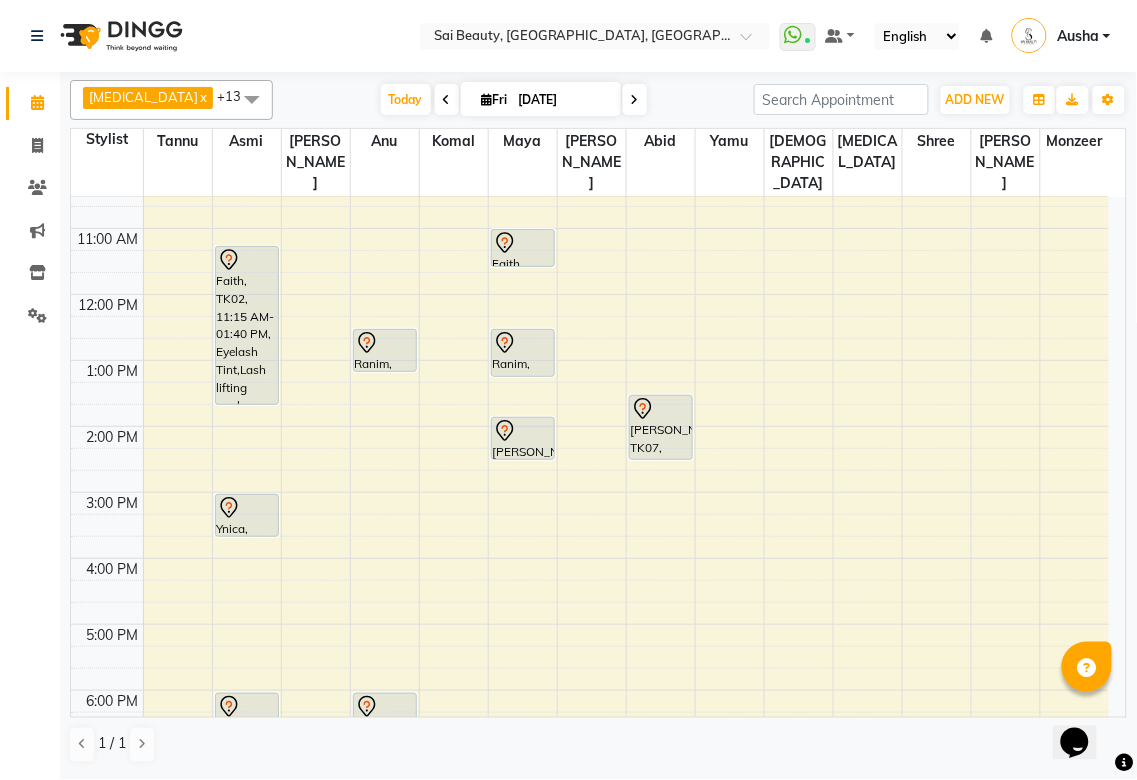scroll, scrollTop: 95, scrollLeft: 0, axis: vertical 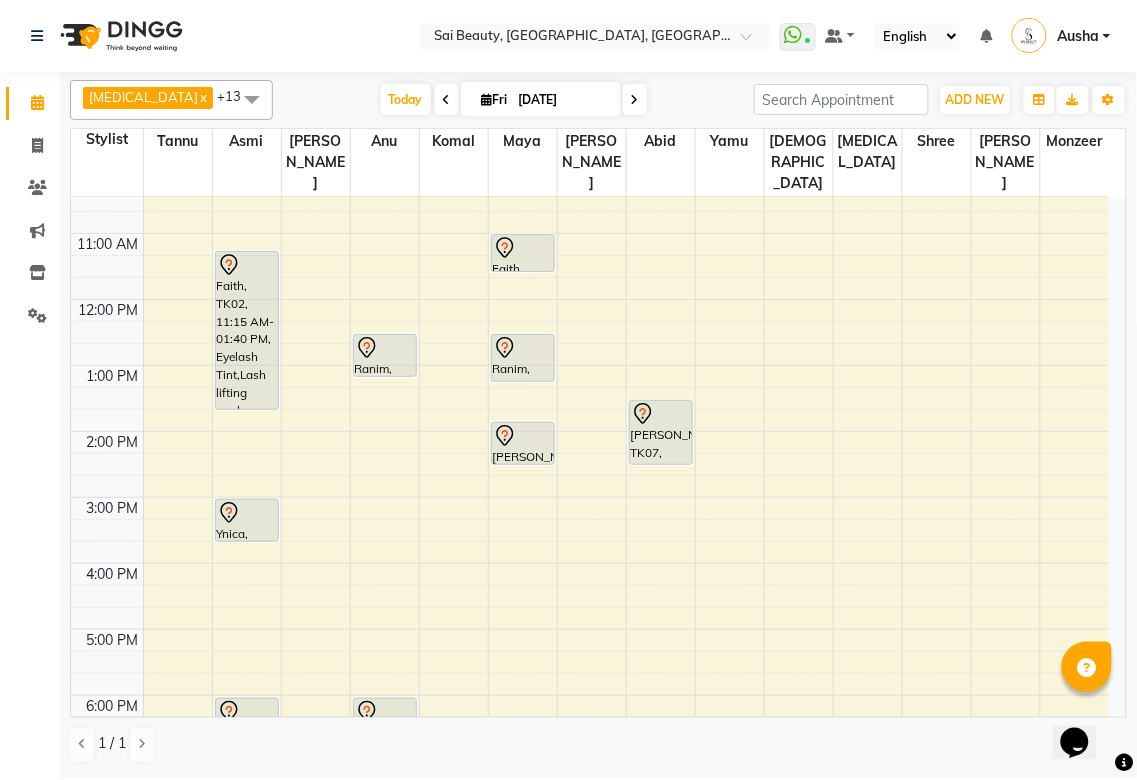click 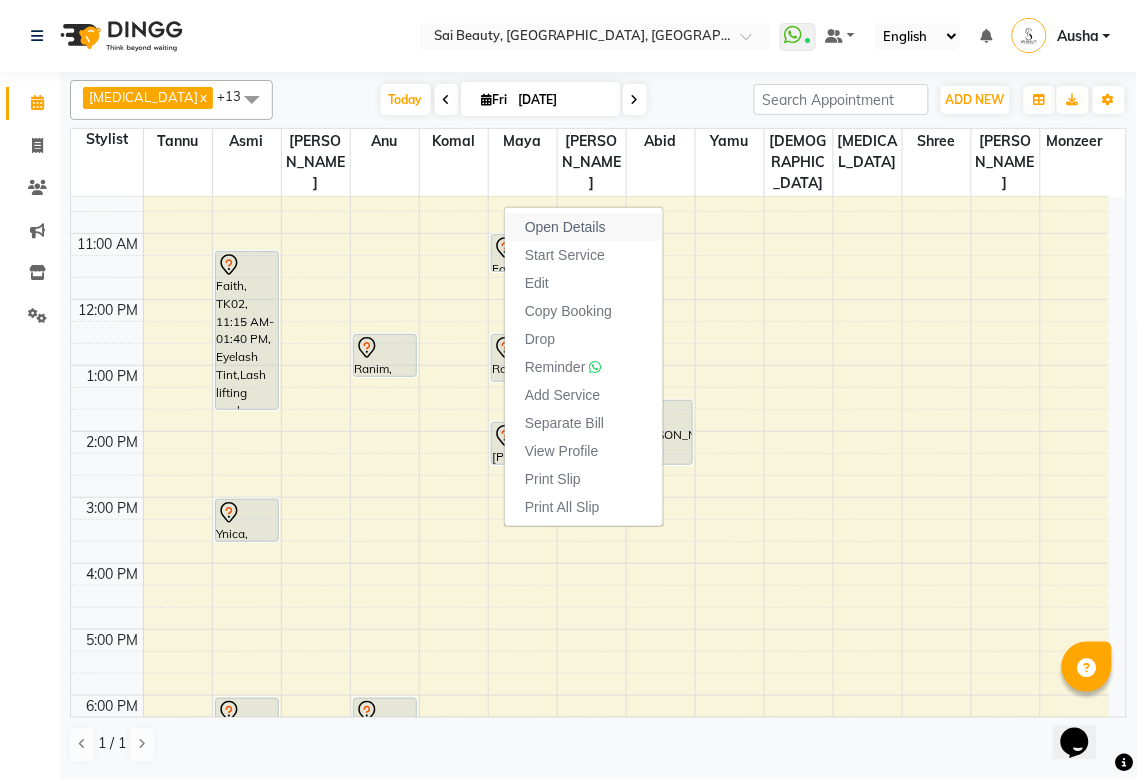 click on "Open Details" at bounding box center (584, 227) 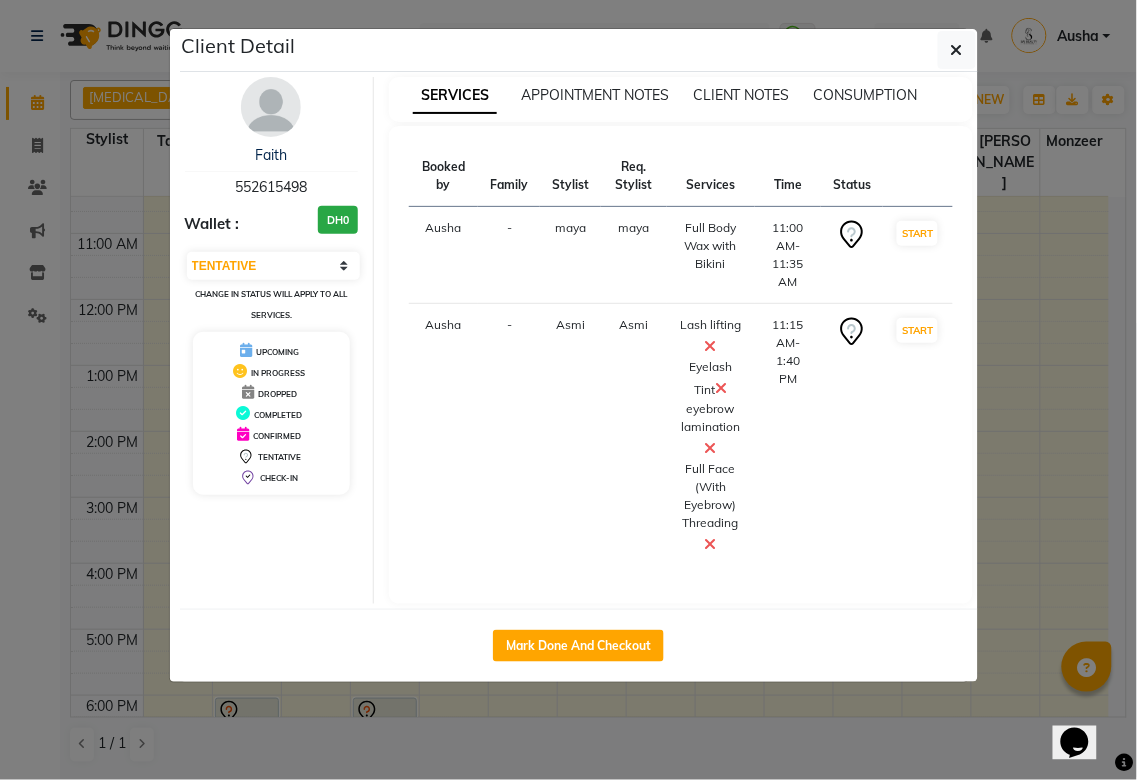 click on "Client Detail  Faith    552615498 Wallet : DH0 Select IN SERVICE CONFIRMED TENTATIVE CHECK IN MARK DONE DROPPED UPCOMING Change in status will apply to all services. UPCOMING IN PROGRESS DROPPED COMPLETED CONFIRMED TENTATIVE CHECK-IN SERVICES APPOINTMENT NOTES CLIENT NOTES CONSUMPTION Booked by Family Stylist Req. Stylist Services Time Status  Ausha  - maya maya  Full Body Wax with Bikini   11:00 AM-11:35 AM   START   Ausha  - Asmi Asmi  Lash lifting    Eyelash Tint   eyebrow lamination    Full Face (With Eyebrow) Threading   11:15 AM-1:40 PM   START   Mark Done And Checkout" 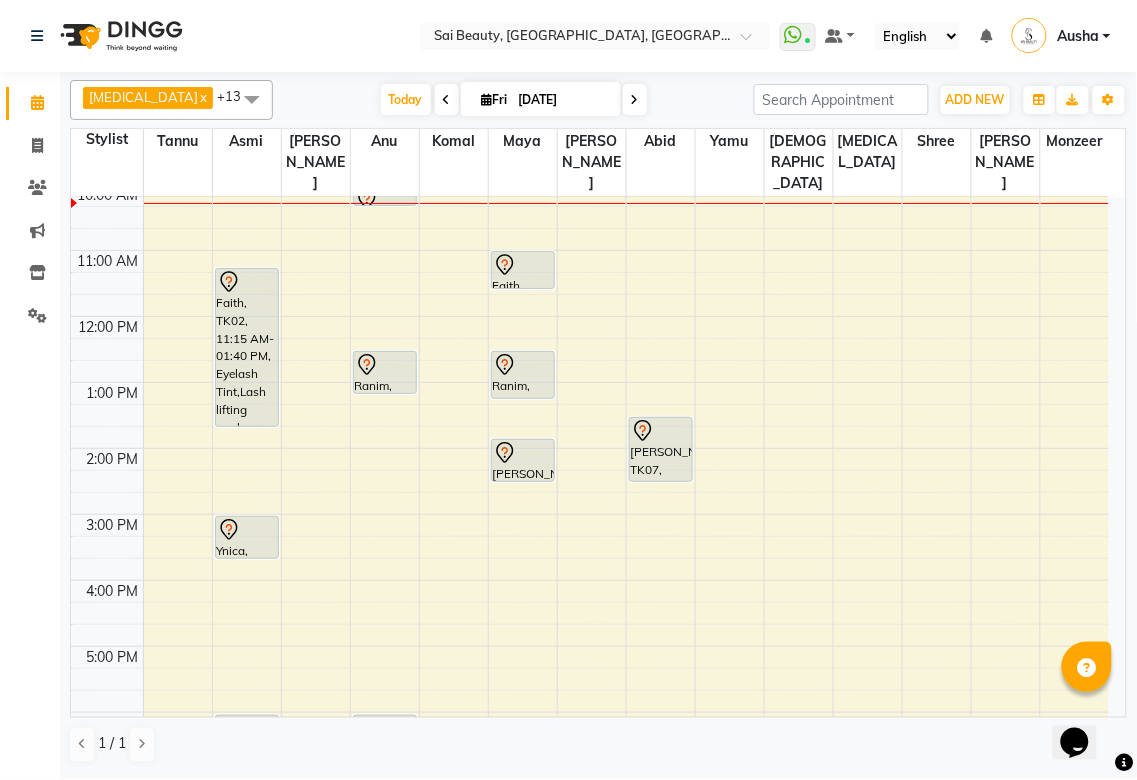 scroll, scrollTop: 75, scrollLeft: 0, axis: vertical 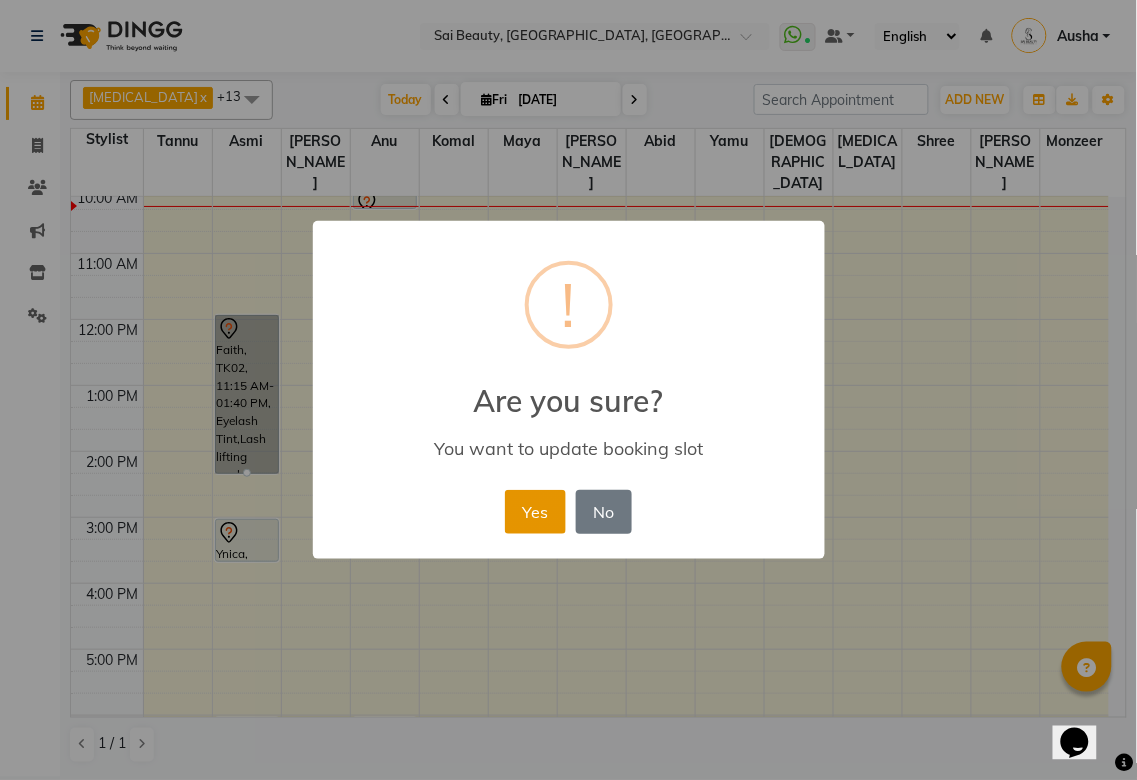 click on "Yes" at bounding box center (535, 512) 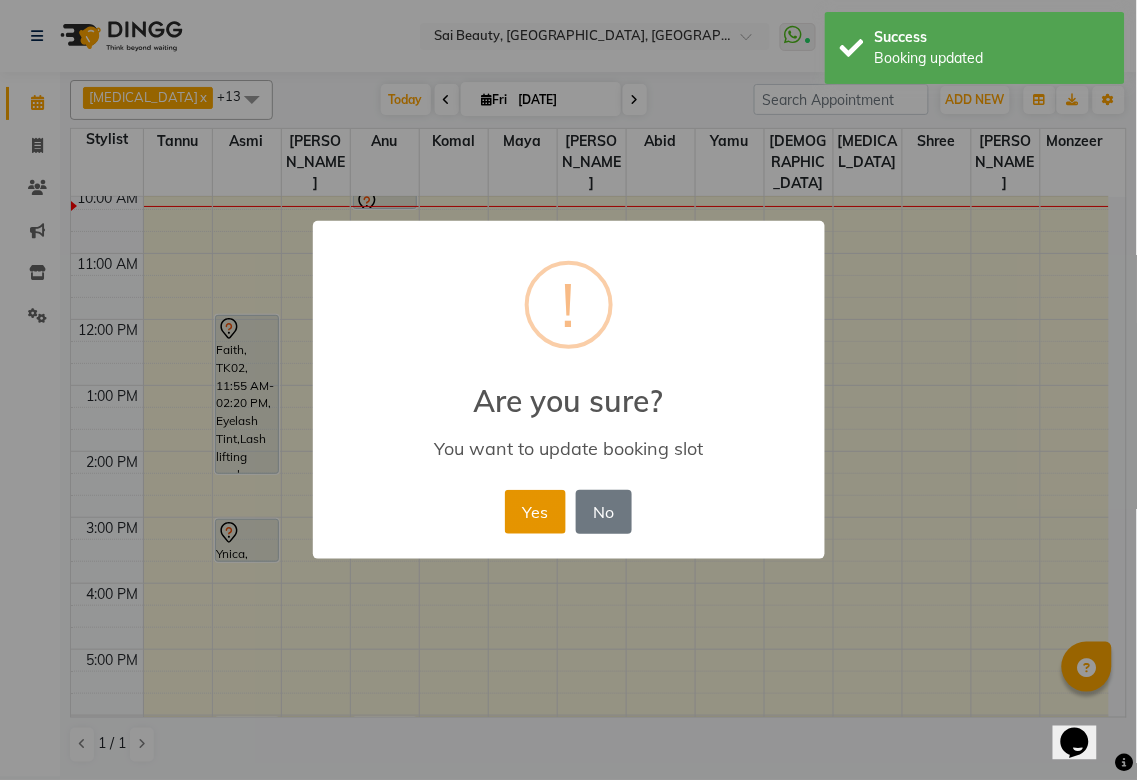 click on "Yes" at bounding box center (535, 512) 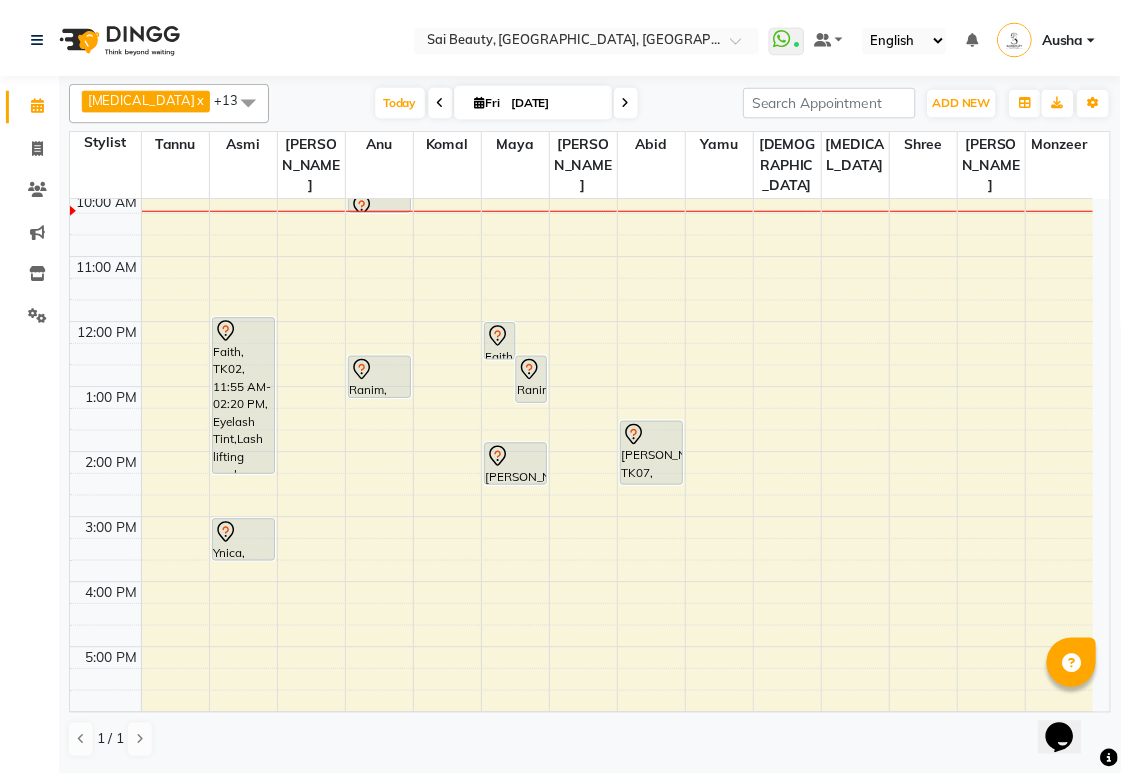 scroll, scrollTop: 0, scrollLeft: 0, axis: both 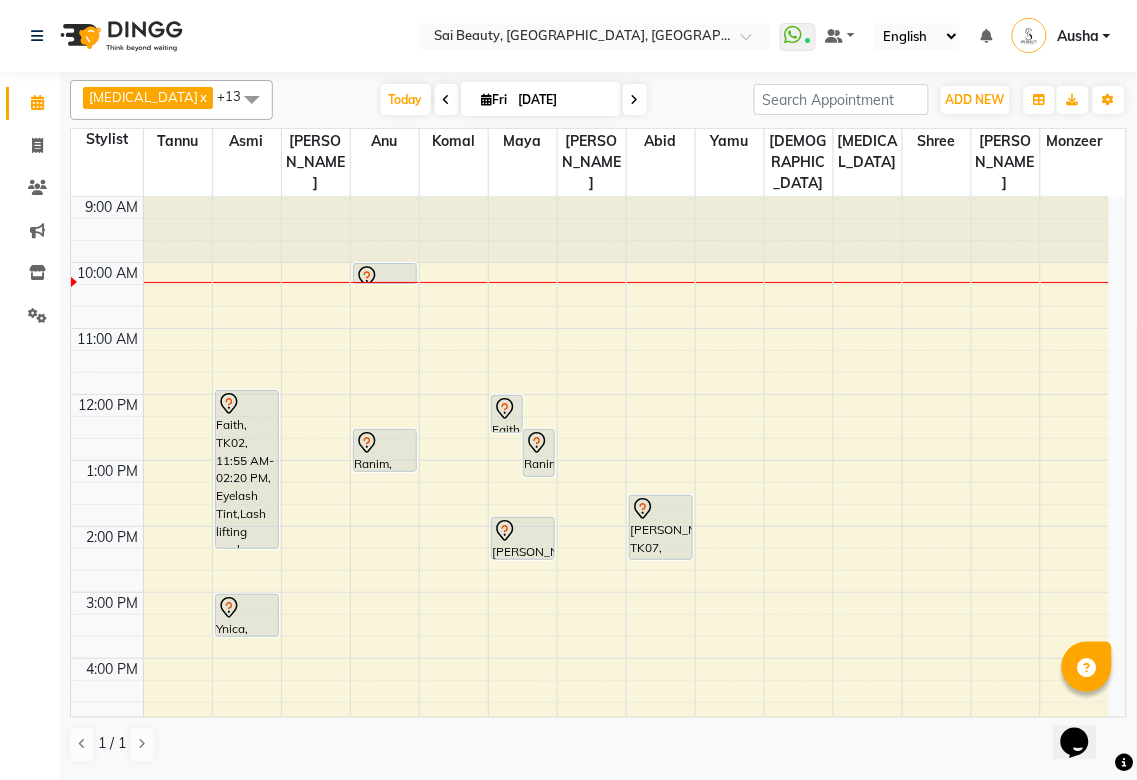 click 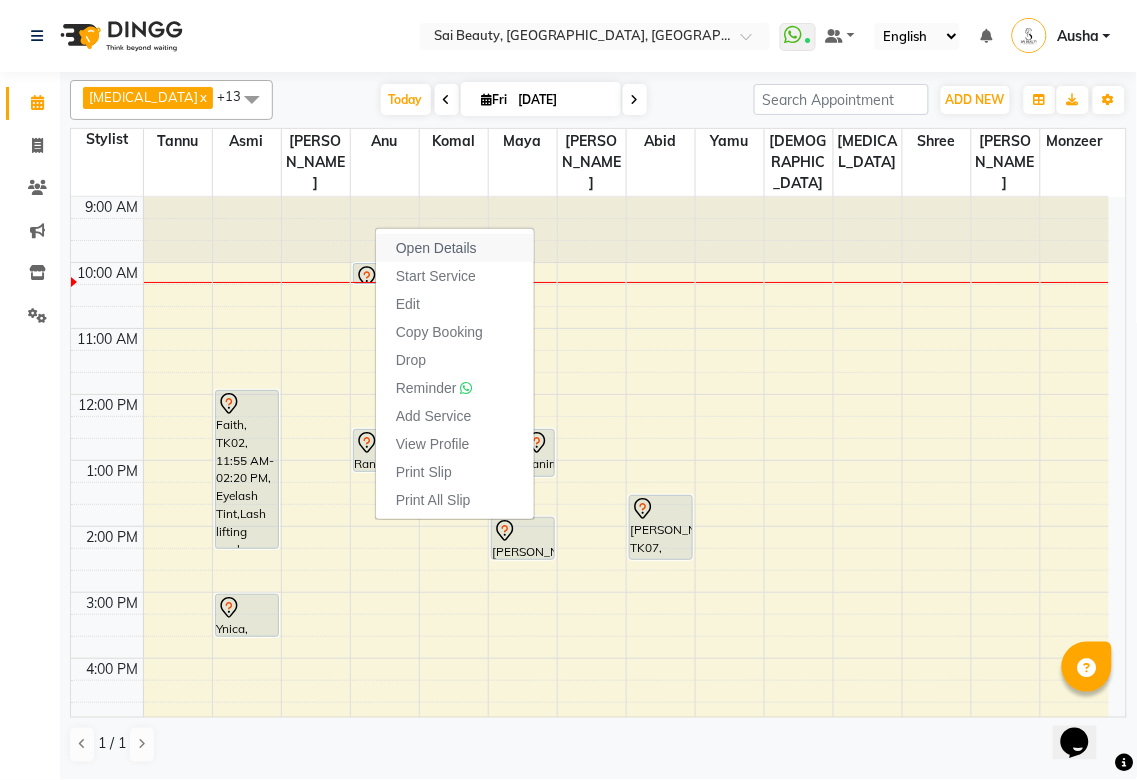 click on "Open Details" at bounding box center (436, 248) 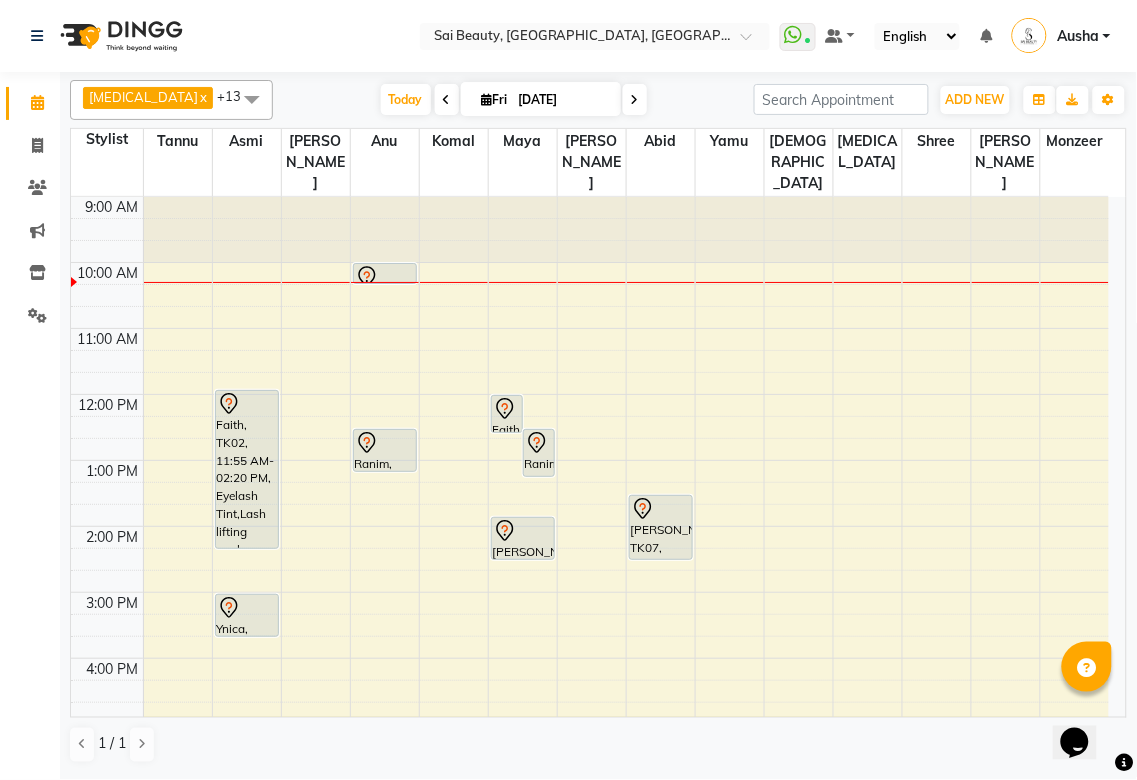 click 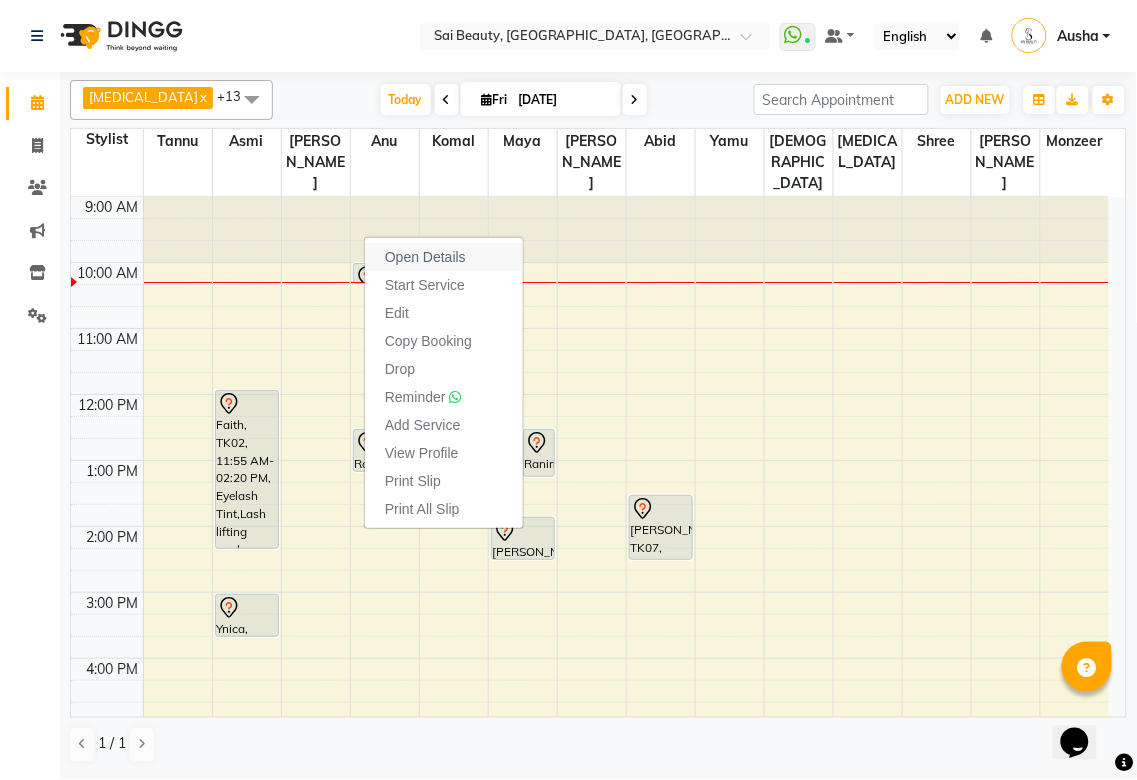 click on "Open Details" at bounding box center (425, 257) 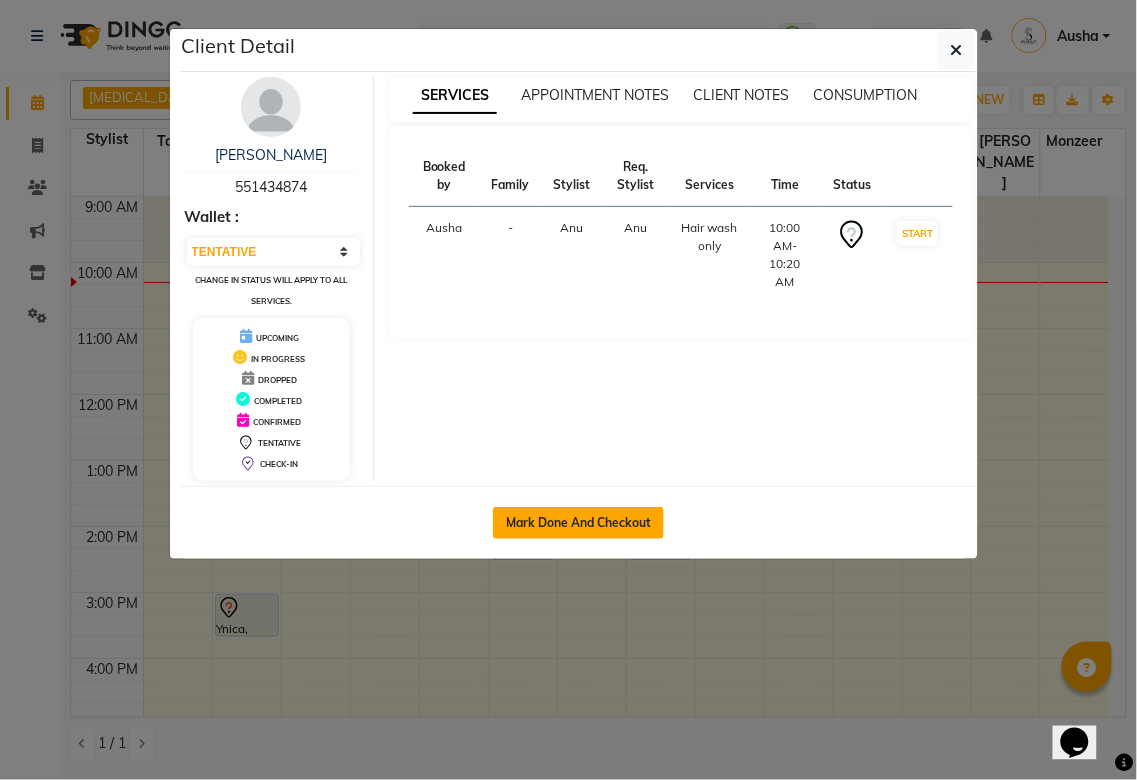 click on "Mark Done And Checkout" 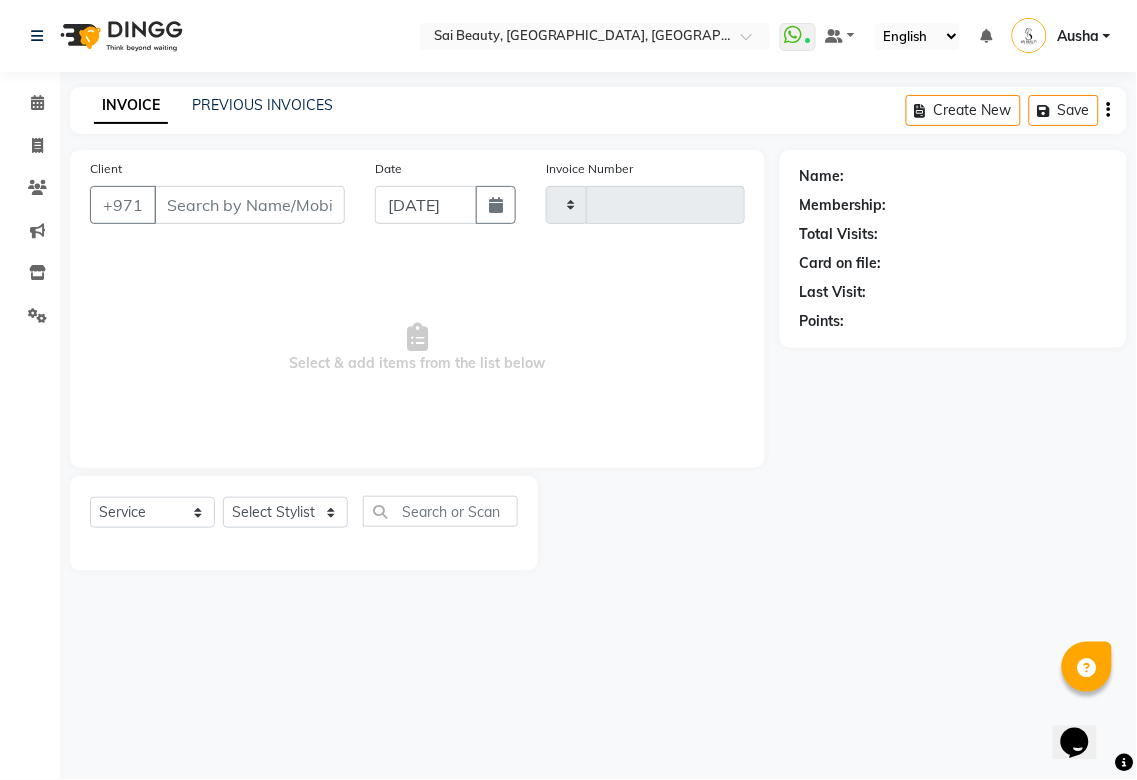 type on "2240" 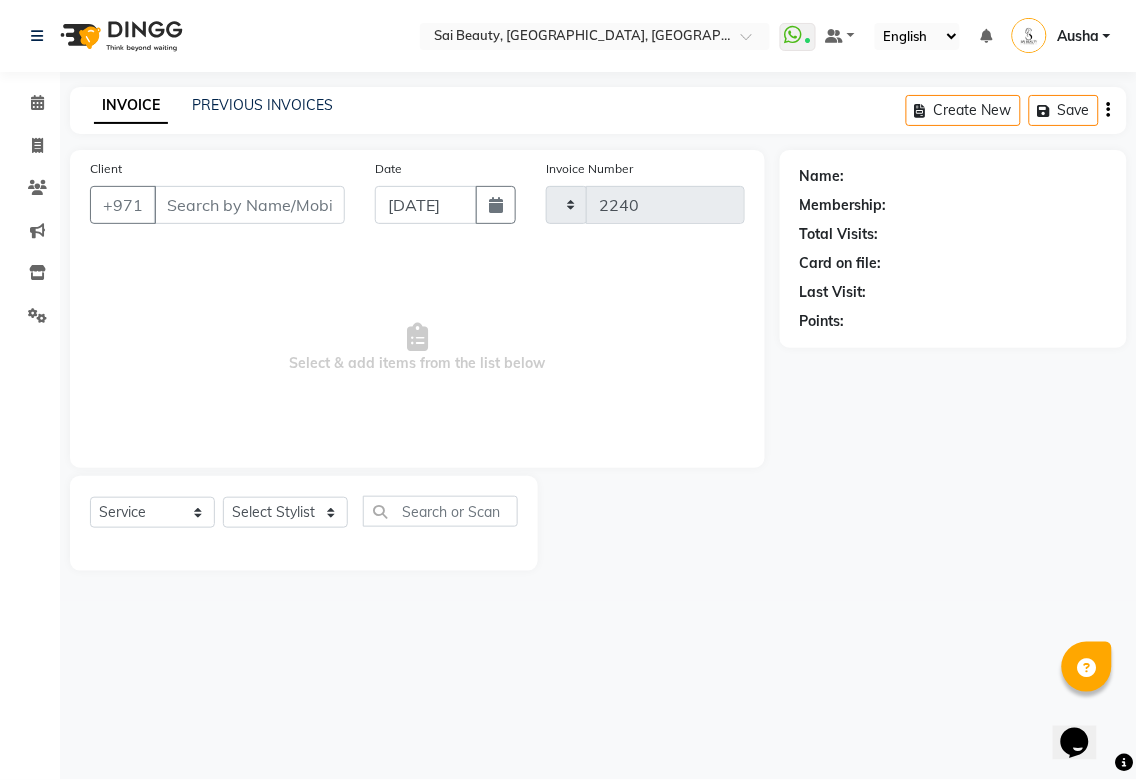 select on "5352" 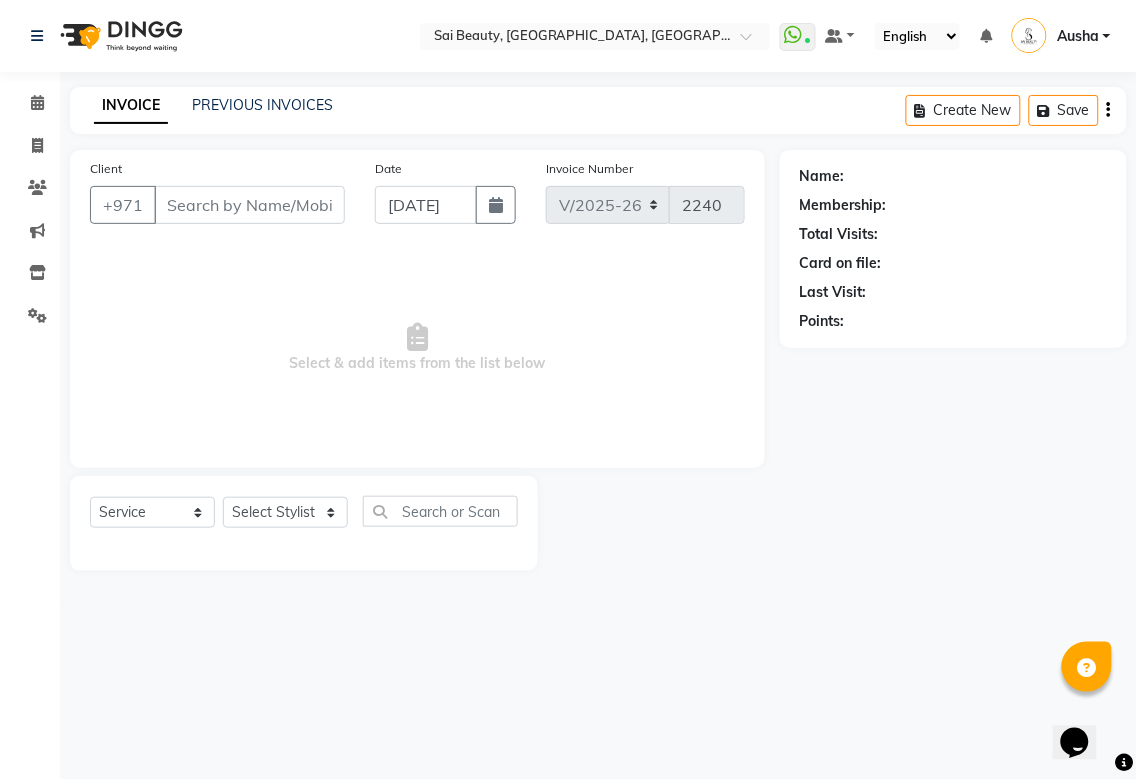 type on "551434874" 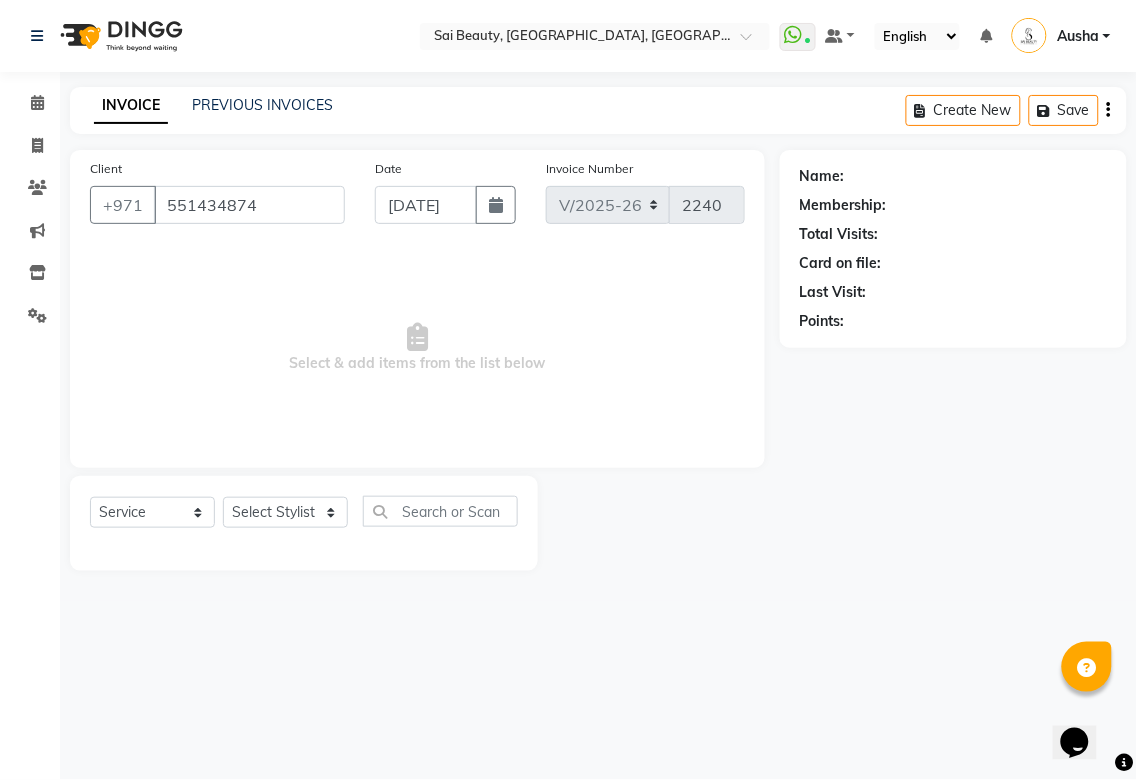 select on "45072" 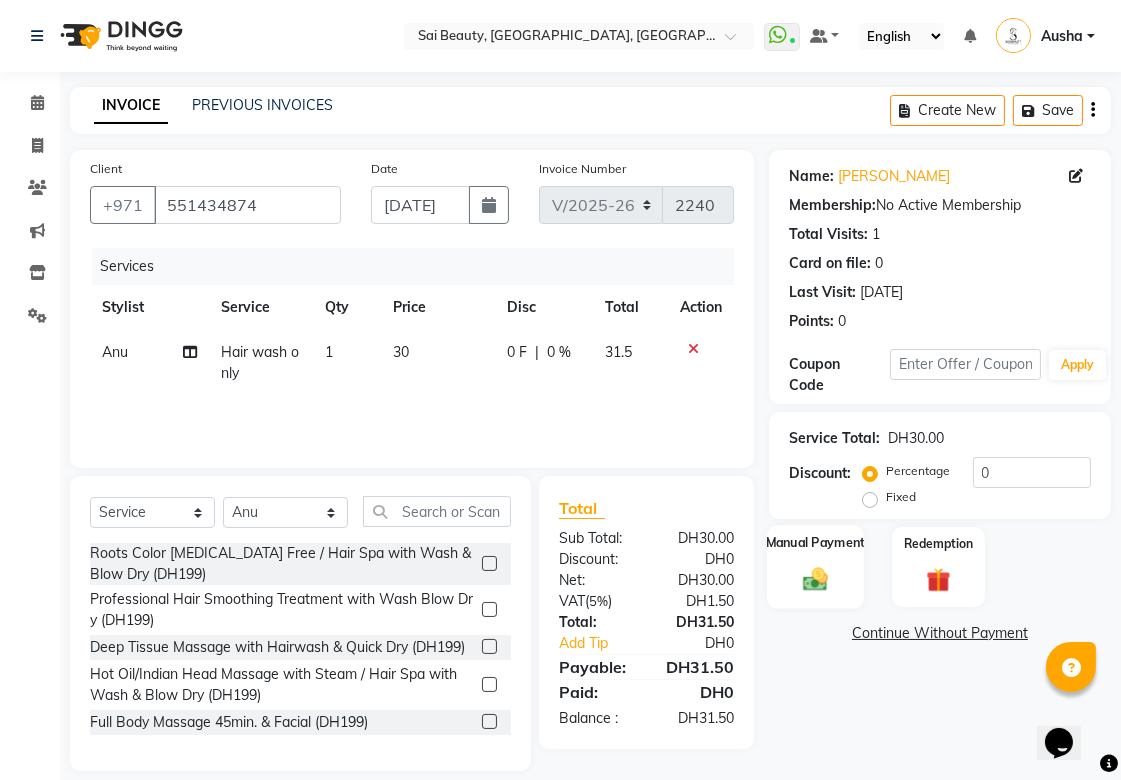 click 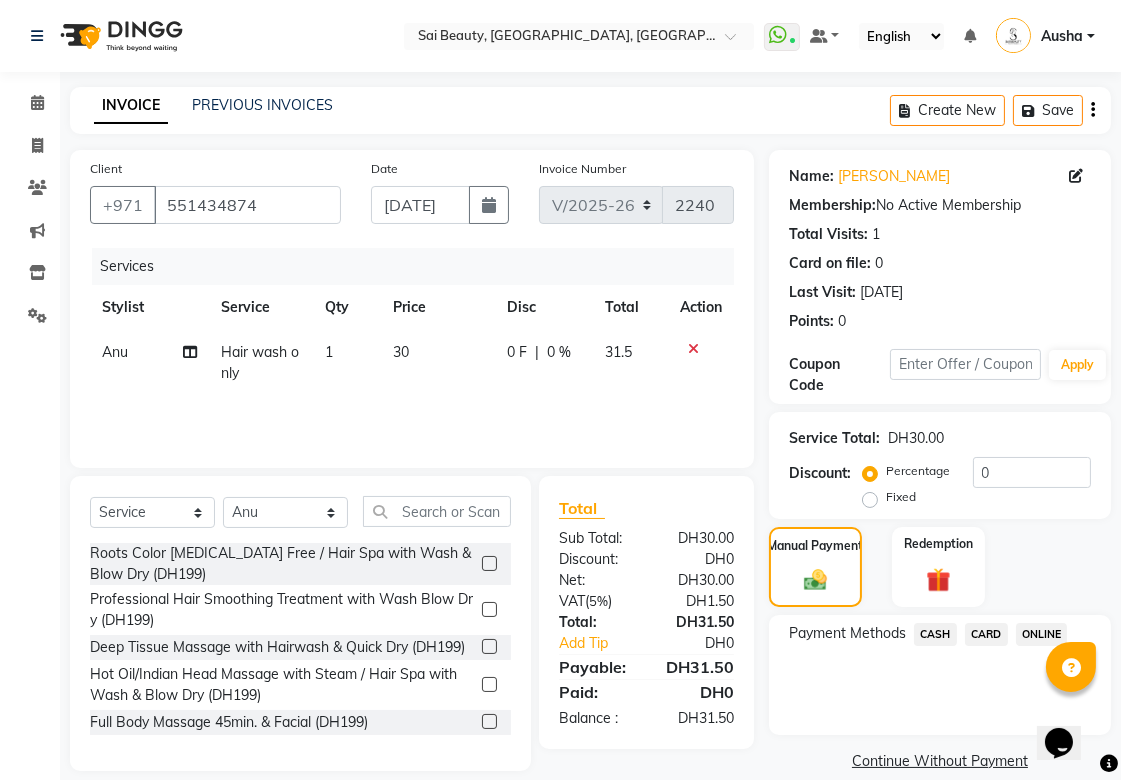 click on "CARD" 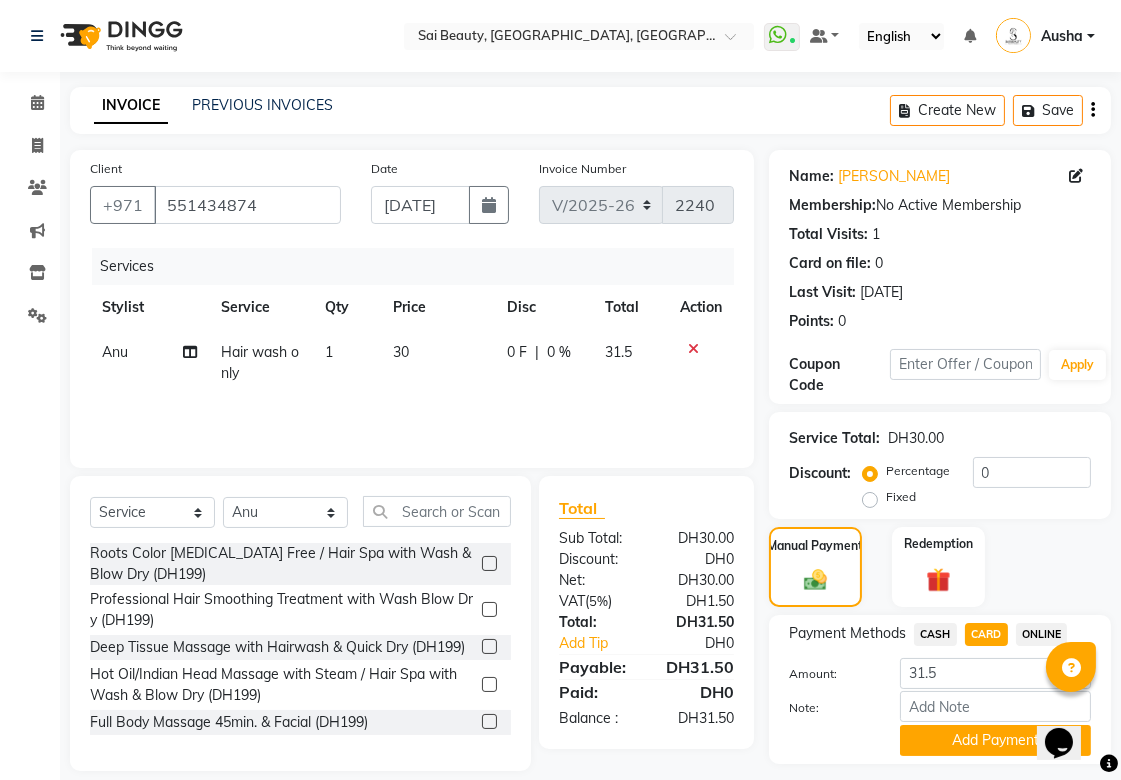 scroll, scrollTop: 55, scrollLeft: 0, axis: vertical 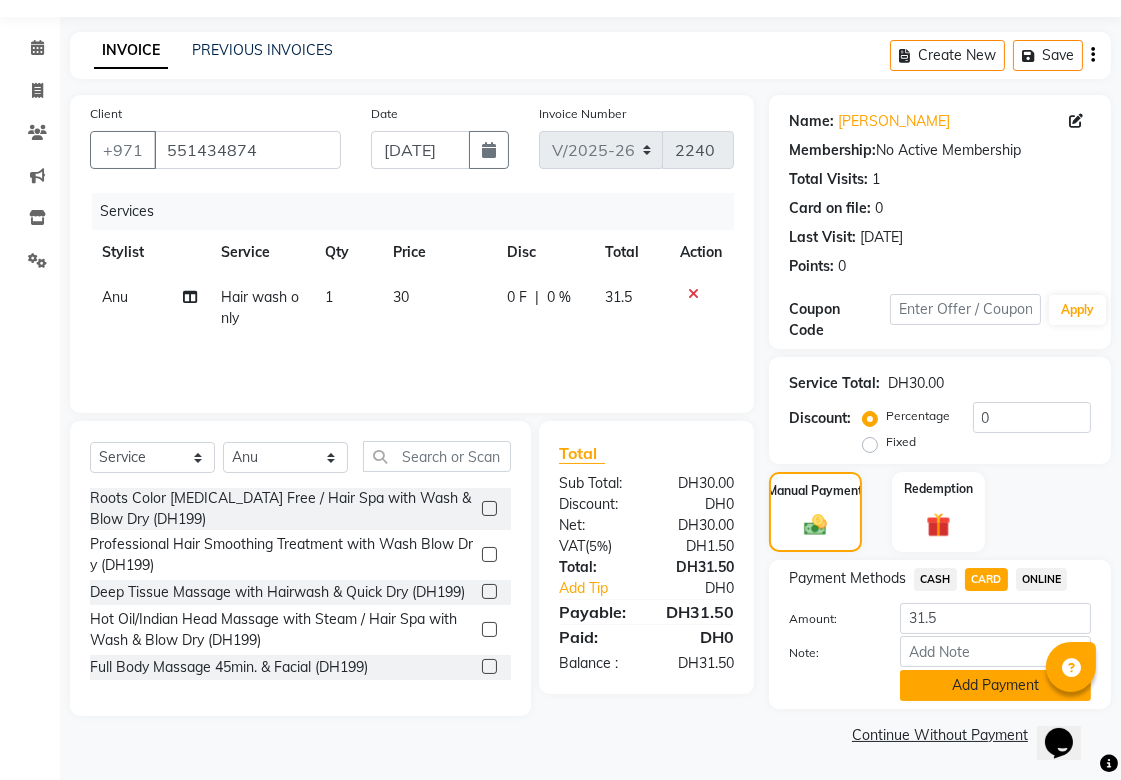 click on "Add Payment" 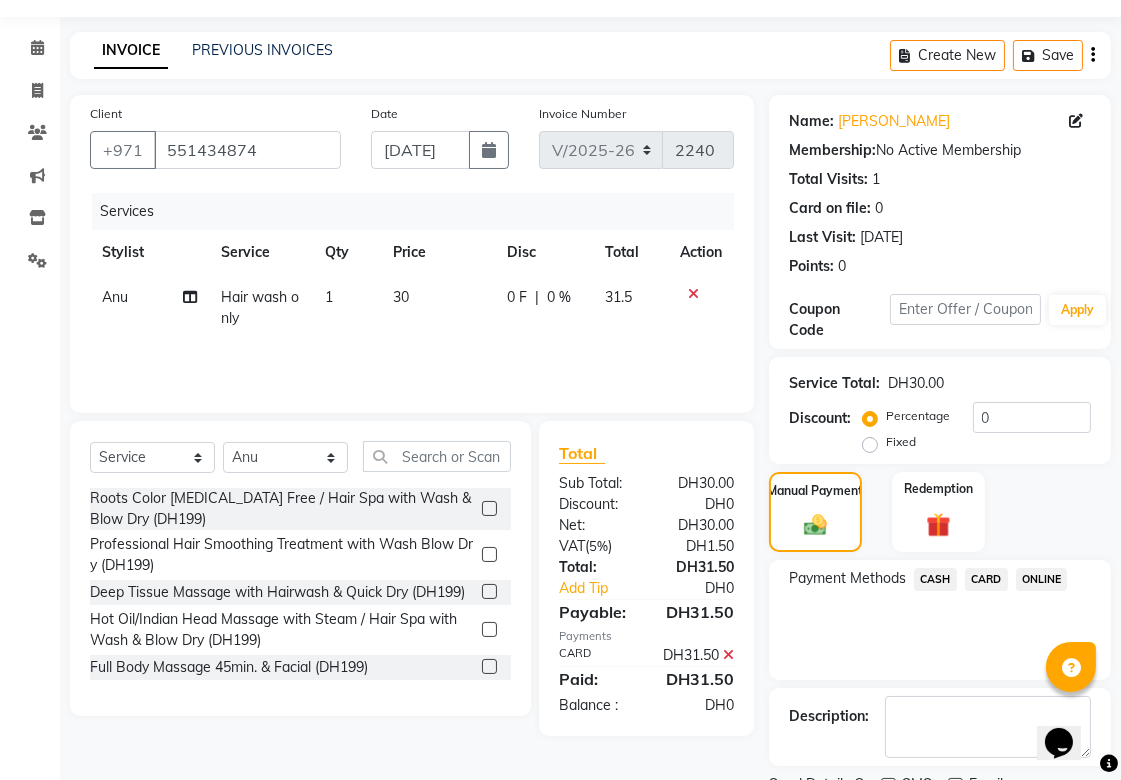 click on "CARD" 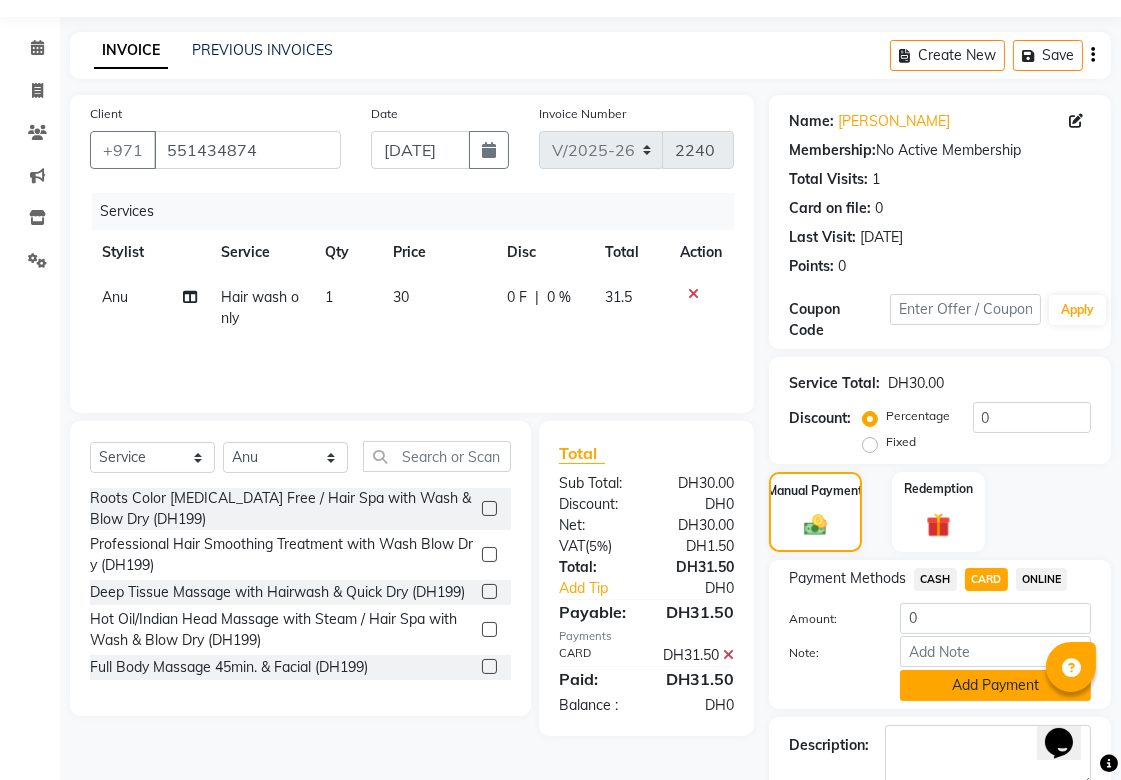 click on "Add Payment" 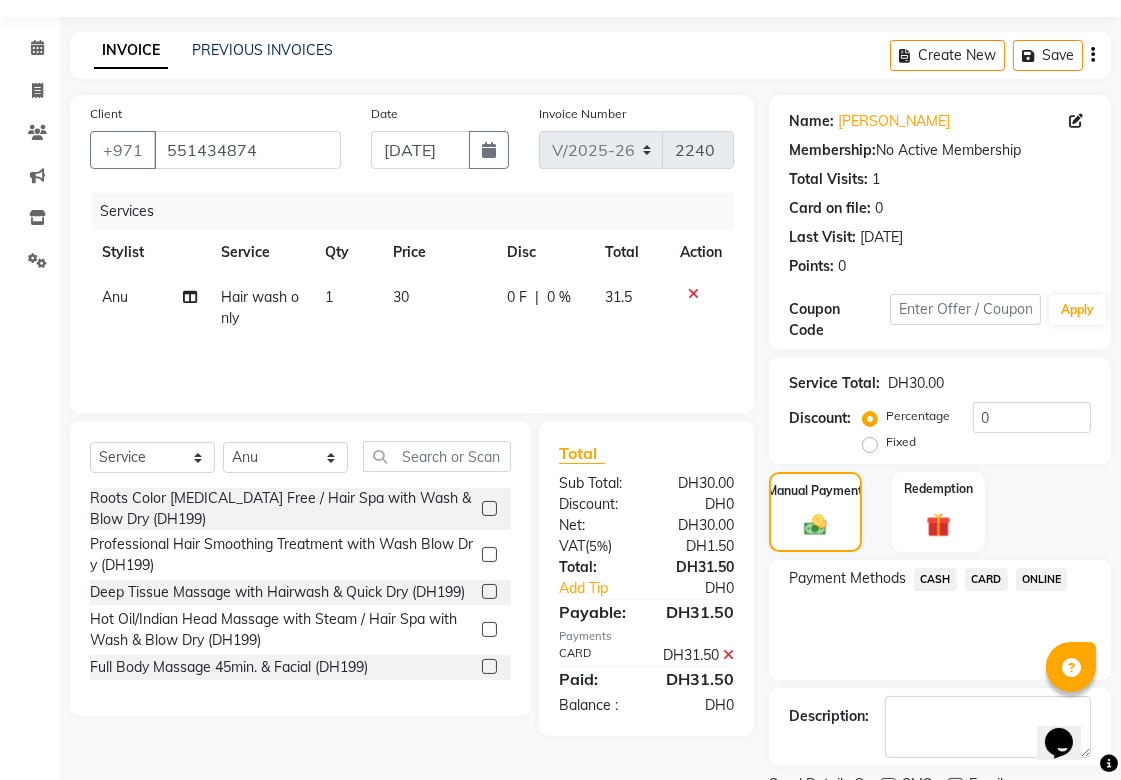 scroll, scrollTop: 138, scrollLeft: 0, axis: vertical 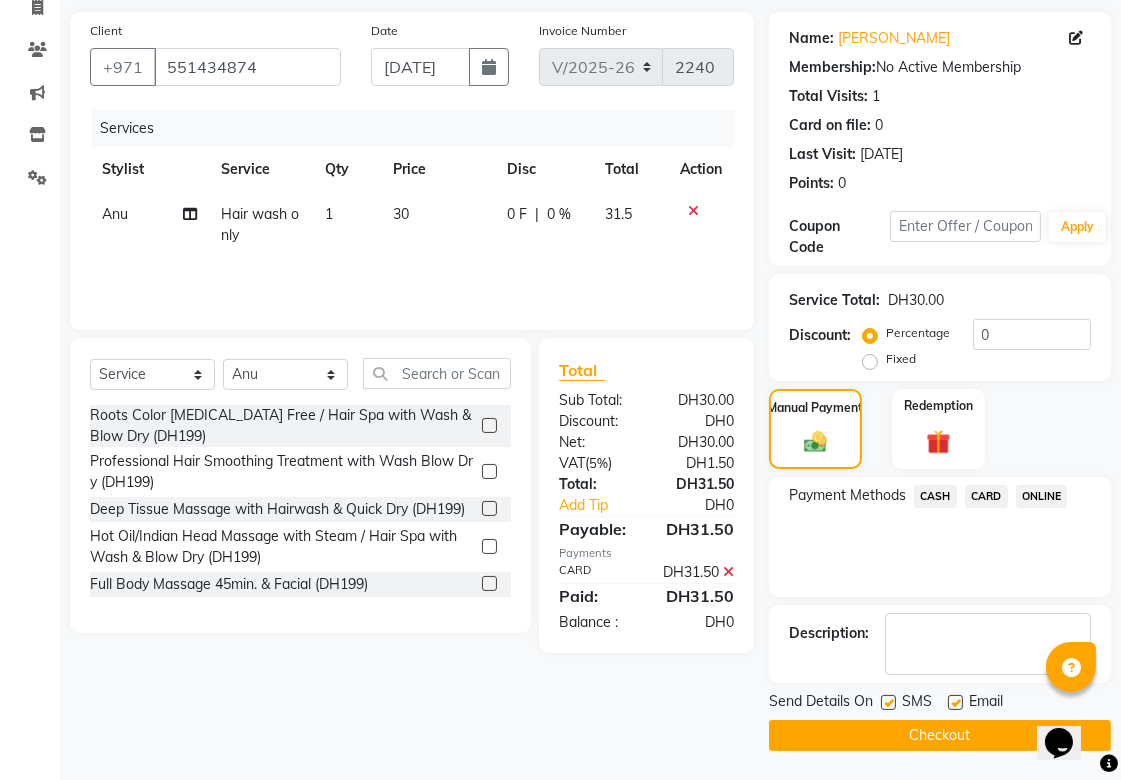 click on "Checkout" 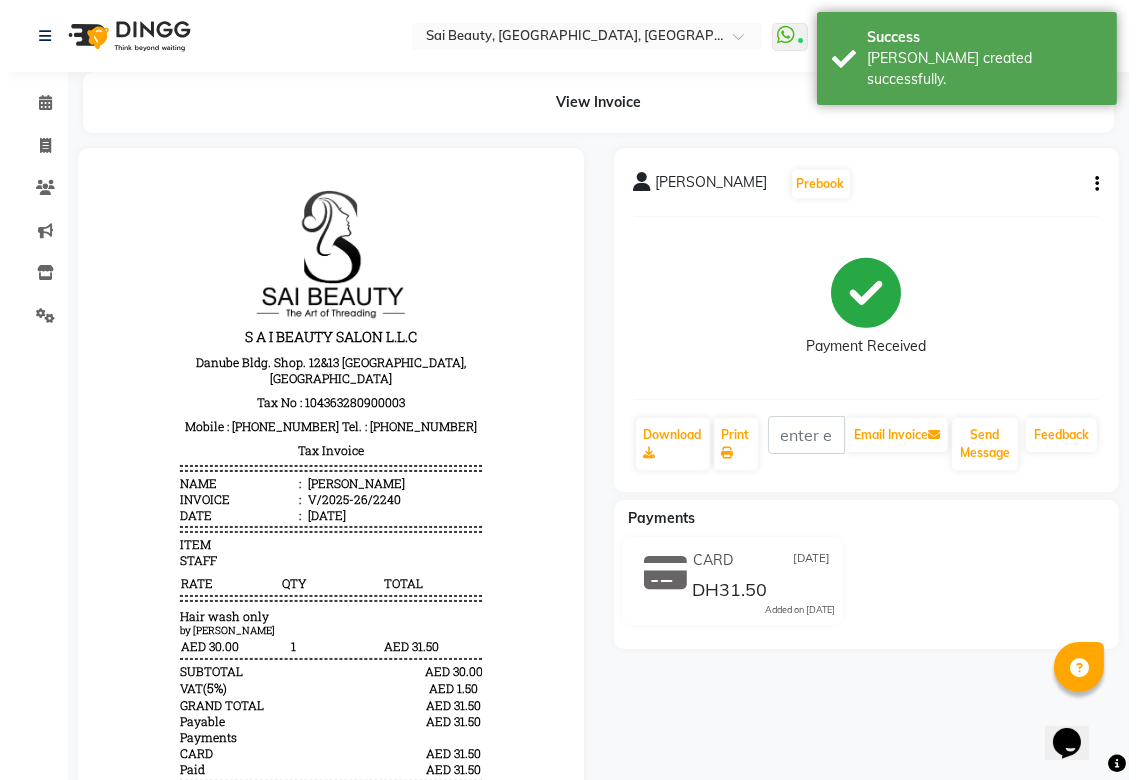 scroll, scrollTop: 0, scrollLeft: 0, axis: both 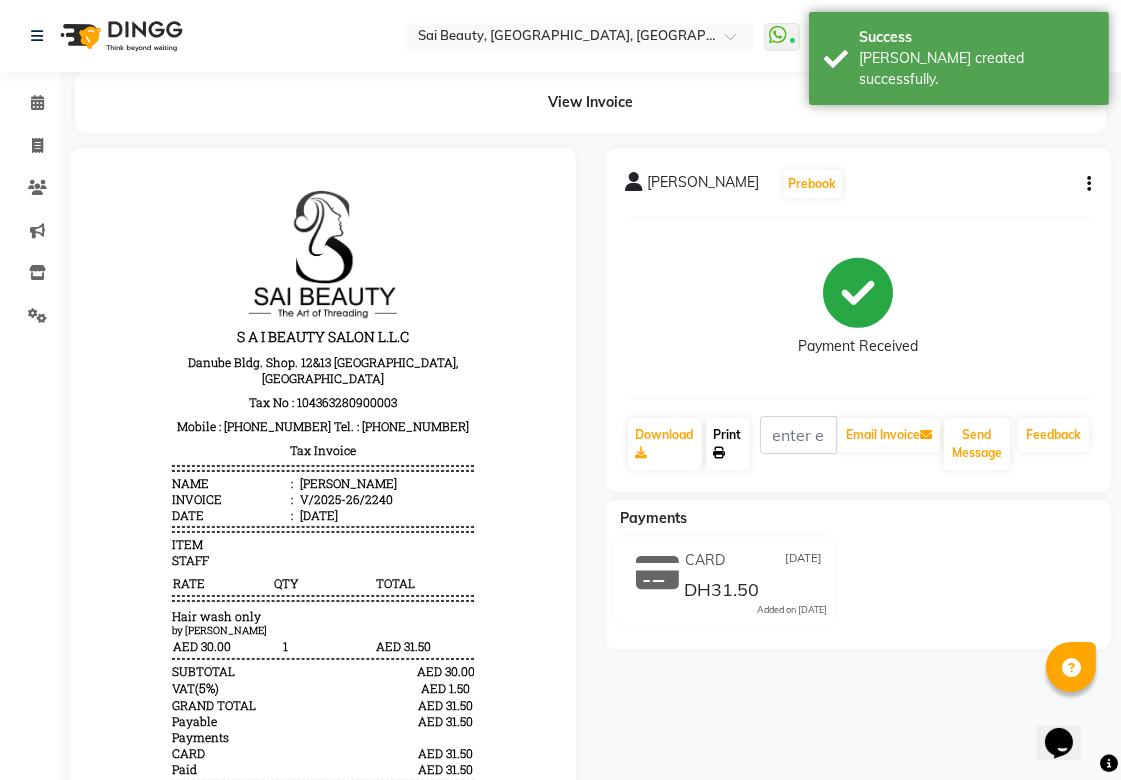 click on "Print" 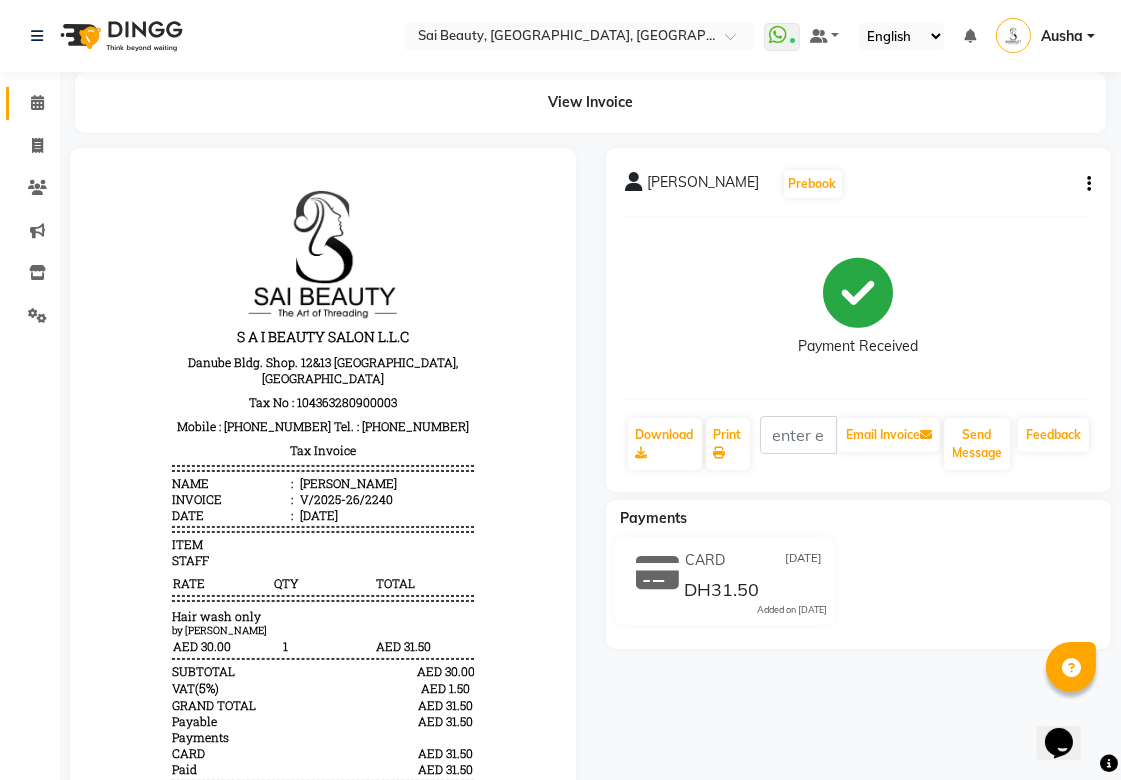 click 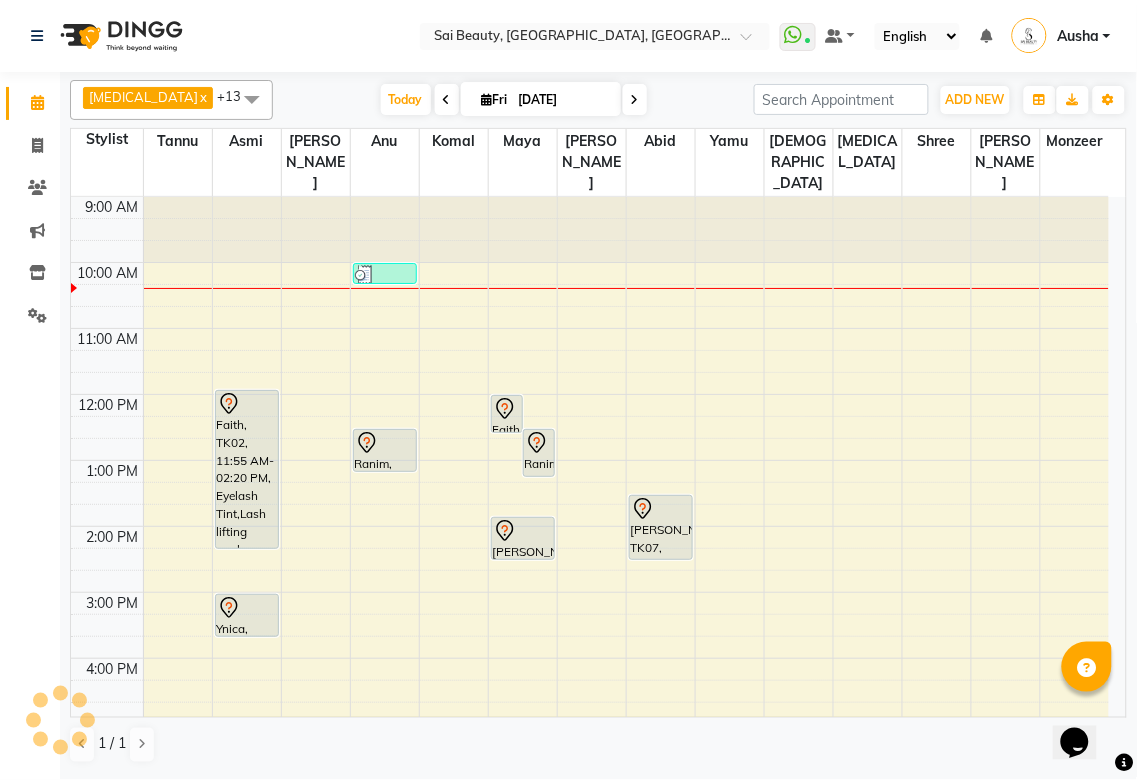 scroll, scrollTop: 0, scrollLeft: 0, axis: both 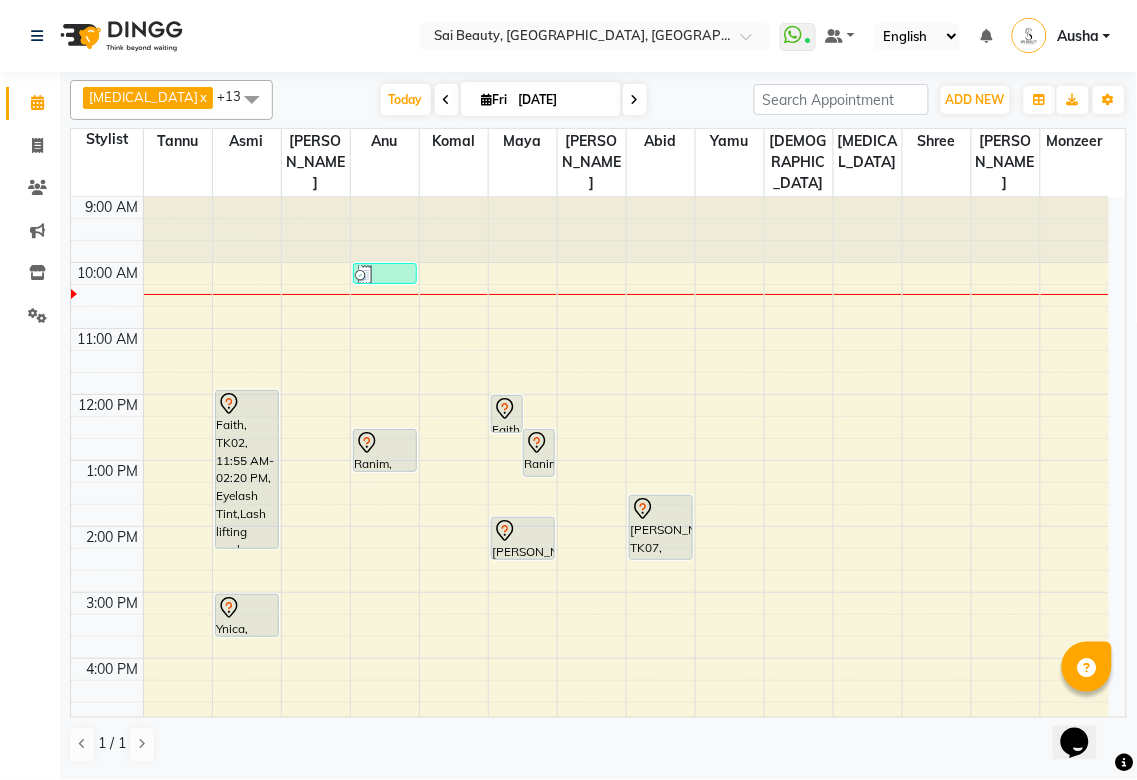 click 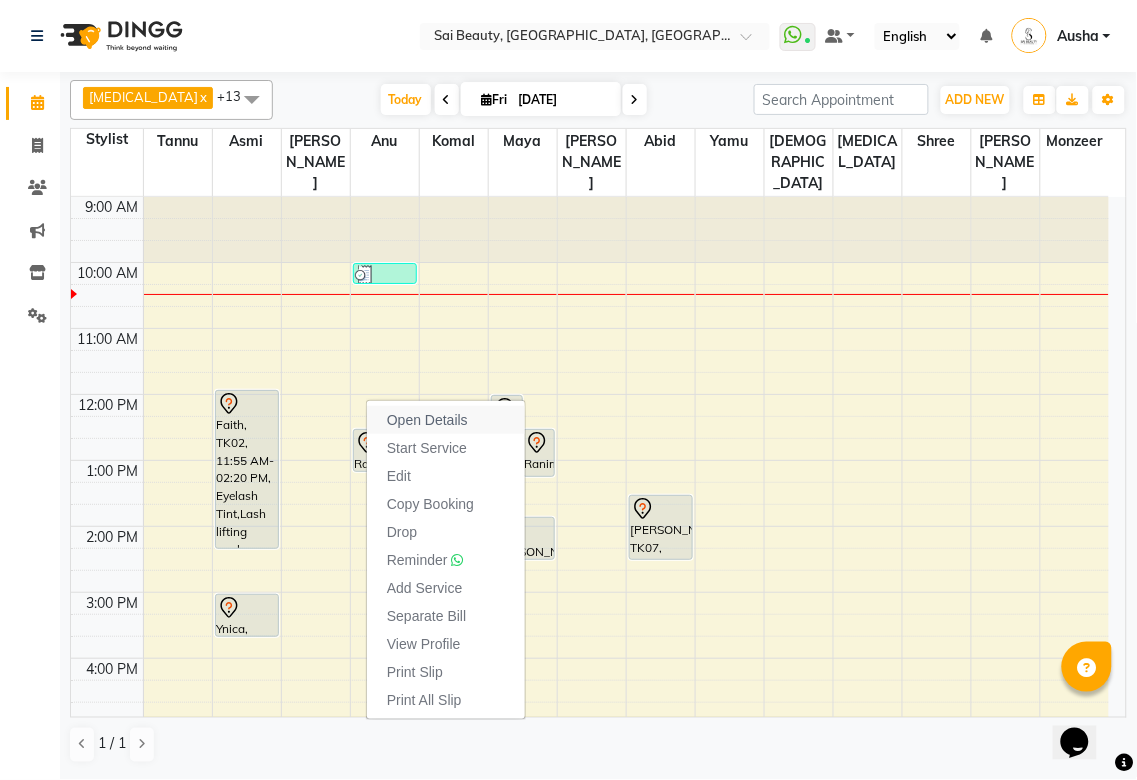 click on "Open Details" at bounding box center [427, 420] 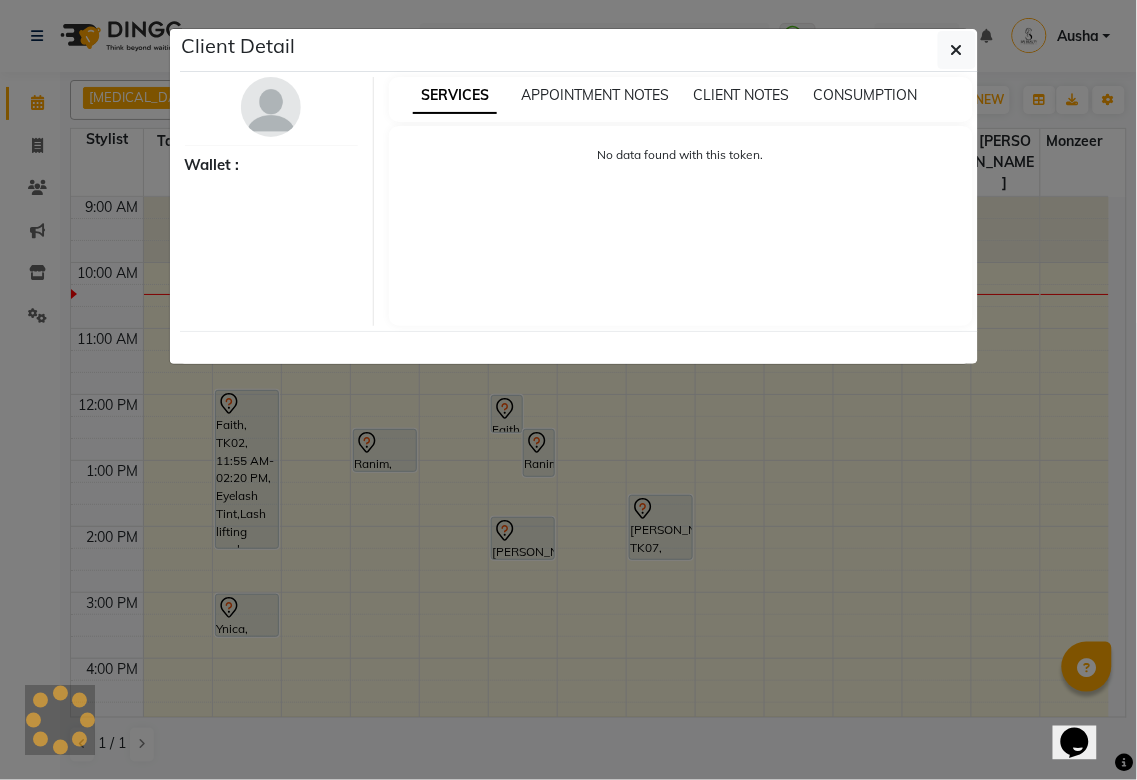 select on "7" 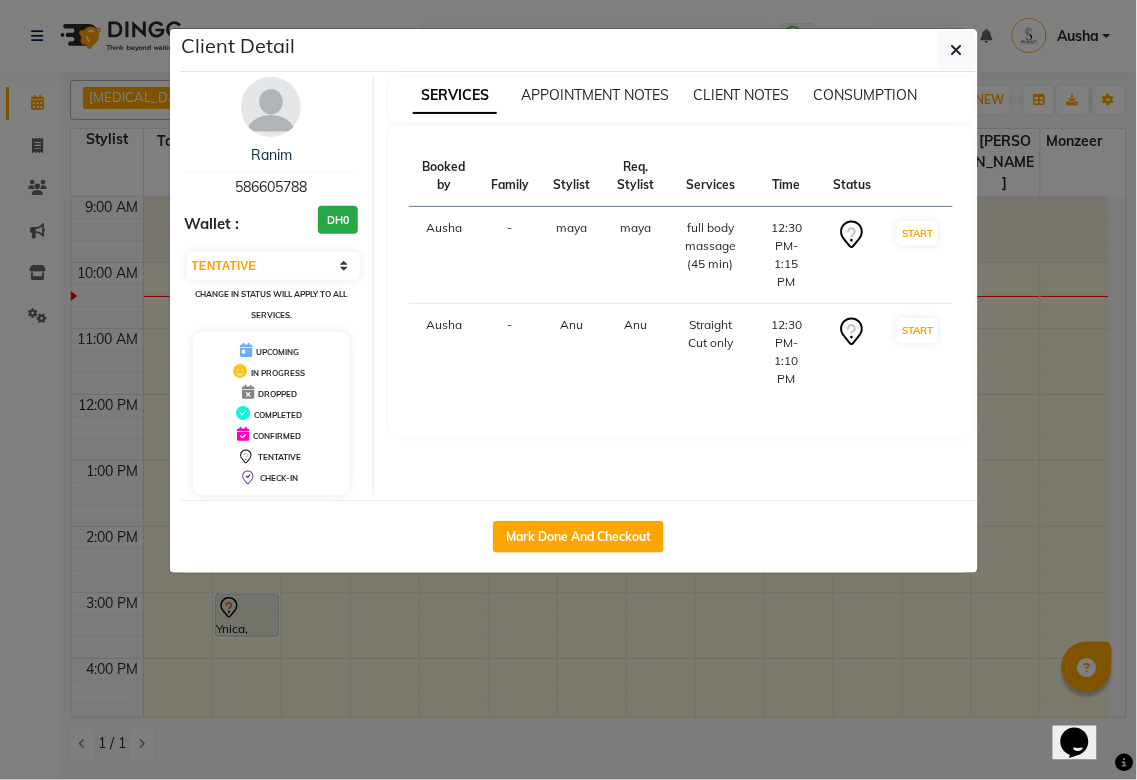 click on "Client Detail  Ranim    586605788 Wallet : DH0 Select IN SERVICE CONFIRMED TENTATIVE CHECK IN MARK DONE DROPPED UPCOMING Change in status will apply to all services. UPCOMING IN PROGRESS DROPPED COMPLETED CONFIRMED TENTATIVE CHECK-IN SERVICES APPOINTMENT NOTES CLIENT NOTES CONSUMPTION Booked by Family Stylist Req. Stylist Services Time Status  Ausha  - maya maya  full body massage (45 min)   12:30 PM-1:15 PM   START   Ausha  - Anu Anu  Straight Cut only   12:30 PM-1:10 PM   START   Mark Done And Checkout" 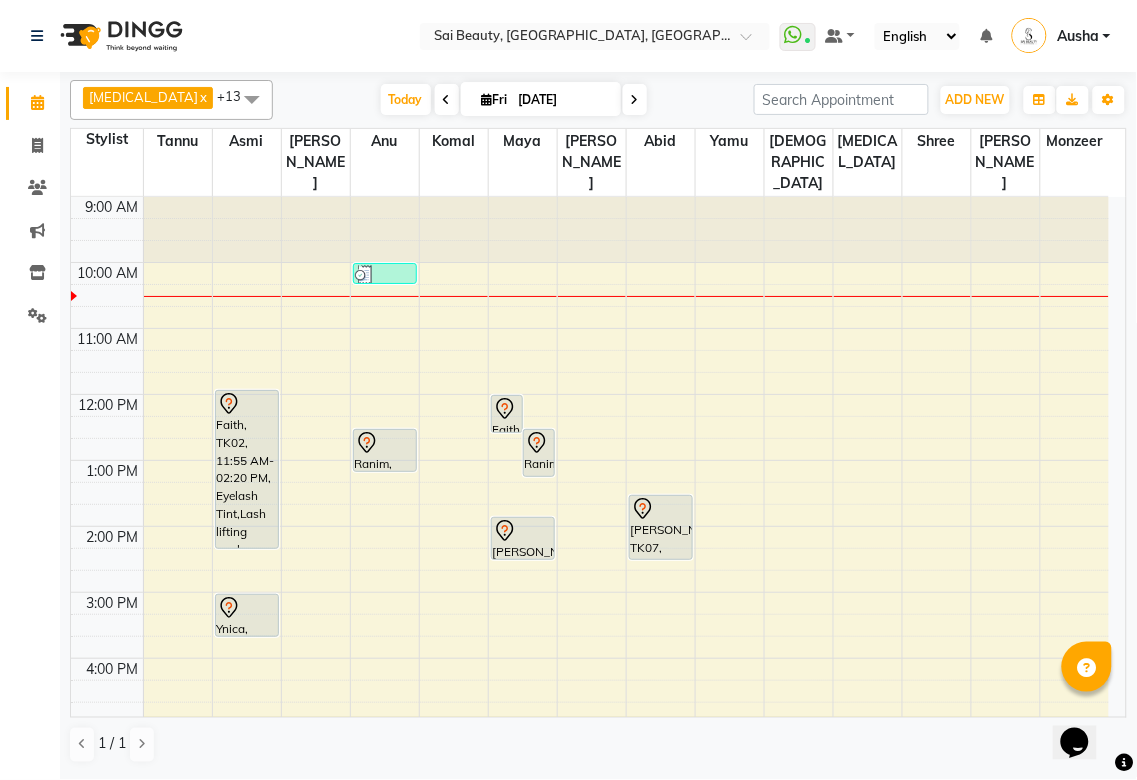 click 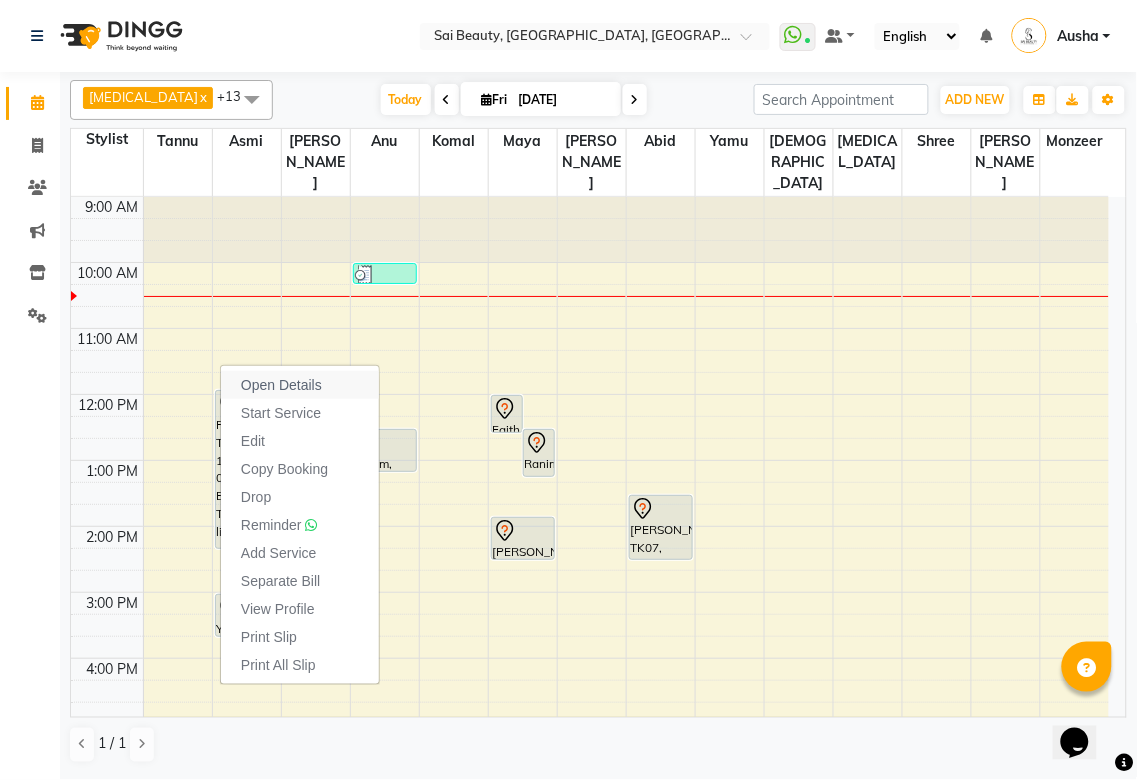 click on "Open Details" at bounding box center [300, 385] 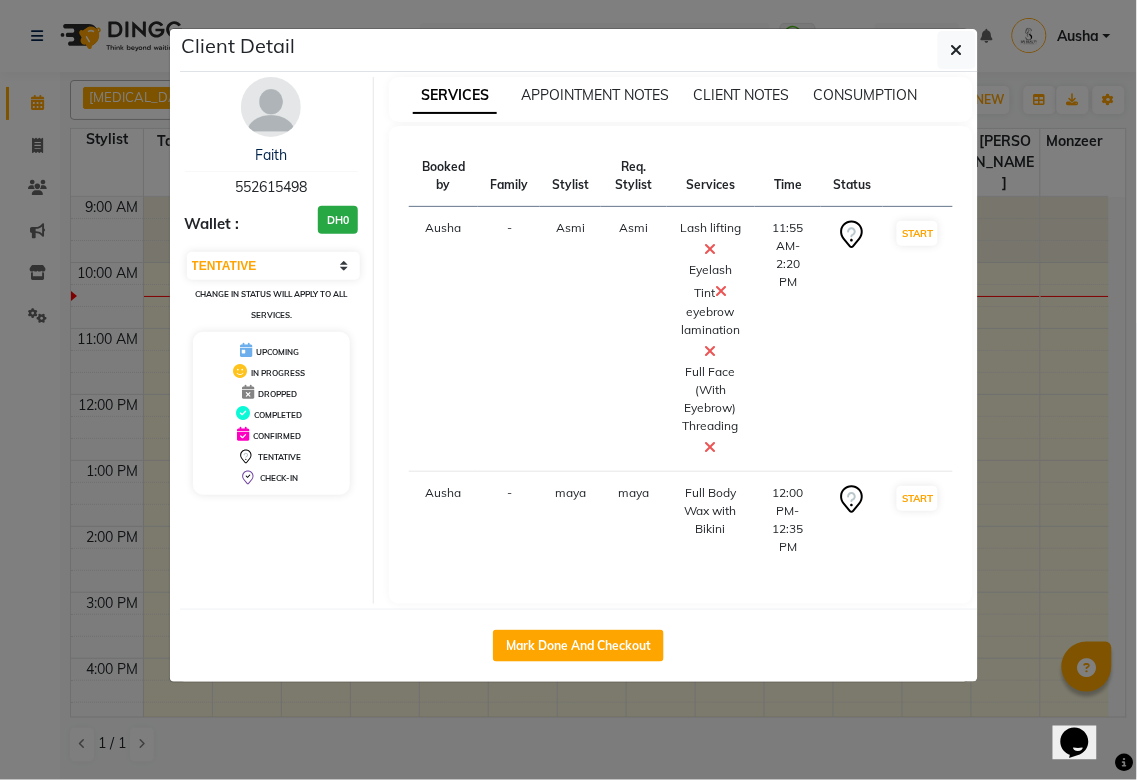 click on "Client Detail  Faith    552615498 Wallet : DH0 Select IN SERVICE CONFIRMED TENTATIVE CHECK IN MARK DONE DROPPED UPCOMING Change in status will apply to all services. UPCOMING IN PROGRESS DROPPED COMPLETED CONFIRMED TENTATIVE CHECK-IN SERVICES APPOINTMENT NOTES CLIENT NOTES CONSUMPTION Booked by Family Stylist Req. Stylist Services Time Status  Ausha  - Asmi Asmi  Lash lifting    Eyelash Tint   eyebrow lamination    Full Face (With Eyebrow) Threading   11:55 AM-2:20 PM   START   Ausha  - maya maya  Full Body Wax with Bikini   12:00 PM-12:35 PM   START   Mark Done And Checkout" 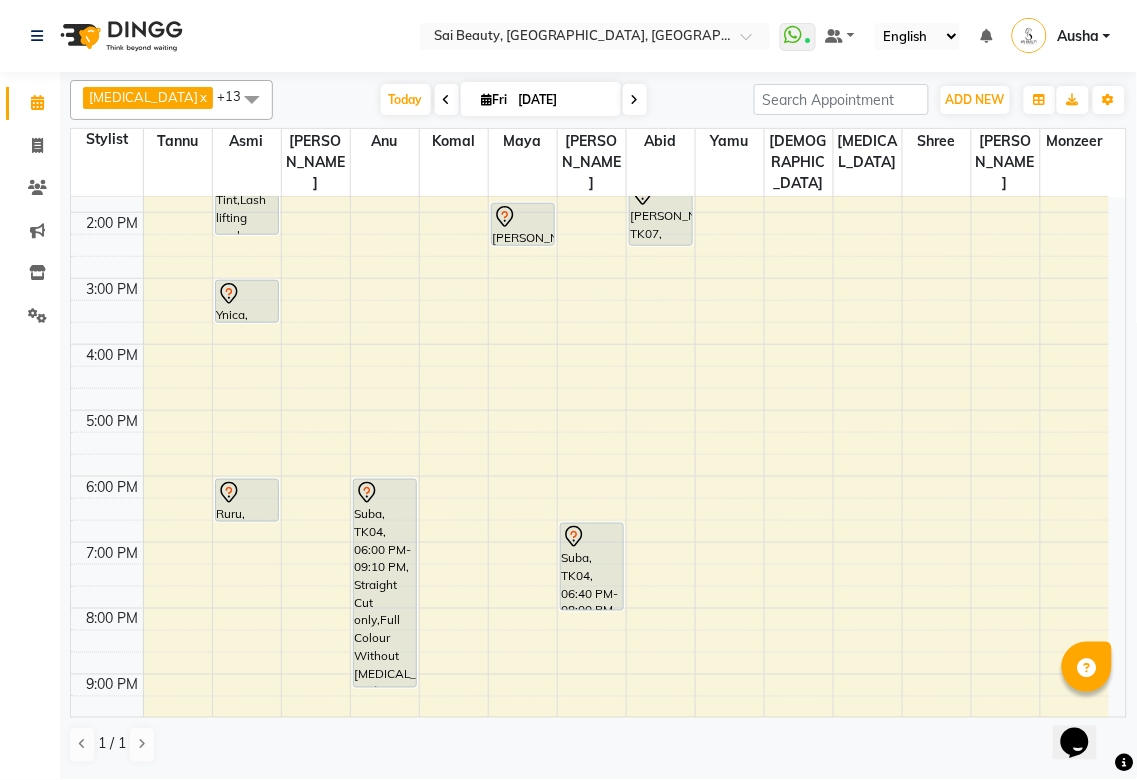 scroll, scrollTop: 336, scrollLeft: 0, axis: vertical 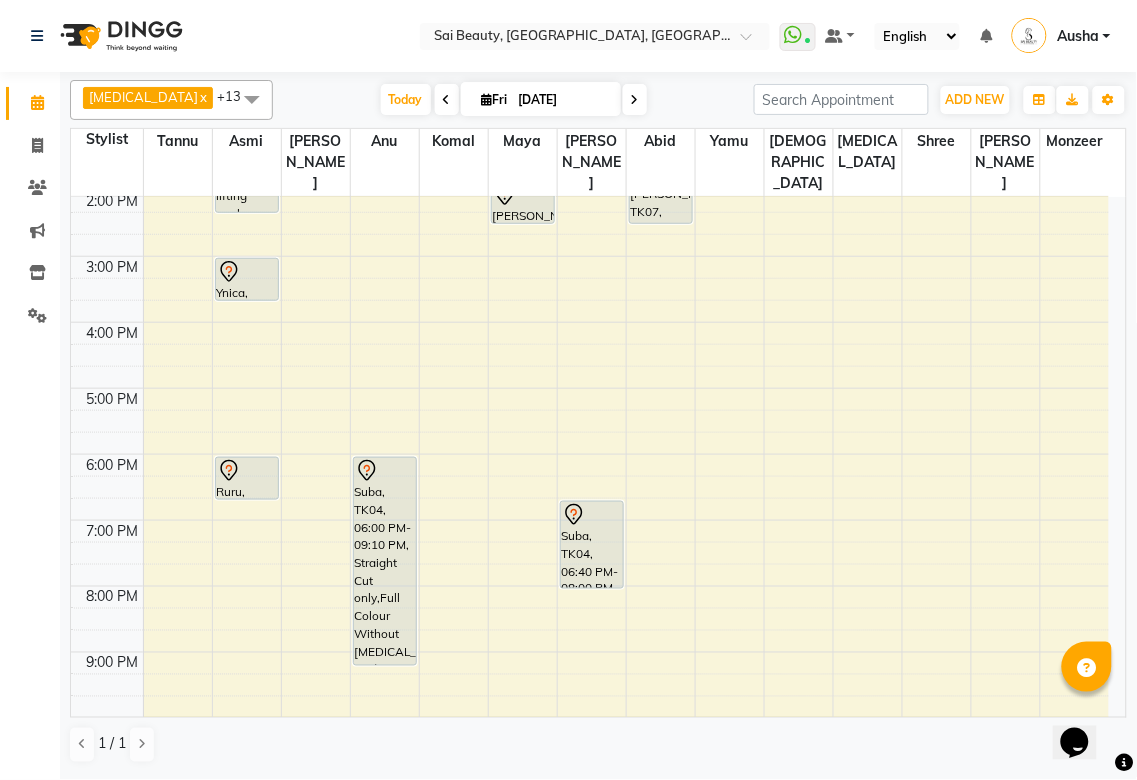 click 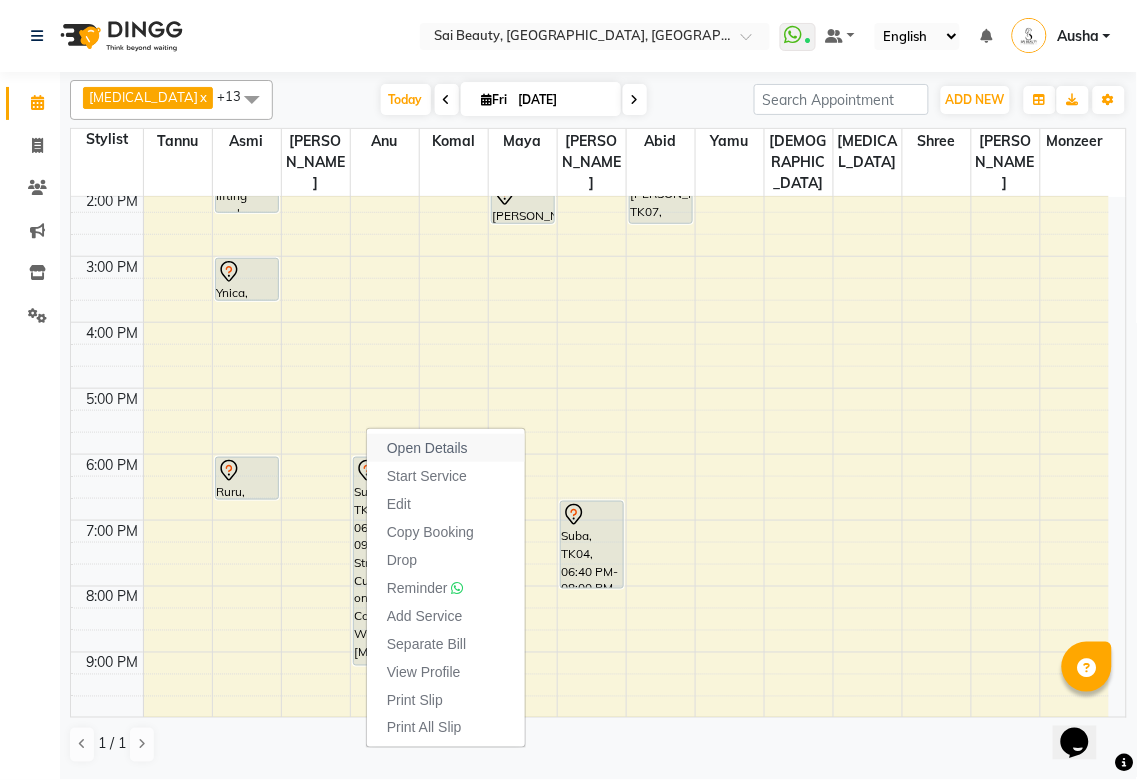 click on "Open Details" at bounding box center (427, 448) 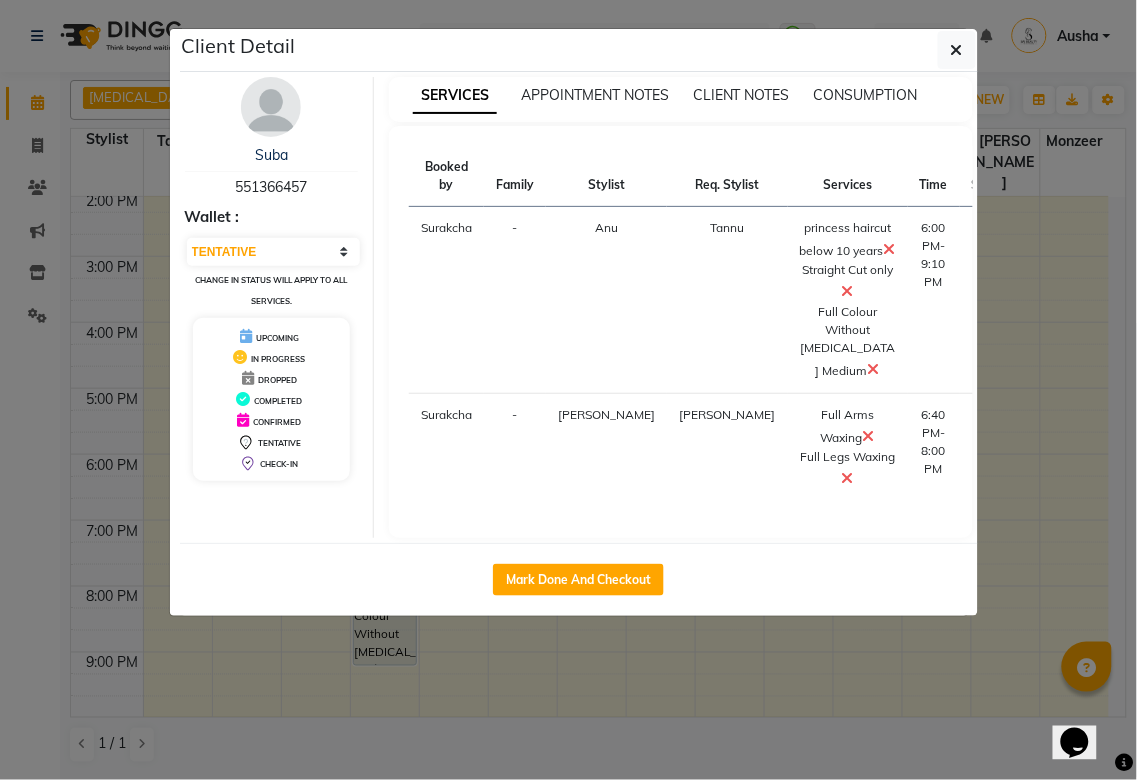 click on "Client Detail  Suba    551366457 Wallet : Select IN SERVICE CONFIRMED TENTATIVE CHECK IN MARK DONE DROPPED UPCOMING Change in status will apply to all services. UPCOMING IN PROGRESS DROPPED COMPLETED CONFIRMED TENTATIVE CHECK-IN SERVICES APPOINTMENT NOTES CLIENT NOTES CONSUMPTION Booked by Family Stylist Req. Stylist Services Time Status  Surakcha  - Anu Tannu  princess haircut below 10 years   Straight Cut only   Full Colour Without Ammonia Medium   6:00 PM-9:10 PM   START   Surakcha  - Diksha Diksha  Full Arms Waxing   Full Legs Waxing   6:40 PM-8:00 PM   START   Mark Done And Checkout" 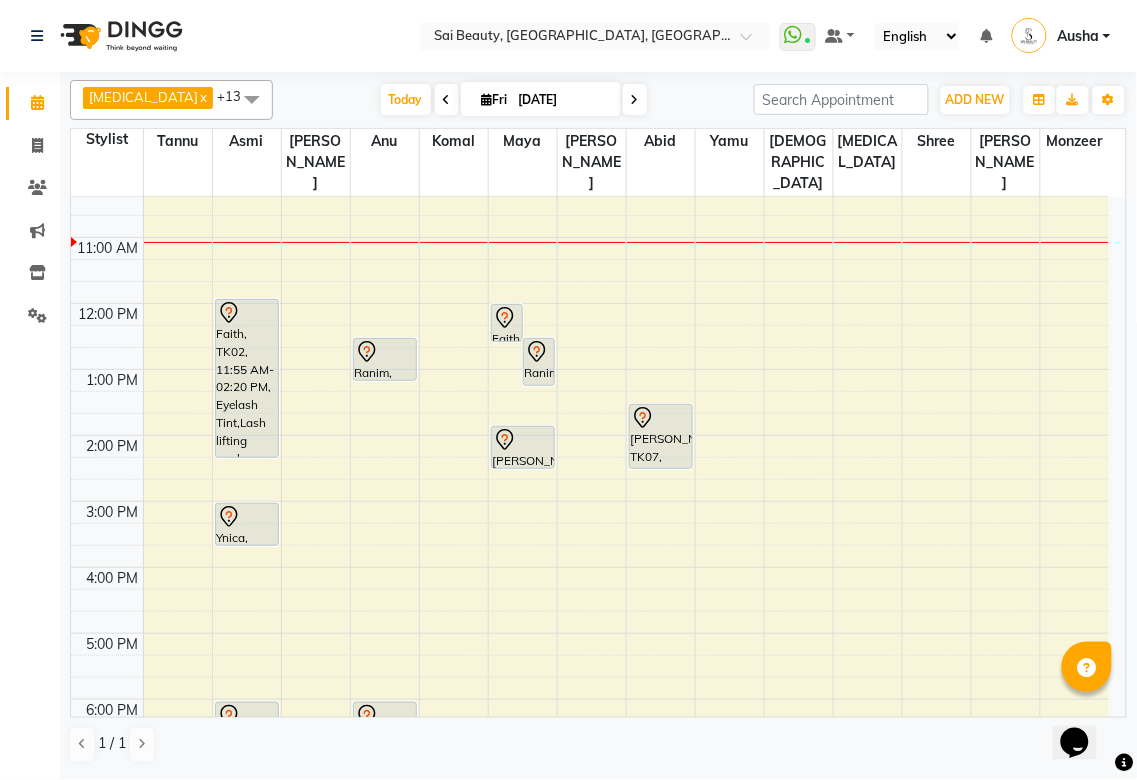 scroll, scrollTop: 0, scrollLeft: 0, axis: both 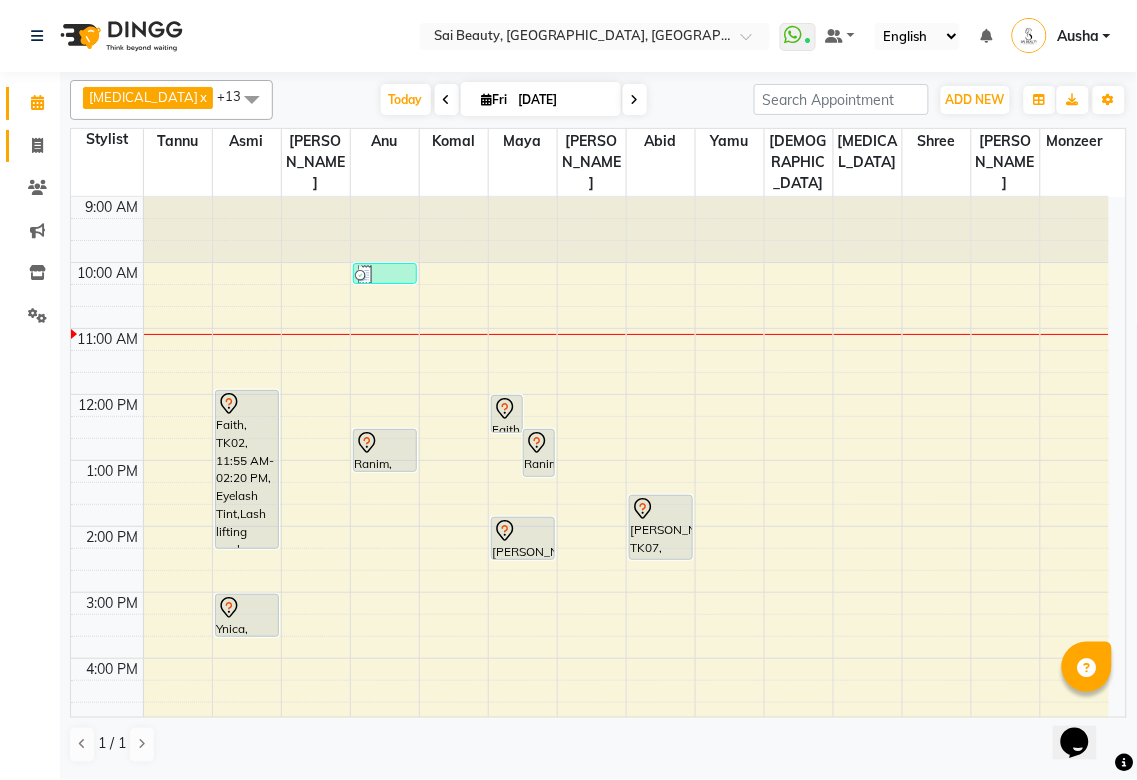 click 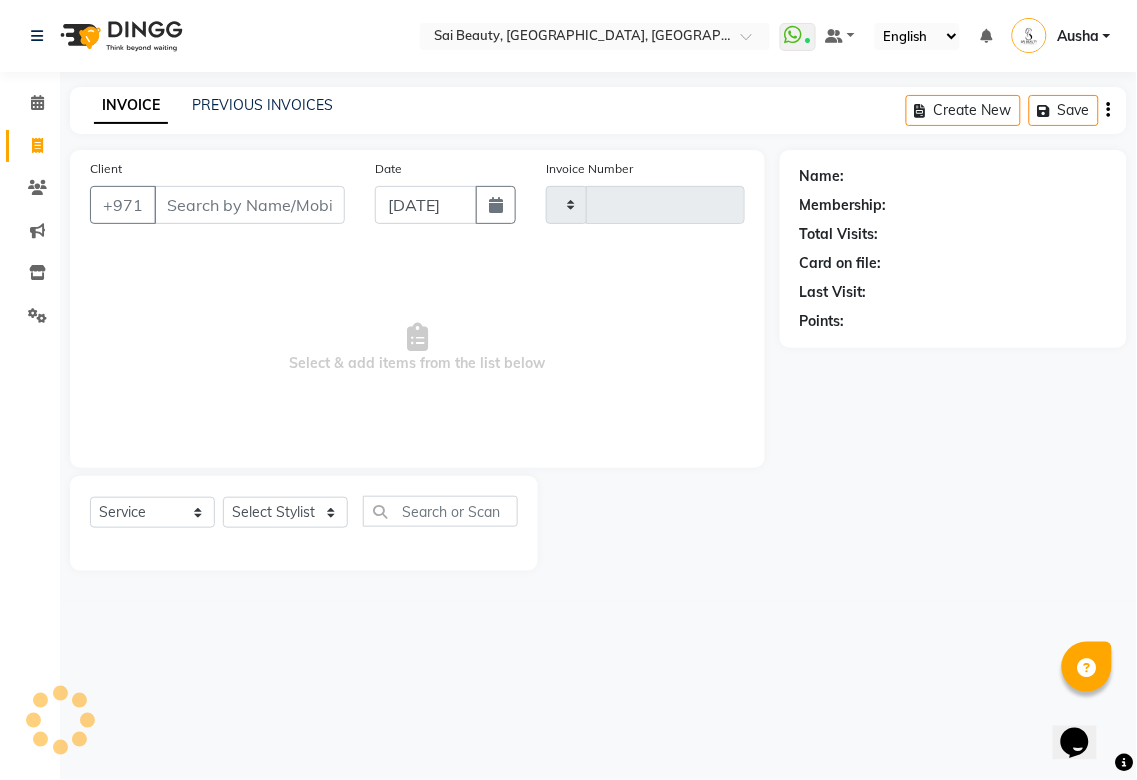 type on "2241" 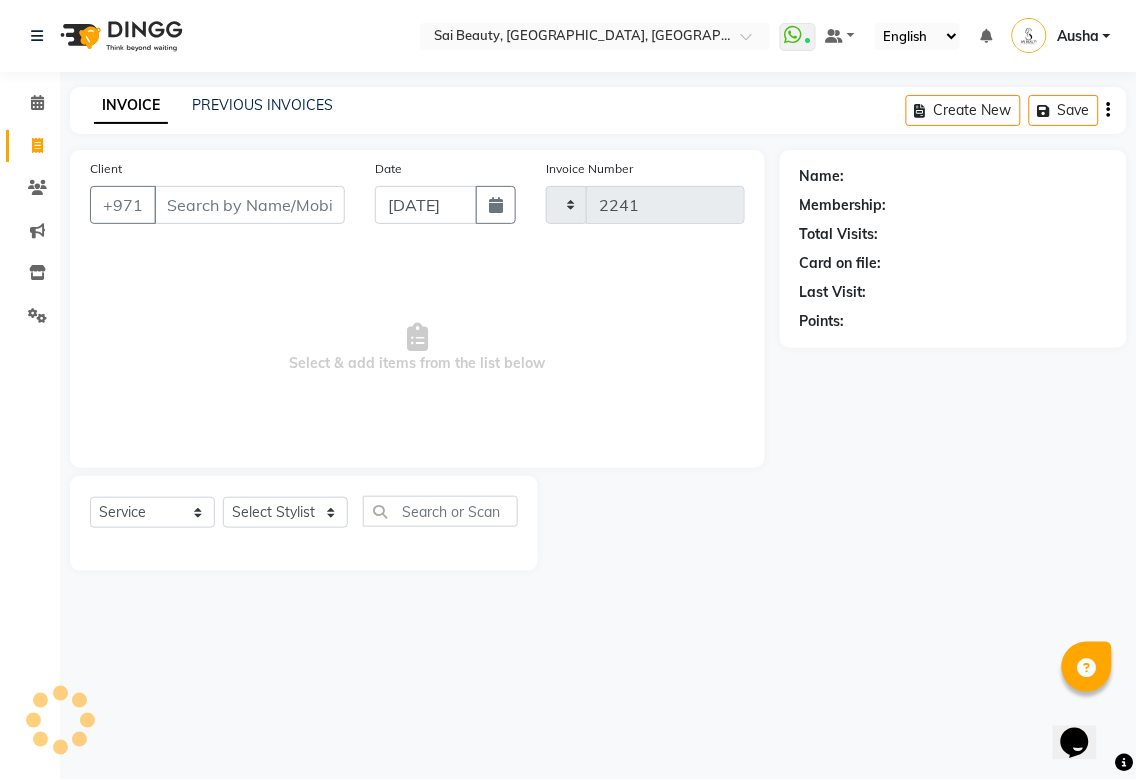 select on "5352" 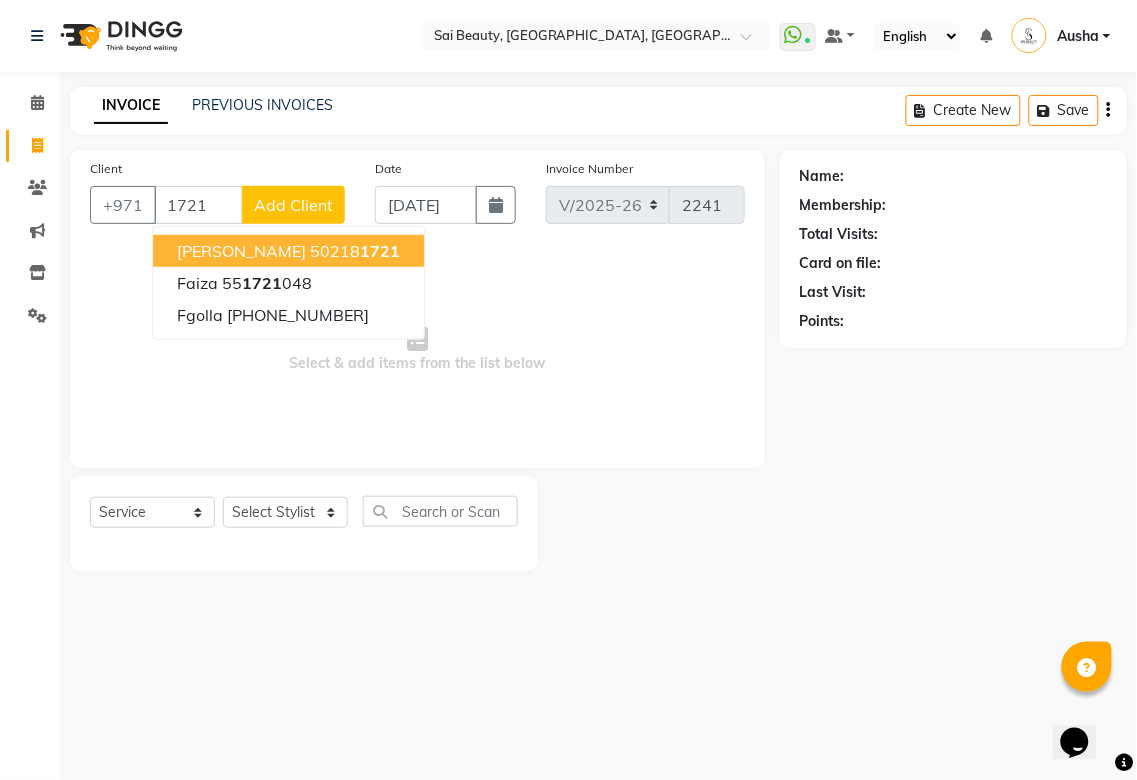 click on "Shahnaz" at bounding box center (241, 251) 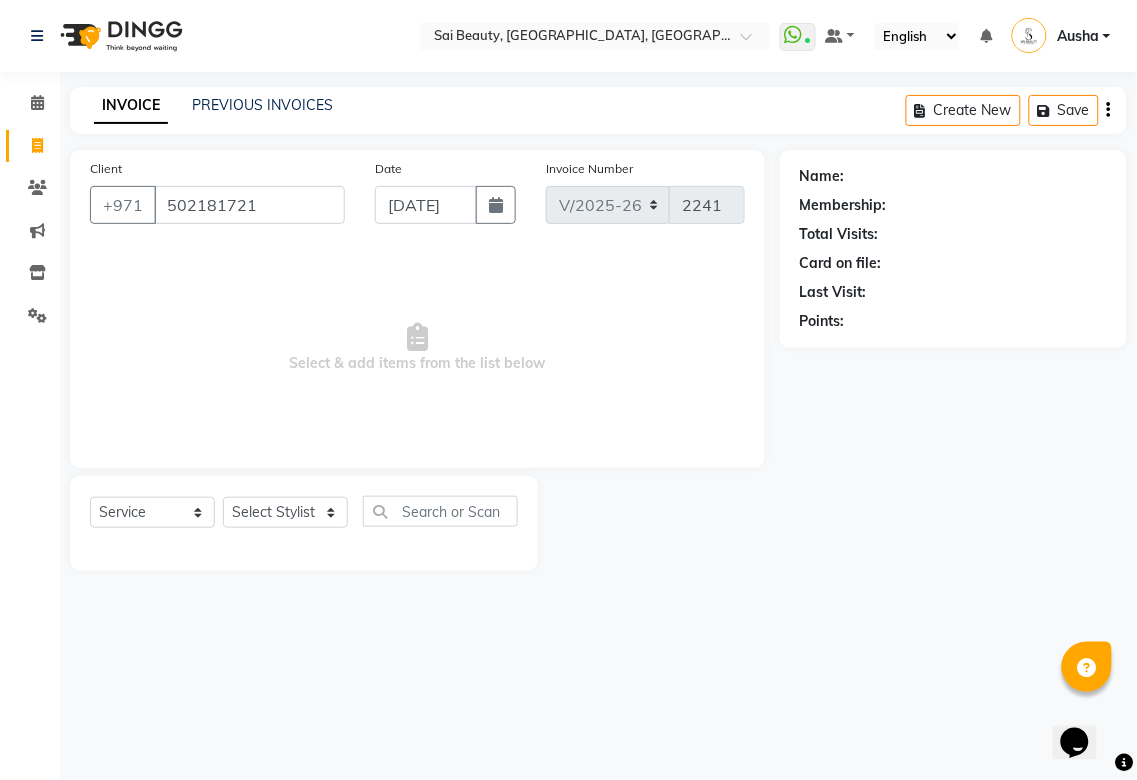 type on "502181721" 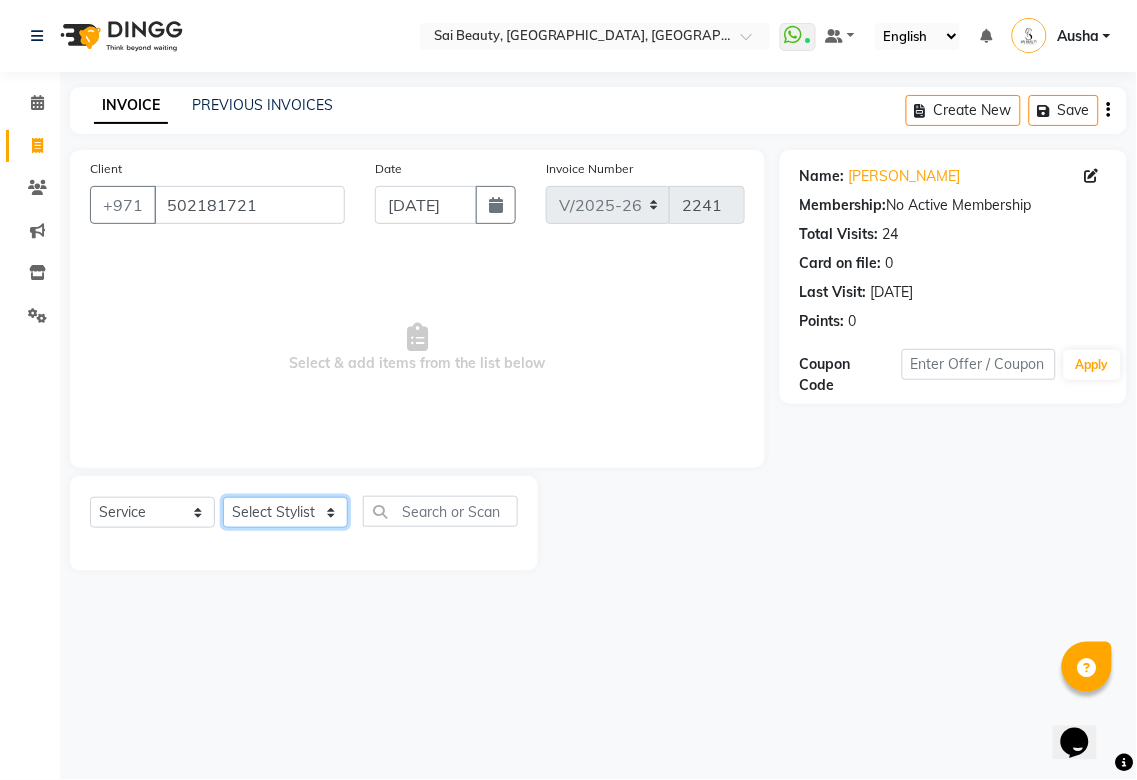 click on "Select Stylist [PERSON_NAME][MEDICAL_DATA] [PERSON_NAME] Asmi Ausha [PERSON_NAME] Gita [PERSON_NAME] Monzeer shree [PERSON_NAME] [PERSON_NAME] Surakcha [PERSON_NAME] Yamu" 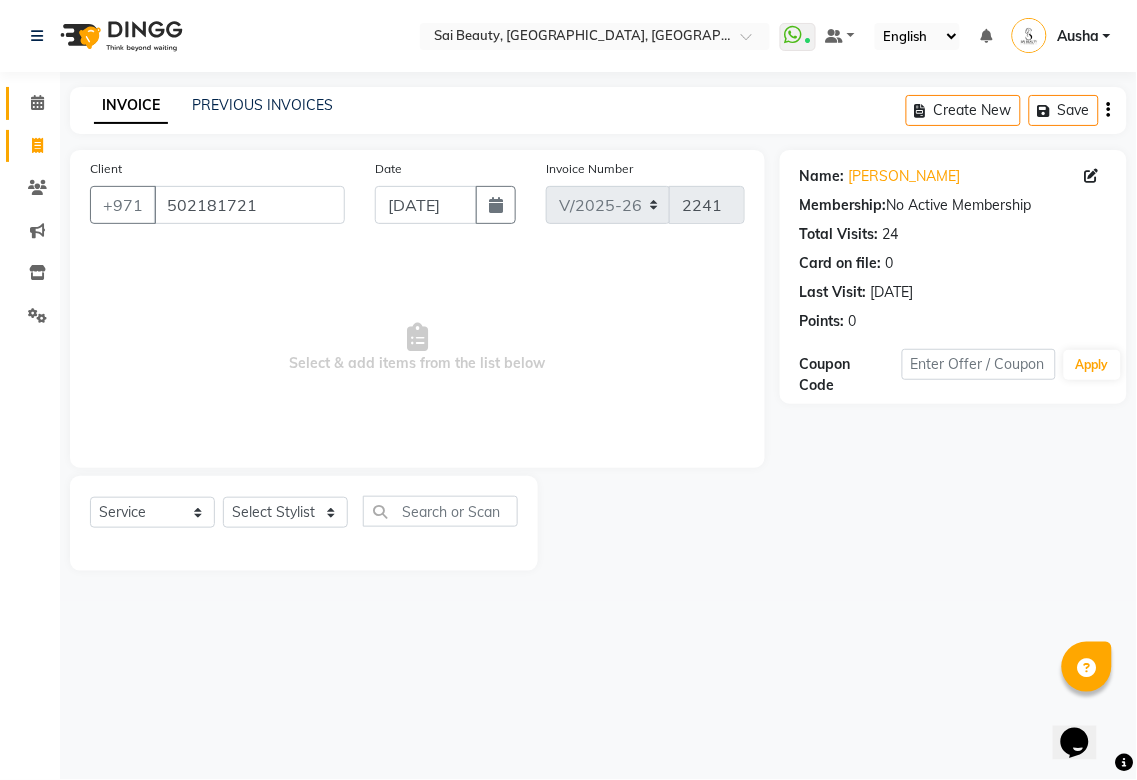 click 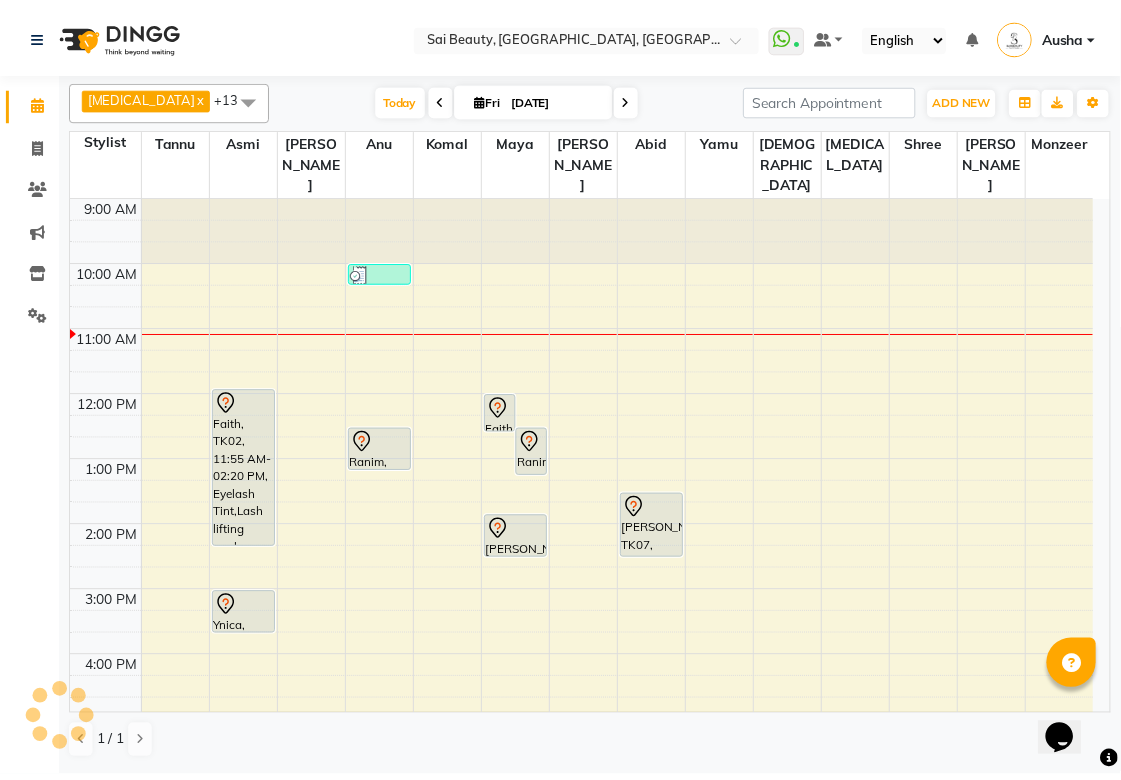 scroll, scrollTop: 0, scrollLeft: 0, axis: both 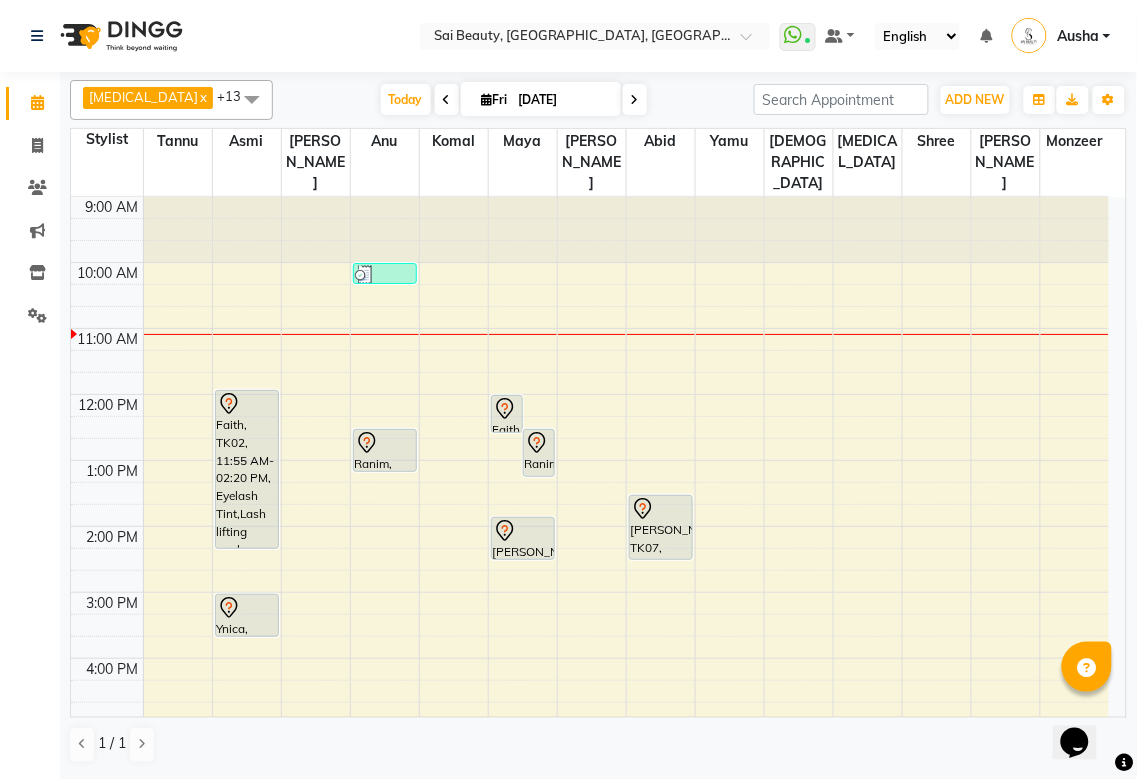 click at bounding box center [365, 275] 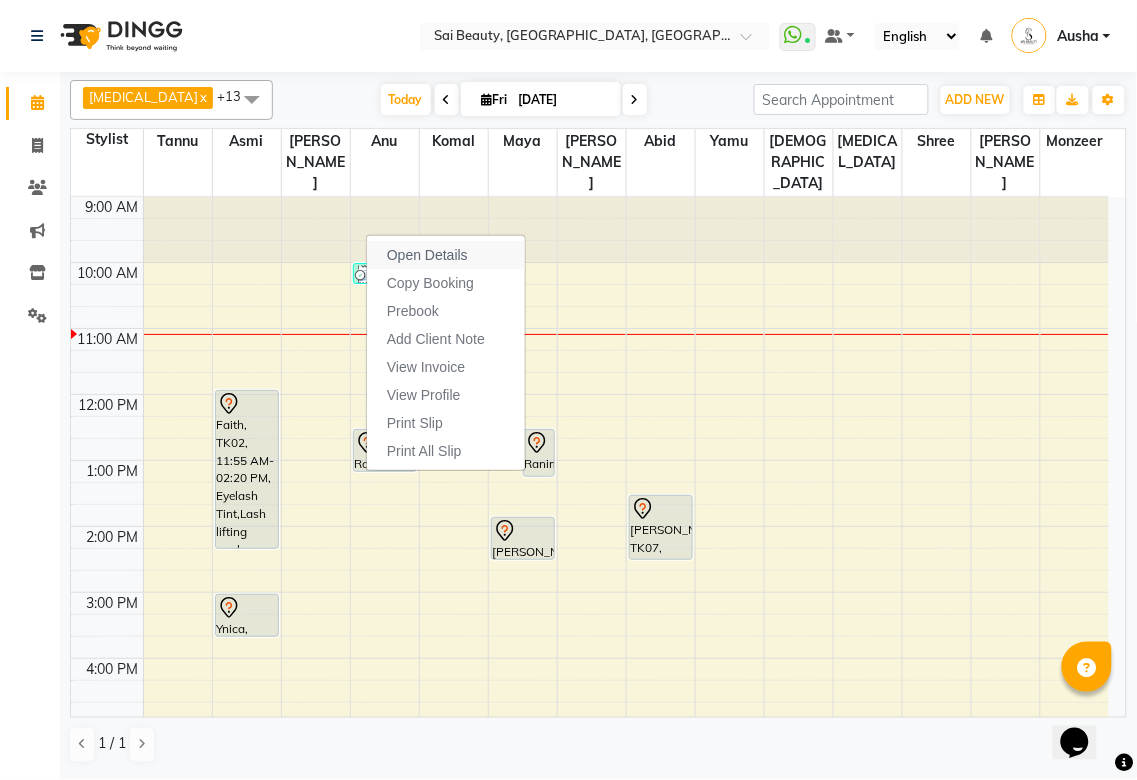 click on "Open Details" at bounding box center (427, 255) 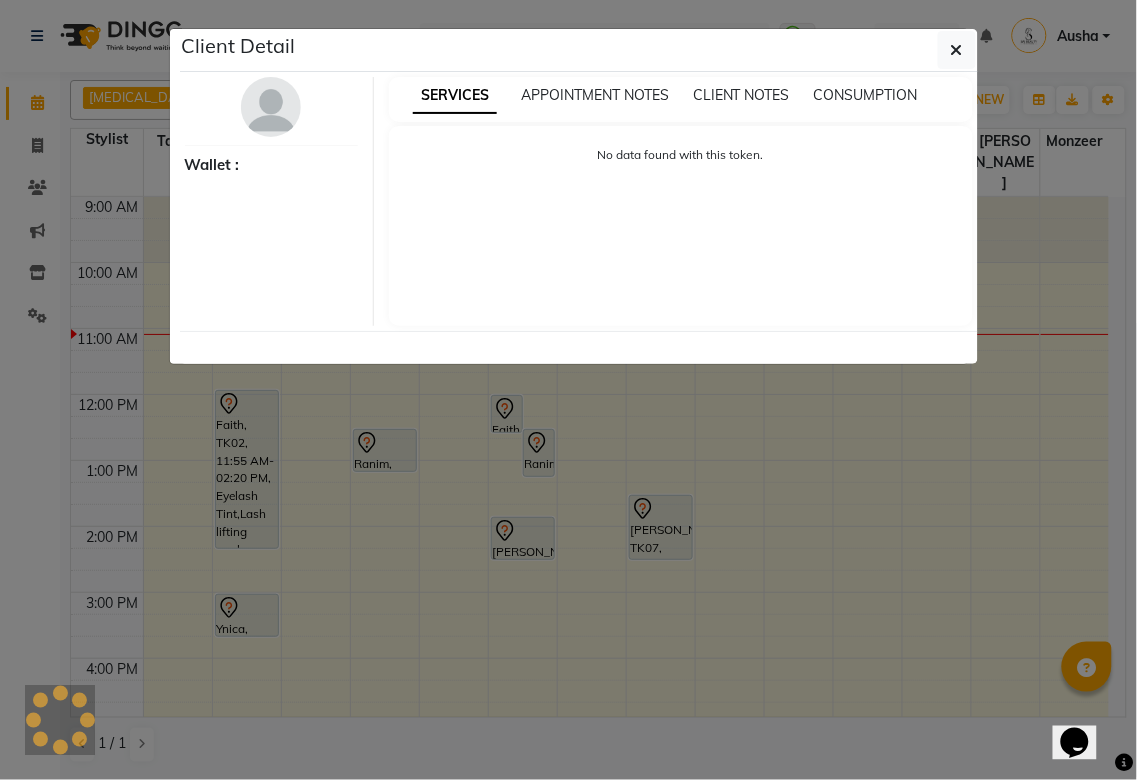 select on "3" 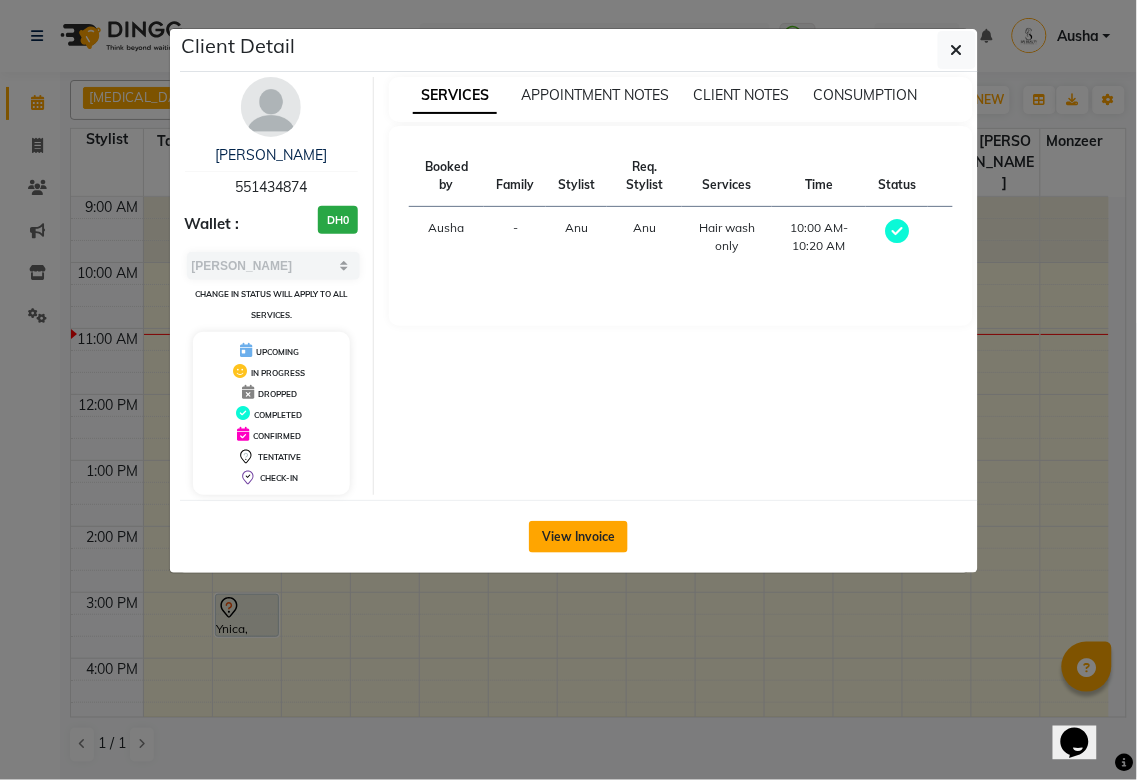 click on "View Invoice" 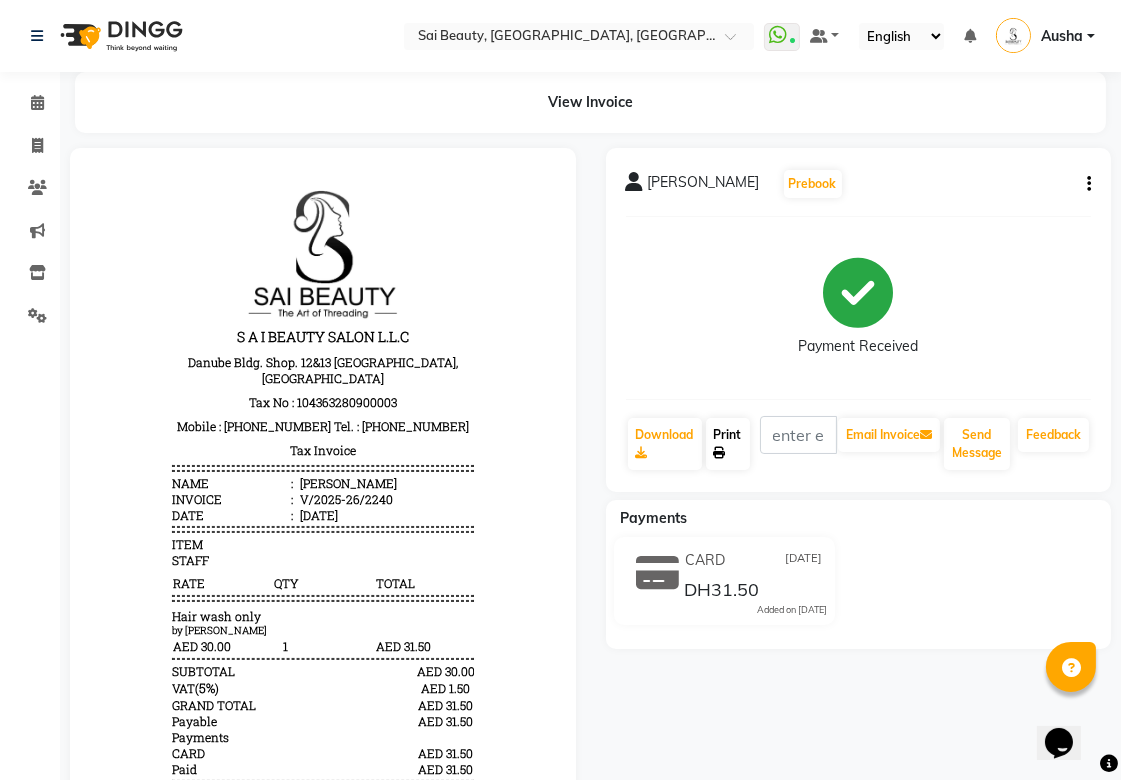 click on "Print" 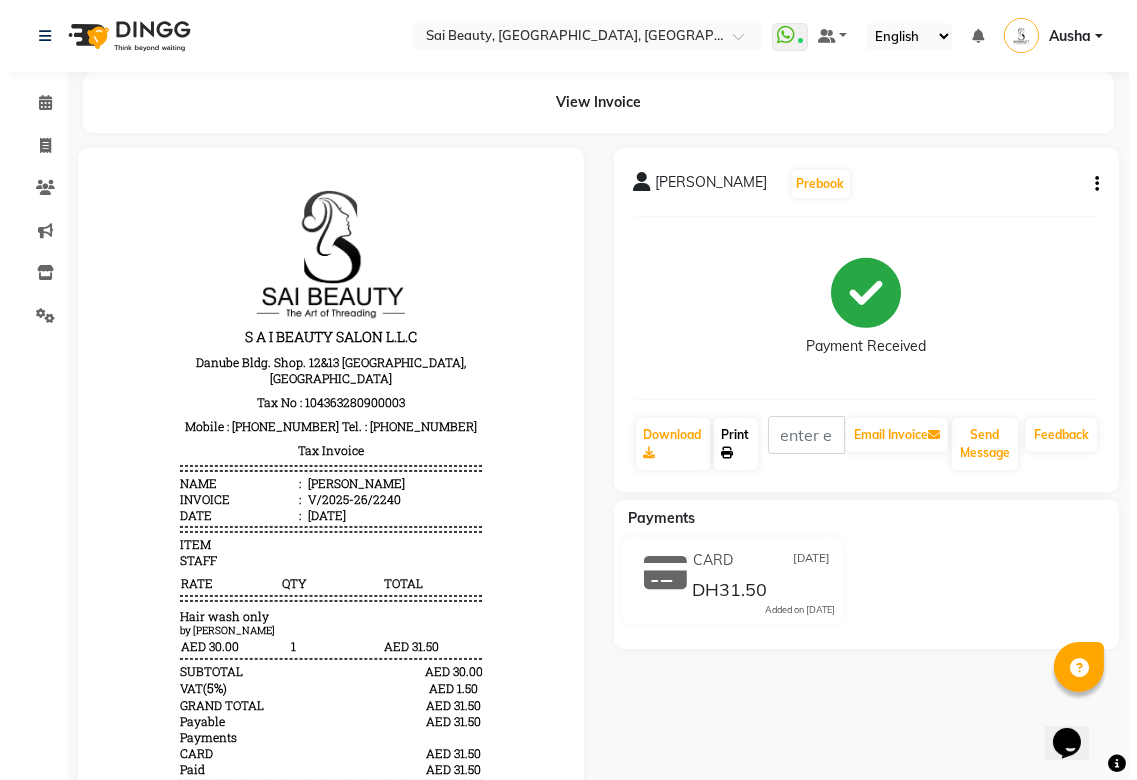 scroll, scrollTop: 0, scrollLeft: 0, axis: both 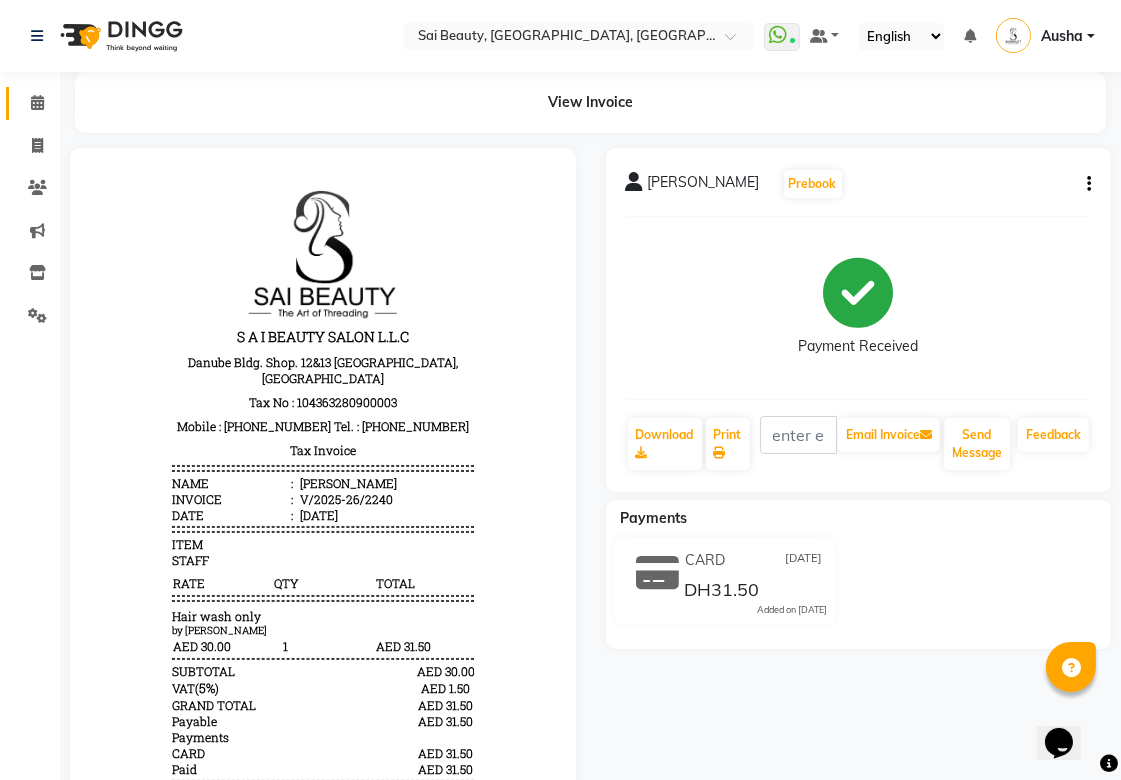 click 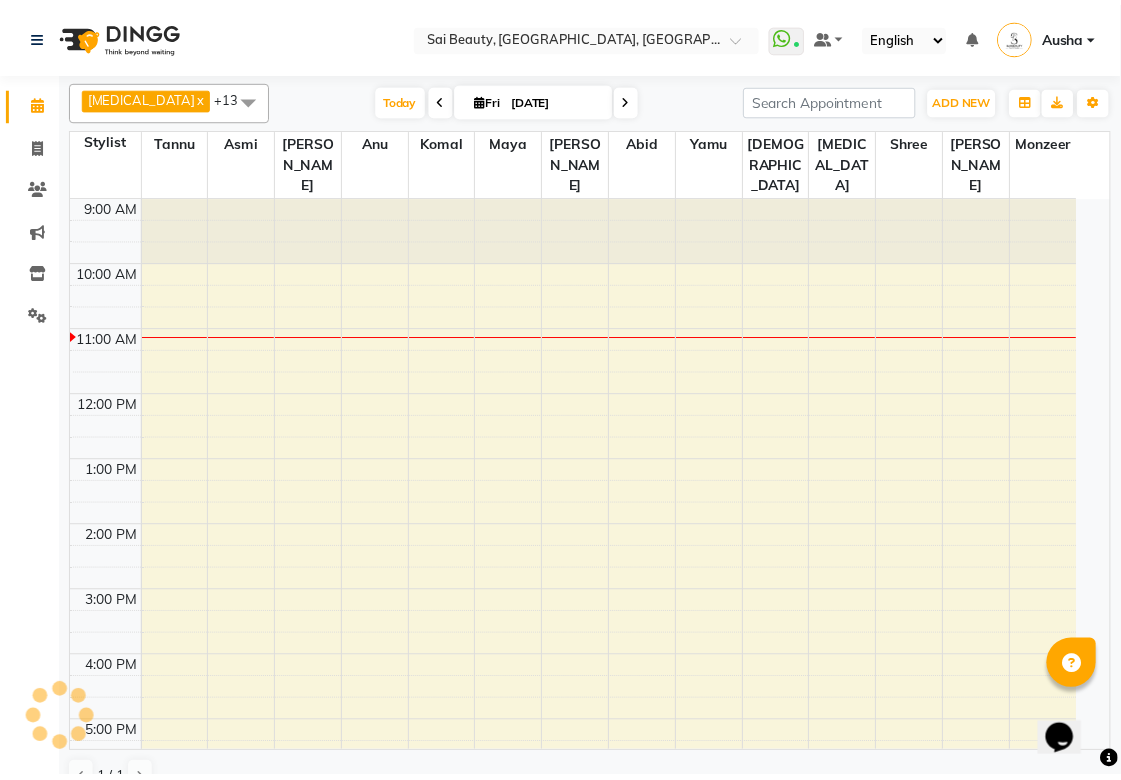 scroll, scrollTop: 0, scrollLeft: 0, axis: both 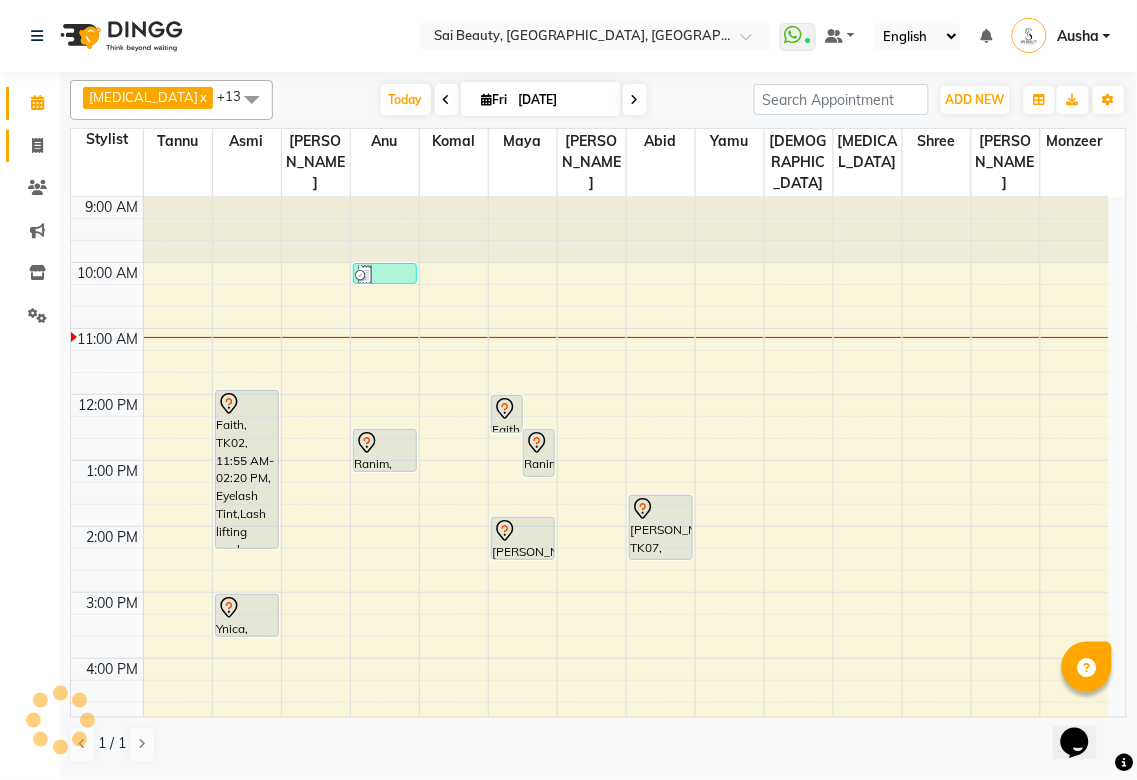 click 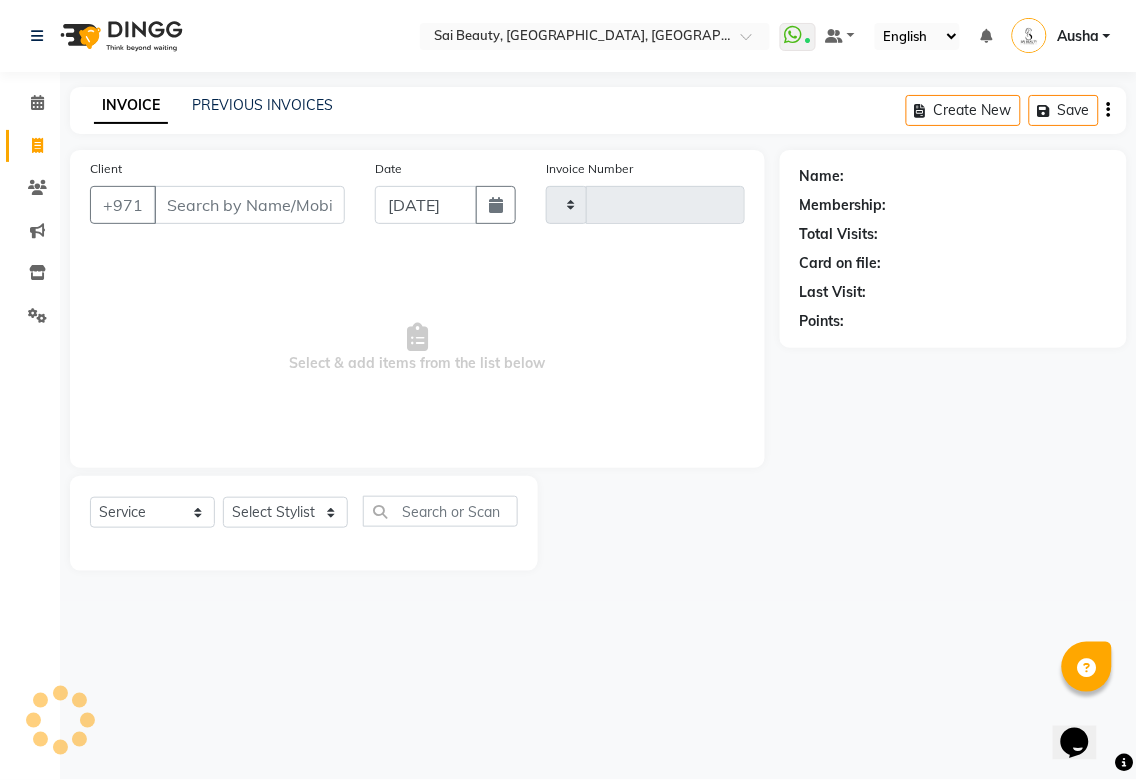 type on "2241" 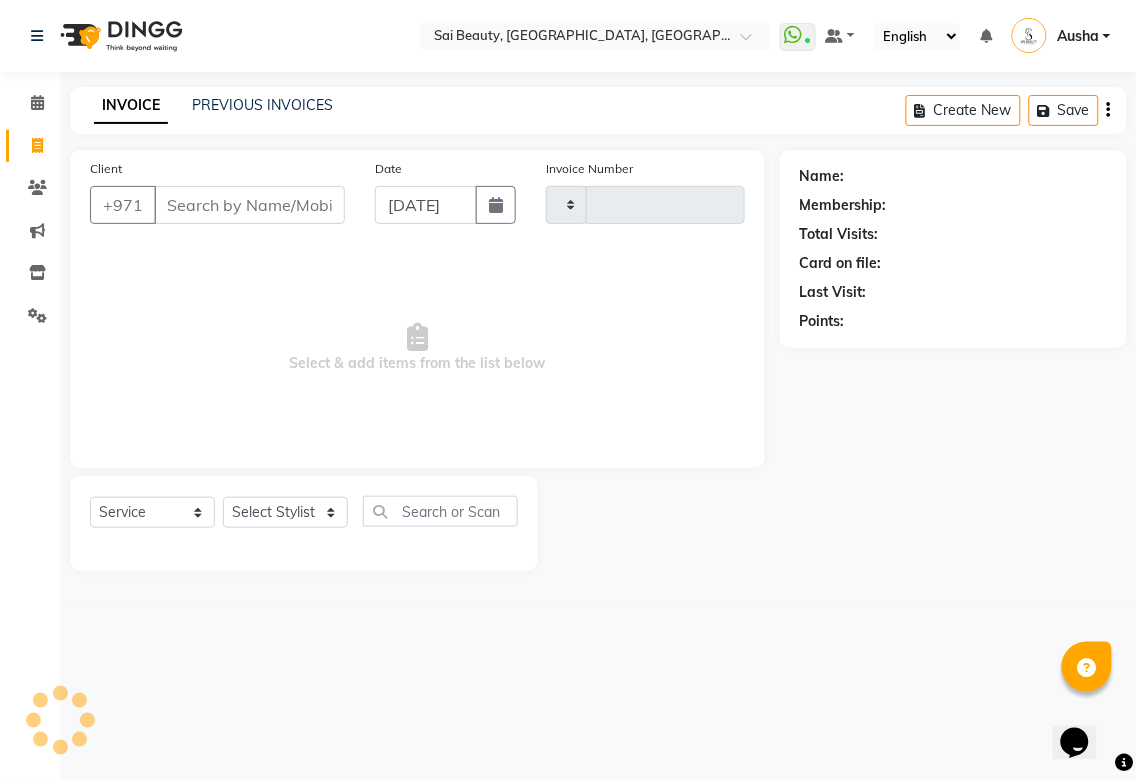 select on "5352" 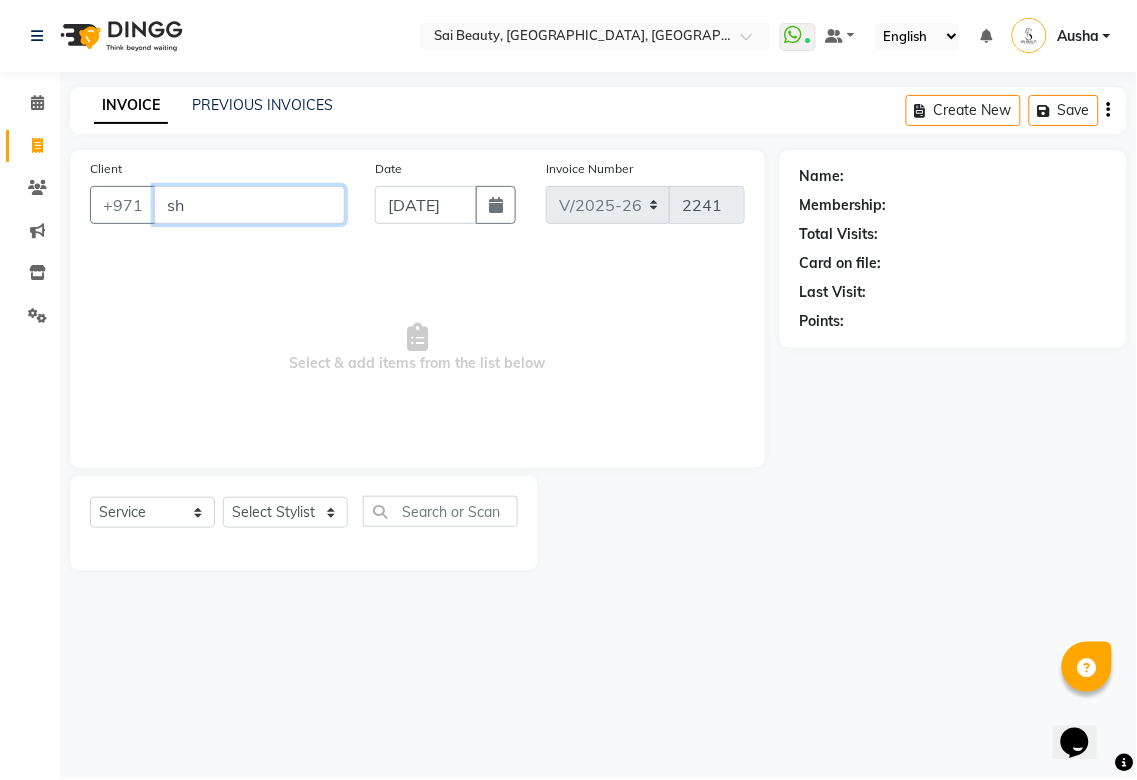 click on "sh" at bounding box center [249, 205] 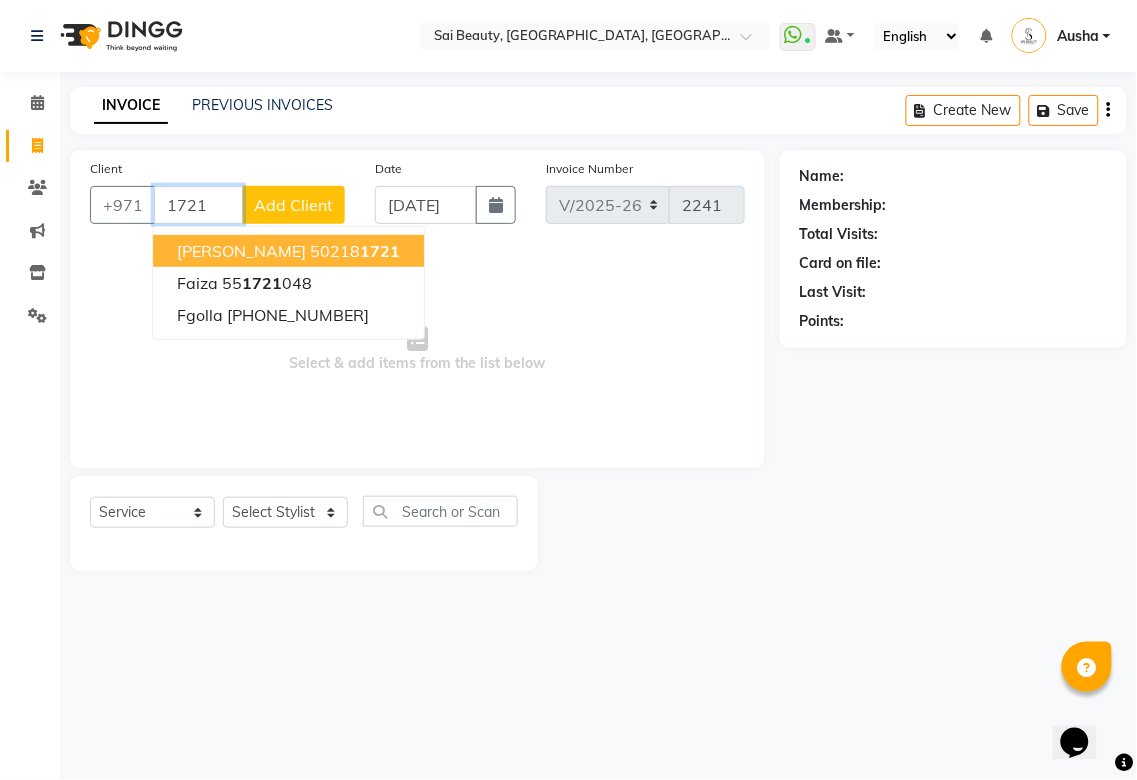 click on "Shahnaz  50218 1721" at bounding box center (288, 251) 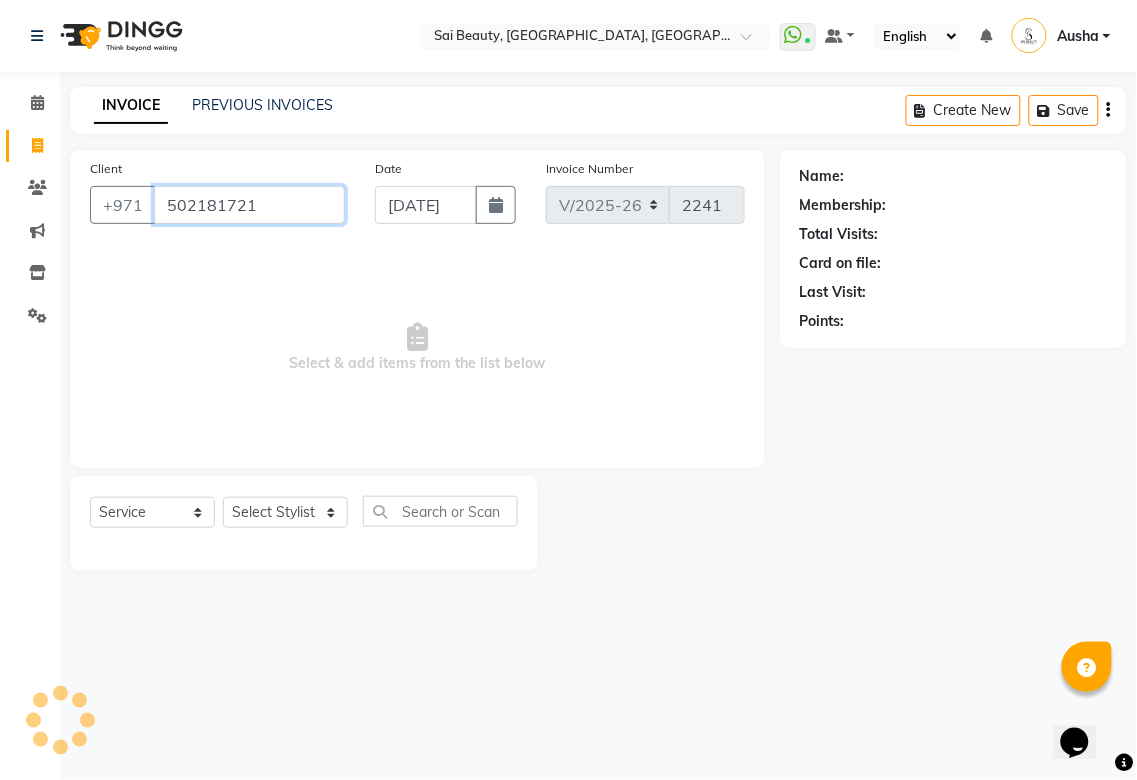 type on "502181721" 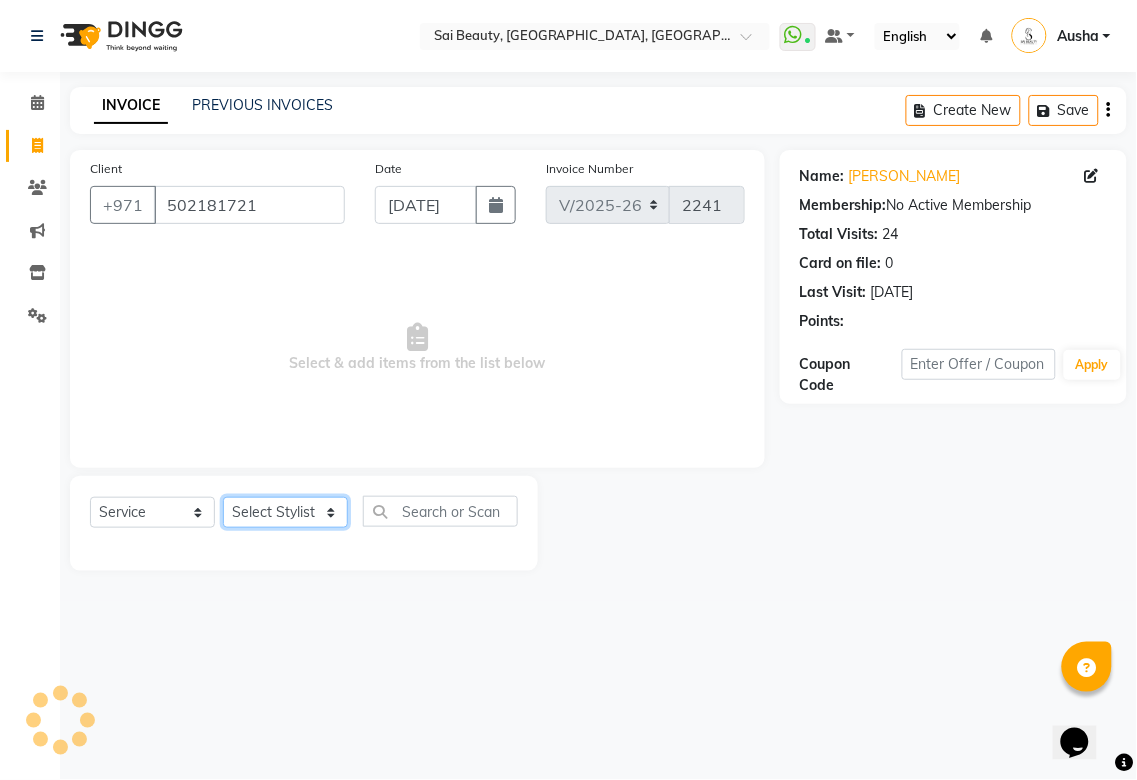click on "Select Stylist [PERSON_NAME][MEDICAL_DATA] [PERSON_NAME] Asmi Ausha [PERSON_NAME] Gita [PERSON_NAME] Monzeer shree [PERSON_NAME] [PERSON_NAME] Surakcha [PERSON_NAME] Yamu" 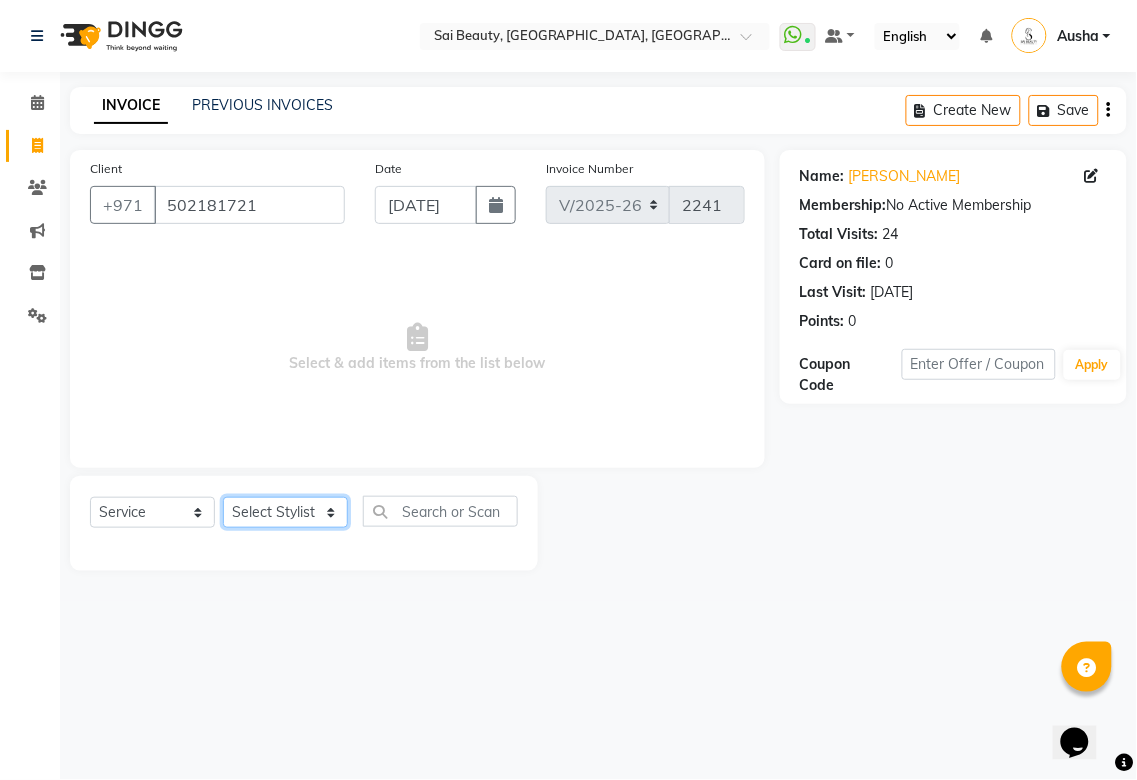 select on "52340" 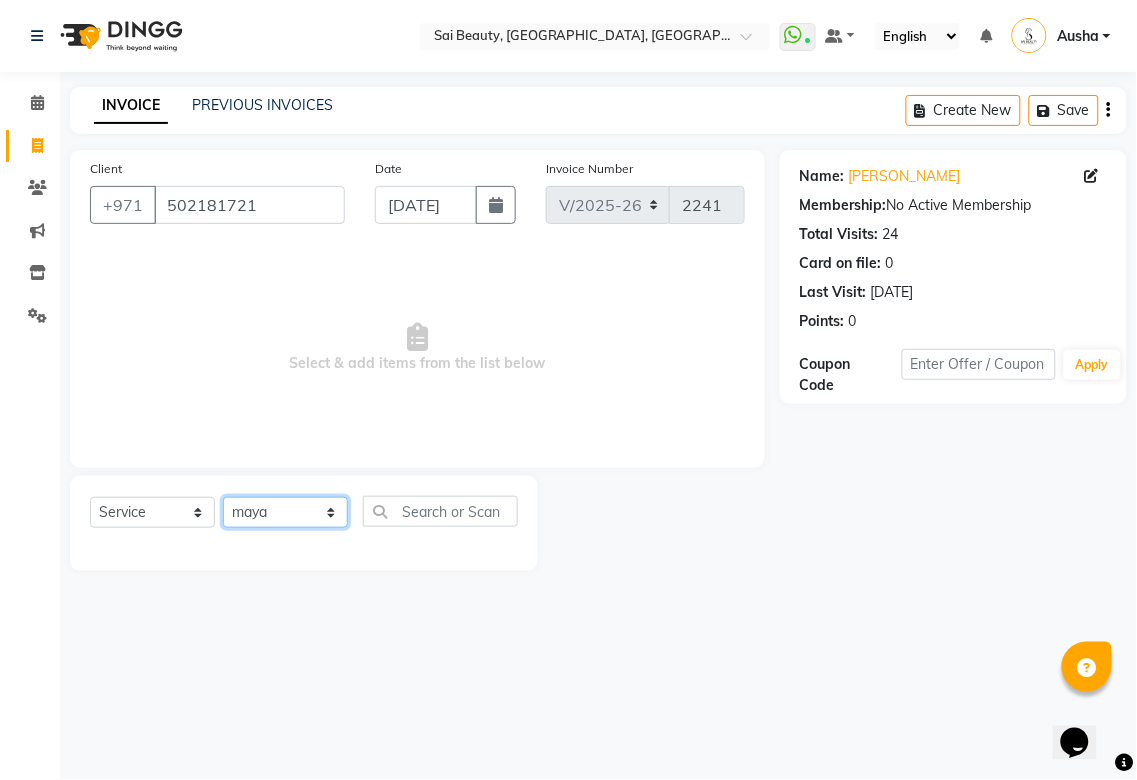 click on "Select Stylist [PERSON_NAME][MEDICAL_DATA] [PERSON_NAME] Asmi Ausha [PERSON_NAME] Gita [PERSON_NAME] Monzeer shree [PERSON_NAME] [PERSON_NAME] Surakcha [PERSON_NAME] Yamu" 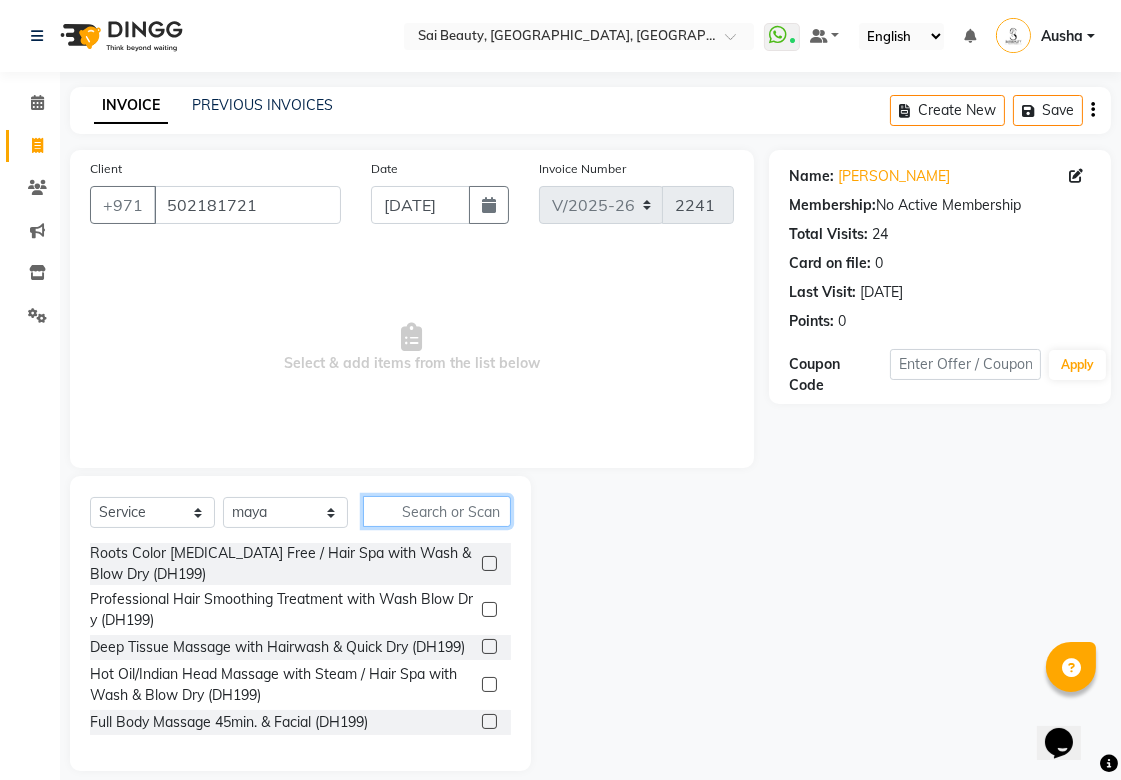 click 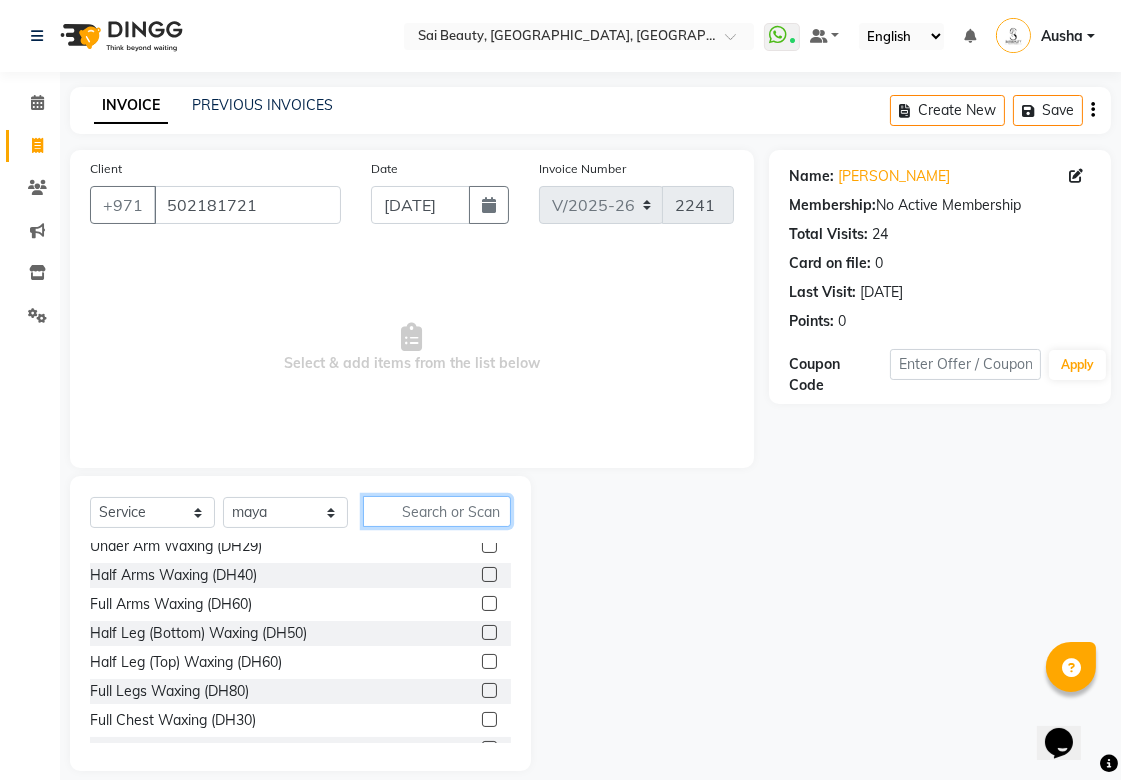 scroll, scrollTop: 5531, scrollLeft: 0, axis: vertical 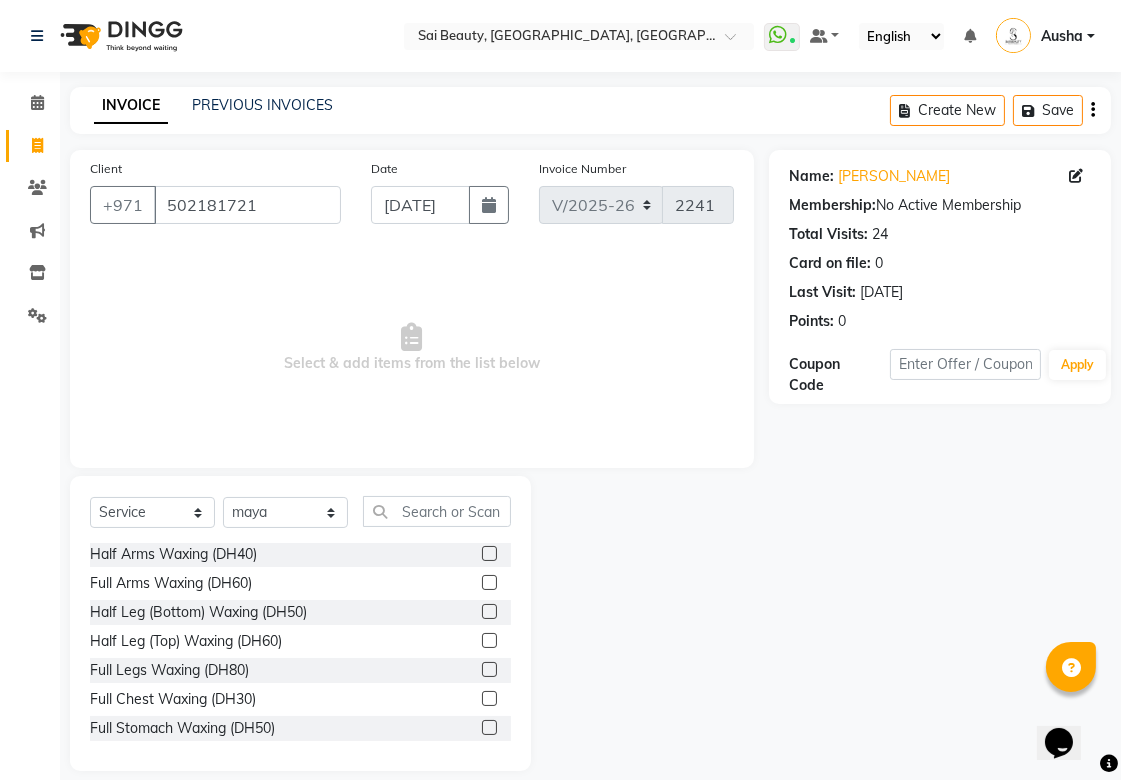 click on "Under Arm Waxing (DH29)" 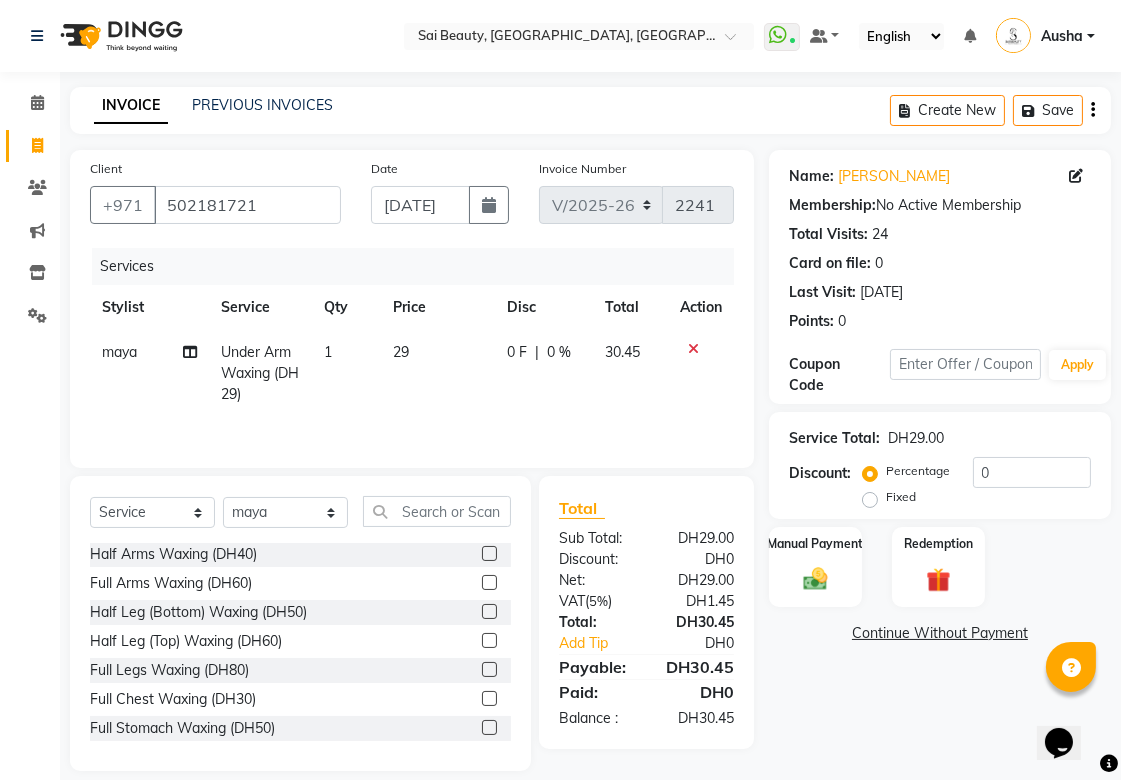 checkbox on "false" 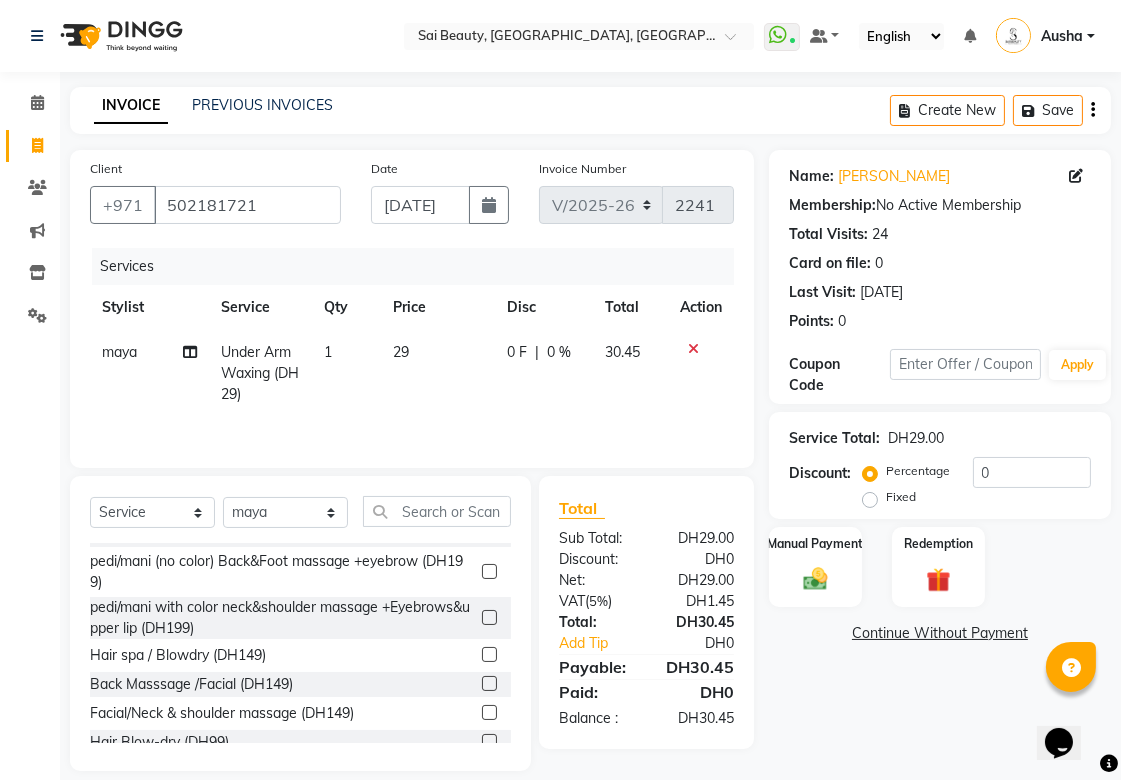 scroll, scrollTop: 12626, scrollLeft: 0, axis: vertical 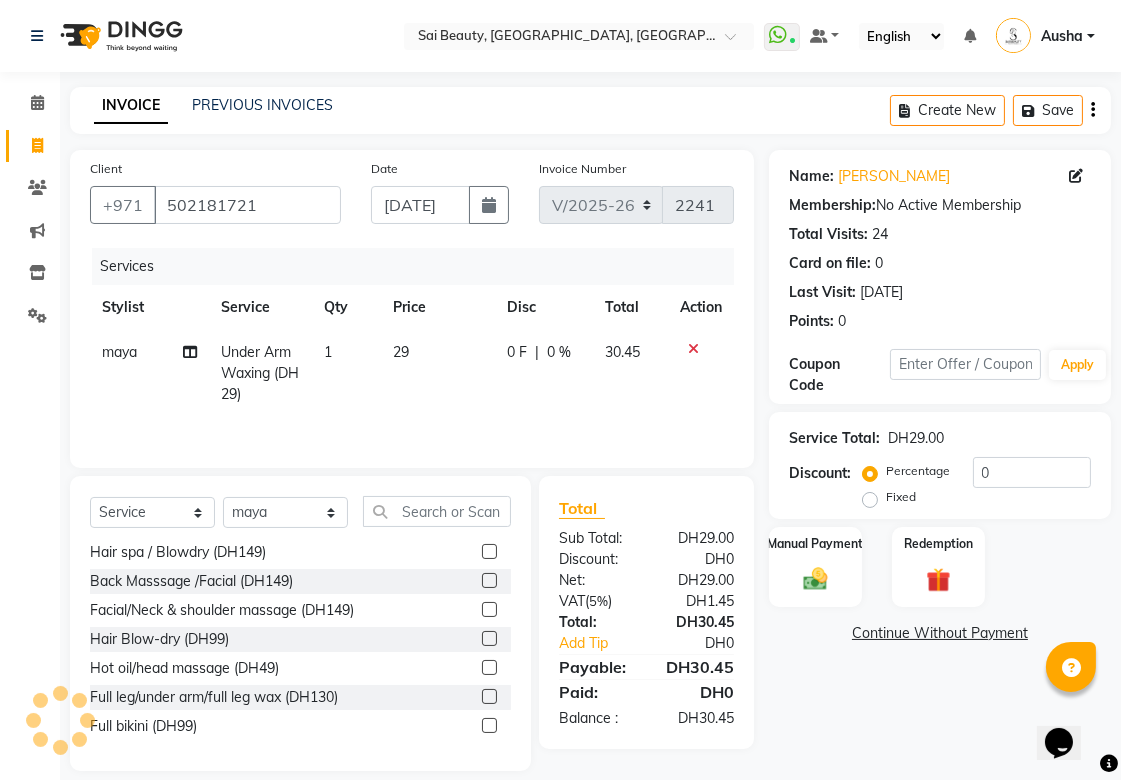 click 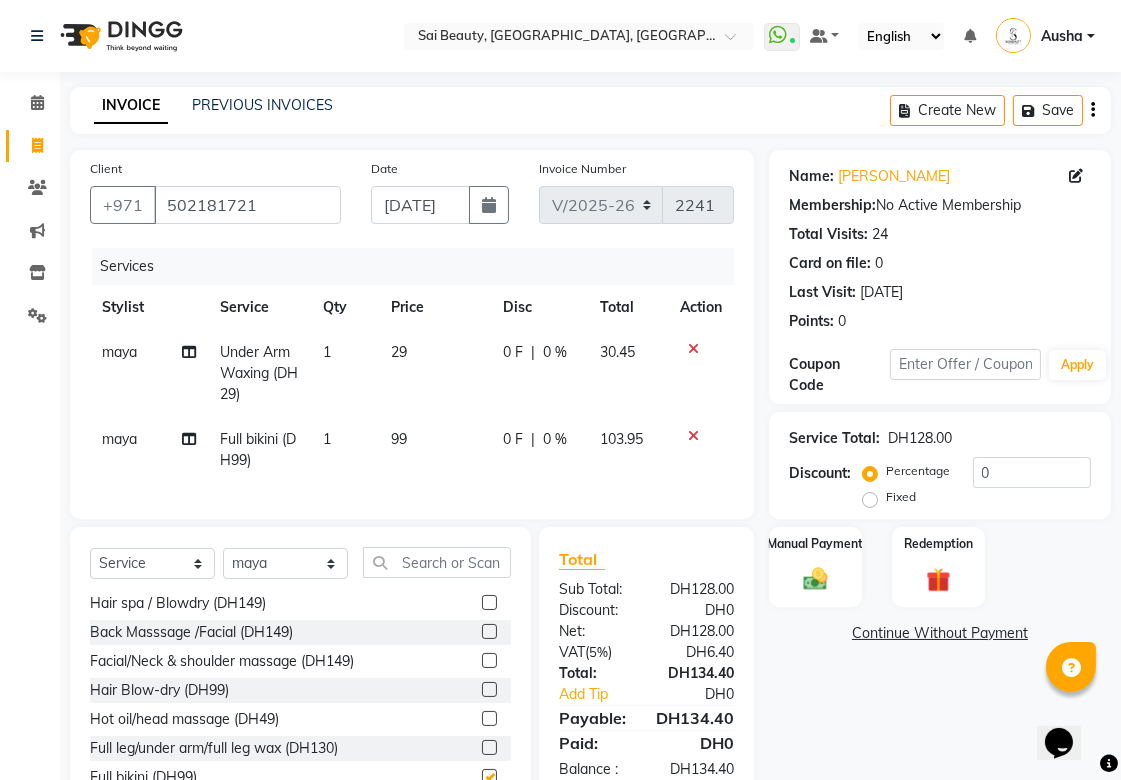 checkbox on "false" 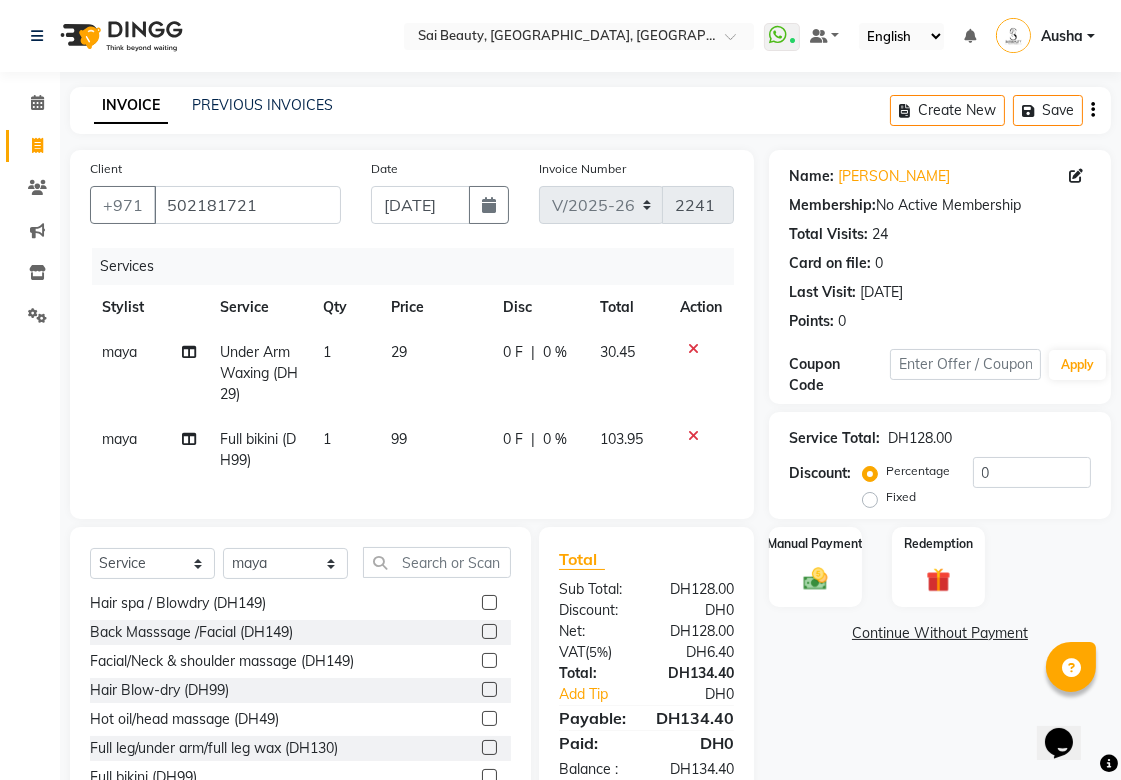 scroll, scrollTop: 88, scrollLeft: 0, axis: vertical 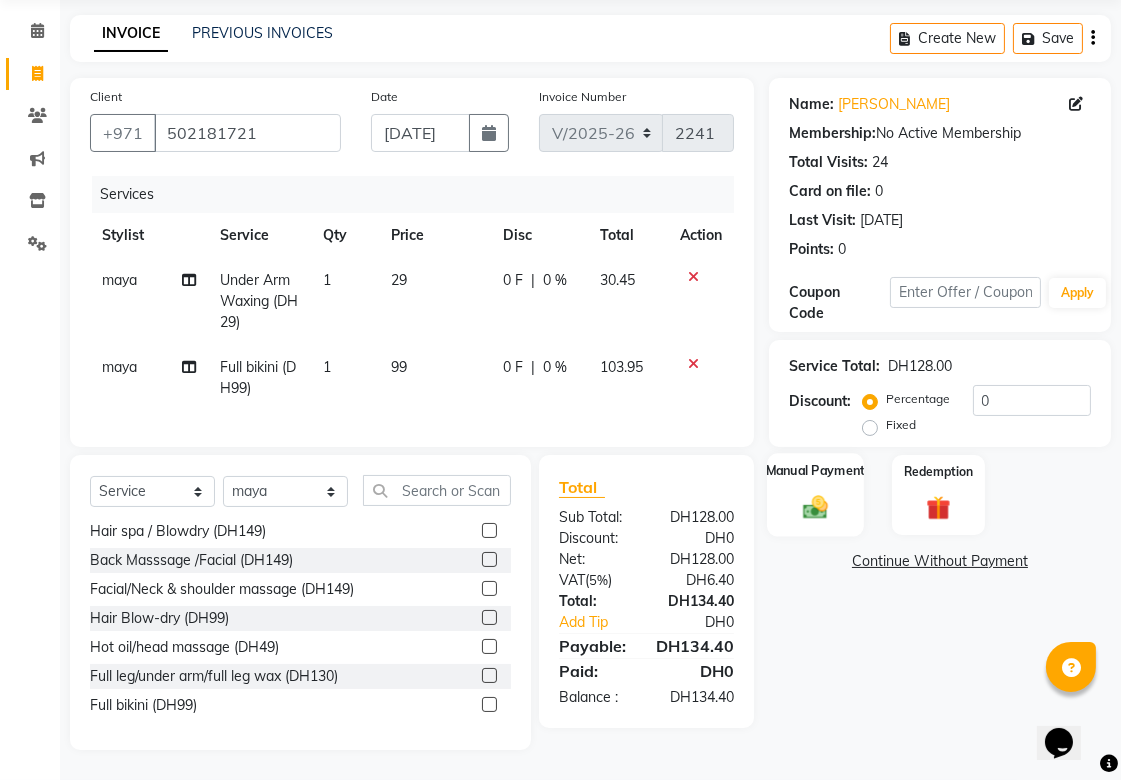 click 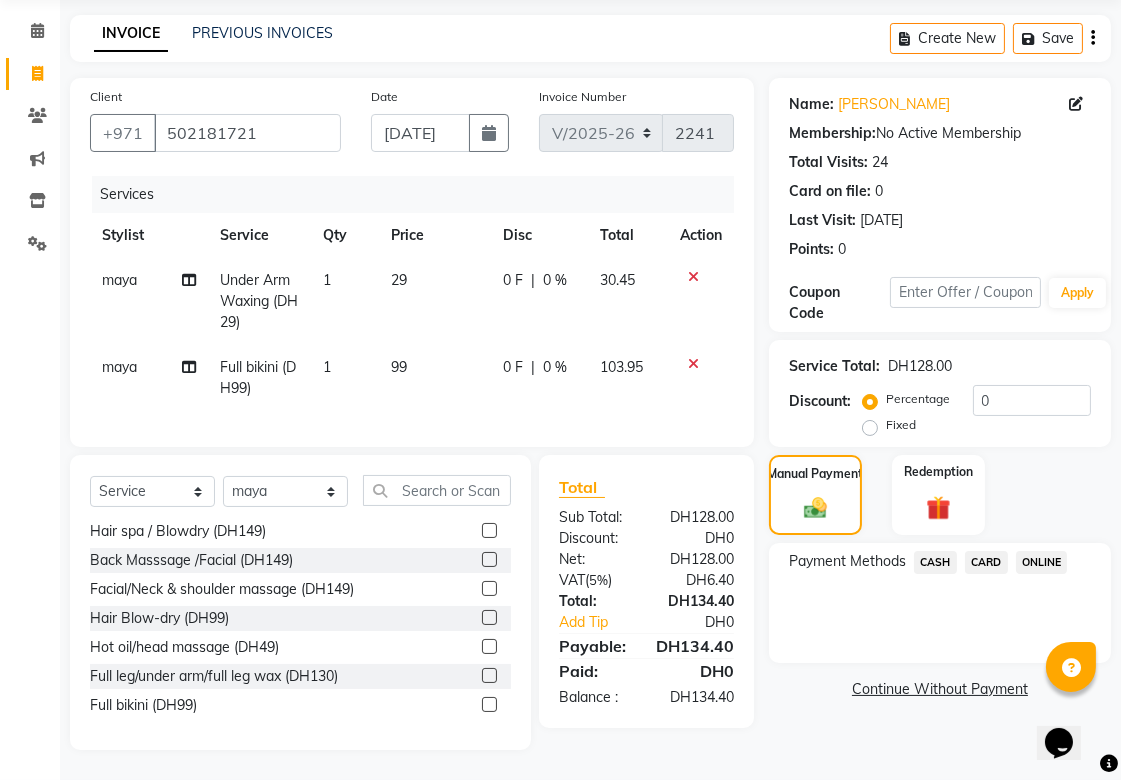 click on "CASH" 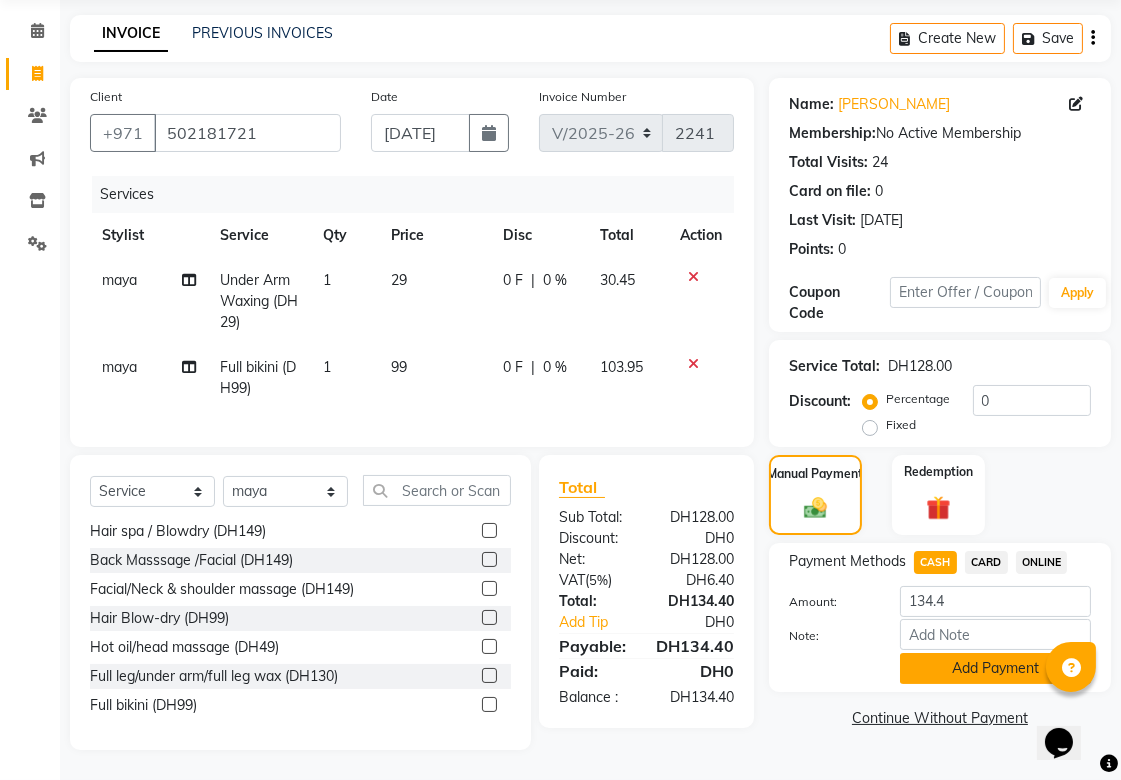 click on "Add Payment" 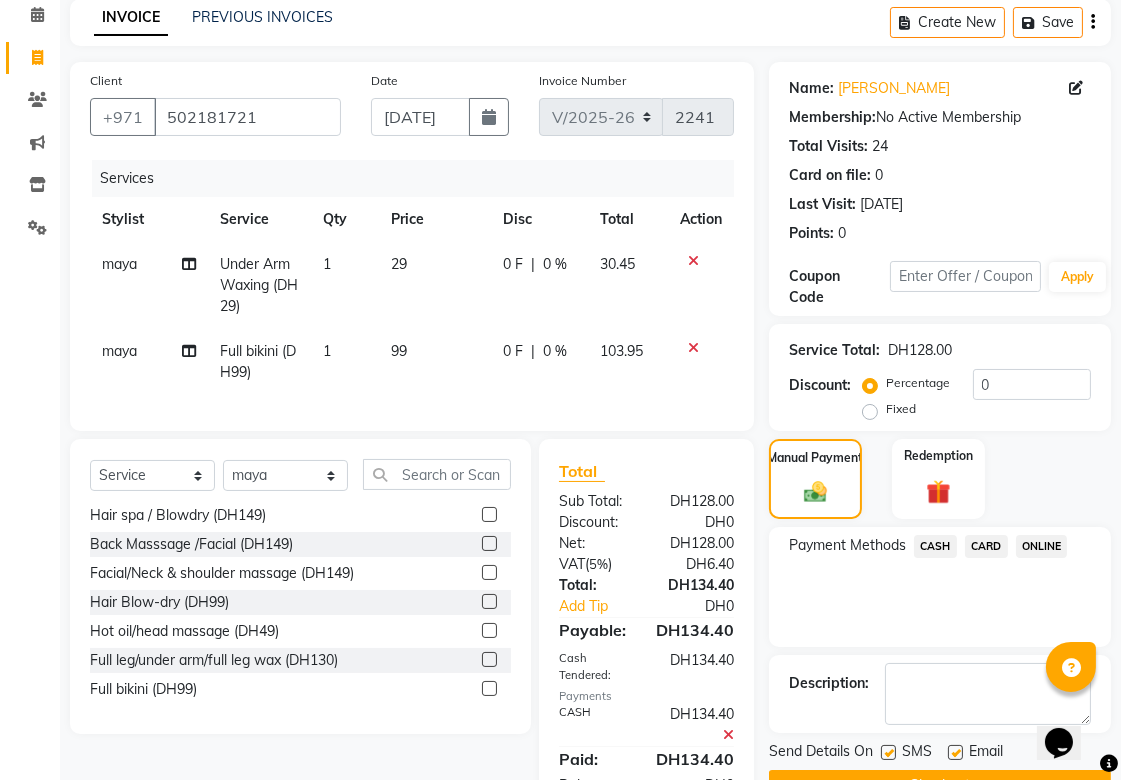 scroll, scrollTop: 171, scrollLeft: 0, axis: vertical 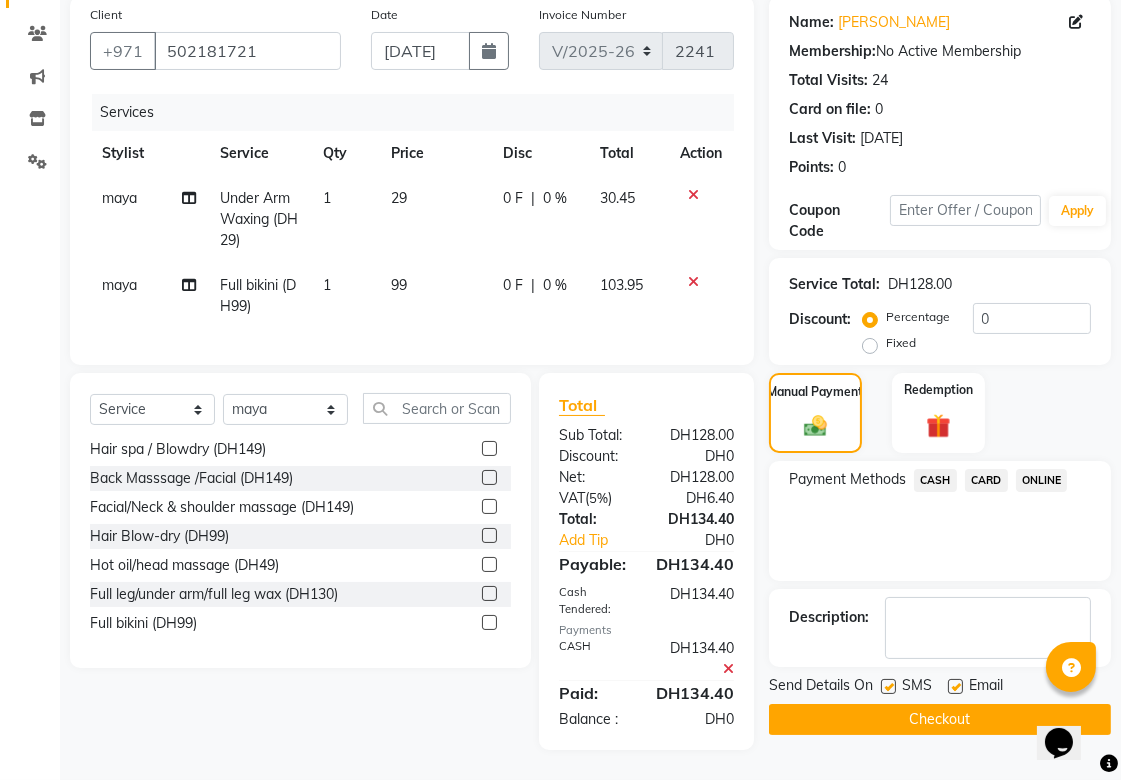 click on "Checkout" 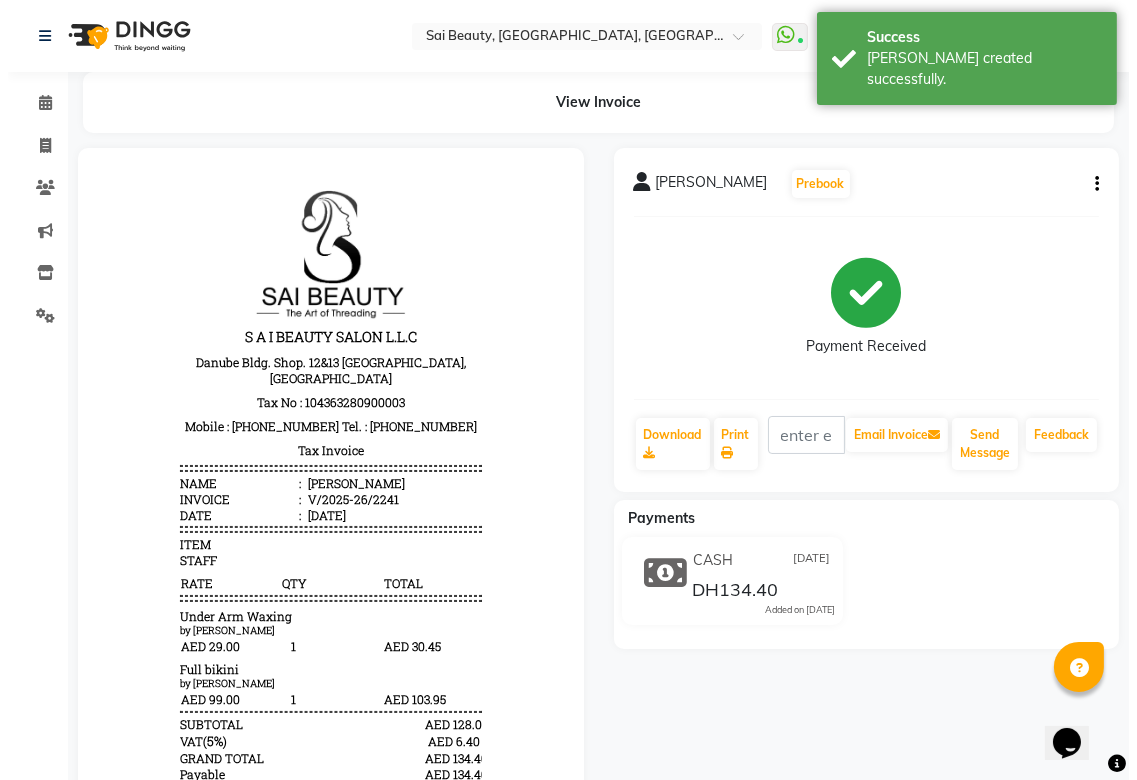 scroll, scrollTop: 0, scrollLeft: 0, axis: both 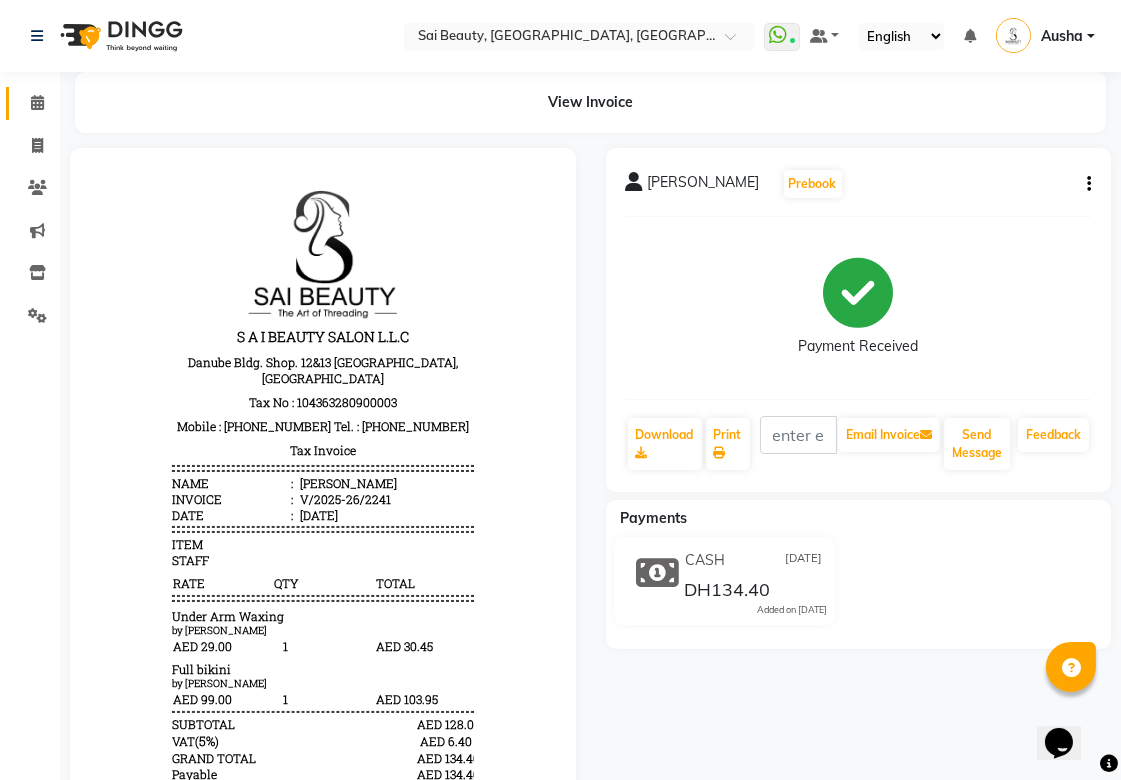 click 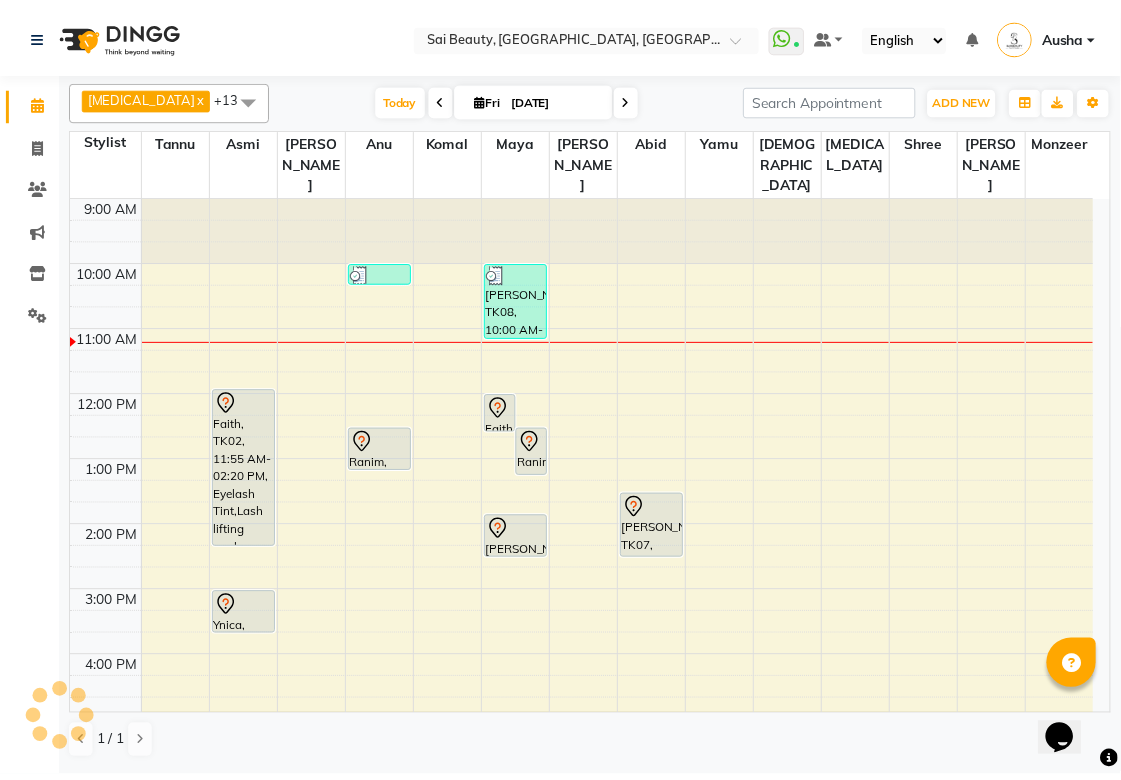 scroll, scrollTop: 0, scrollLeft: 0, axis: both 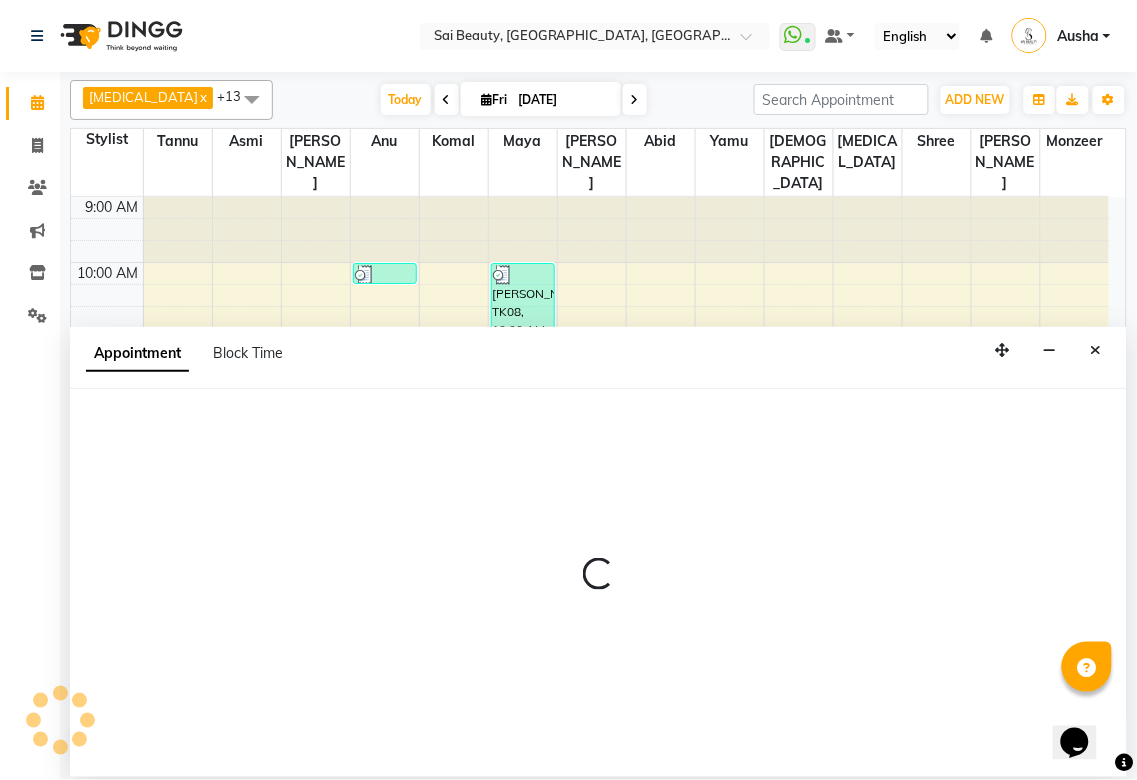 select on "63787" 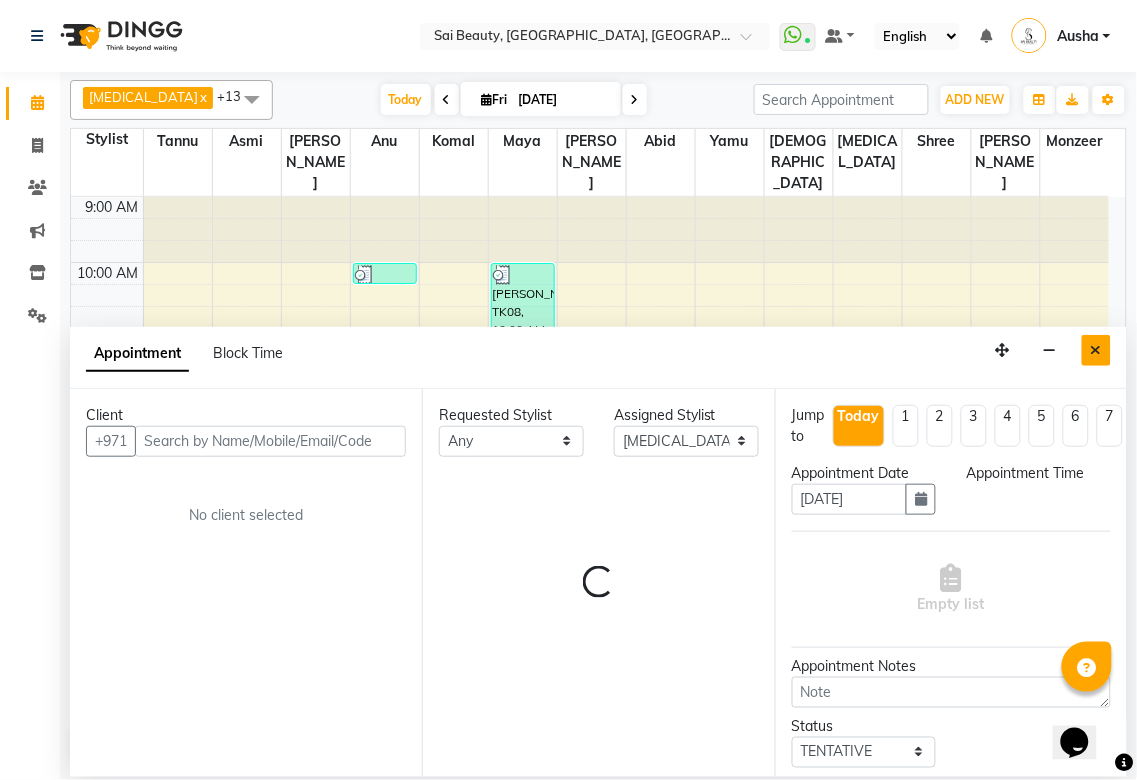 click at bounding box center [1096, 350] 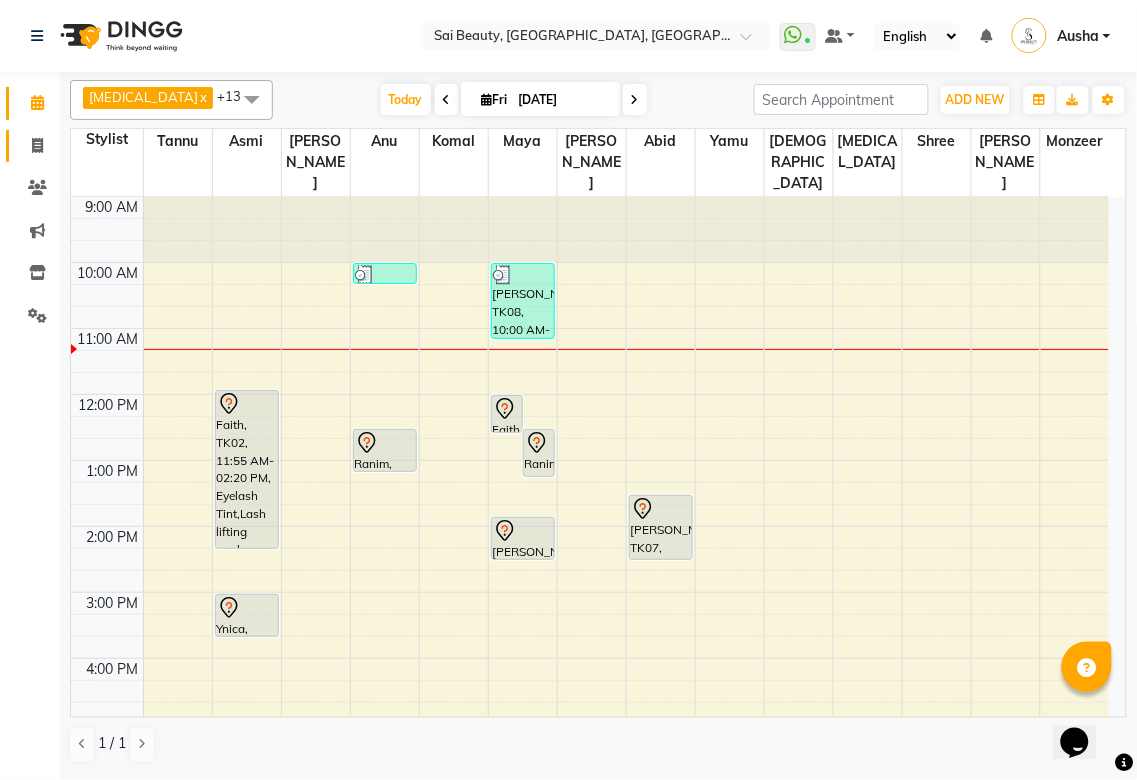 click on "Invoice" 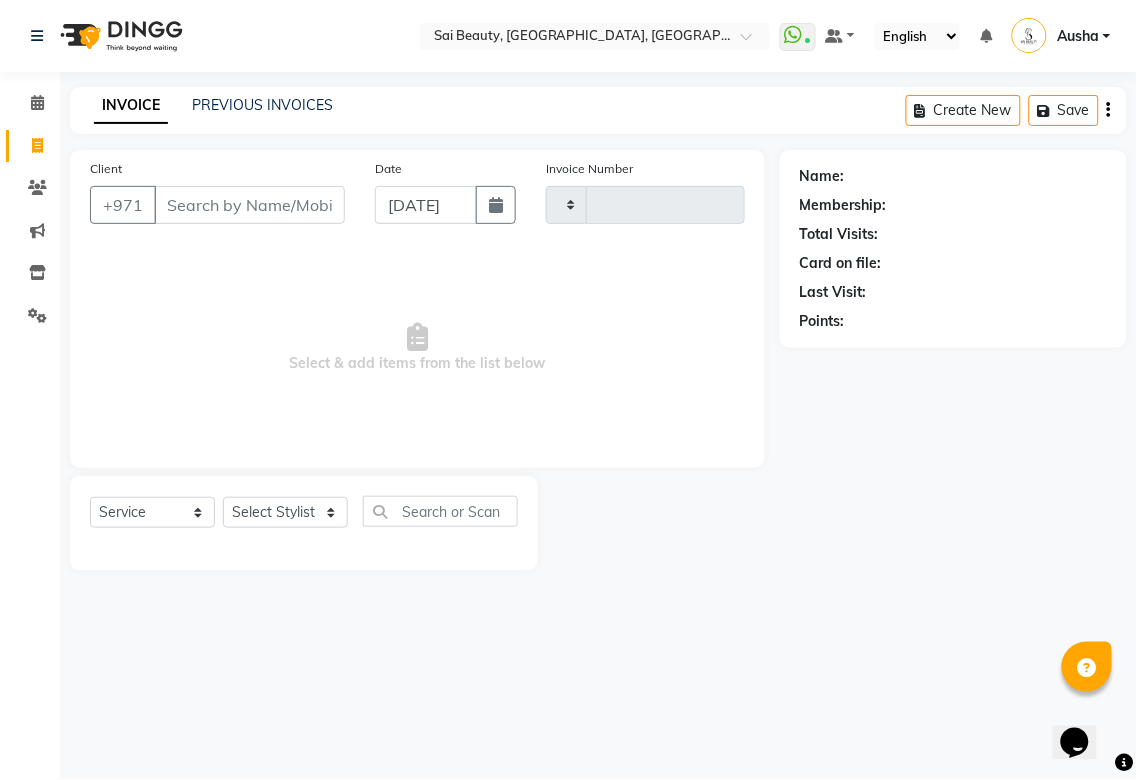 type on "2242" 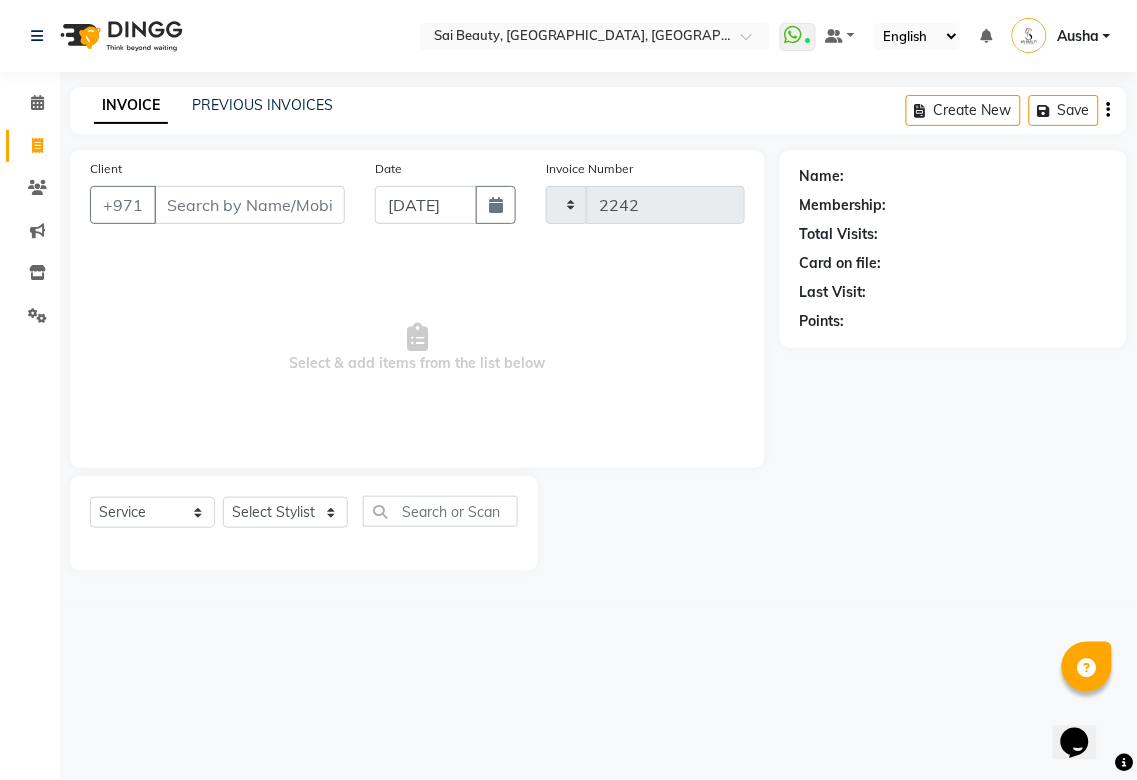 select on "5352" 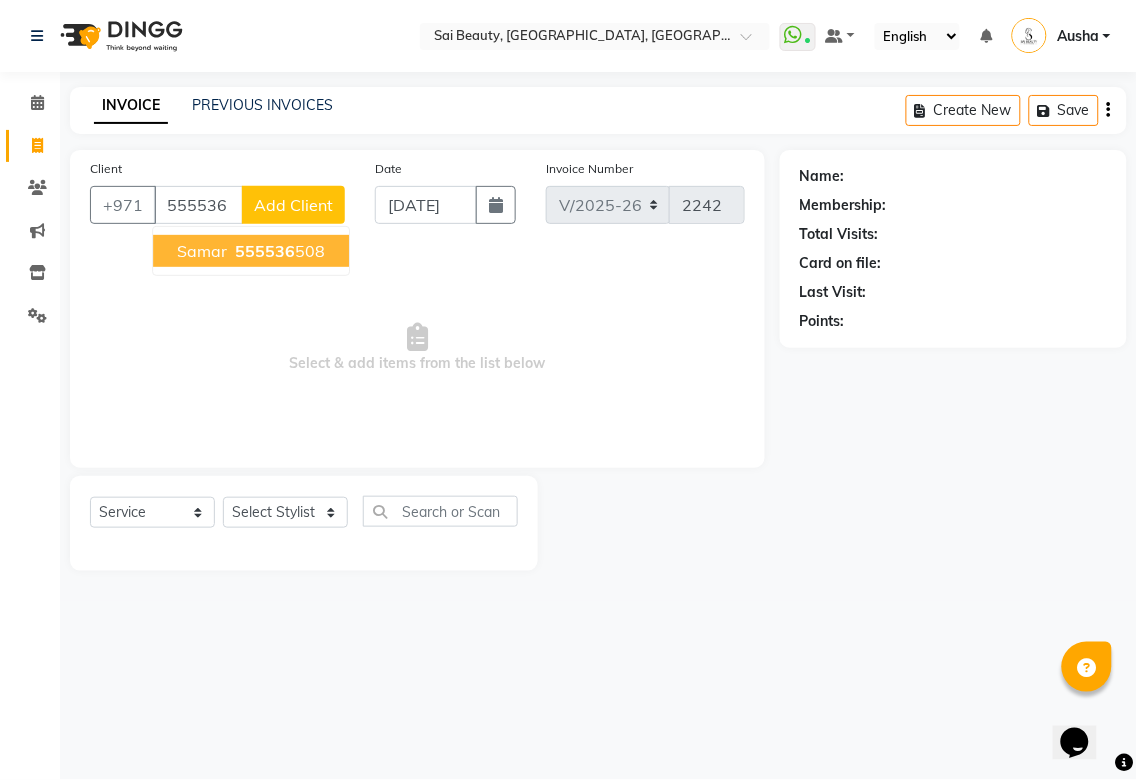 click on "Samar" at bounding box center [202, 251] 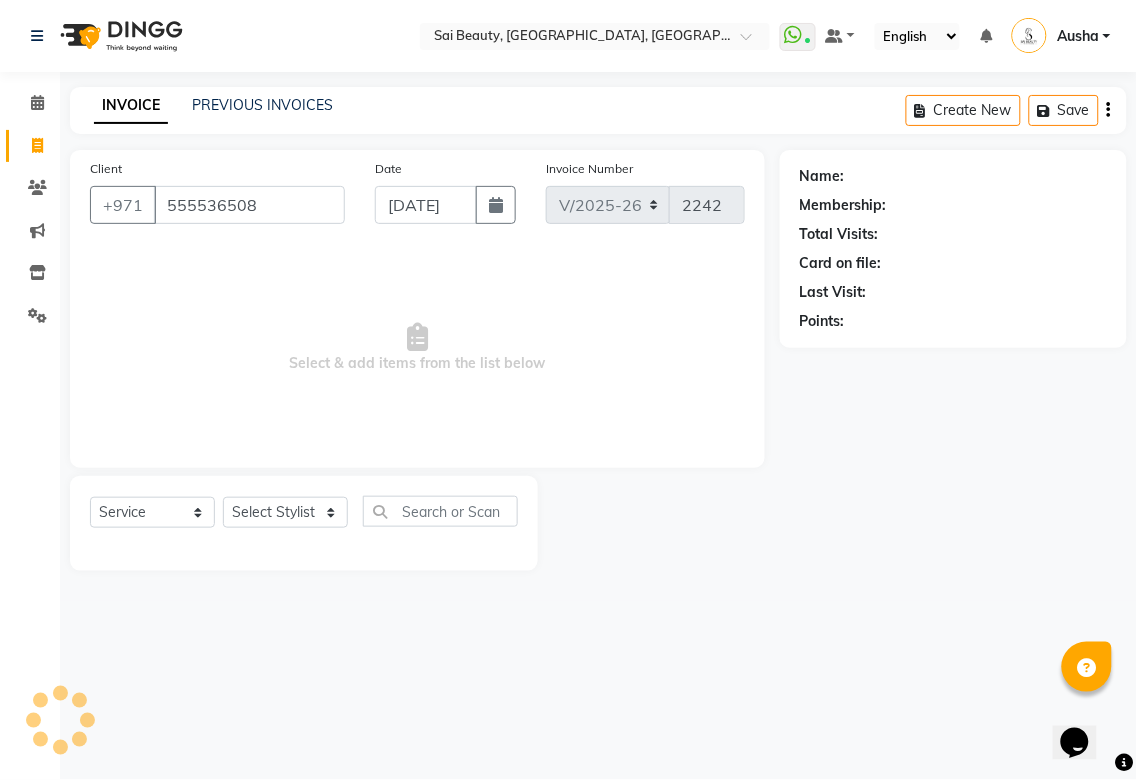 type on "555536508" 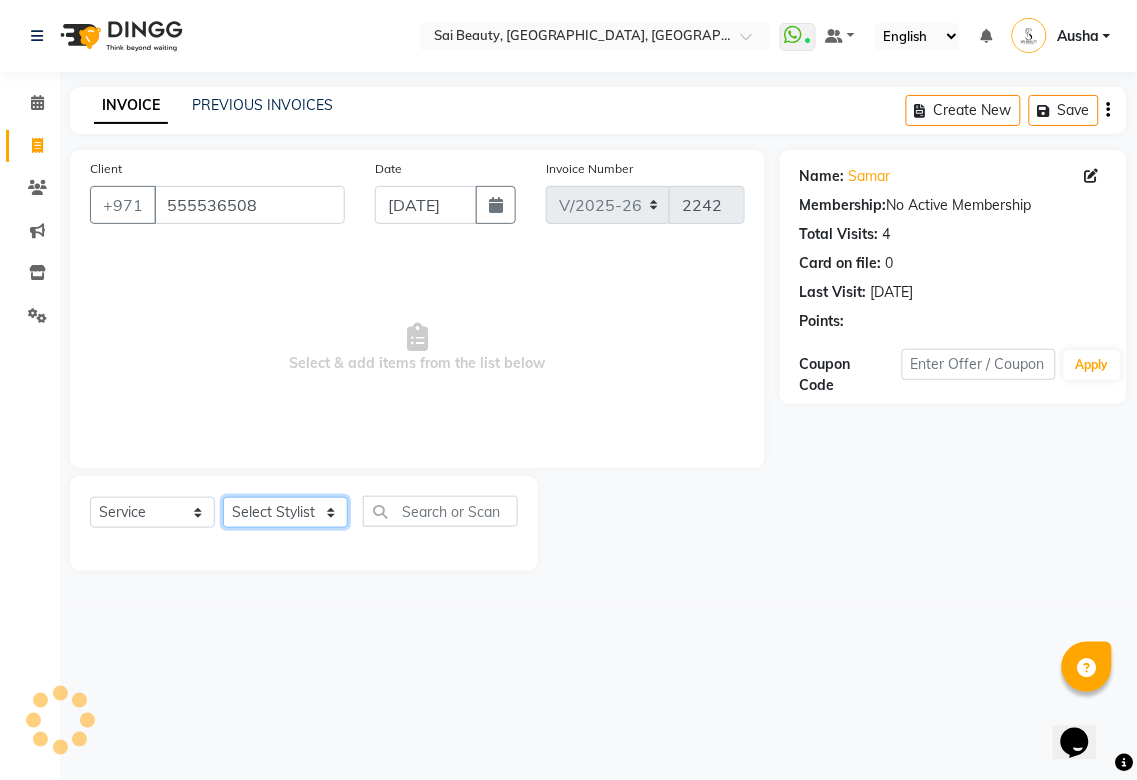click on "Select Stylist [PERSON_NAME][MEDICAL_DATA] [PERSON_NAME] Asmi Ausha [PERSON_NAME] Gita [PERSON_NAME] Monzeer shree [PERSON_NAME] [PERSON_NAME] Surakcha [PERSON_NAME] Yamu" 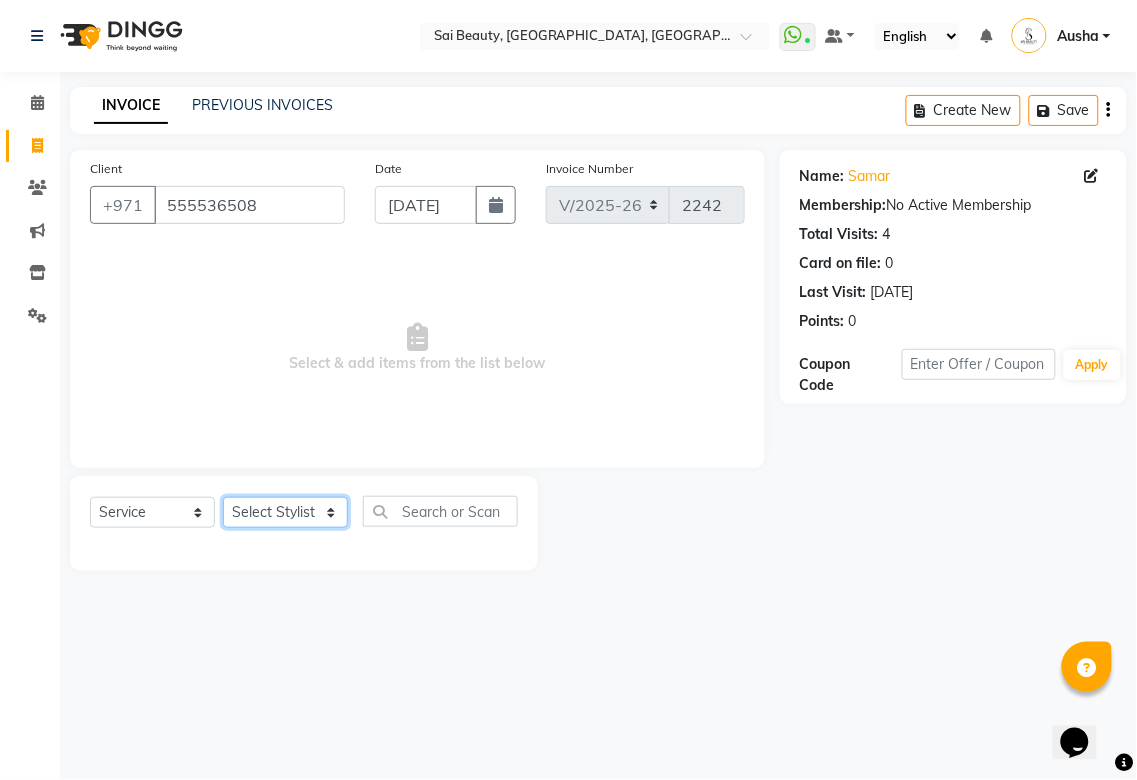 select on "43674" 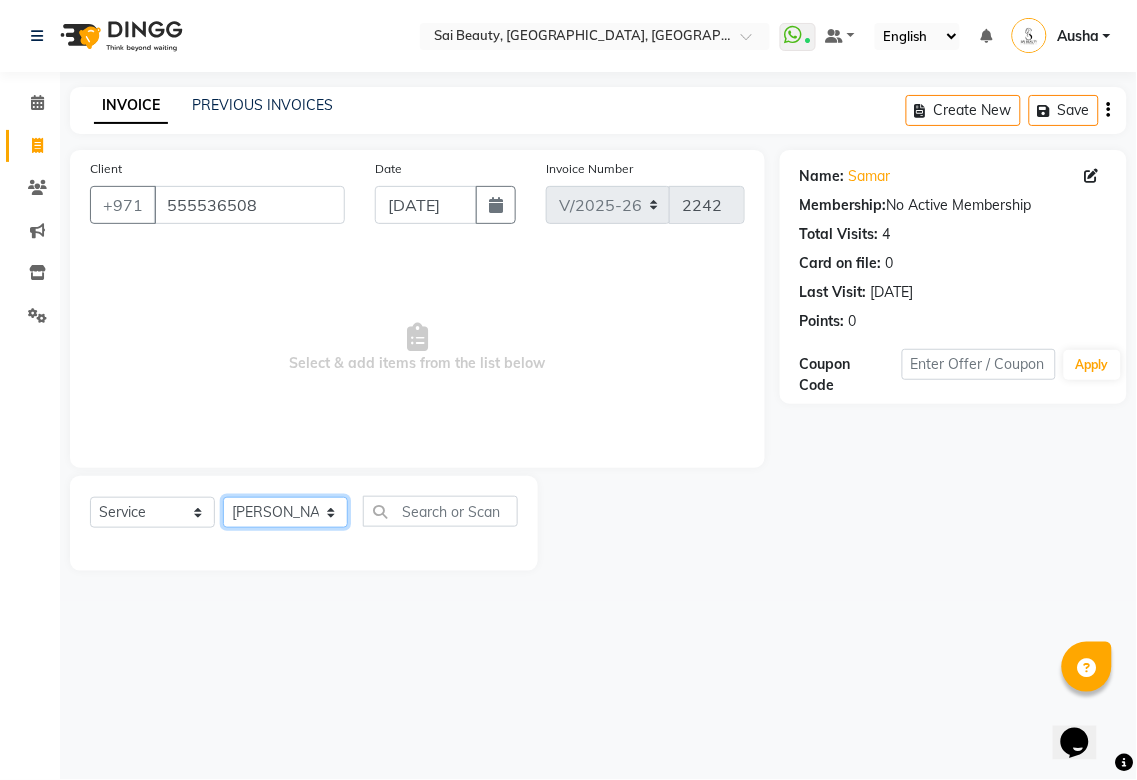 click on "Select Stylist [PERSON_NAME][MEDICAL_DATA] [PERSON_NAME] Asmi Ausha [PERSON_NAME] Gita [PERSON_NAME] Monzeer shree [PERSON_NAME] [PERSON_NAME] Surakcha [PERSON_NAME] Yamu" 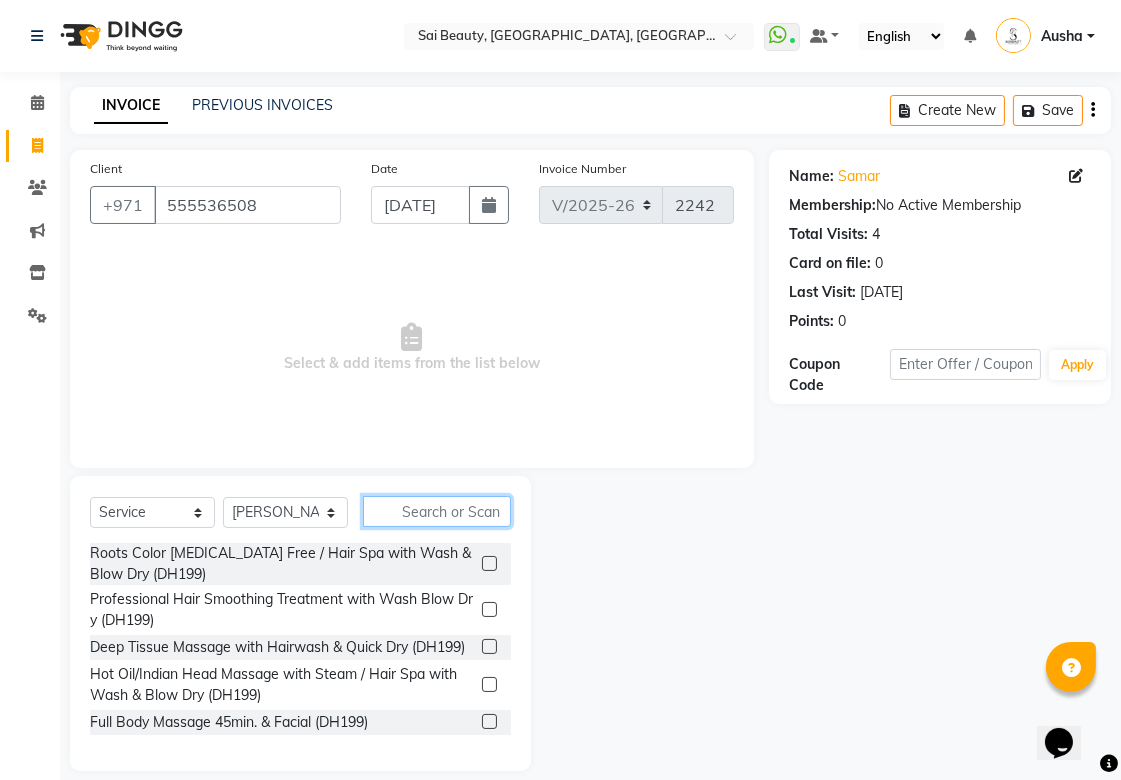 click 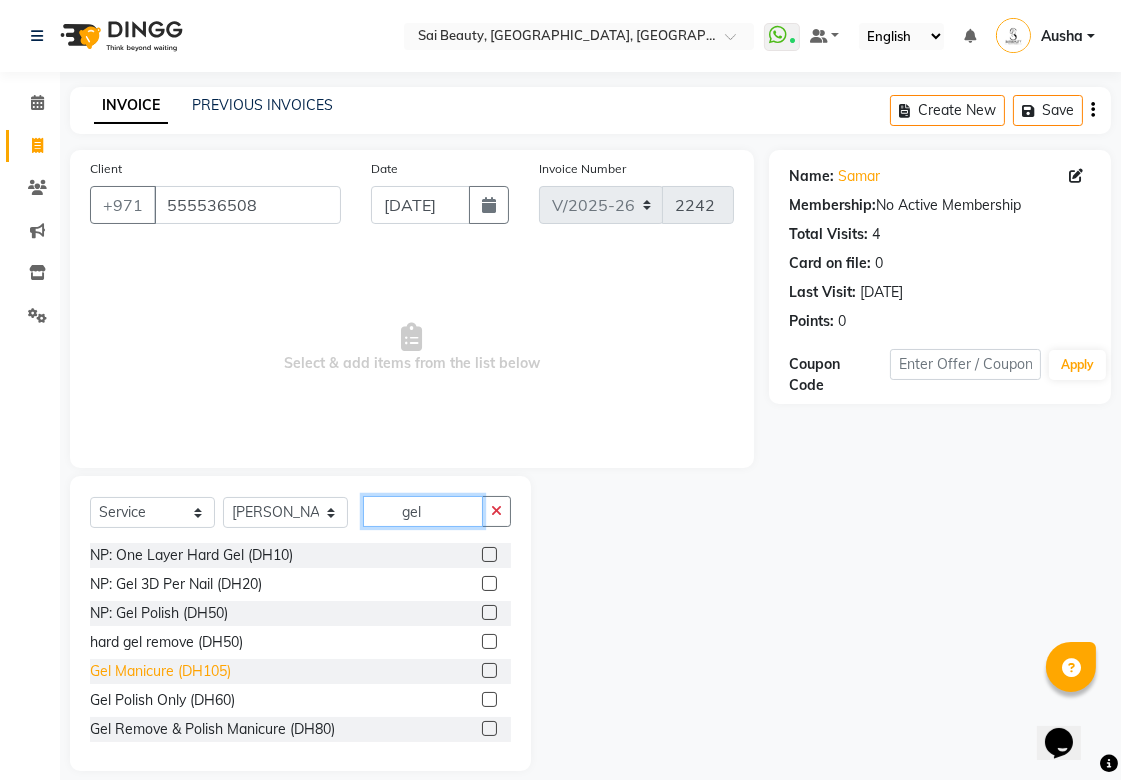 type on "gel" 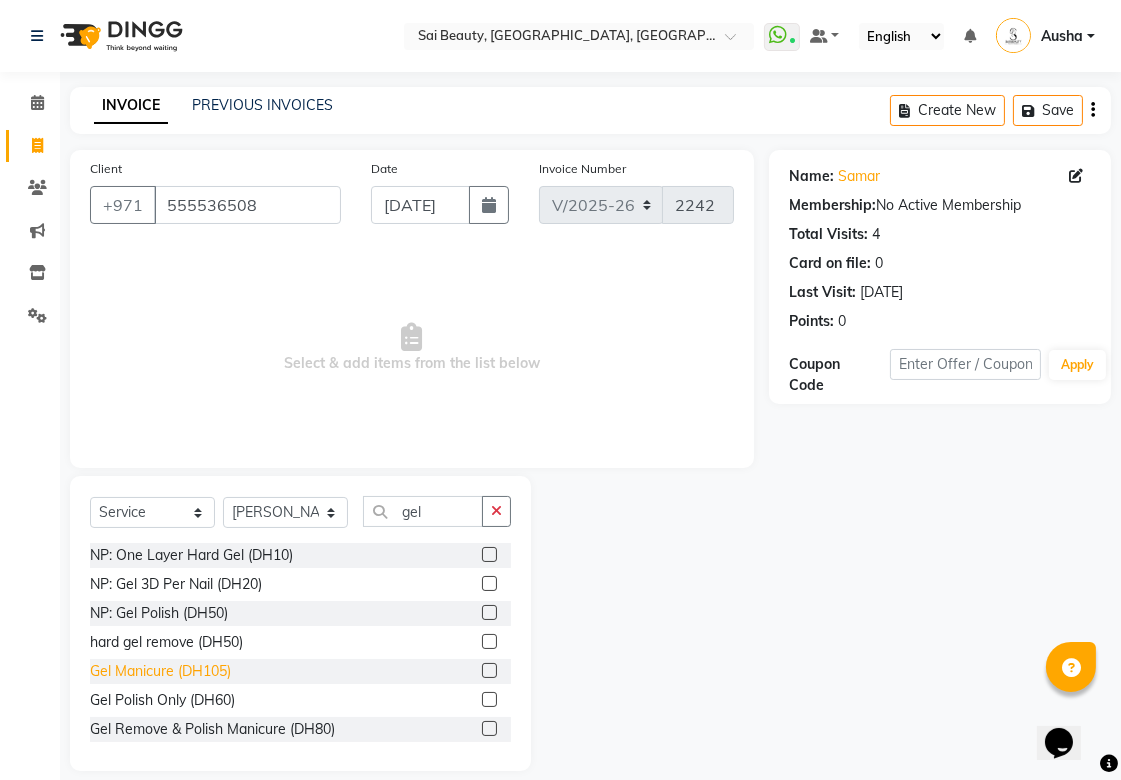 click on "Gel Manicure (DH105)" 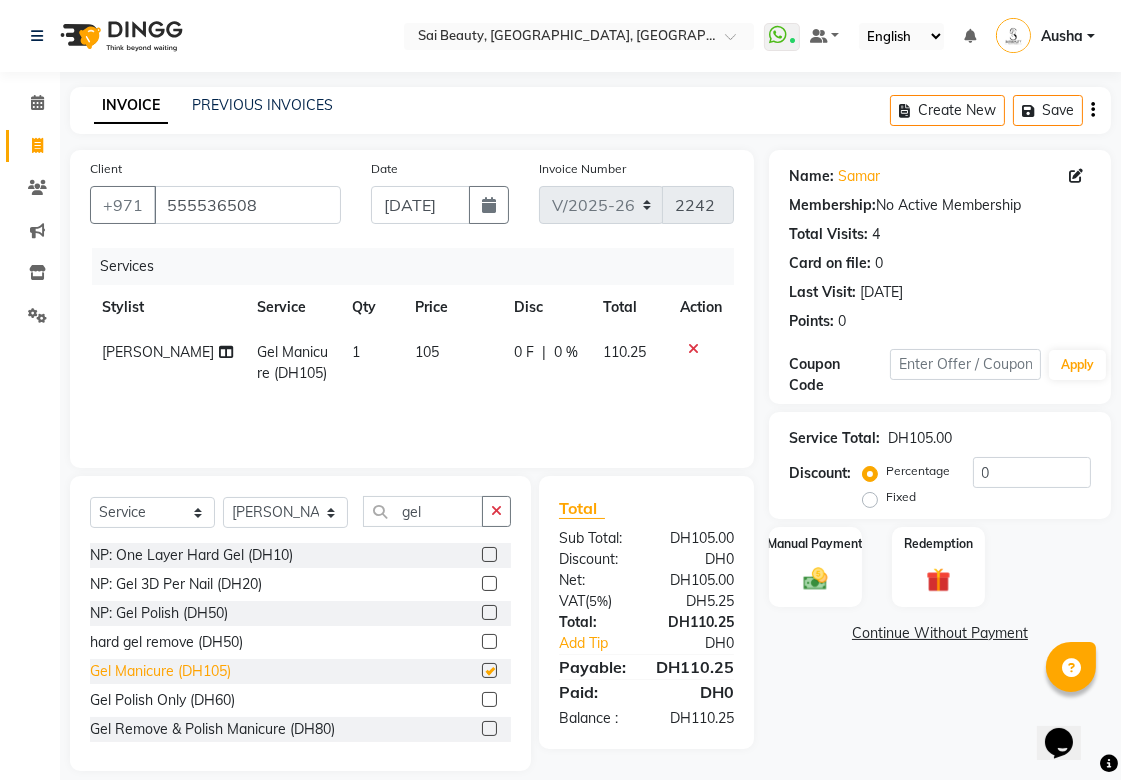 checkbox on "false" 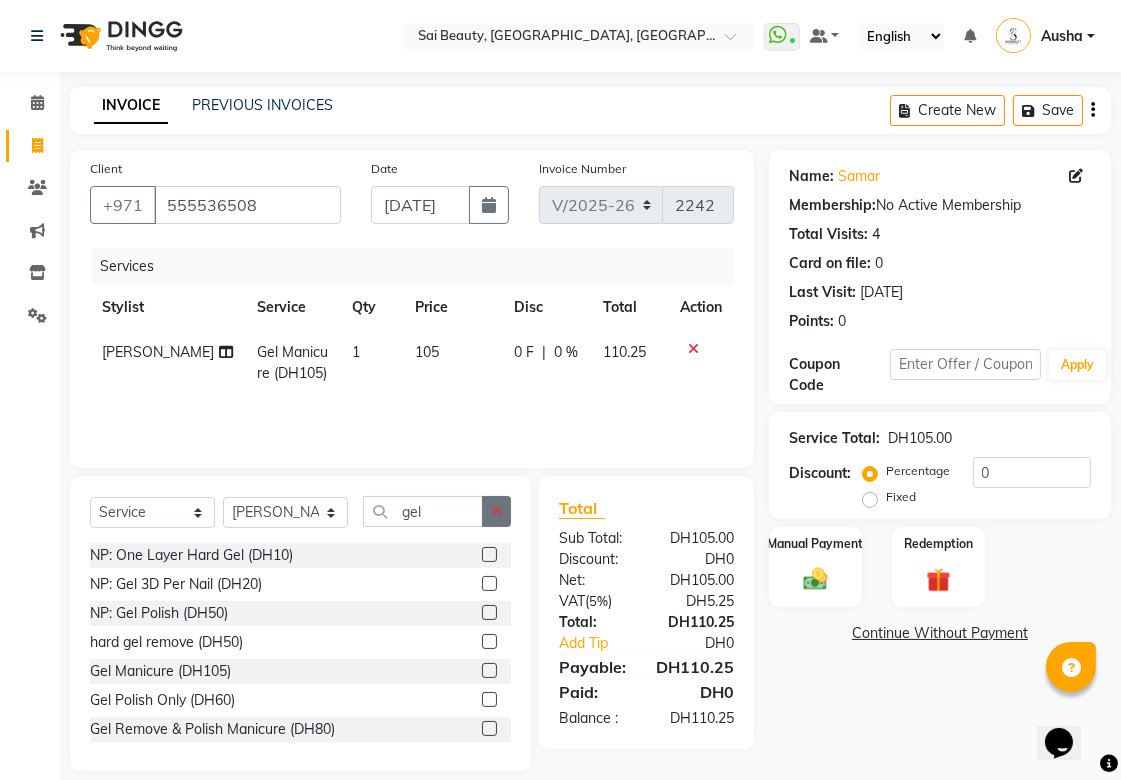 click 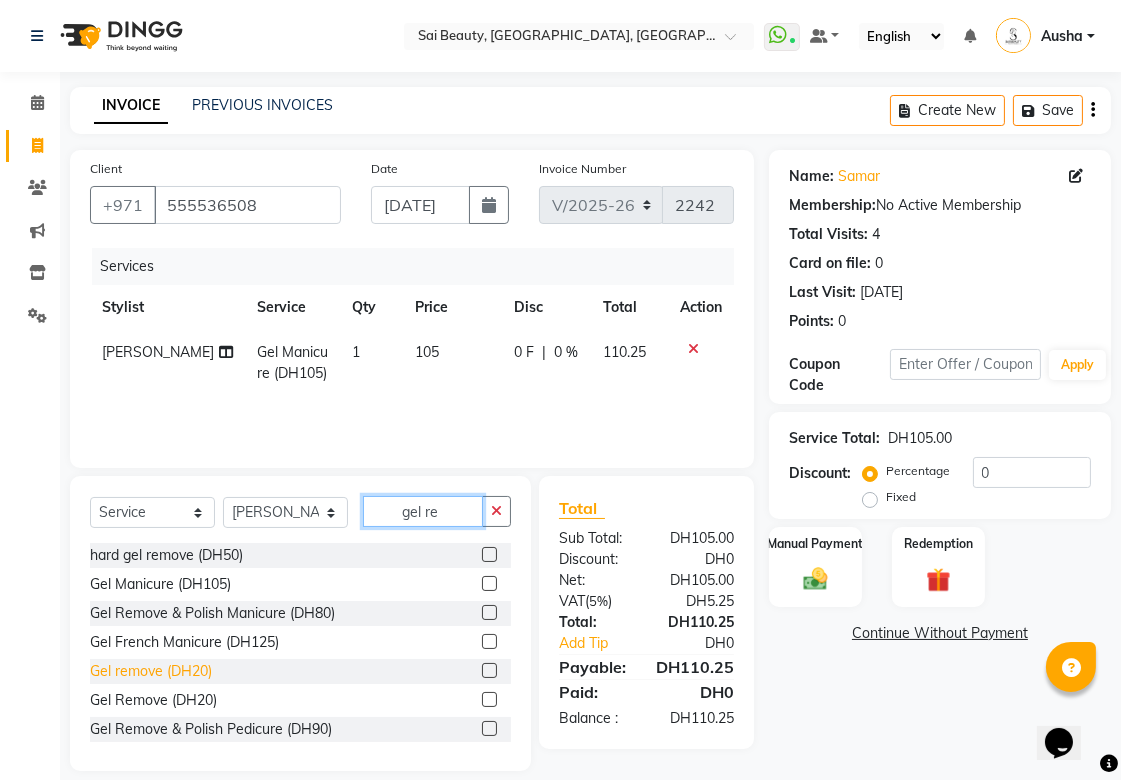 type on "gel re" 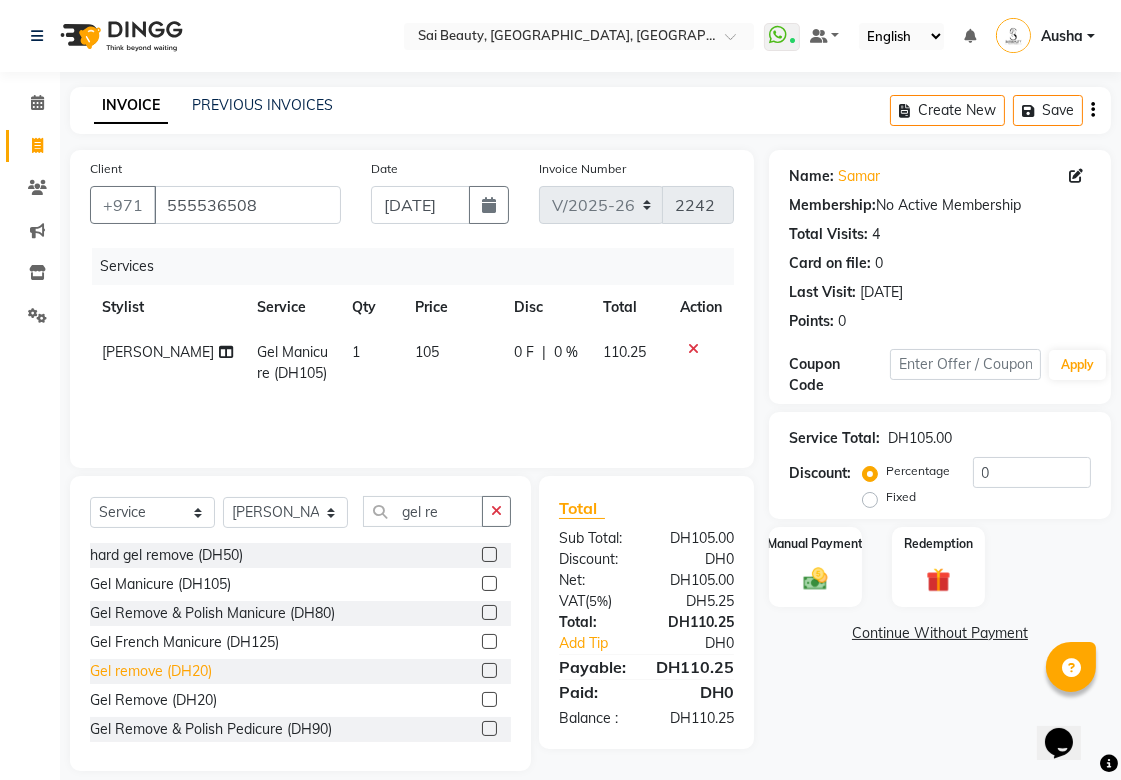 click on "Gel remove  (DH20)" 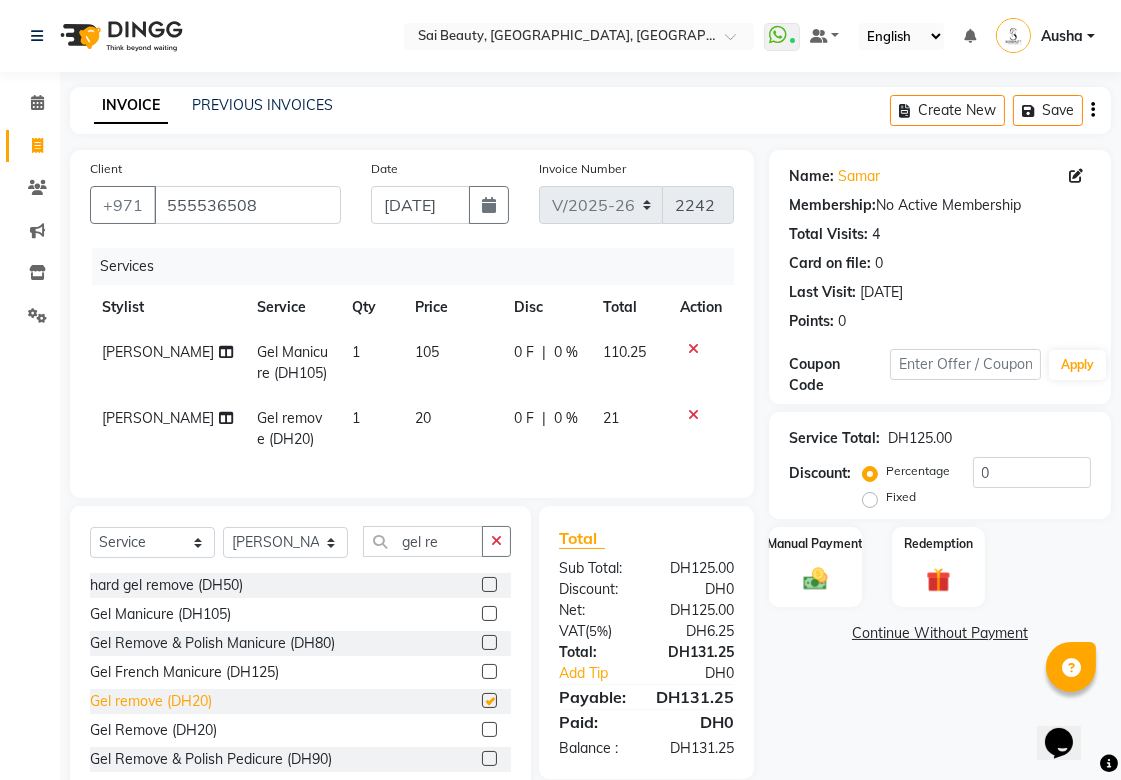 checkbox on "false" 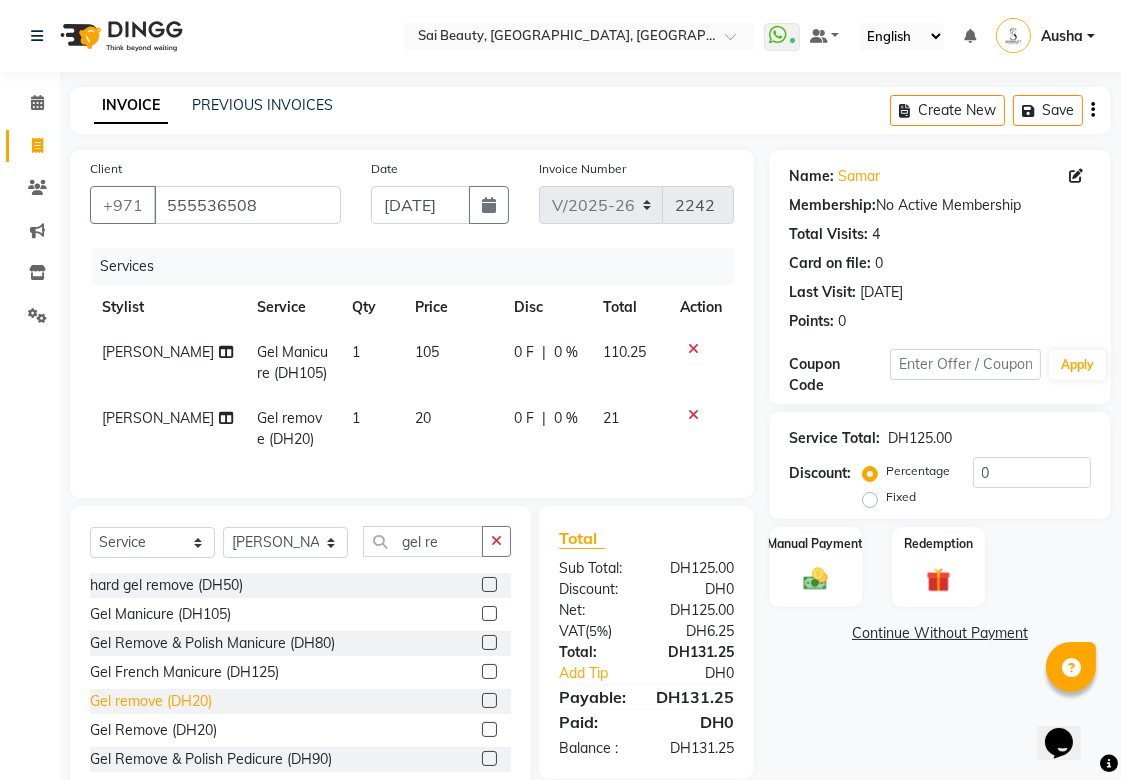 scroll, scrollTop: 67, scrollLeft: 0, axis: vertical 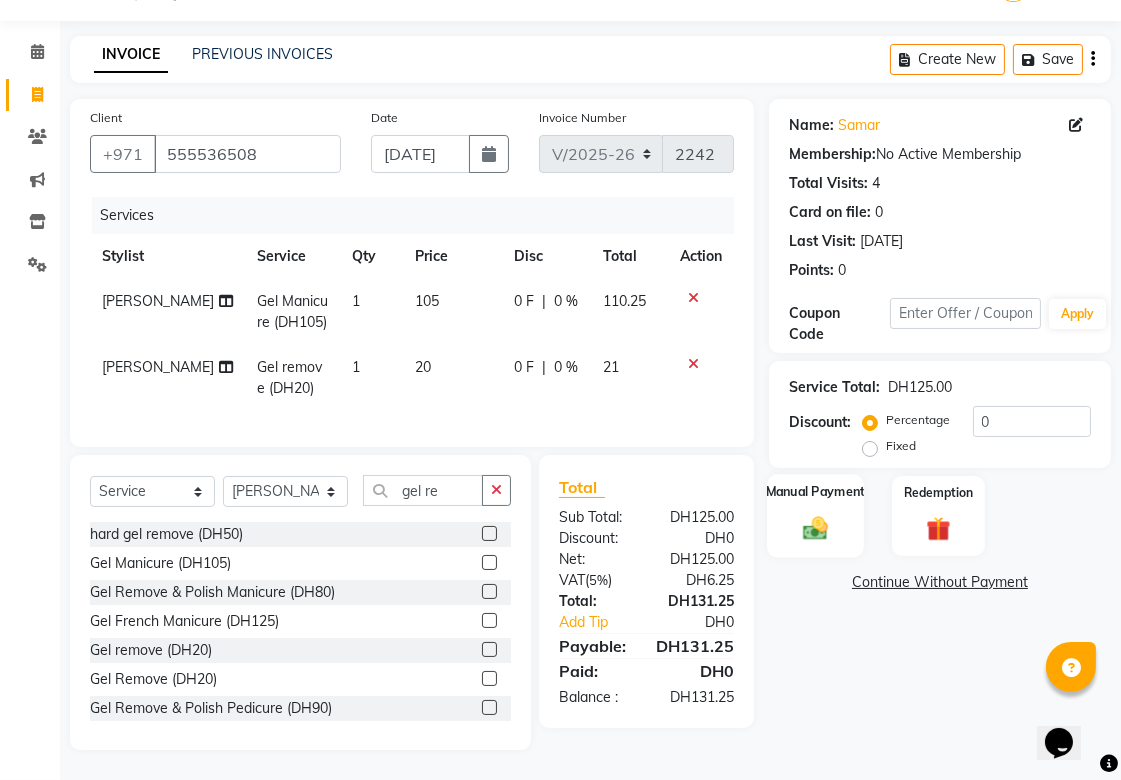 click 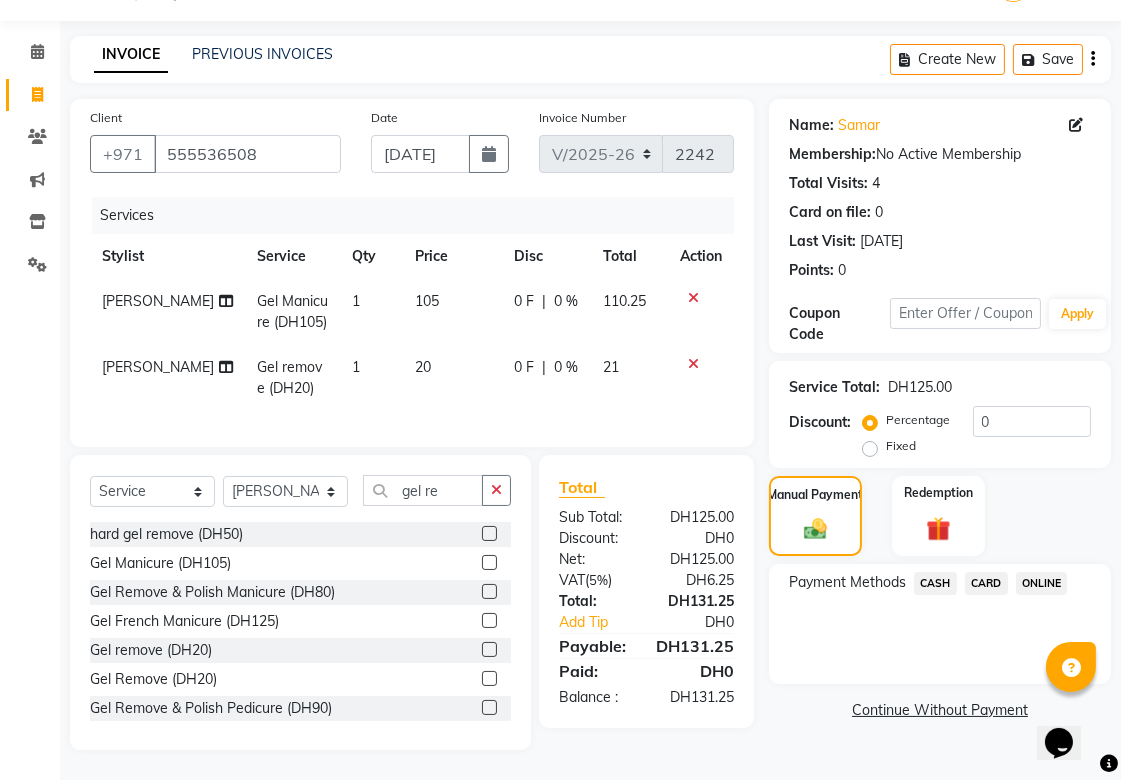 click on "CASH" 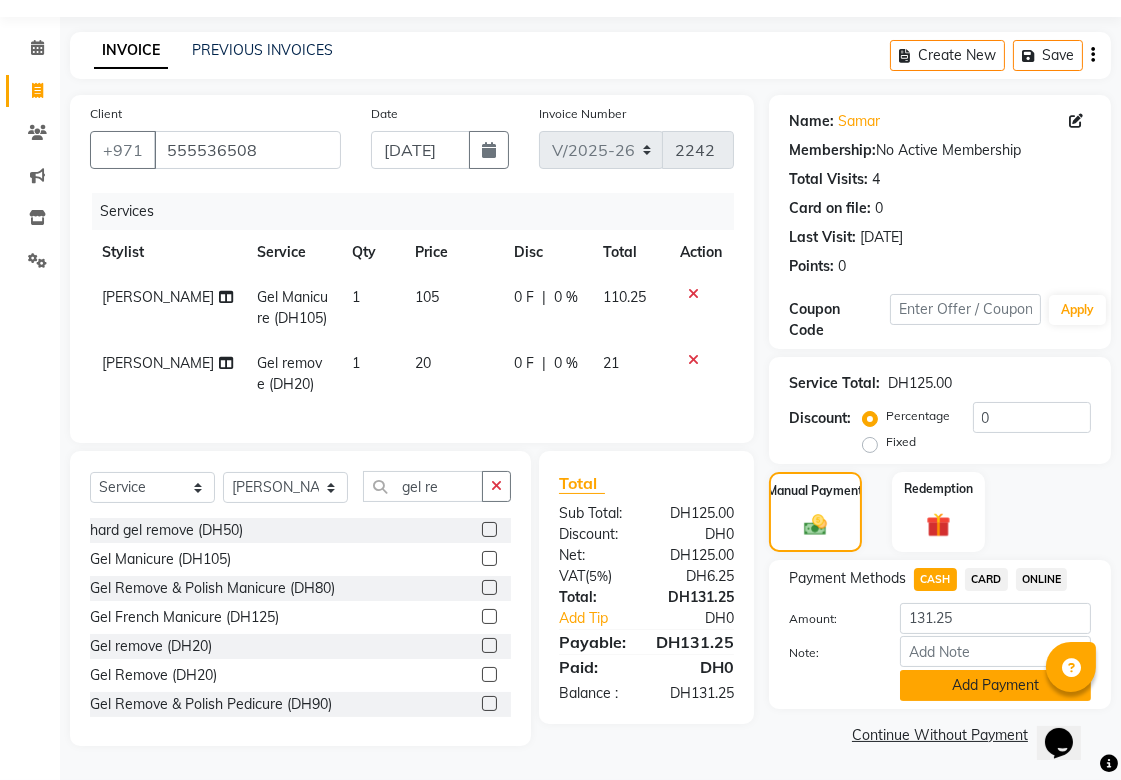 click on "Add Payment" 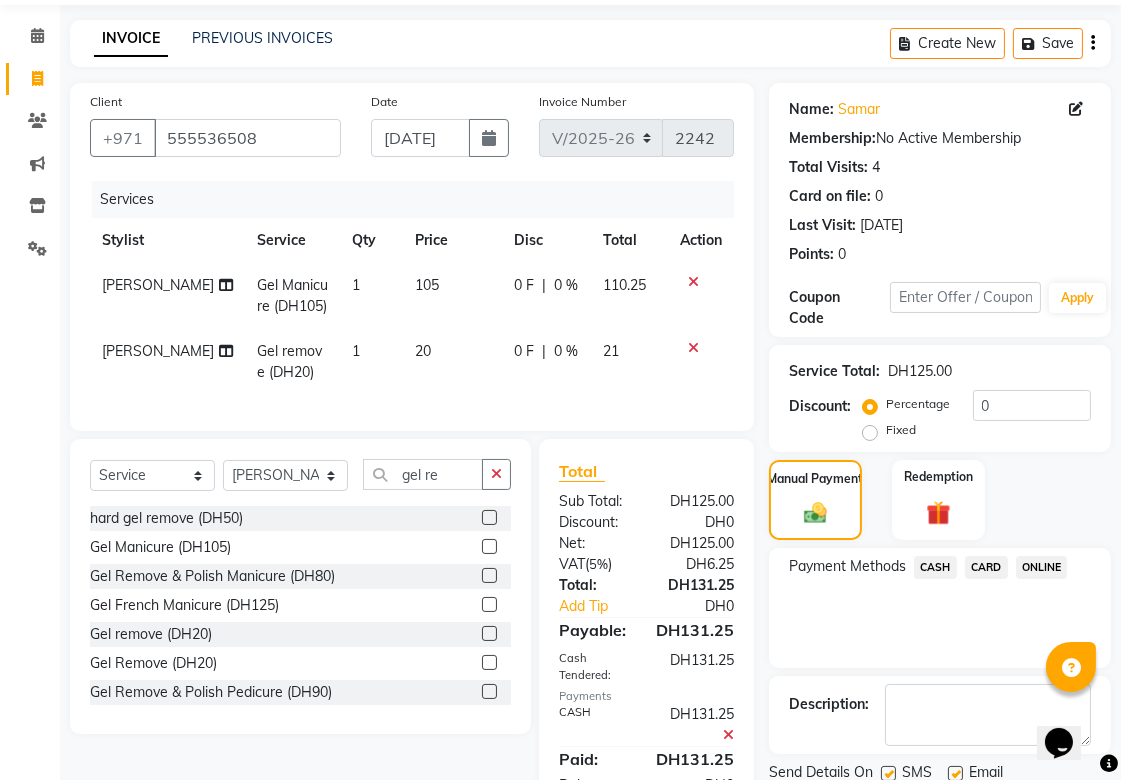 scroll, scrollTop: 150, scrollLeft: 0, axis: vertical 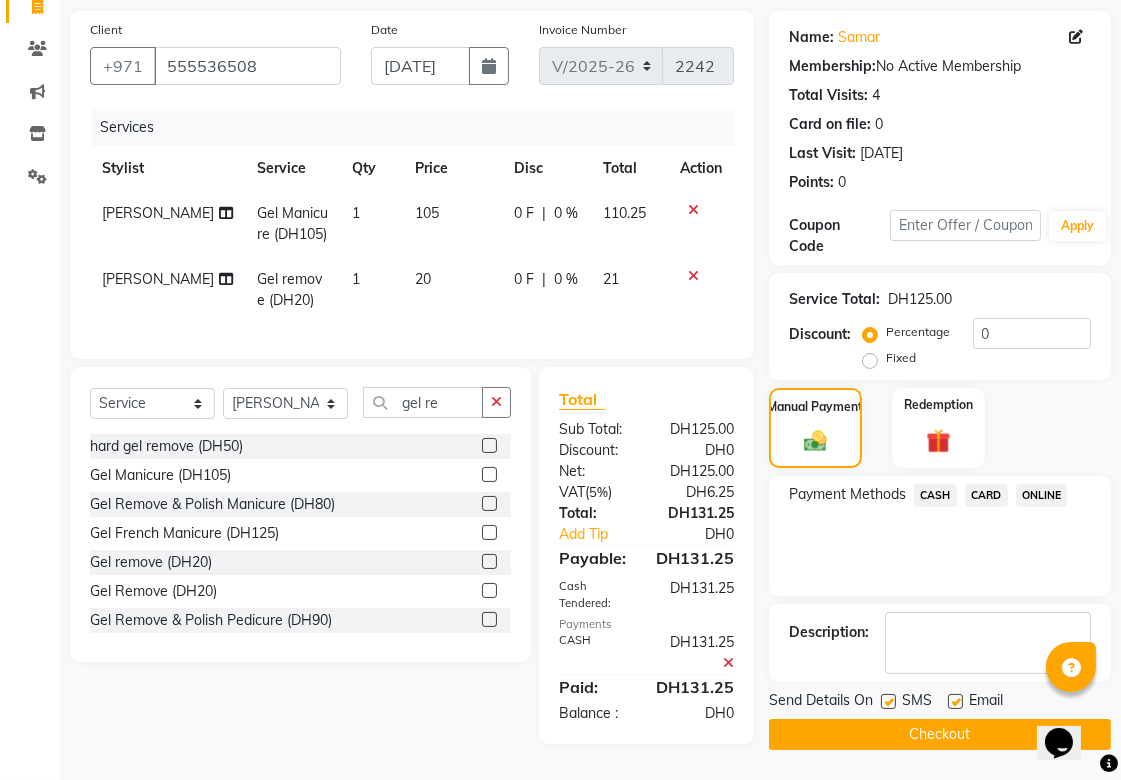 click on "Checkout" 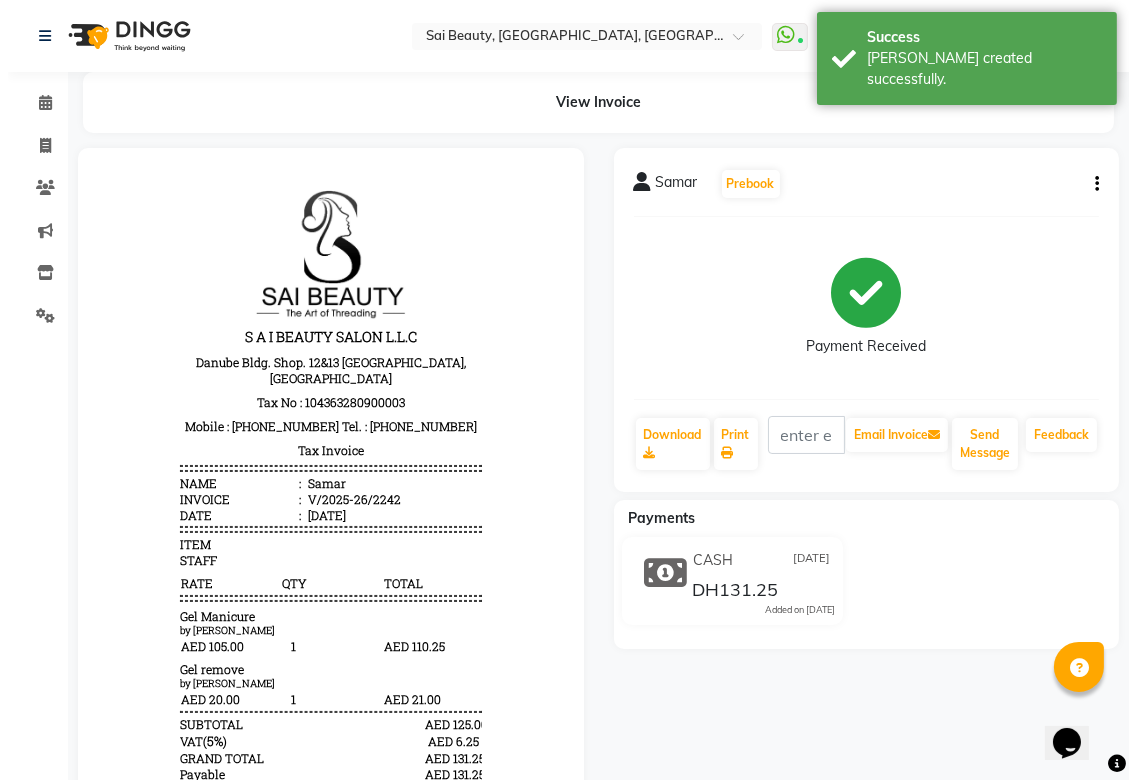 scroll, scrollTop: 0, scrollLeft: 0, axis: both 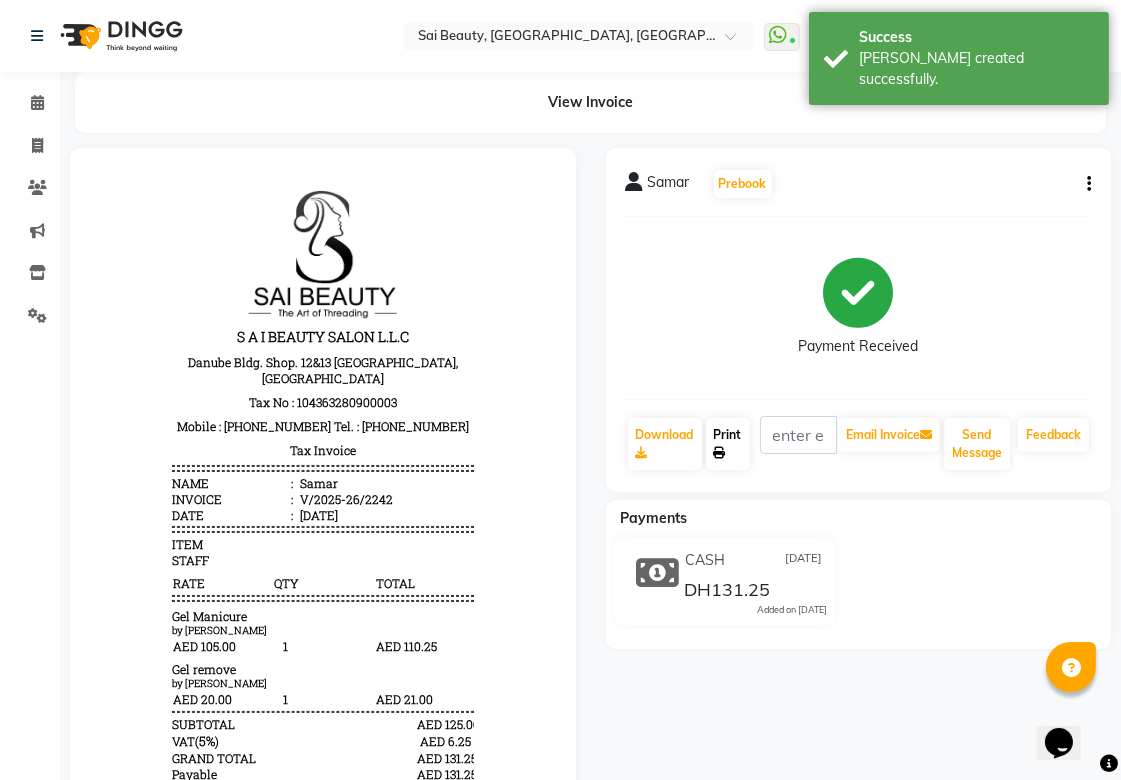 click on "Print" 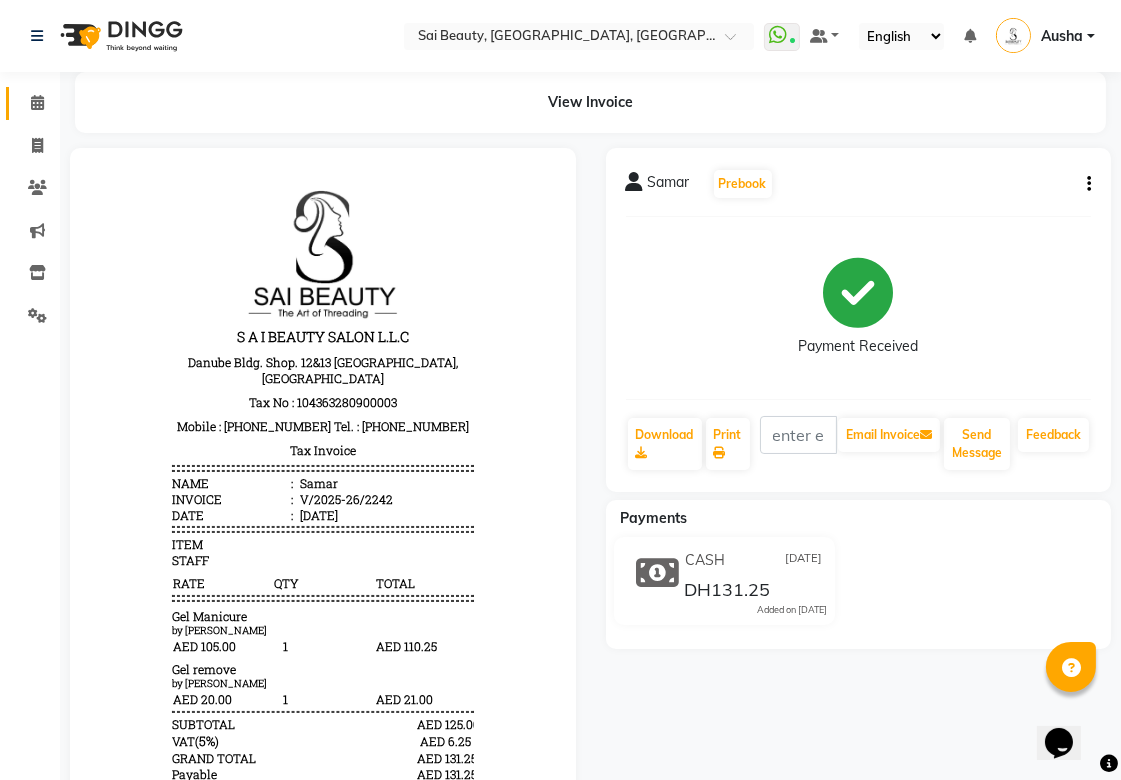 click 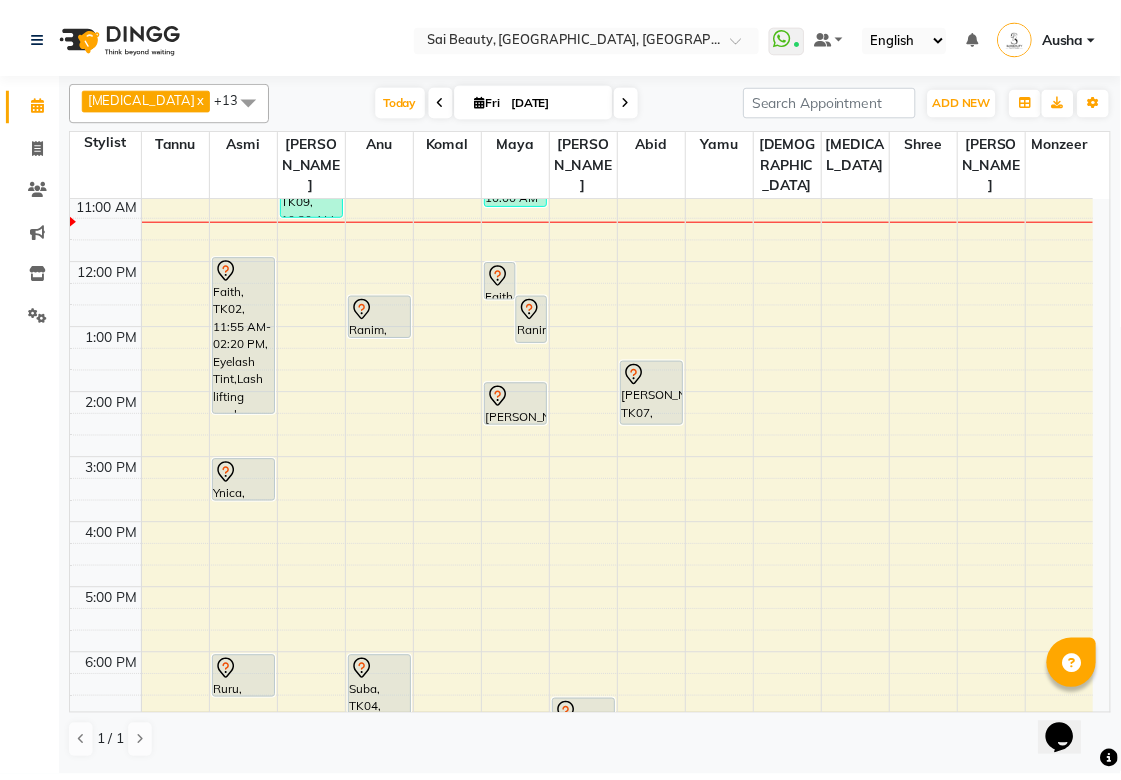 scroll, scrollTop: 0, scrollLeft: 0, axis: both 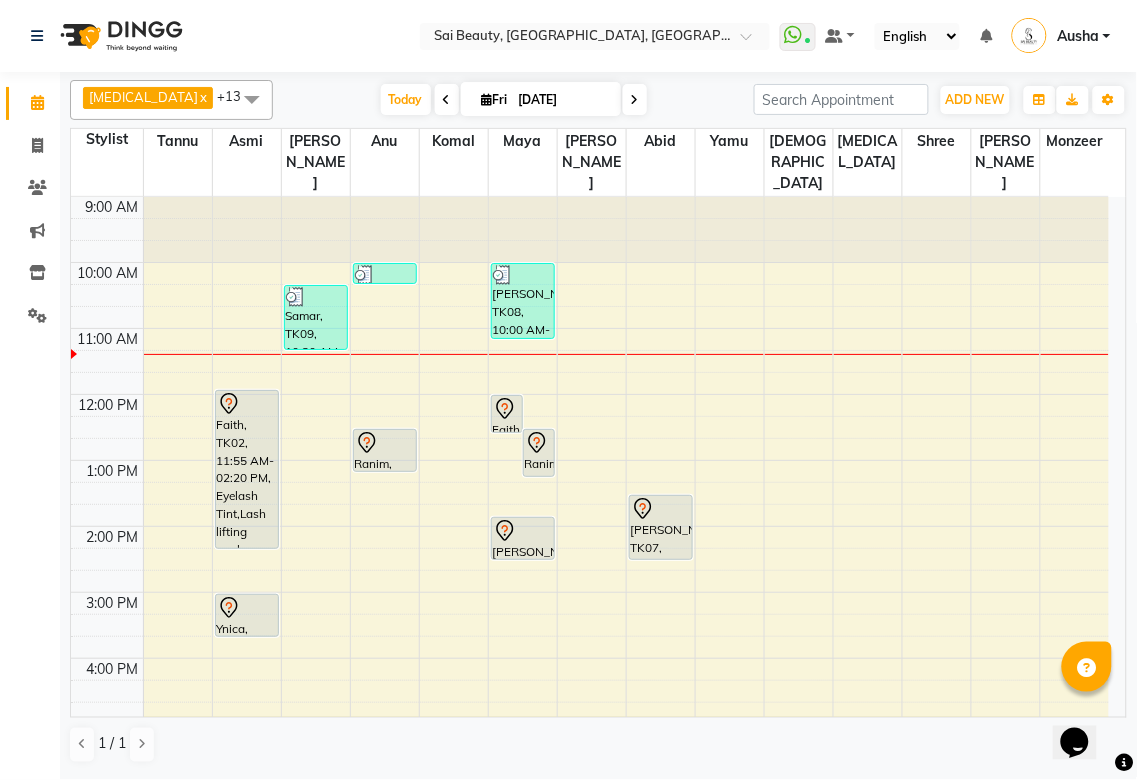 click at bounding box center (523, 275) 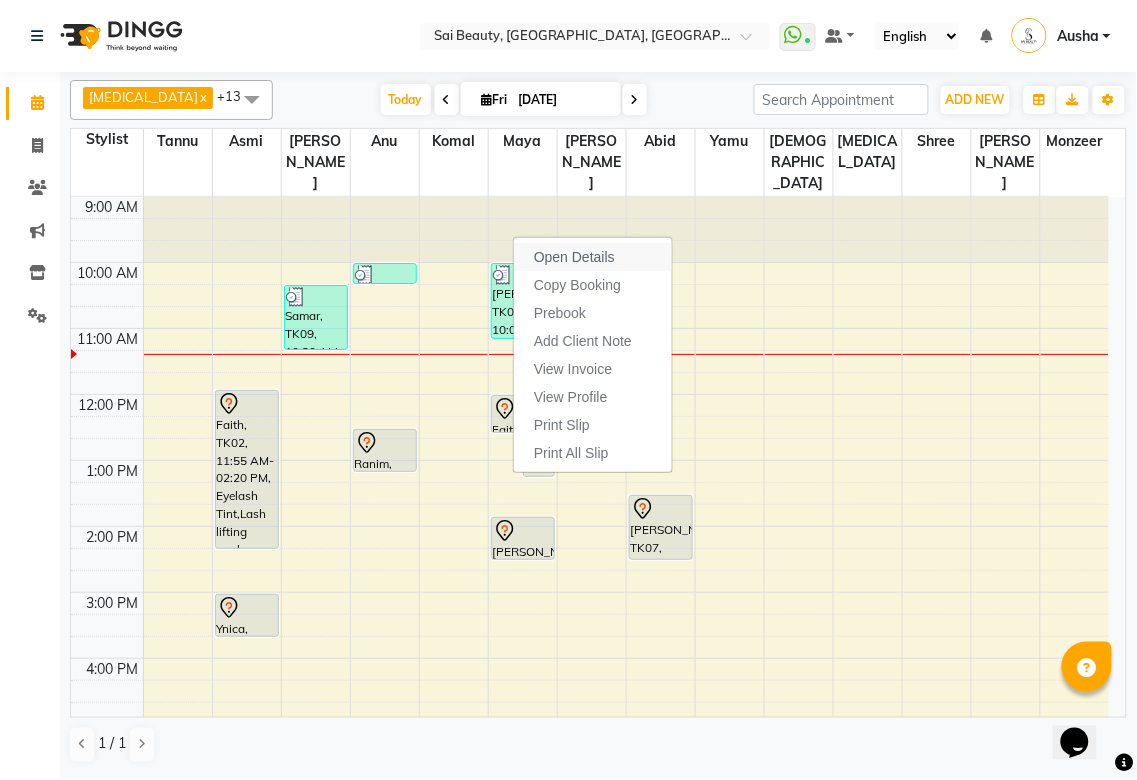 click on "Open Details" at bounding box center (574, 257) 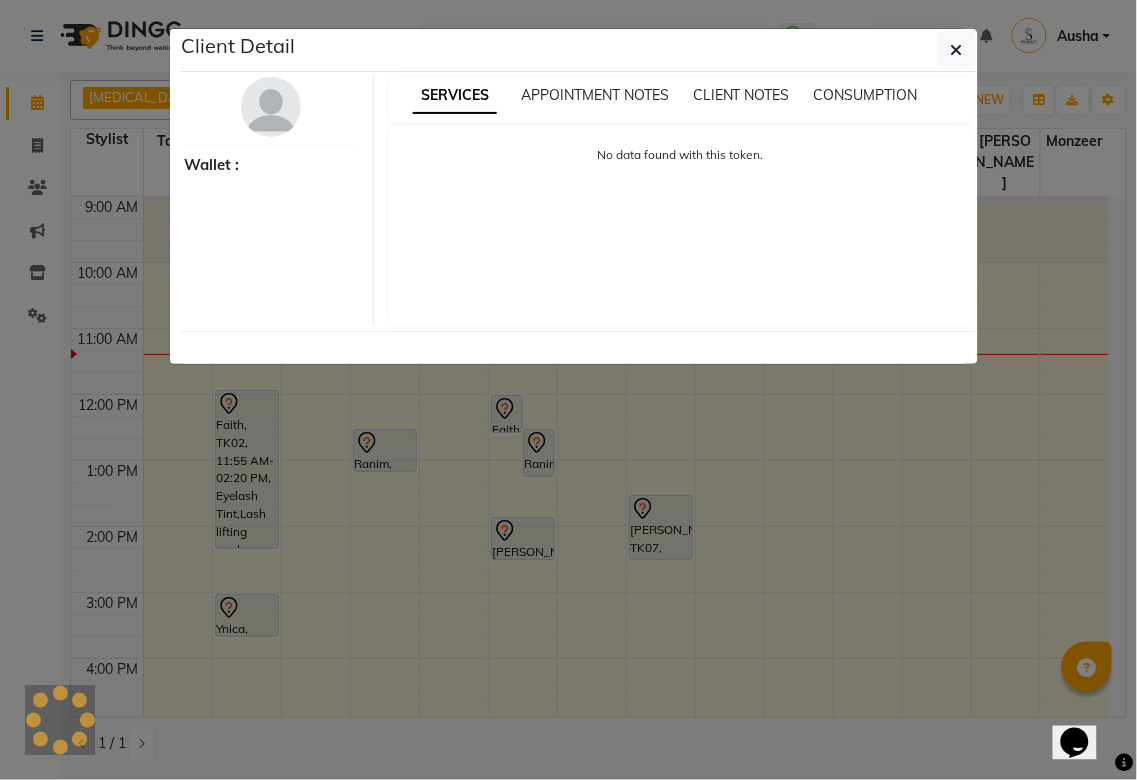 select on "3" 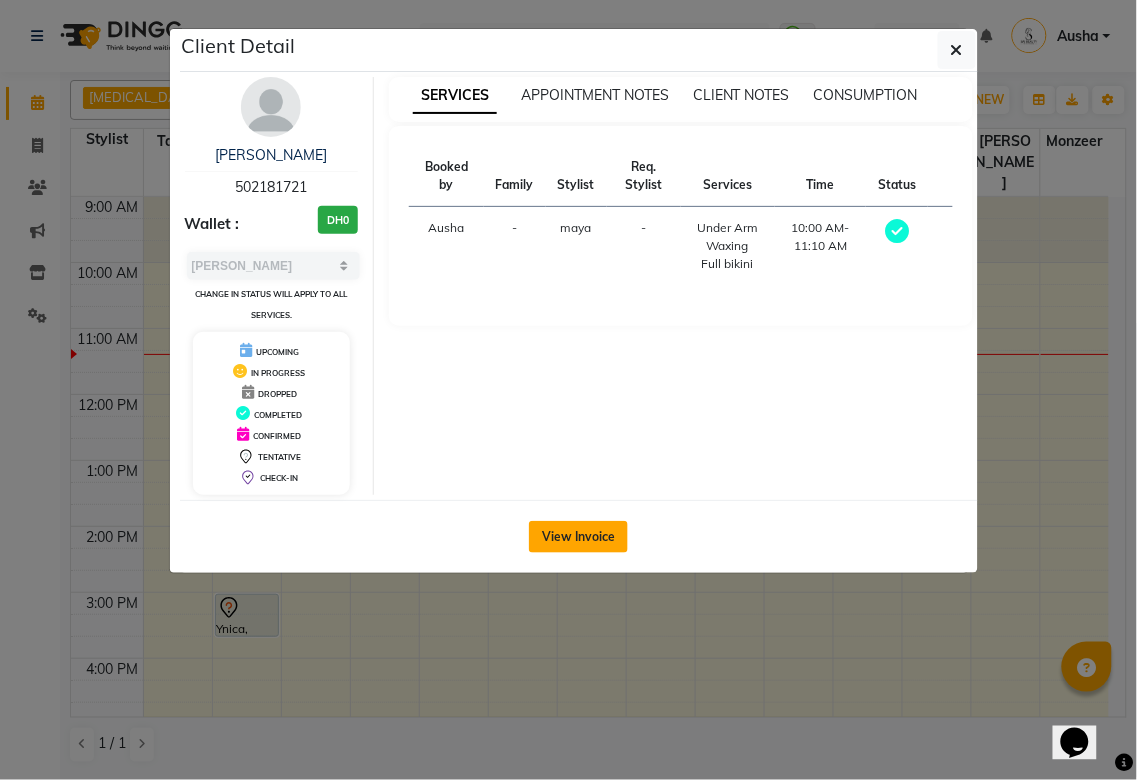 click on "View Invoice" 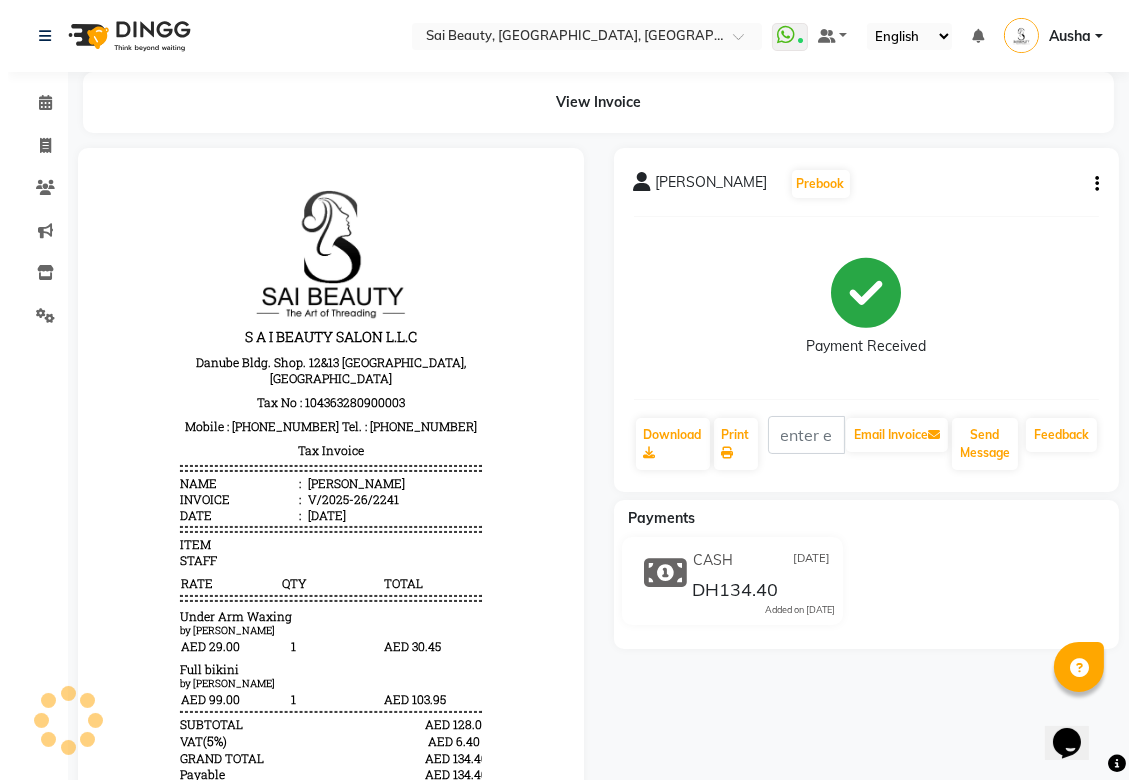 scroll, scrollTop: 0, scrollLeft: 0, axis: both 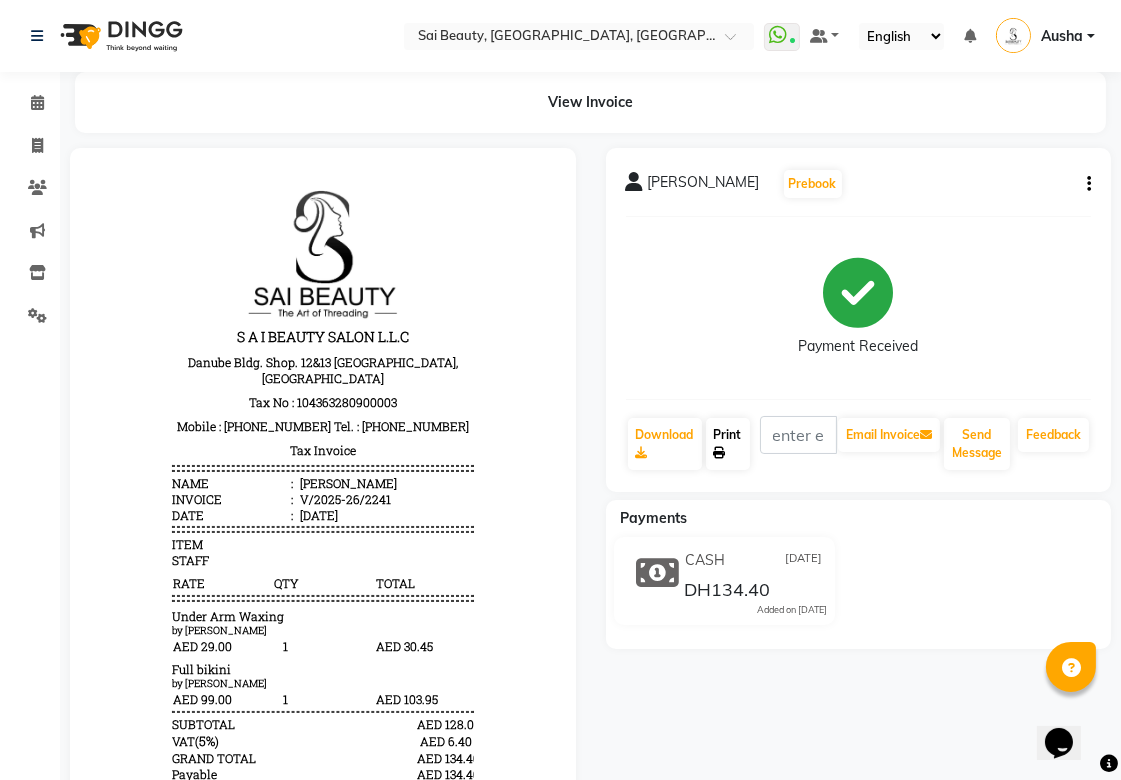 click on "Print" 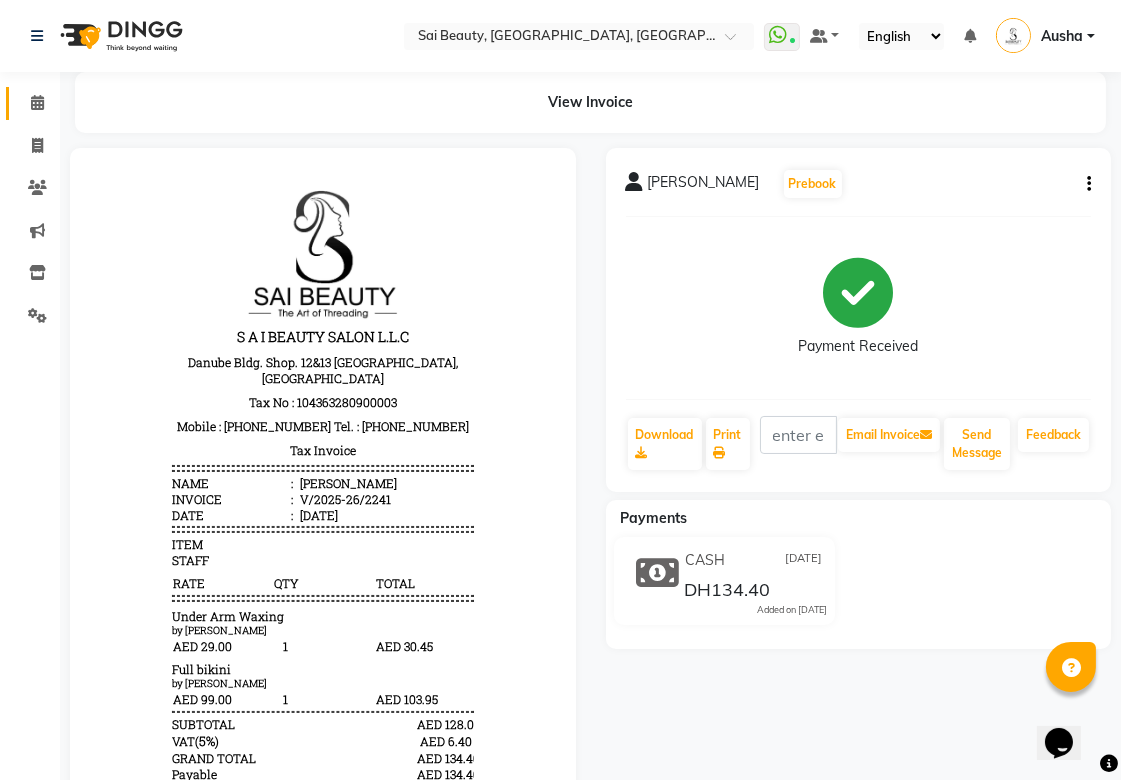 click 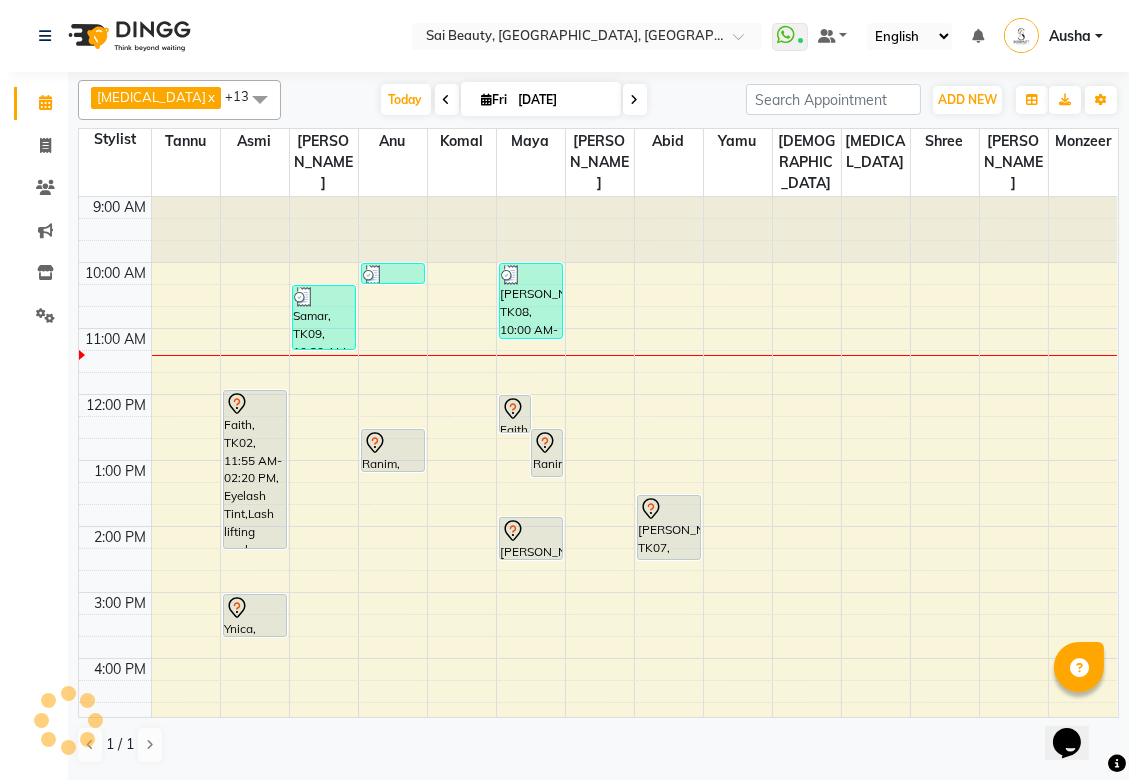 scroll, scrollTop: 0, scrollLeft: 0, axis: both 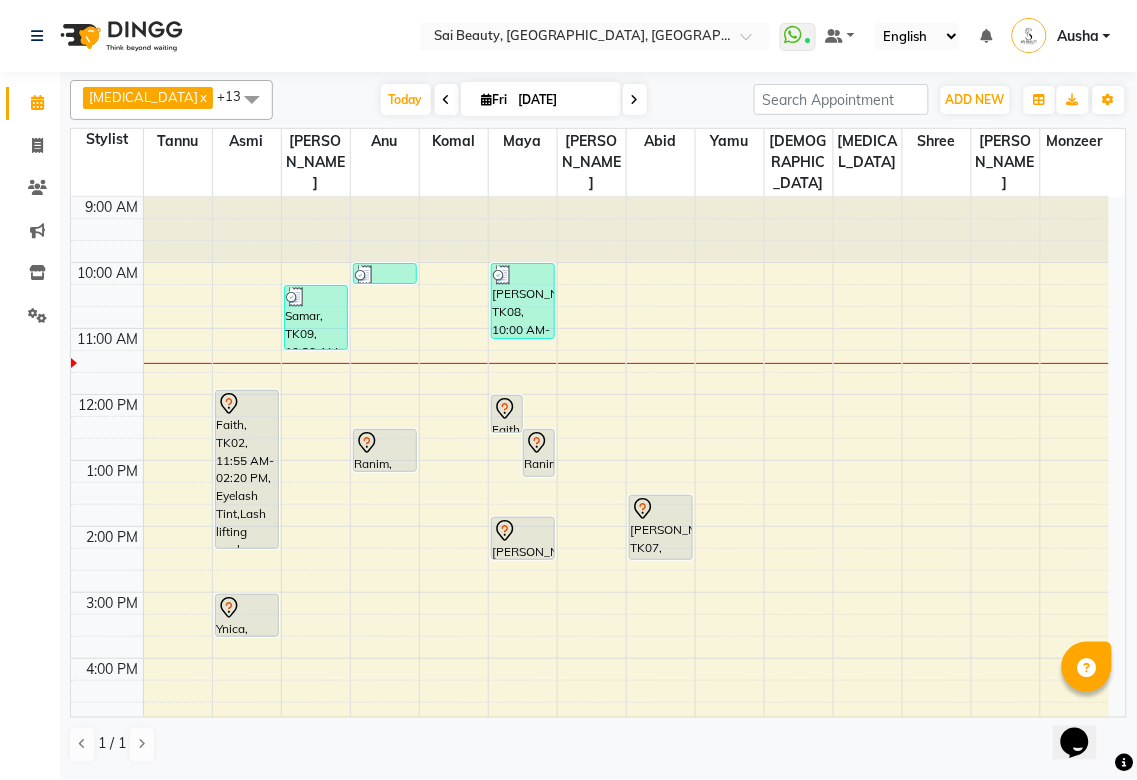 click at bounding box center (635, 100) 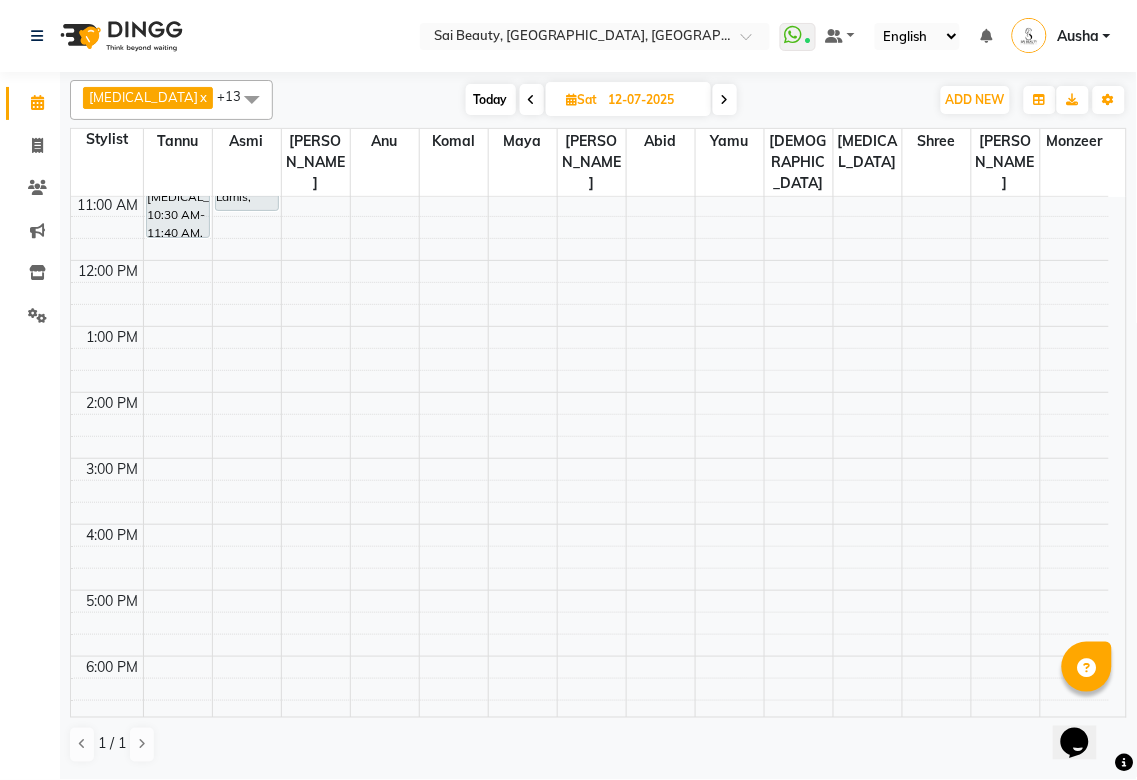 scroll, scrollTop: 0, scrollLeft: 0, axis: both 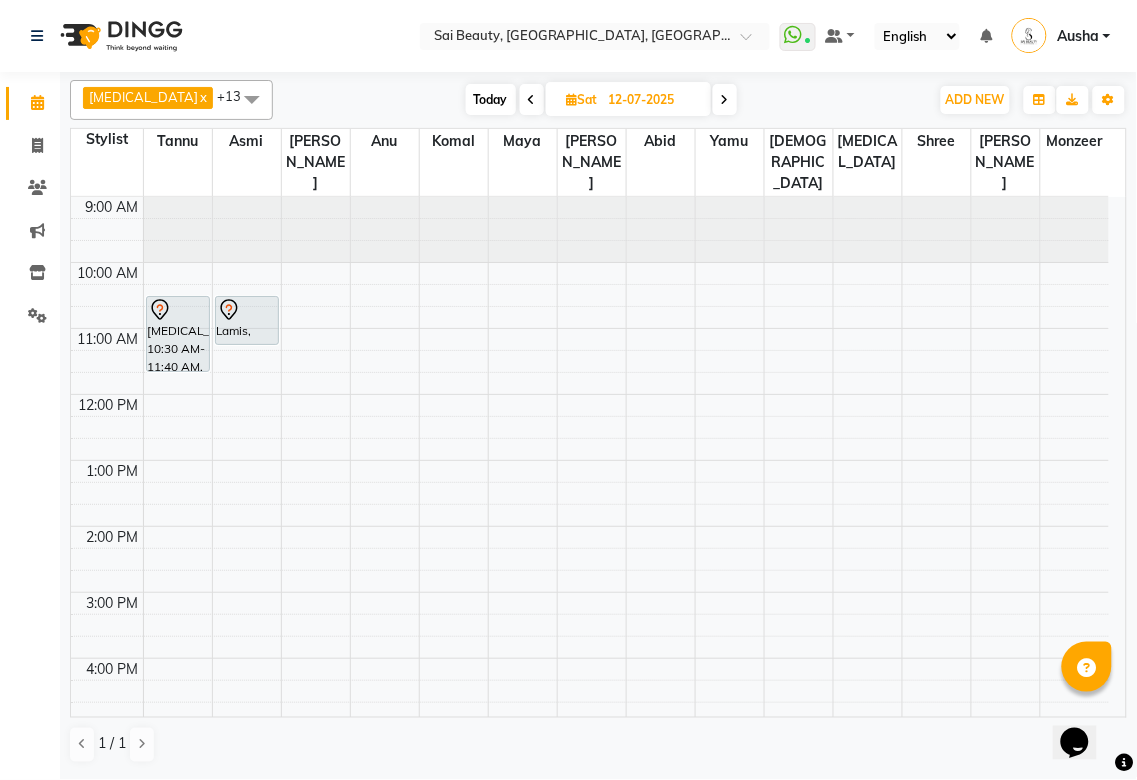 click 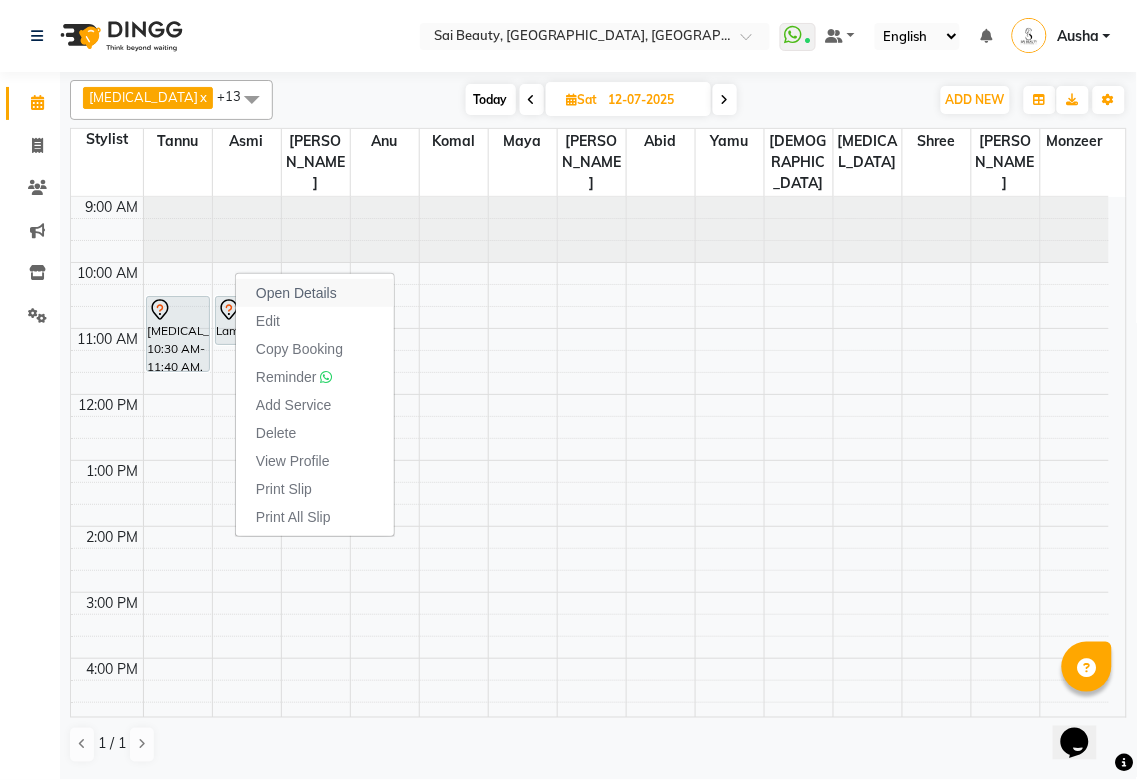 click on "Open Details" at bounding box center (315, 293) 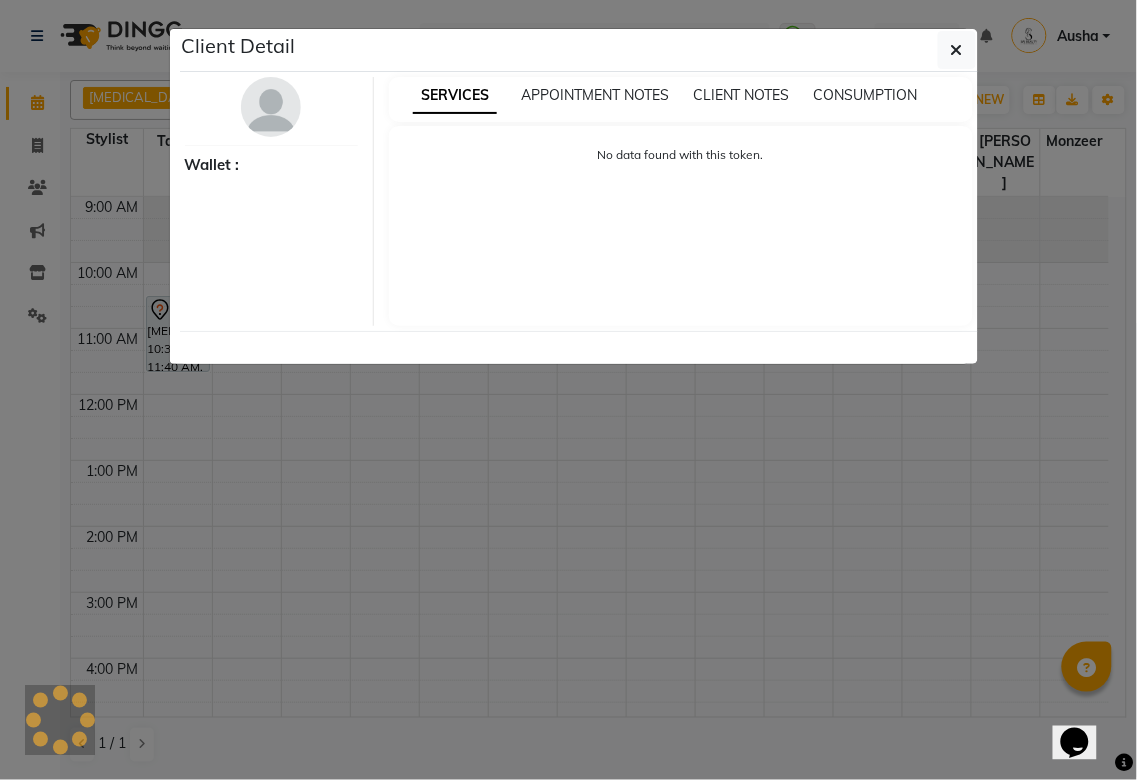 select on "7" 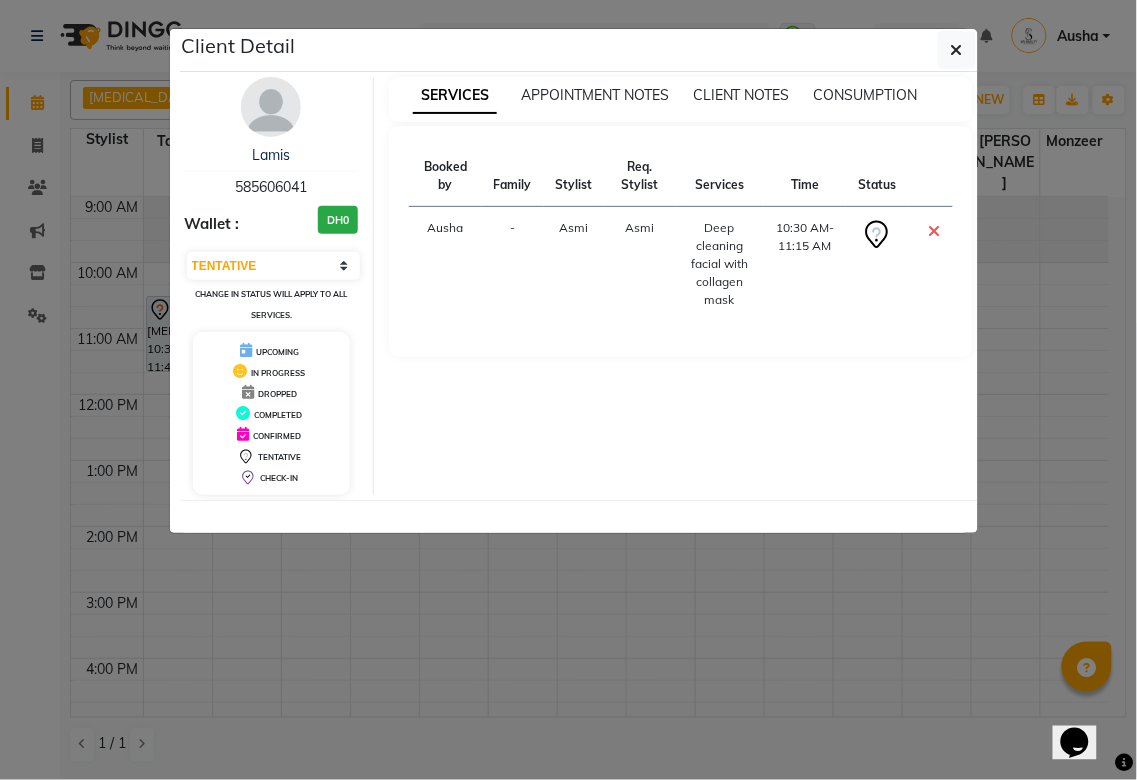 click on "Client Detail  Lamis    585606041 Wallet : DH0 Select CONFIRMED TENTATIVE Change in status will apply to all services. UPCOMING IN PROGRESS DROPPED COMPLETED CONFIRMED TENTATIVE CHECK-IN SERVICES APPOINTMENT NOTES CLIENT NOTES CONSUMPTION Booked by Family Stylist Req. Stylist Services Time Status  Ausha  - Asmi Asmi  Deep cleaning facial with collagen mask   10:30 AM-11:15 AM" 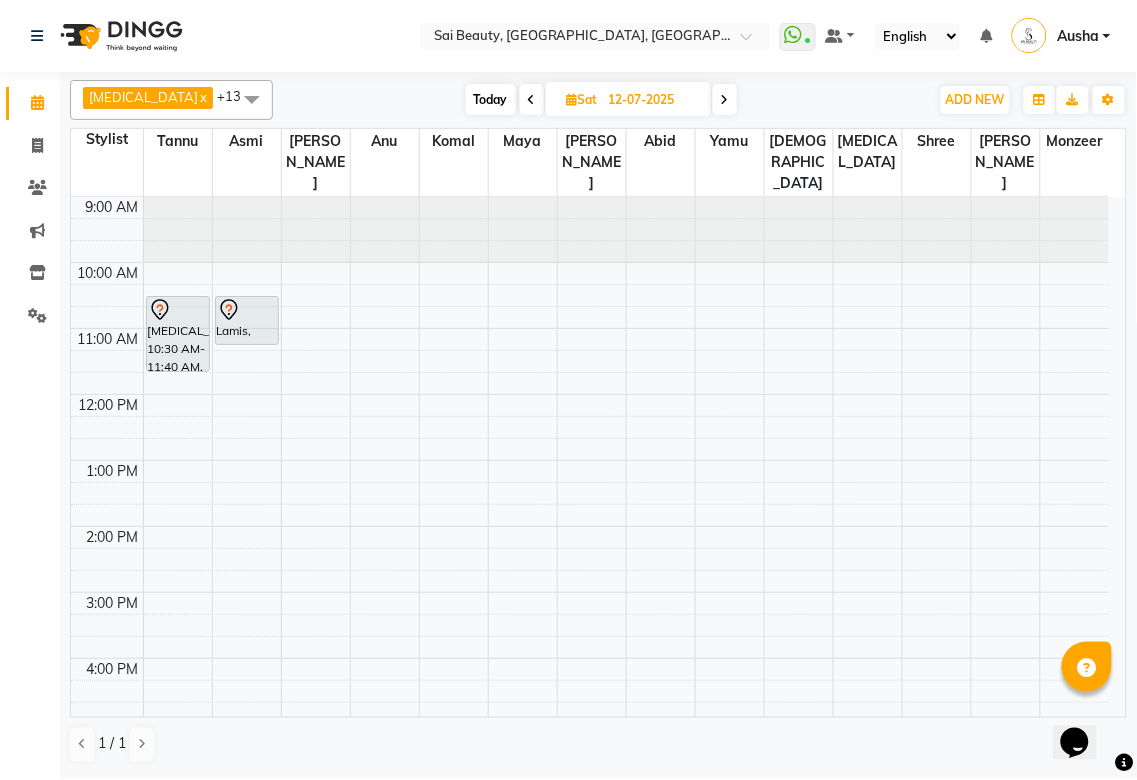 click at bounding box center (532, 100) 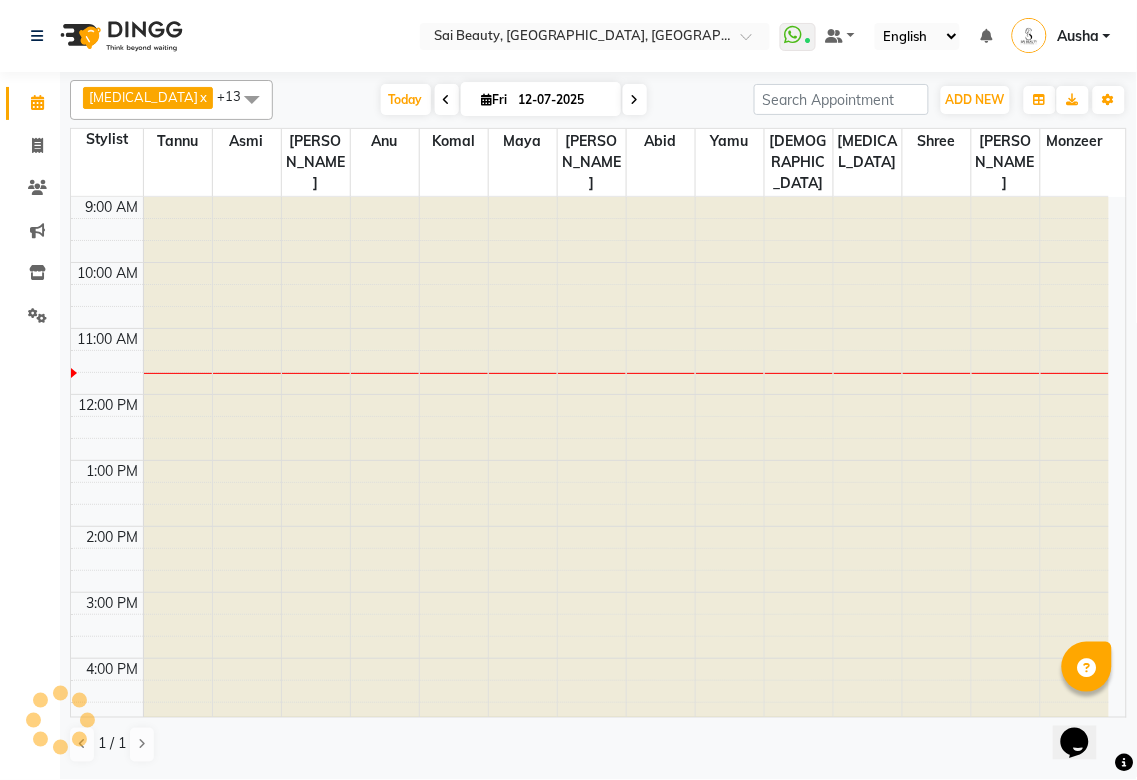 type on "[DATE]" 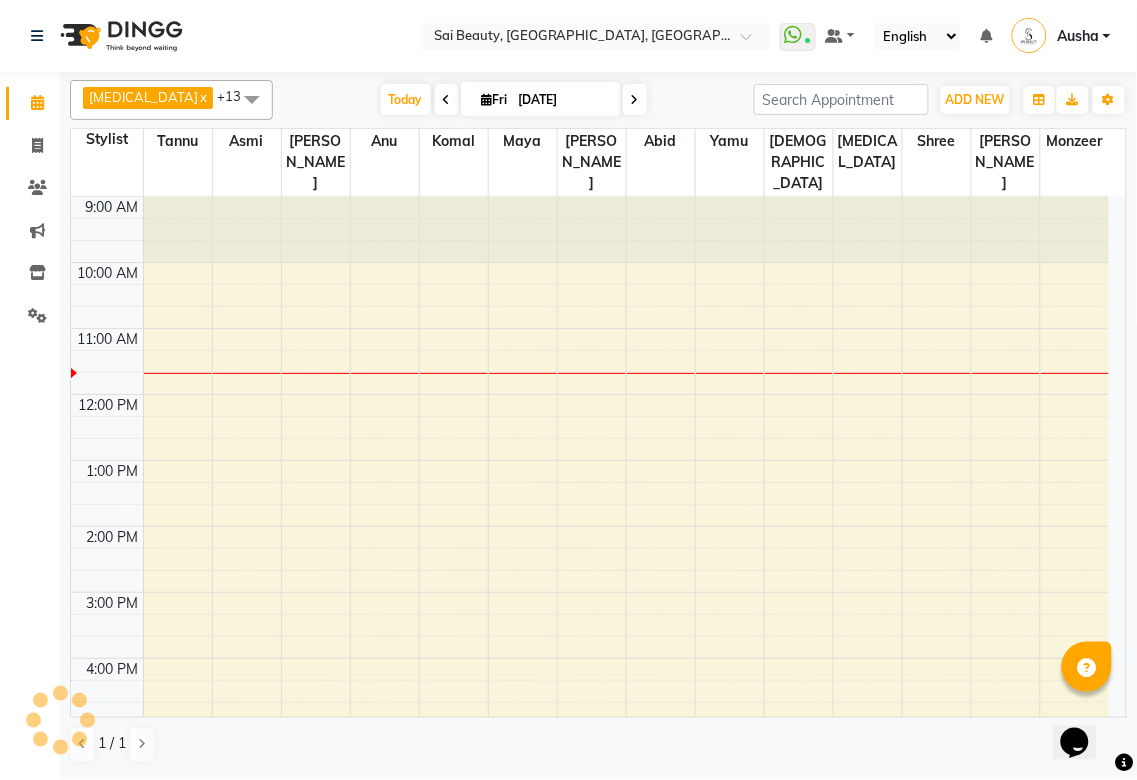 scroll, scrollTop: 134, scrollLeft: 0, axis: vertical 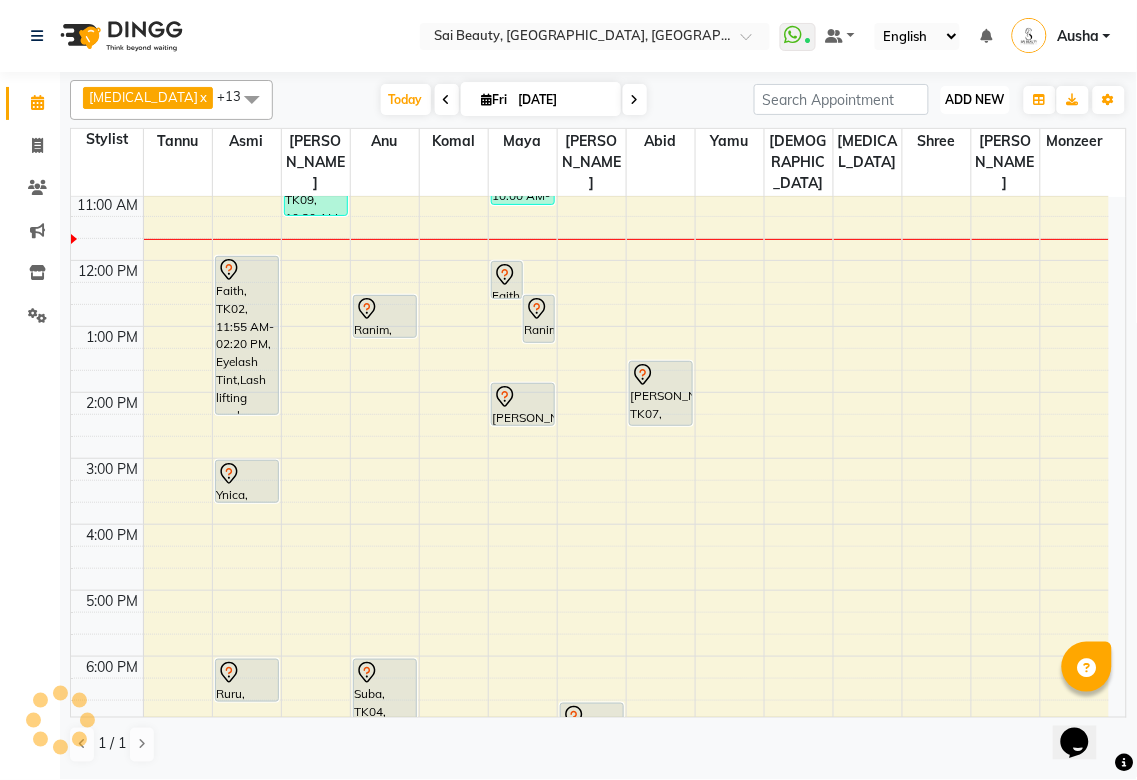 click on "ADD NEW" at bounding box center [975, 99] 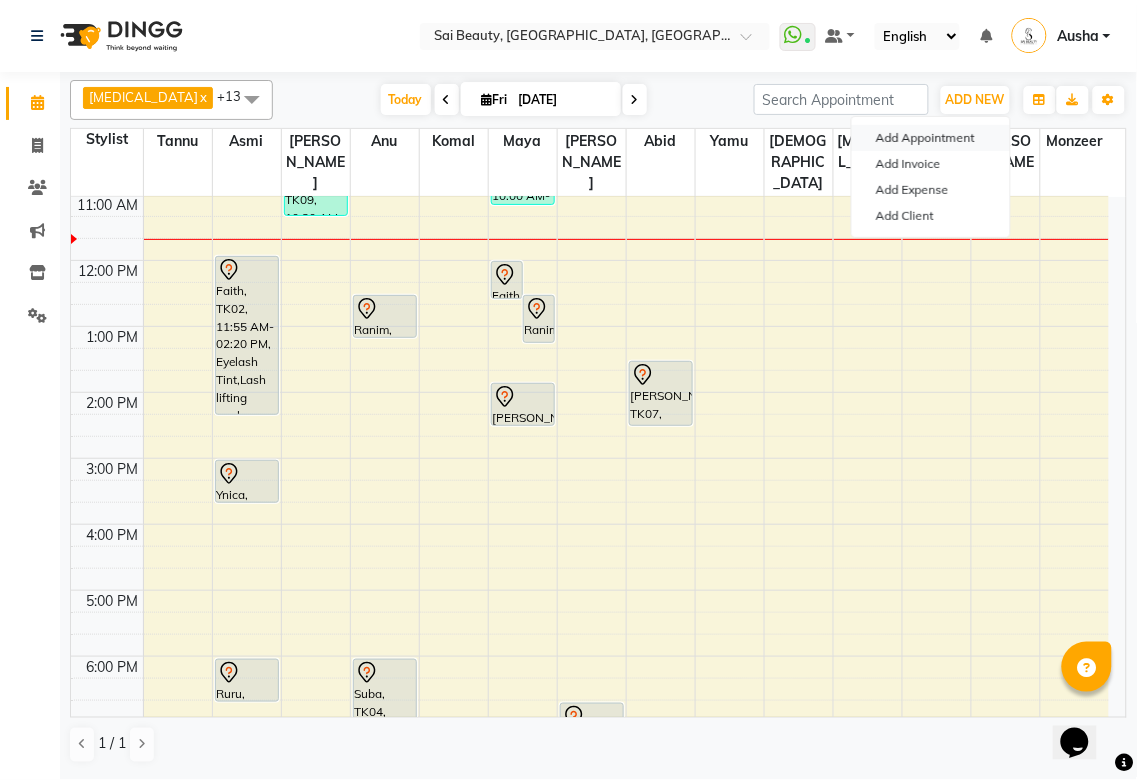 click on "Add Appointment" at bounding box center (931, 138) 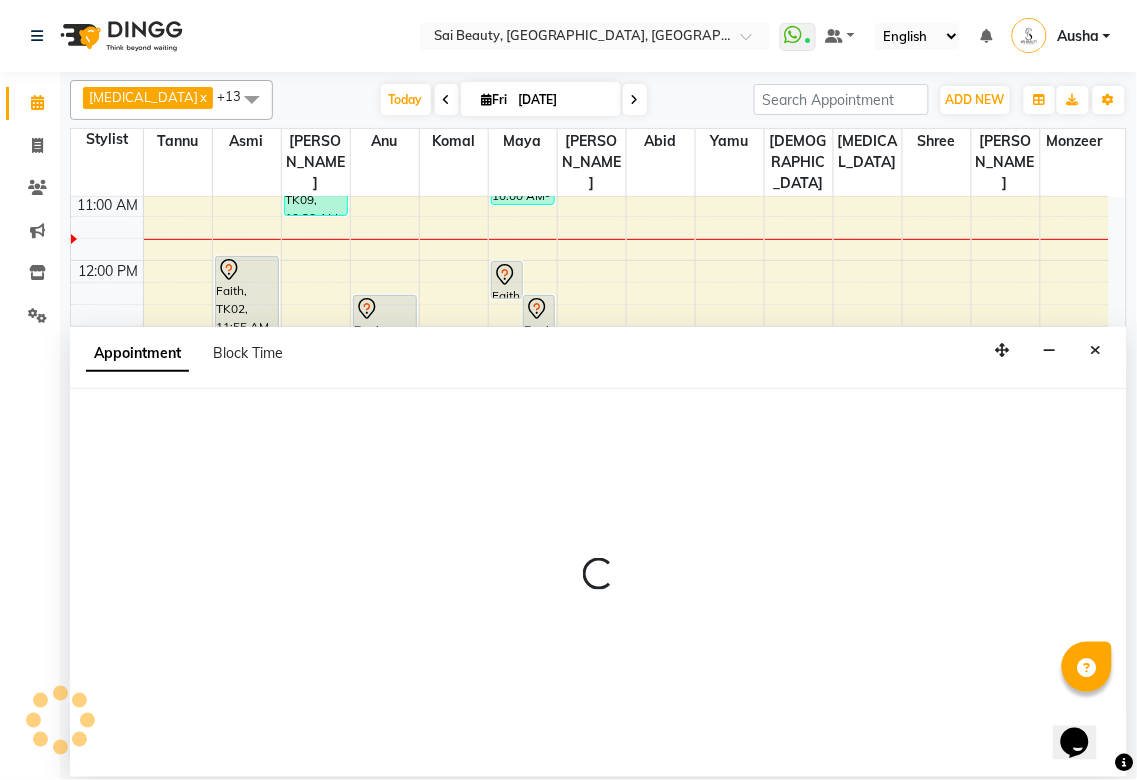 select on "600" 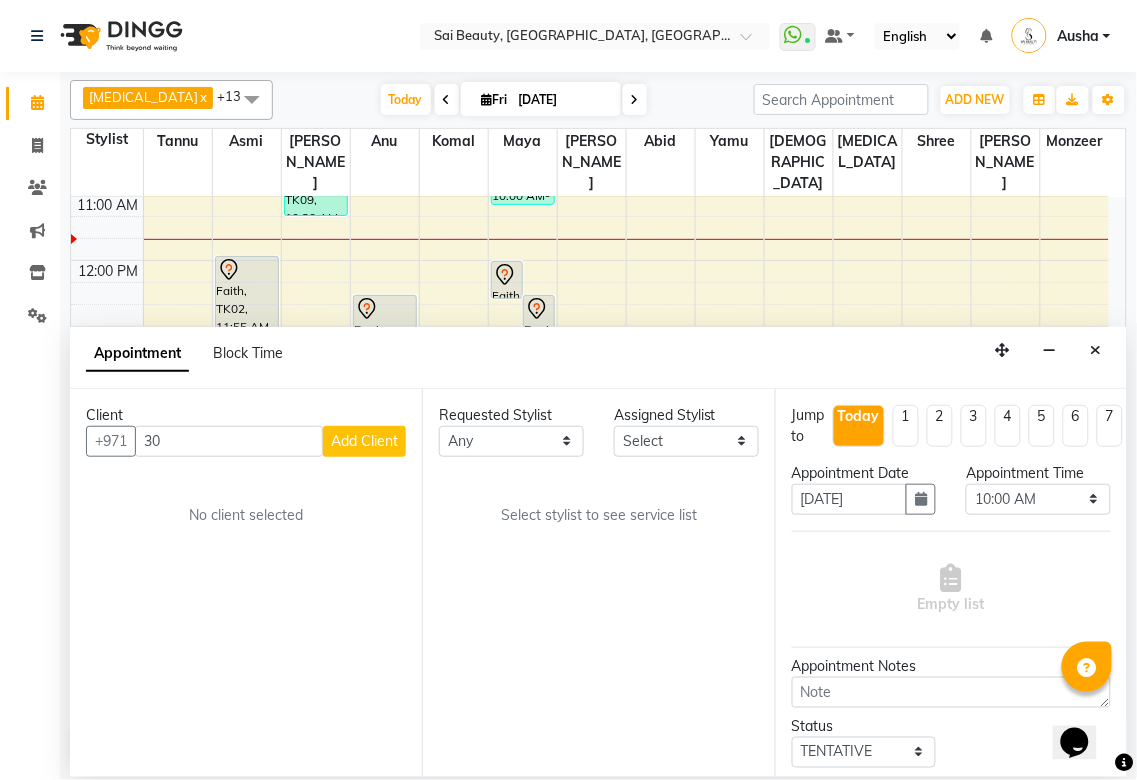 type on "3" 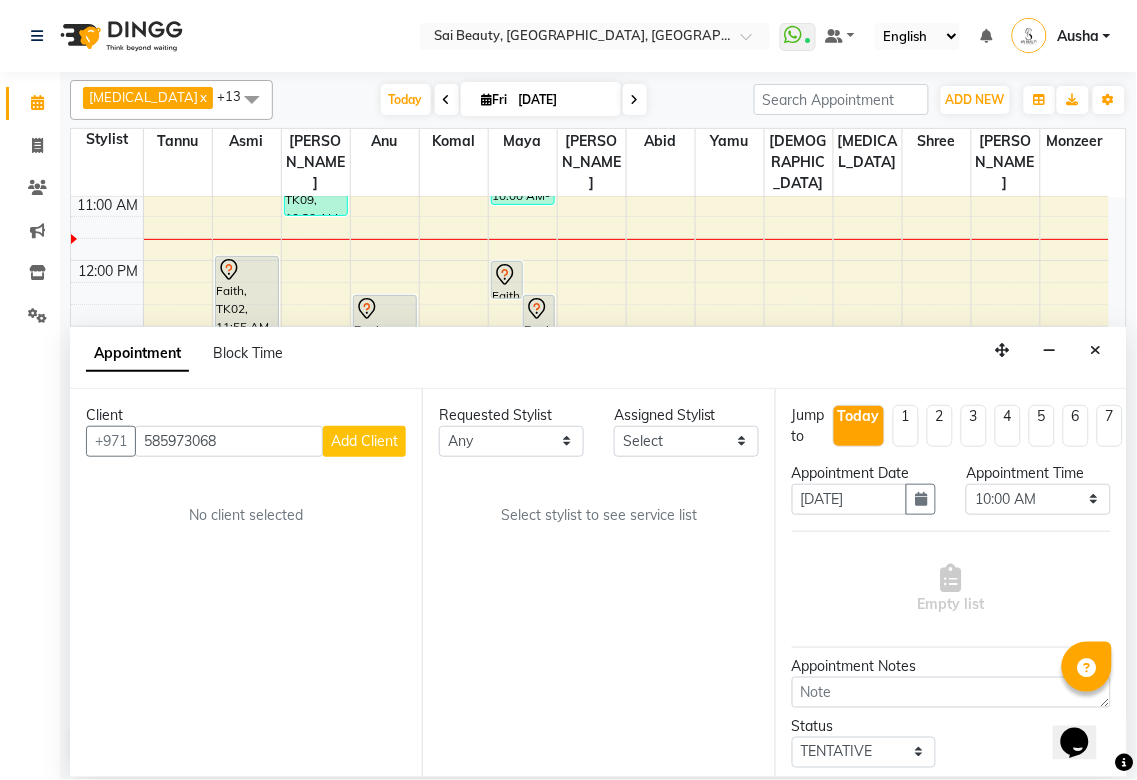 type on "585973068" 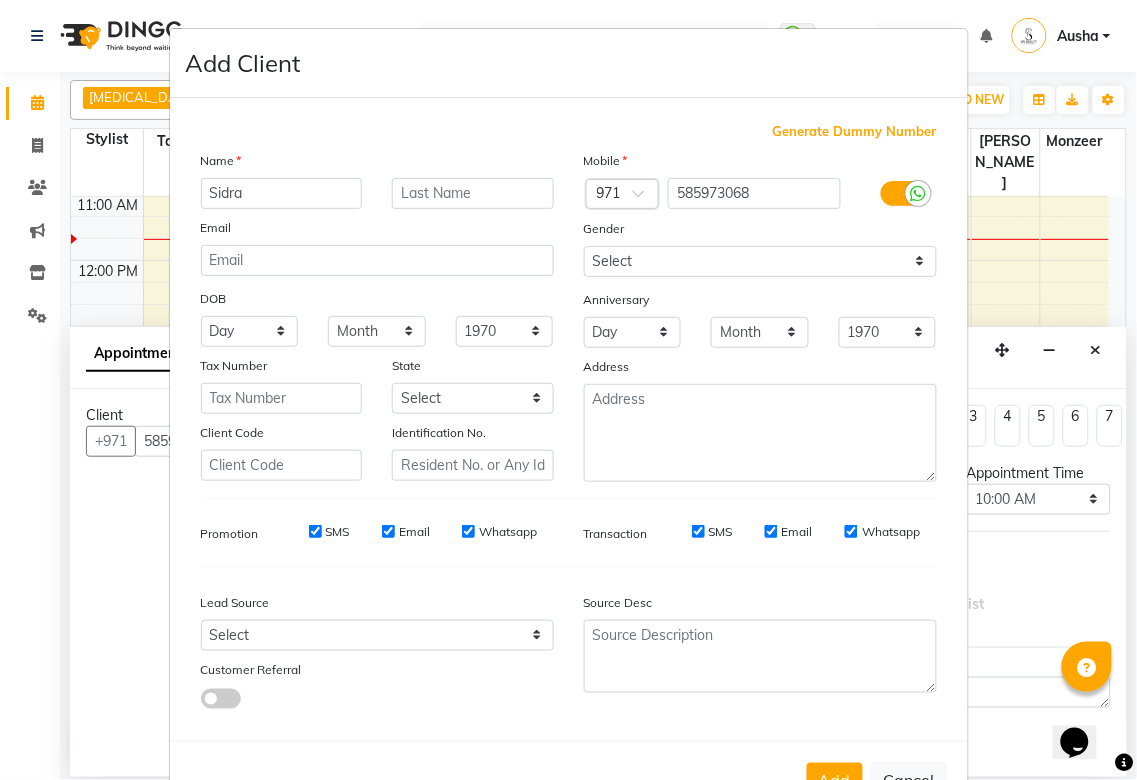 scroll, scrollTop: 71, scrollLeft: 0, axis: vertical 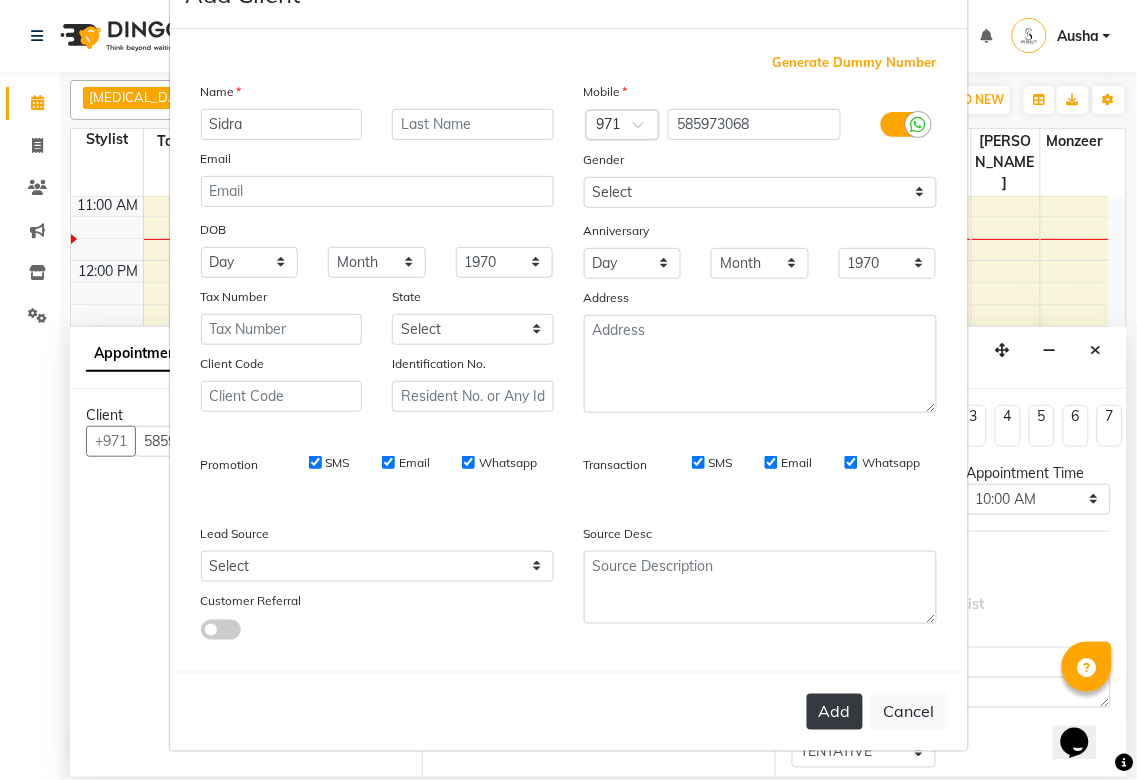 type on "Sidra" 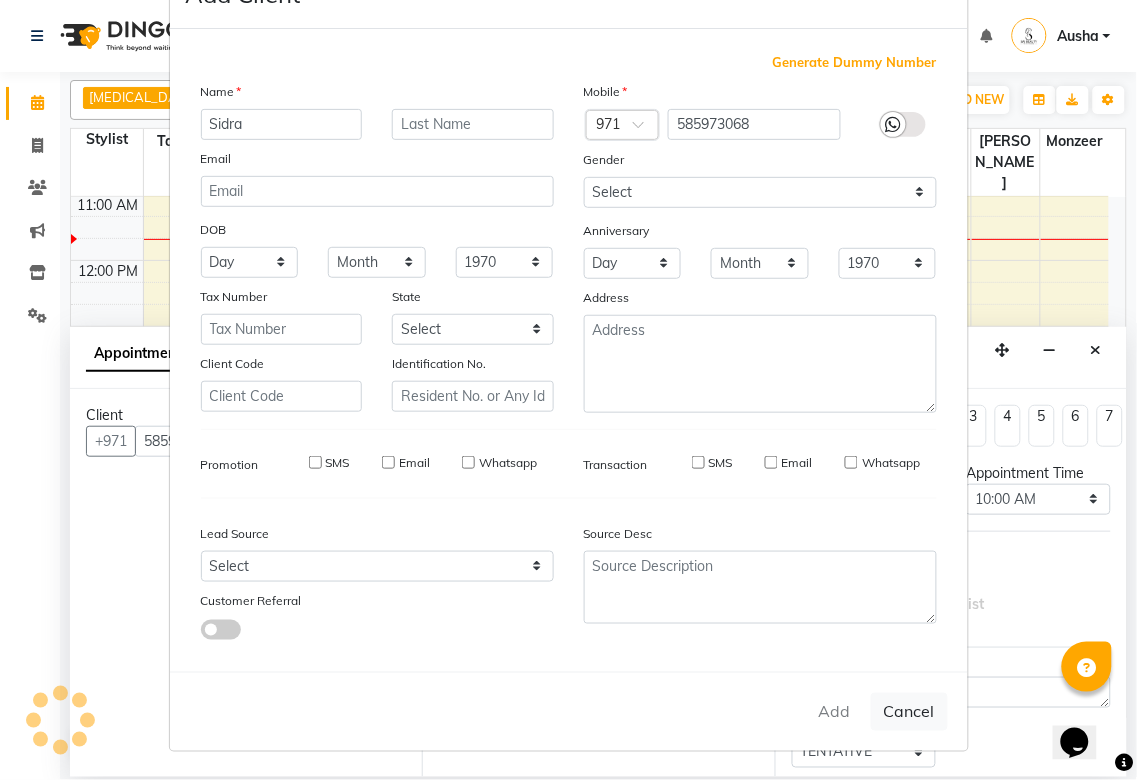 type 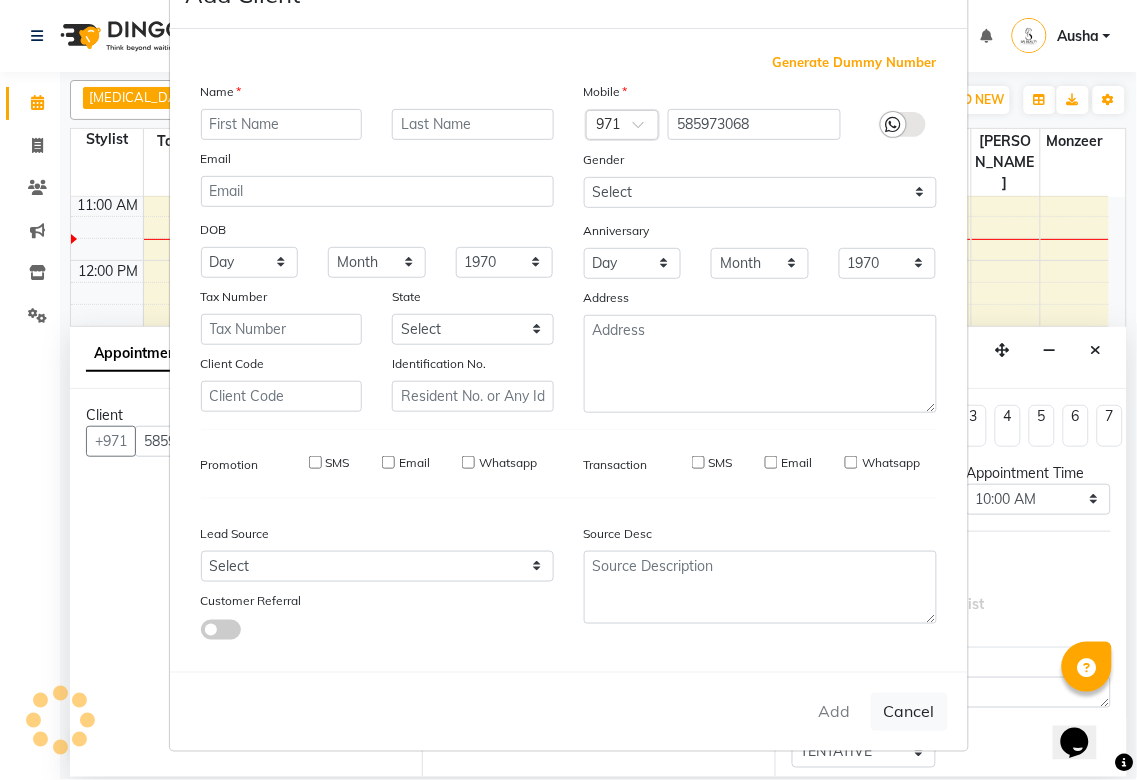 select 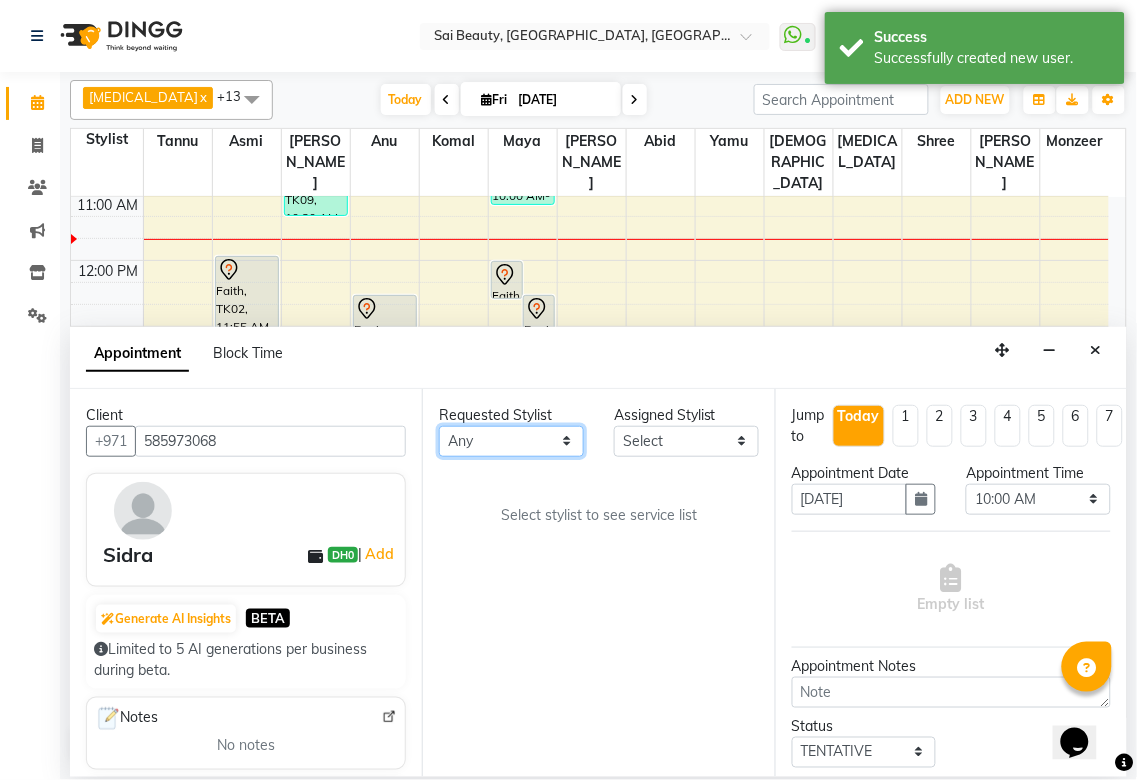click on "Any Abid Alora Anu Asmi Diksha Gita Komal maya Monzeer shree sonu Surakcha Susmita Tannu Yamu" at bounding box center [511, 441] 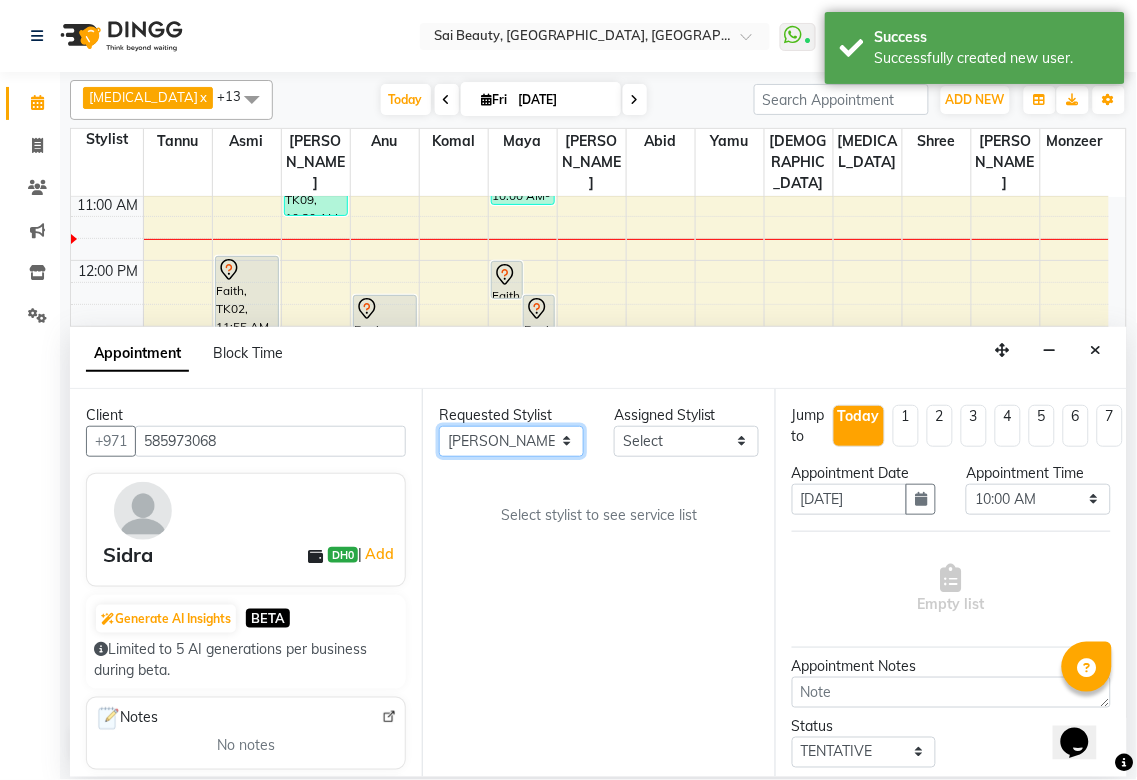 click on "Any Abid Alora Anu Asmi Diksha Gita Komal maya Monzeer shree sonu Surakcha Susmita Tannu Yamu" at bounding box center [511, 441] 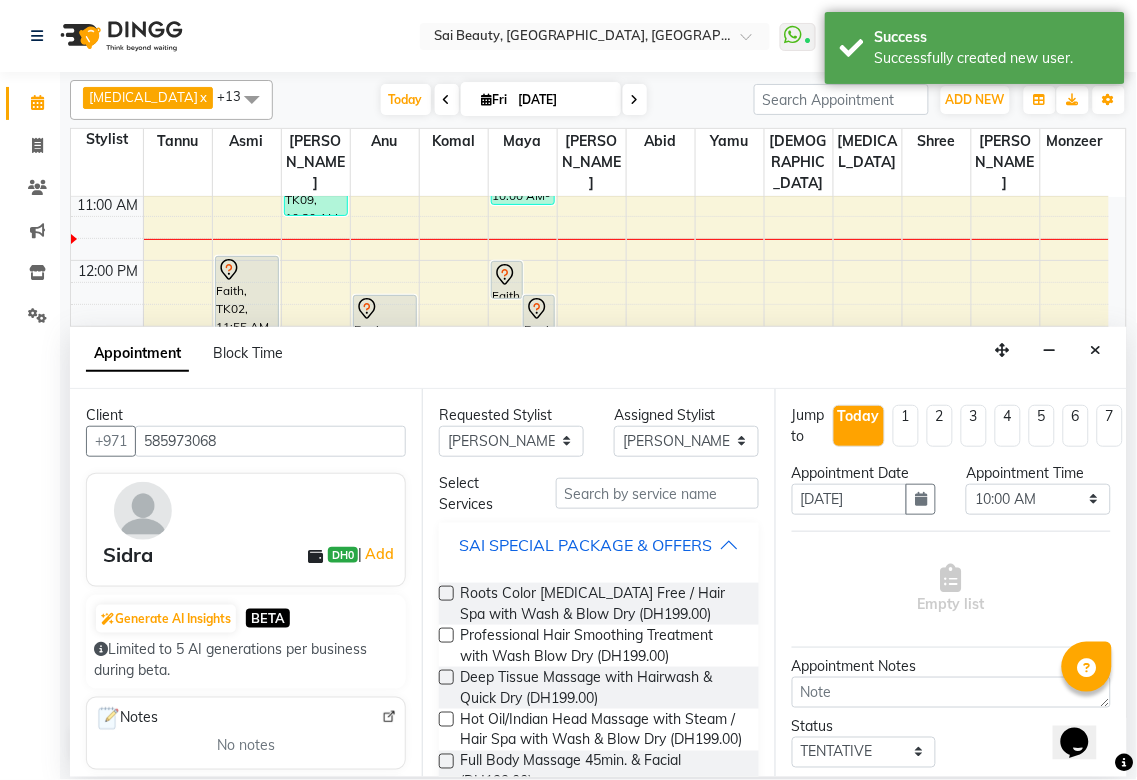 click on "SAI SPECIAL PACKAGE & OFFERS" at bounding box center [585, 545] 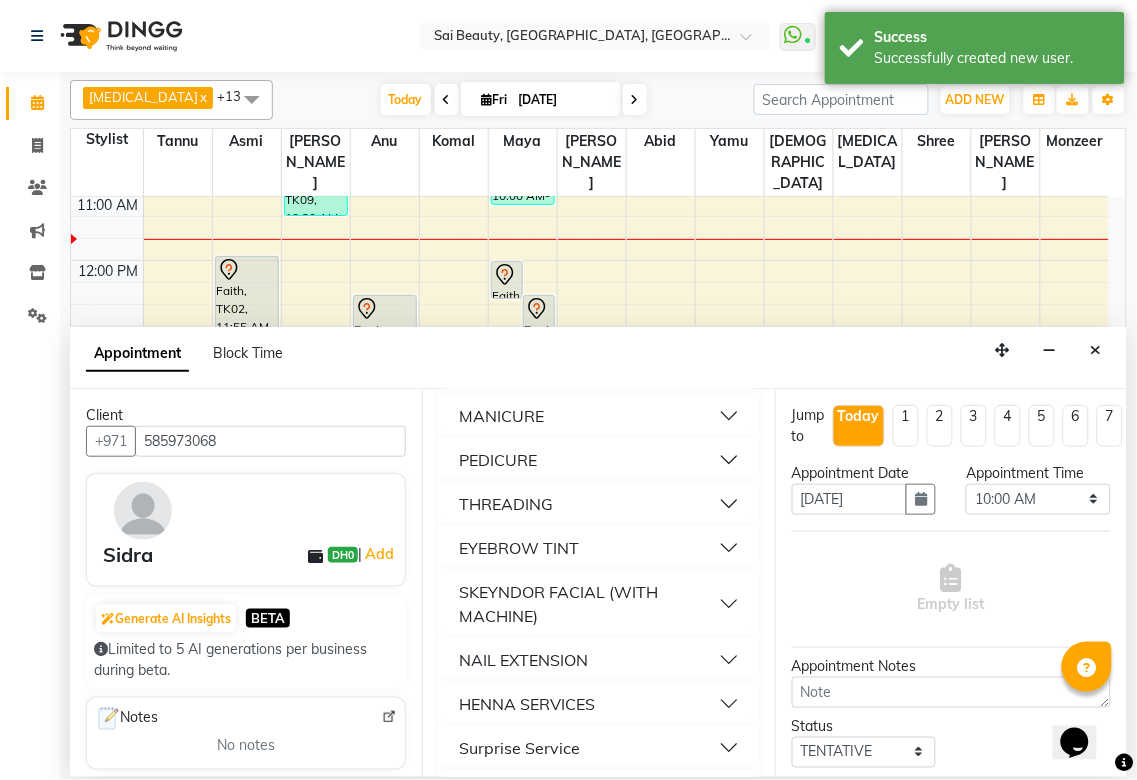 click on "NAIL EXTENSION" at bounding box center [598, 660] 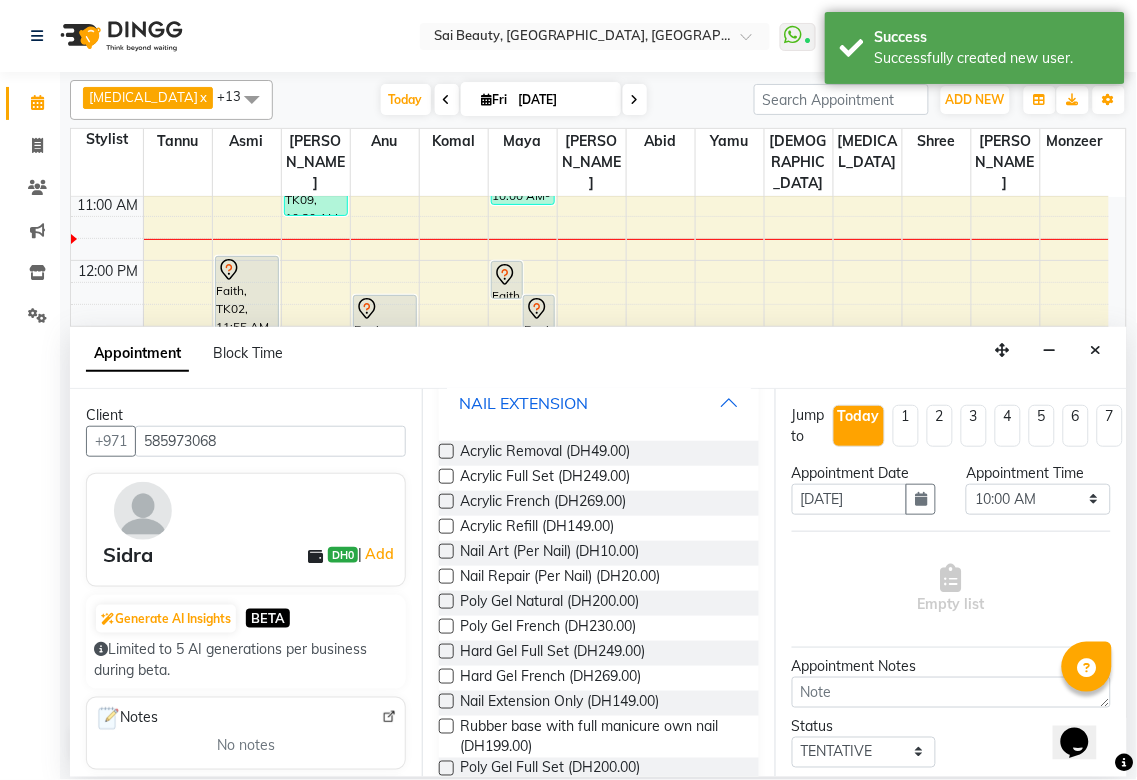 scroll, scrollTop: 625, scrollLeft: 0, axis: vertical 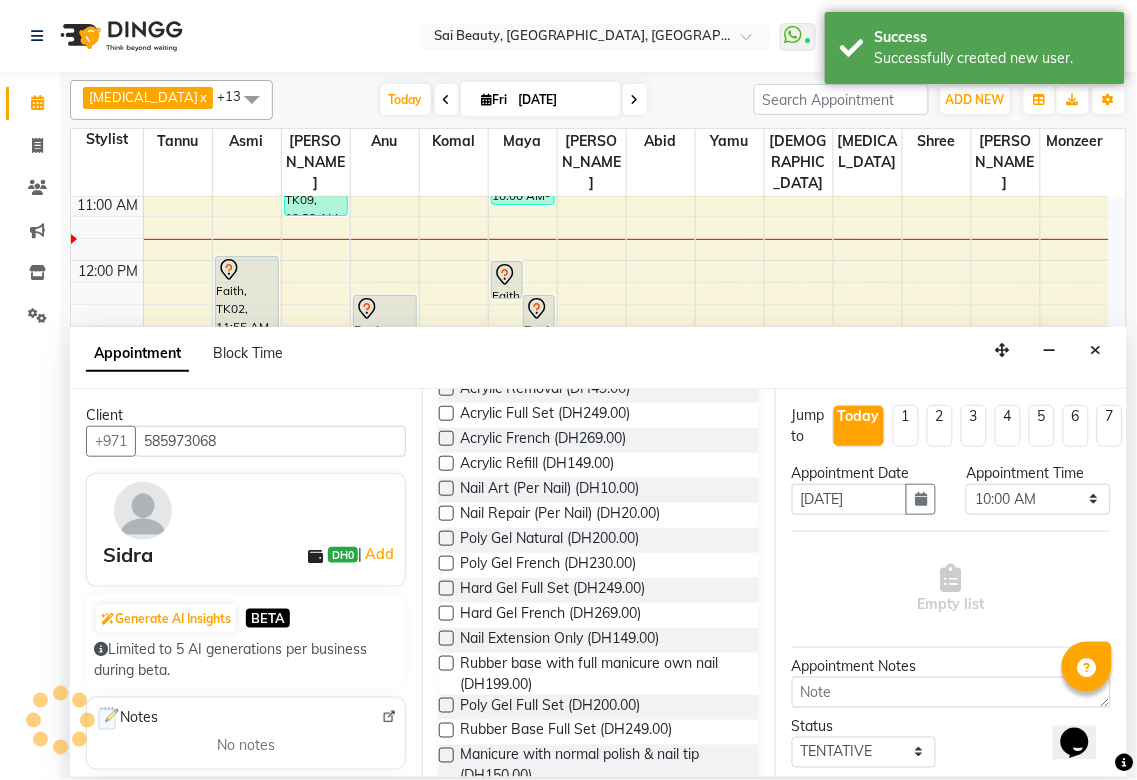 click at bounding box center [446, 588] 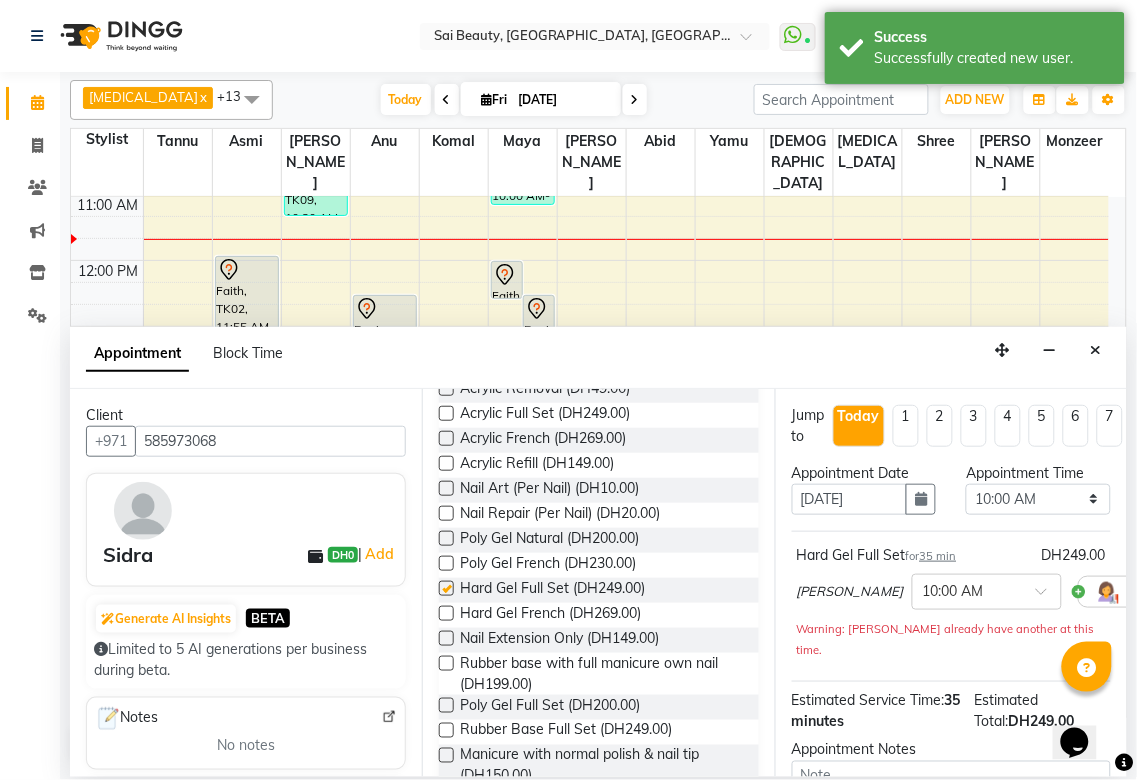 checkbox on "false" 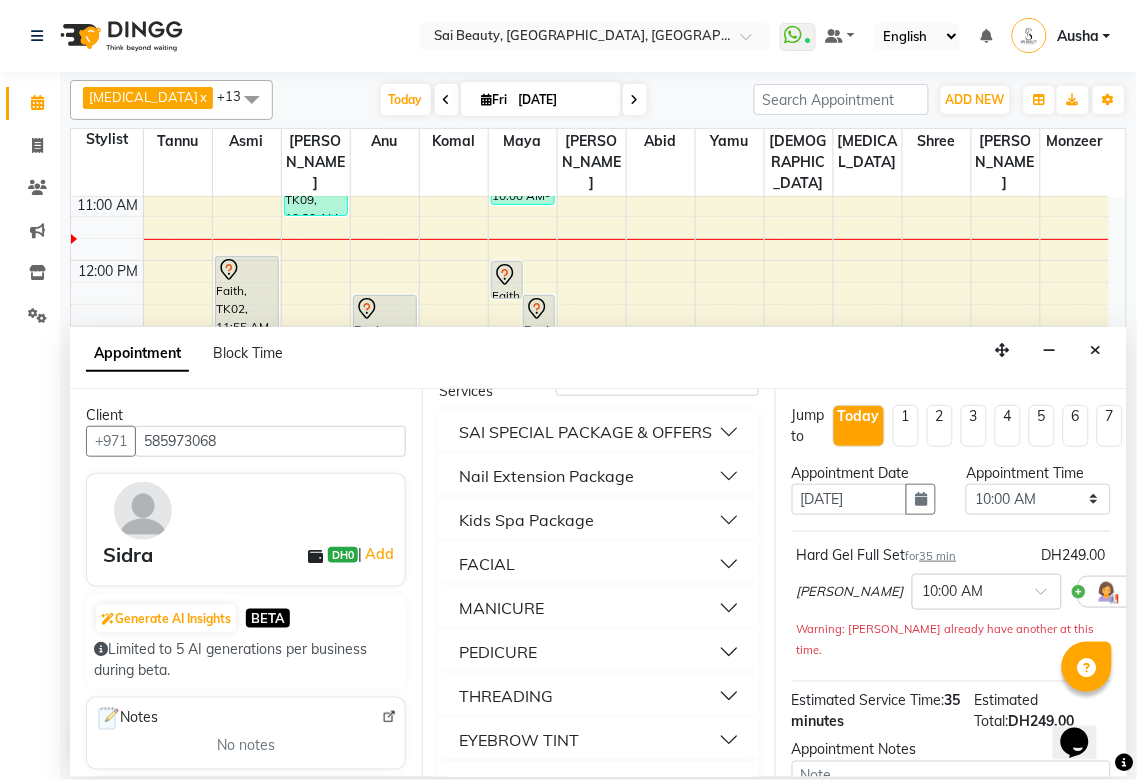 scroll, scrollTop: 0, scrollLeft: 0, axis: both 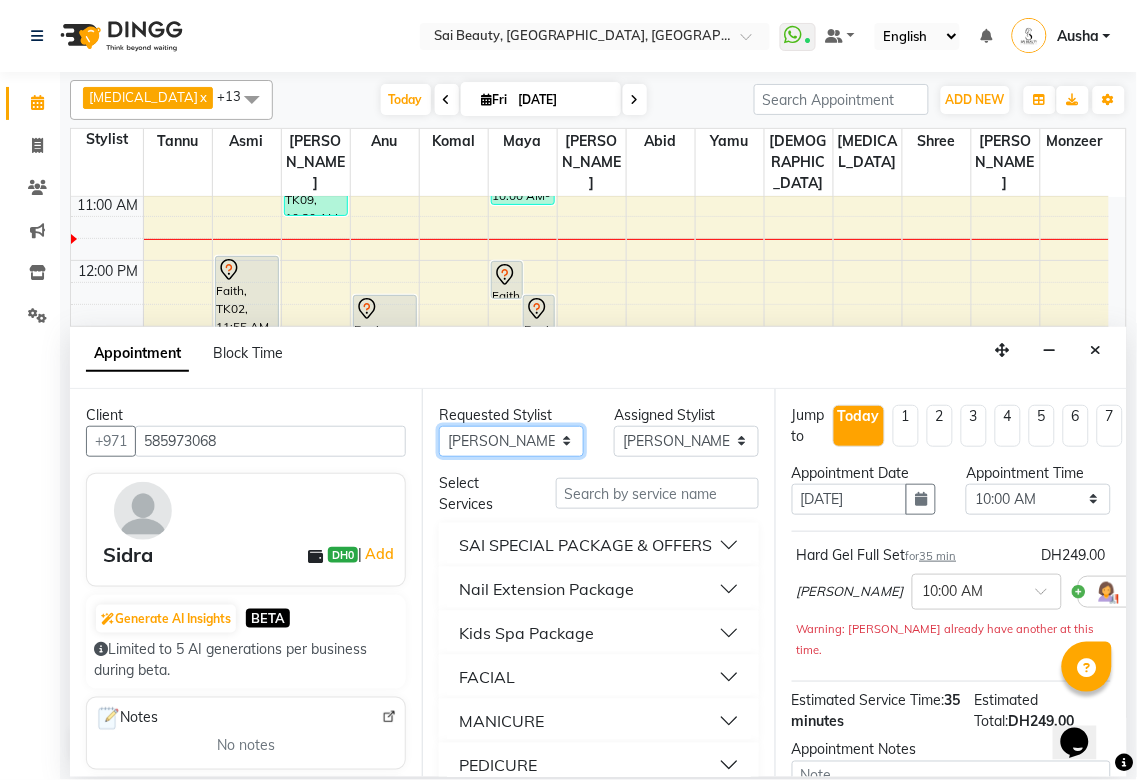 click on "Any Abid Alora Anu Asmi Diksha Gita Komal maya Monzeer shree sonu Surakcha Susmita Tannu Yamu" at bounding box center [511, 441] 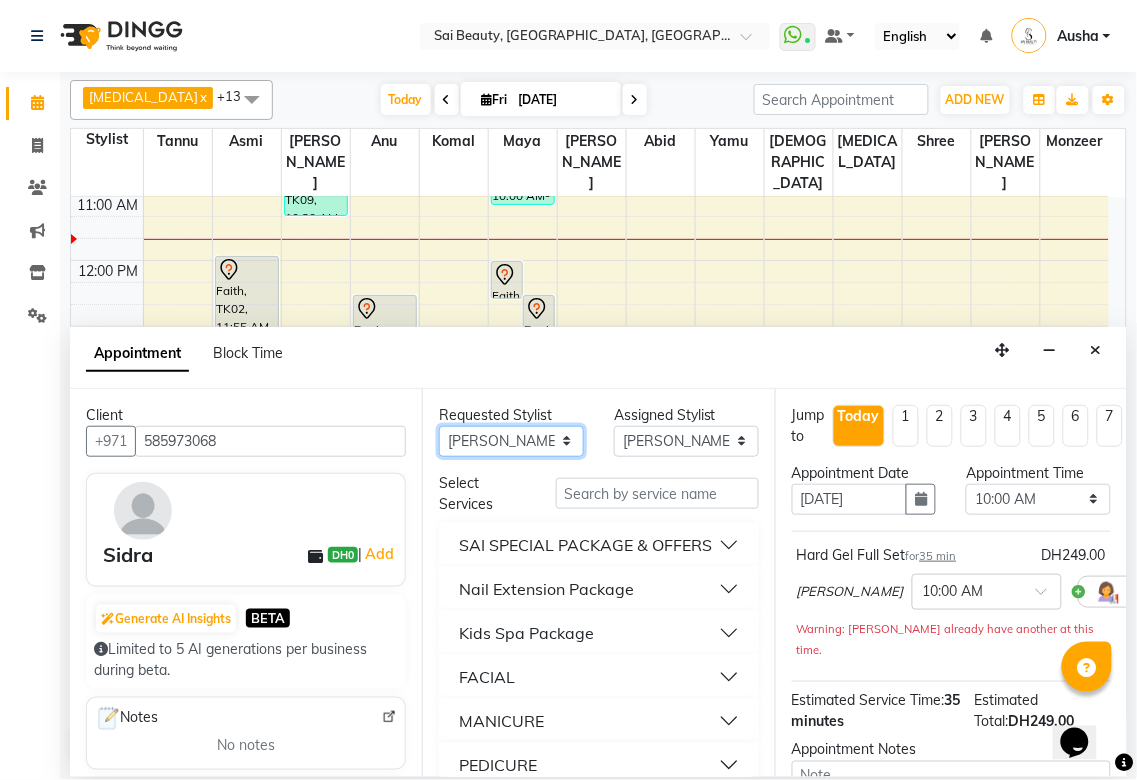 select on "63787" 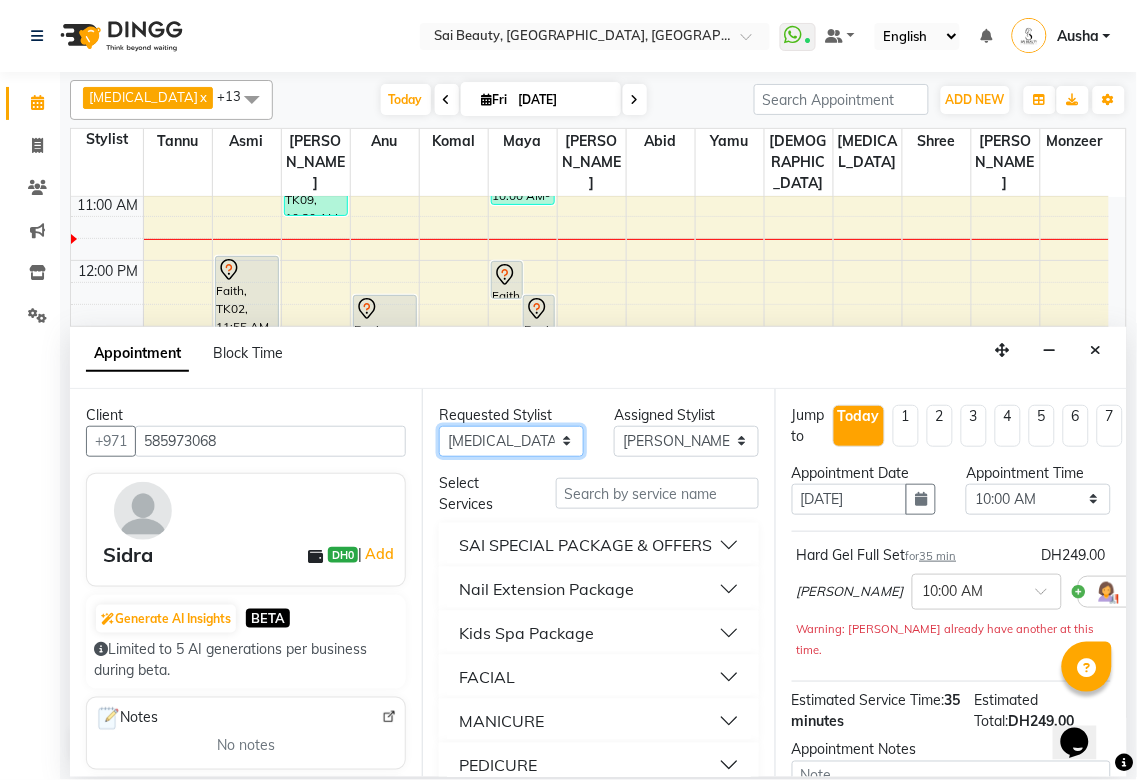 click on "Any Abid Alora Anu Asmi Diksha Gita Komal maya Monzeer shree sonu Surakcha Susmita Tannu Yamu" at bounding box center (511, 441) 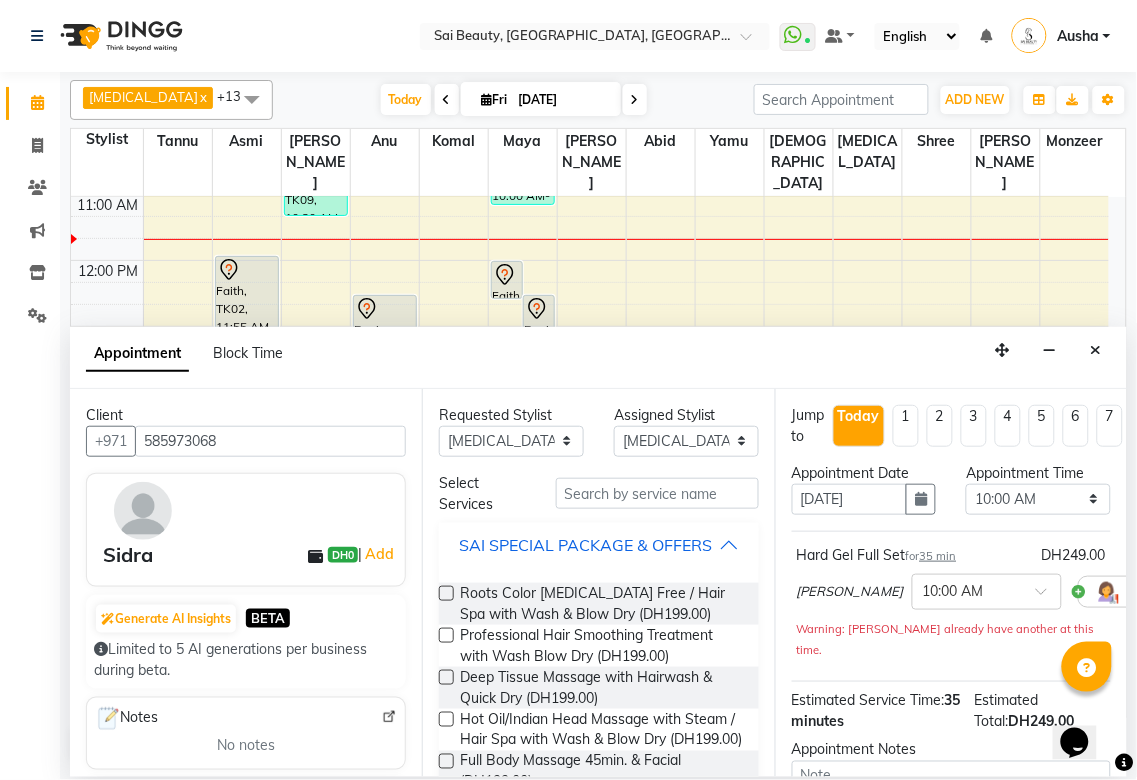 click on "SAI SPECIAL PACKAGE & OFFERS" at bounding box center (585, 545) 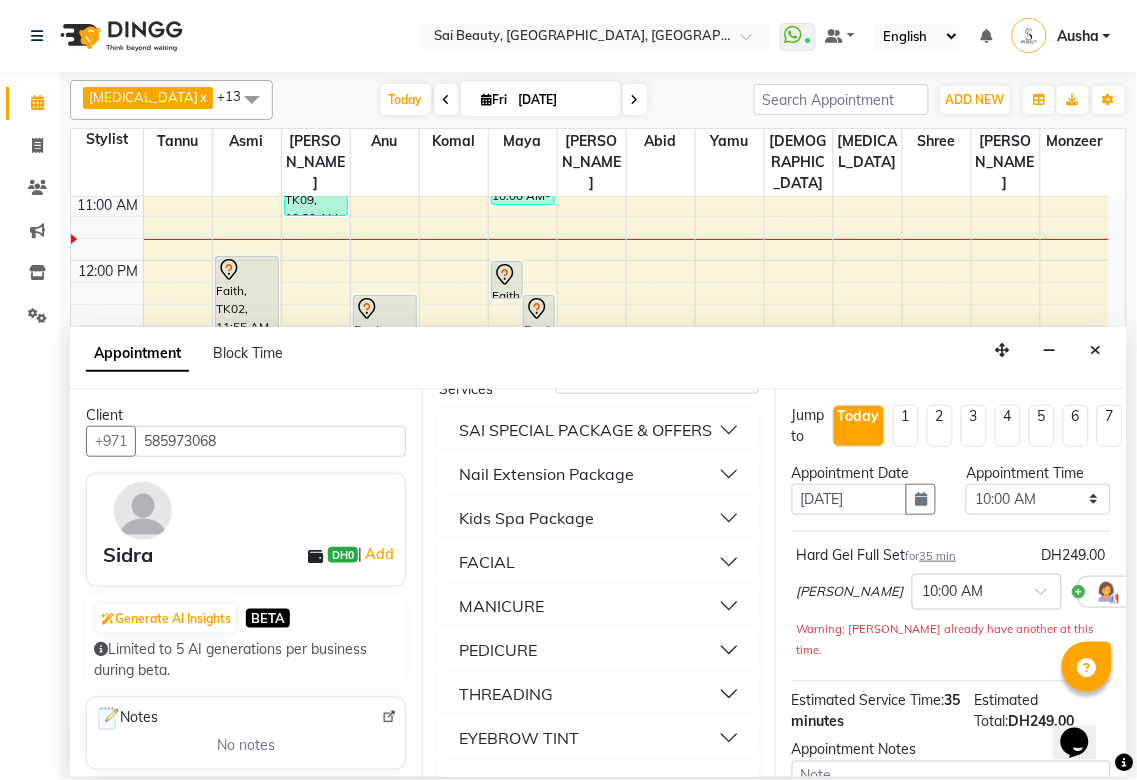 scroll, scrollTop: 182, scrollLeft: 0, axis: vertical 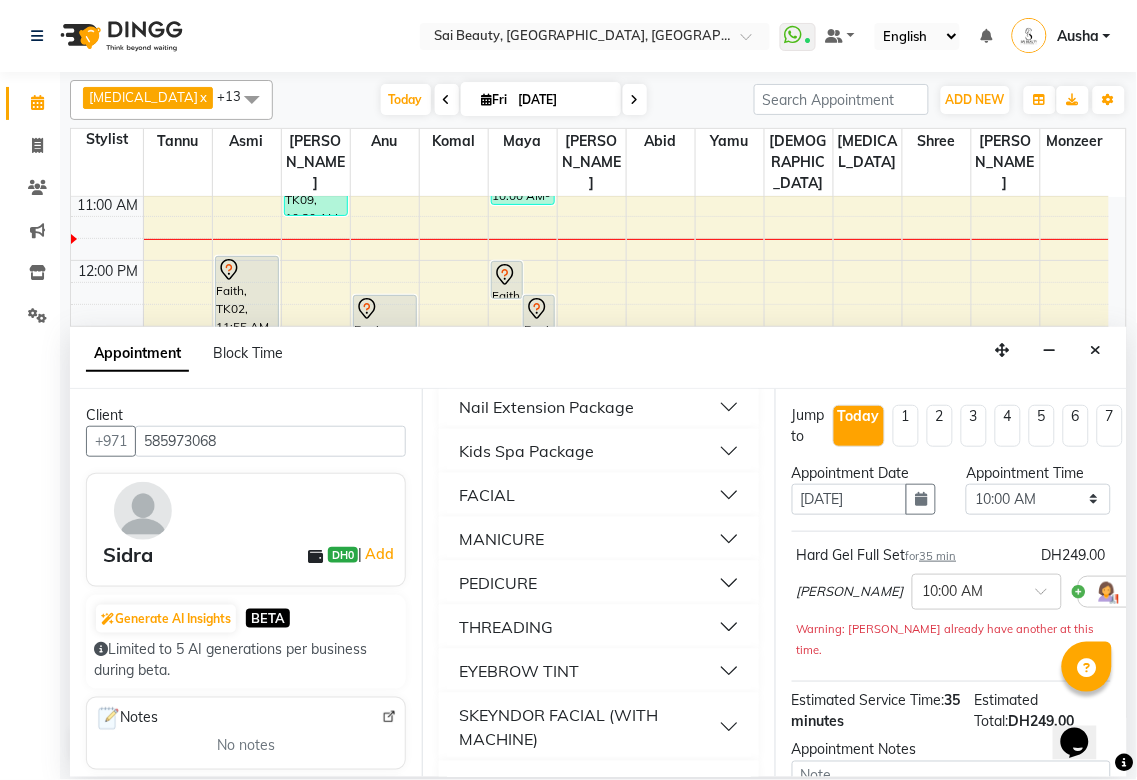 click on "PEDICURE" at bounding box center [598, 583] 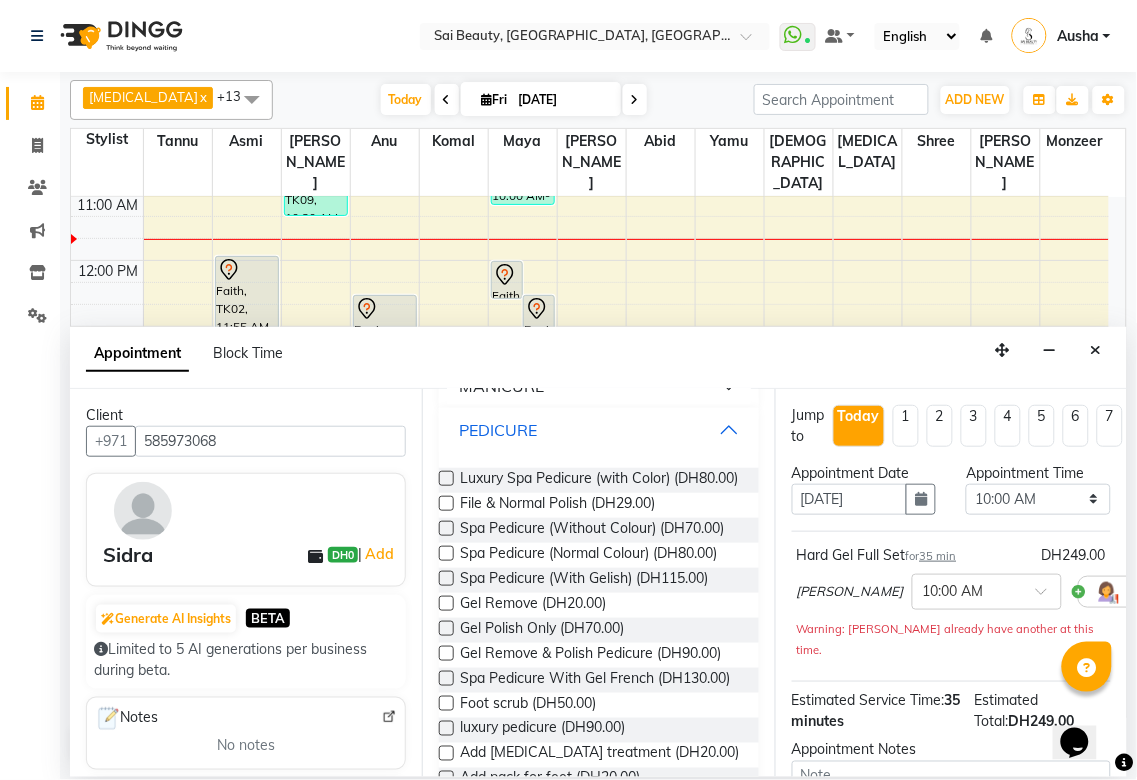 scroll, scrollTop: 336, scrollLeft: 0, axis: vertical 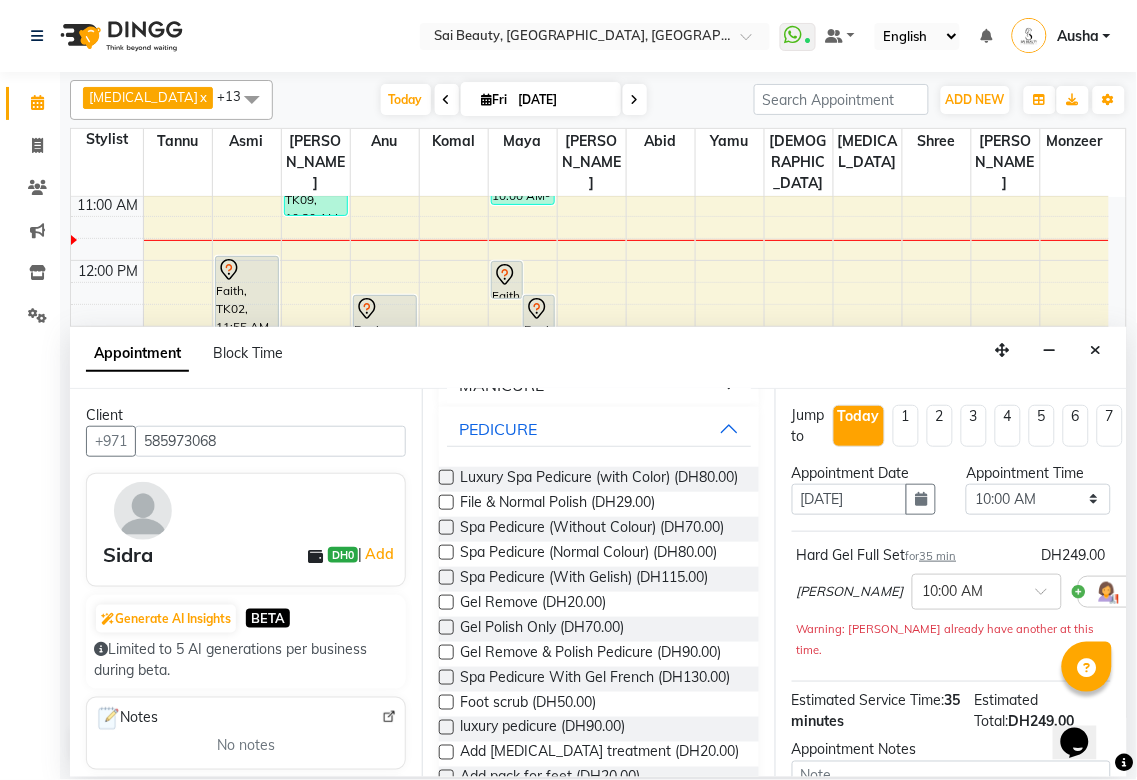 click at bounding box center (446, 552) 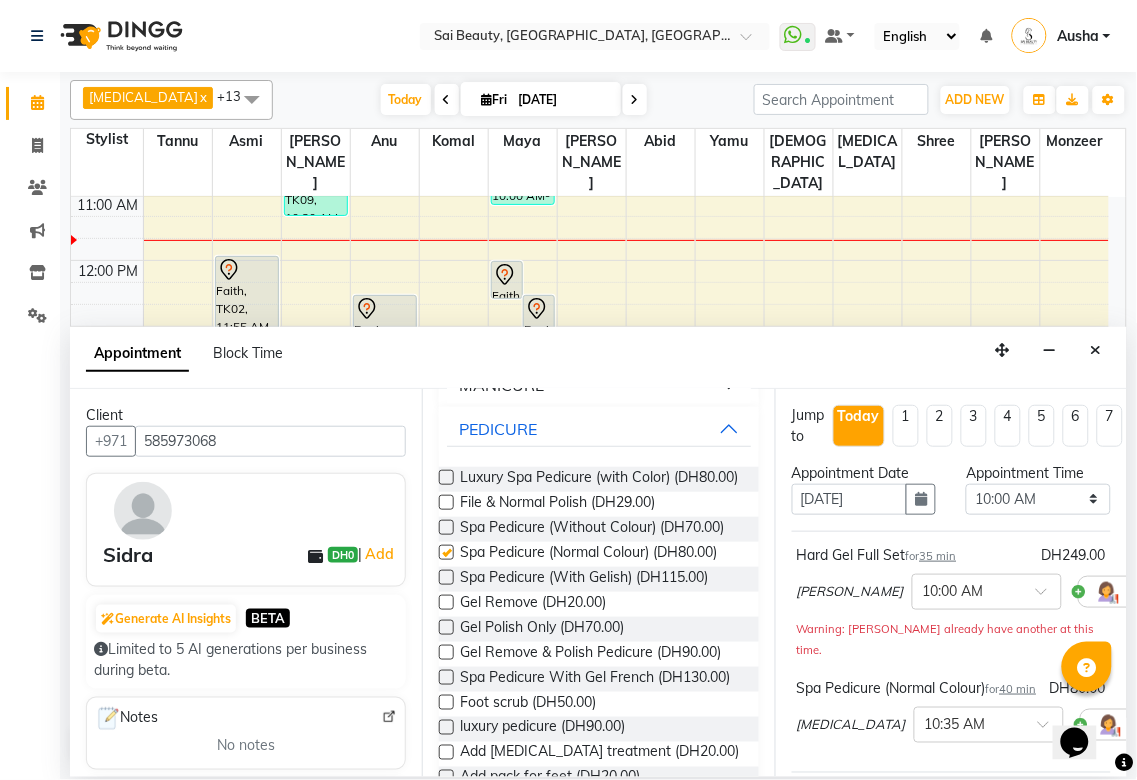 checkbox on "false" 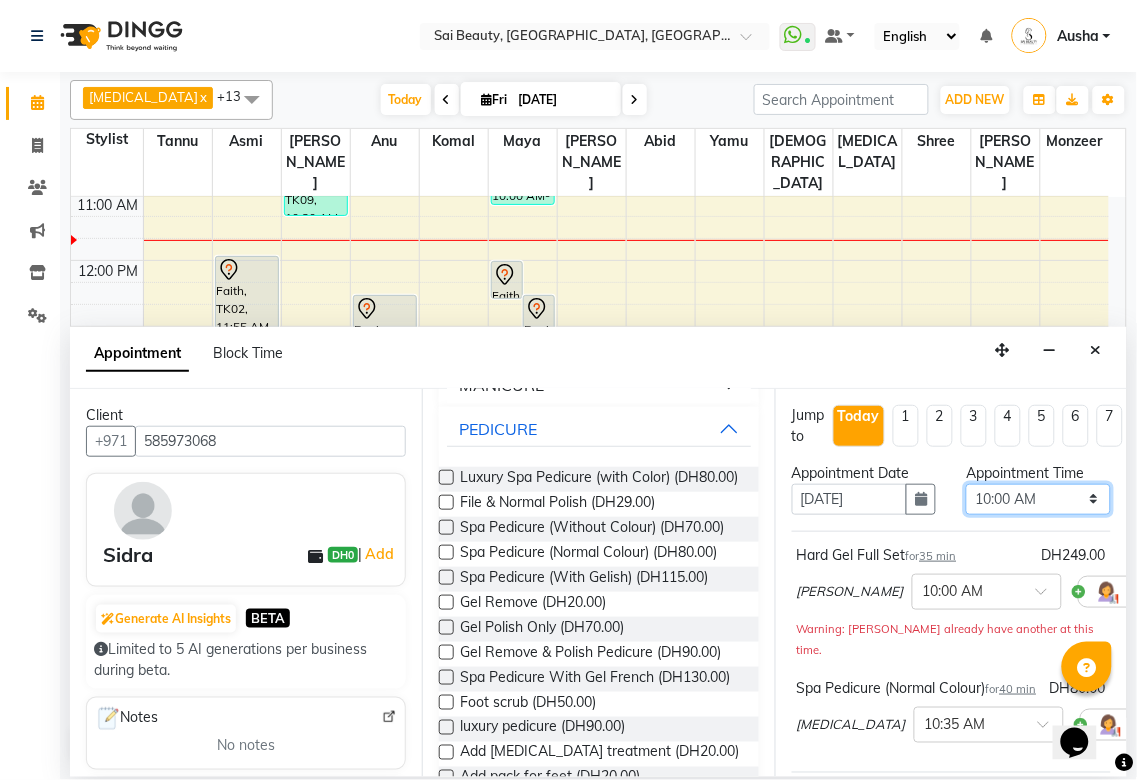 click on "Select 10:00 AM 10:05 AM 10:10 AM 10:15 AM 10:20 AM 10:25 AM 10:30 AM 10:35 AM 10:40 AM 10:45 AM 10:50 AM 10:55 AM 11:00 AM 11:05 AM 11:10 AM 11:15 AM 11:20 AM 11:25 AM 11:30 AM 11:35 AM 11:40 AM 11:45 AM 11:50 AM 11:55 AM 12:00 PM 12:05 PM 12:10 PM 12:15 PM 12:20 PM 12:25 PM 12:30 PM 12:35 PM 12:40 PM 12:45 PM 12:50 PM 12:55 PM 01:00 PM 01:05 PM 01:10 PM 01:15 PM 01:20 PM 01:25 PM 01:30 PM 01:35 PM 01:40 PM 01:45 PM 01:50 PM 01:55 PM 02:00 PM 02:05 PM 02:10 PM 02:15 PM 02:20 PM 02:25 PM 02:30 PM 02:35 PM 02:40 PM 02:45 PM 02:50 PM 02:55 PM 03:00 PM 03:05 PM 03:10 PM 03:15 PM 03:20 PM 03:25 PM 03:30 PM 03:35 PM 03:40 PM 03:45 PM 03:50 PM 03:55 PM 04:00 PM 04:05 PM 04:10 PM 04:15 PM 04:20 PM 04:25 PM 04:30 PM 04:35 PM 04:40 PM 04:45 PM 04:50 PM 04:55 PM 05:00 PM 05:05 PM 05:10 PM 05:15 PM 05:20 PM 05:25 PM 05:30 PM 05:35 PM 05:40 PM 05:45 PM 05:50 PM 05:55 PM 06:00 PM 06:05 PM 06:10 PM 06:15 PM 06:20 PM 06:25 PM 06:30 PM 06:35 PM 06:40 PM 06:45 PM 06:50 PM 06:55 PM 07:00 PM 07:05 PM 07:10 PM 07:15 PM 07:20 PM" at bounding box center (1038, 499) 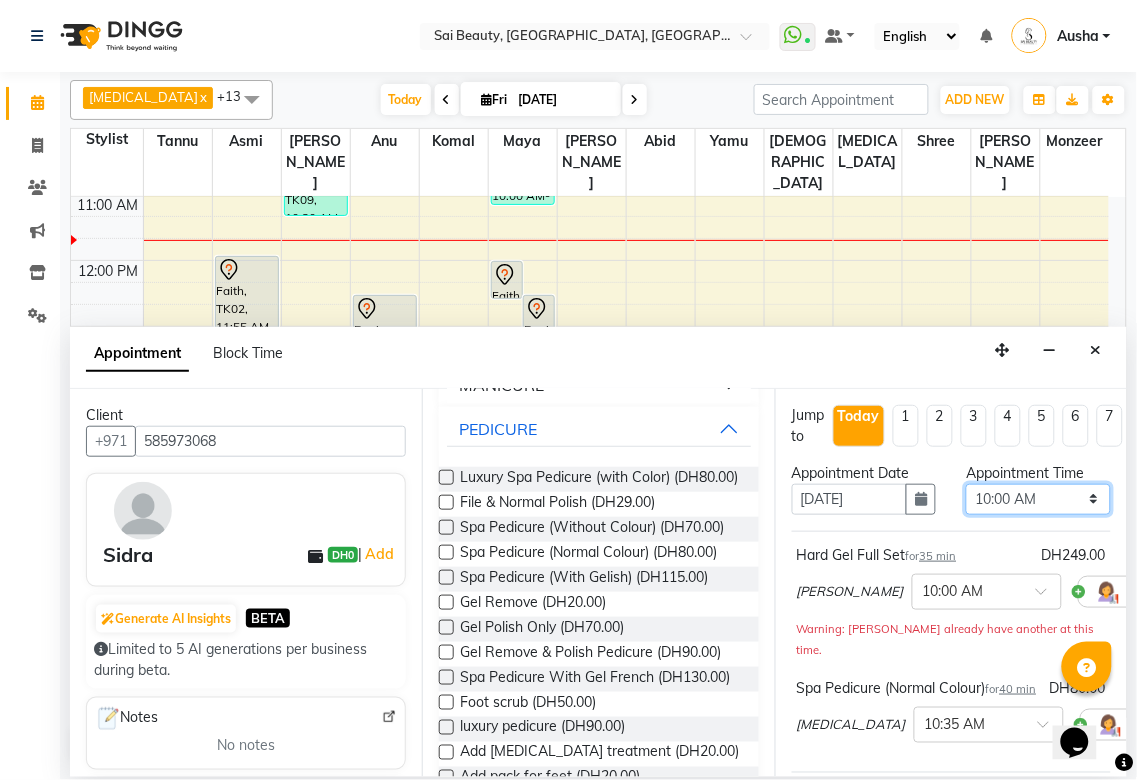 select on "720" 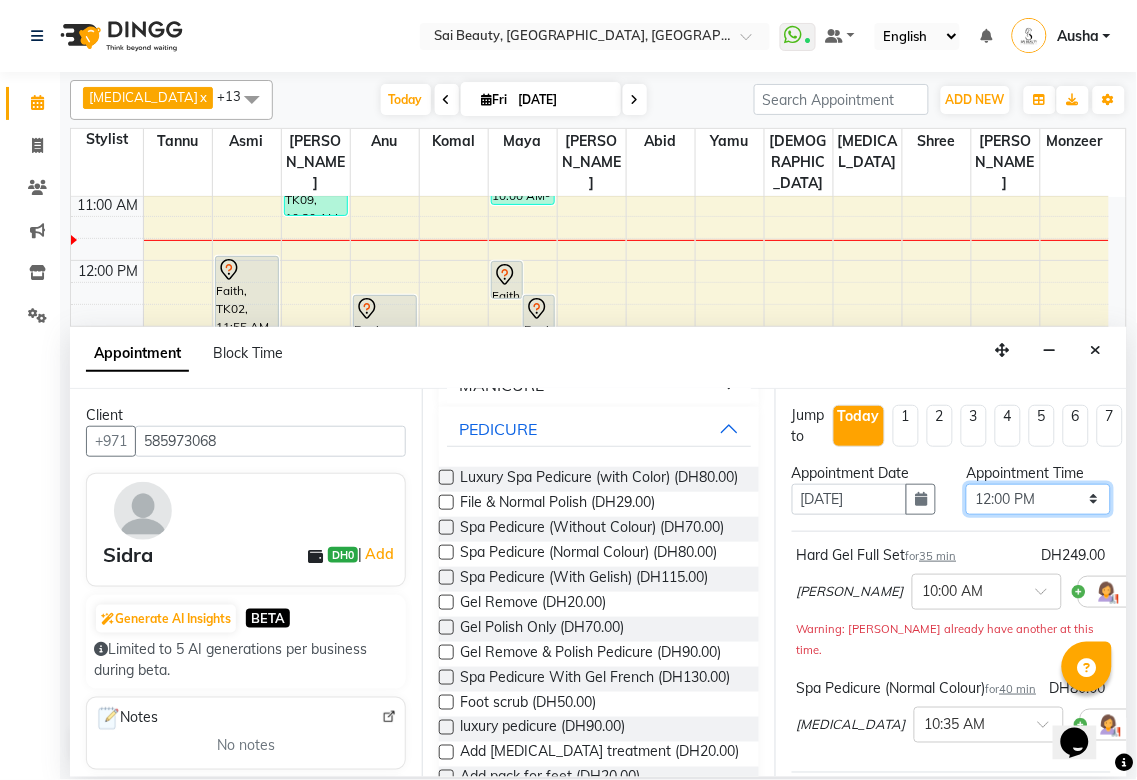 click on "Select 10:00 AM 10:05 AM 10:10 AM 10:15 AM 10:20 AM 10:25 AM 10:30 AM 10:35 AM 10:40 AM 10:45 AM 10:50 AM 10:55 AM 11:00 AM 11:05 AM 11:10 AM 11:15 AM 11:20 AM 11:25 AM 11:30 AM 11:35 AM 11:40 AM 11:45 AM 11:50 AM 11:55 AM 12:00 PM 12:05 PM 12:10 PM 12:15 PM 12:20 PM 12:25 PM 12:30 PM 12:35 PM 12:40 PM 12:45 PM 12:50 PM 12:55 PM 01:00 PM 01:05 PM 01:10 PM 01:15 PM 01:20 PM 01:25 PM 01:30 PM 01:35 PM 01:40 PM 01:45 PM 01:50 PM 01:55 PM 02:00 PM 02:05 PM 02:10 PM 02:15 PM 02:20 PM 02:25 PM 02:30 PM 02:35 PM 02:40 PM 02:45 PM 02:50 PM 02:55 PM 03:00 PM 03:05 PM 03:10 PM 03:15 PM 03:20 PM 03:25 PM 03:30 PM 03:35 PM 03:40 PM 03:45 PM 03:50 PM 03:55 PM 04:00 PM 04:05 PM 04:10 PM 04:15 PM 04:20 PM 04:25 PM 04:30 PM 04:35 PM 04:40 PM 04:45 PM 04:50 PM 04:55 PM 05:00 PM 05:05 PM 05:10 PM 05:15 PM 05:20 PM 05:25 PM 05:30 PM 05:35 PM 05:40 PM 05:45 PM 05:50 PM 05:55 PM 06:00 PM 06:05 PM 06:10 PM 06:15 PM 06:20 PM 06:25 PM 06:30 PM 06:35 PM 06:40 PM 06:45 PM 06:50 PM 06:55 PM 07:00 PM 07:05 PM 07:10 PM 07:15 PM 07:20 PM" at bounding box center [1038, 499] 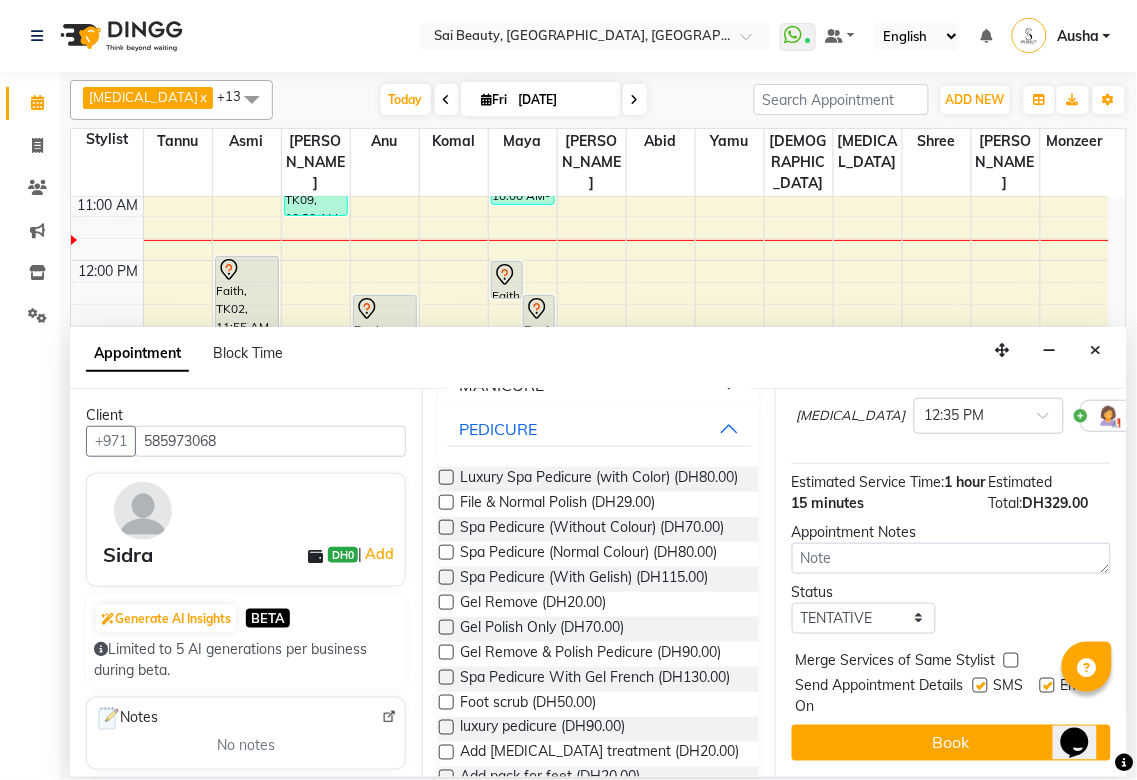 scroll, scrollTop: 305, scrollLeft: 0, axis: vertical 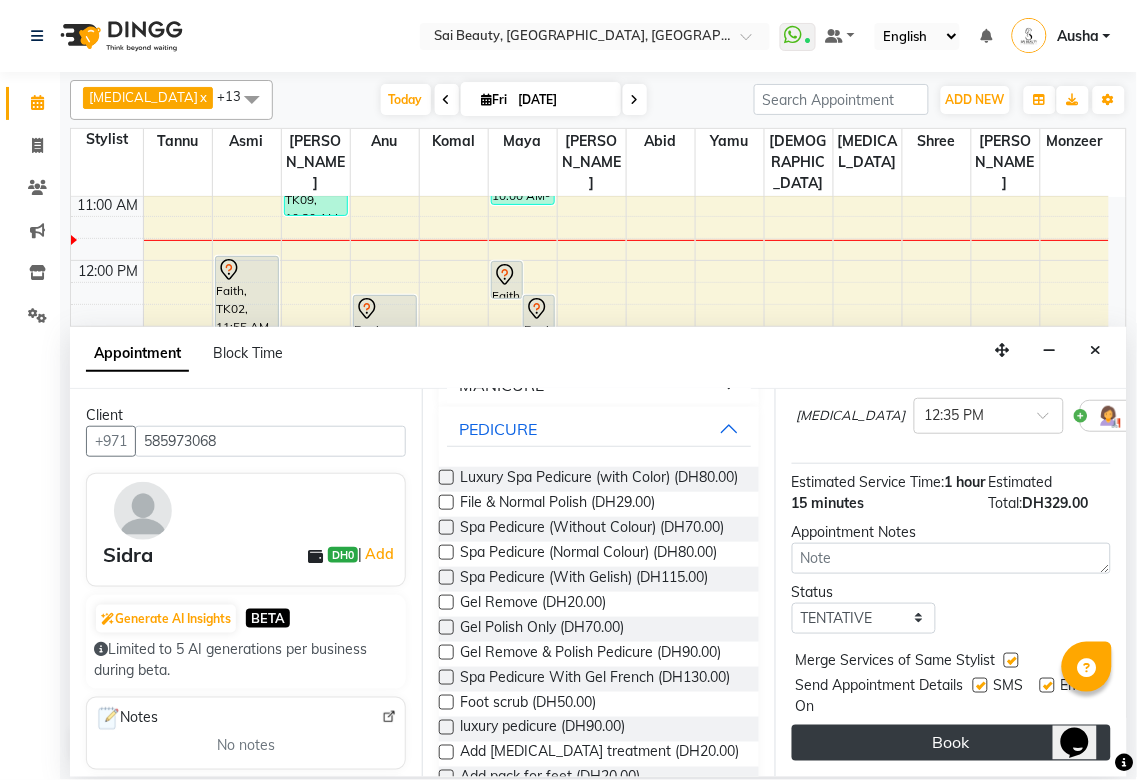 click on "Book" at bounding box center (951, 743) 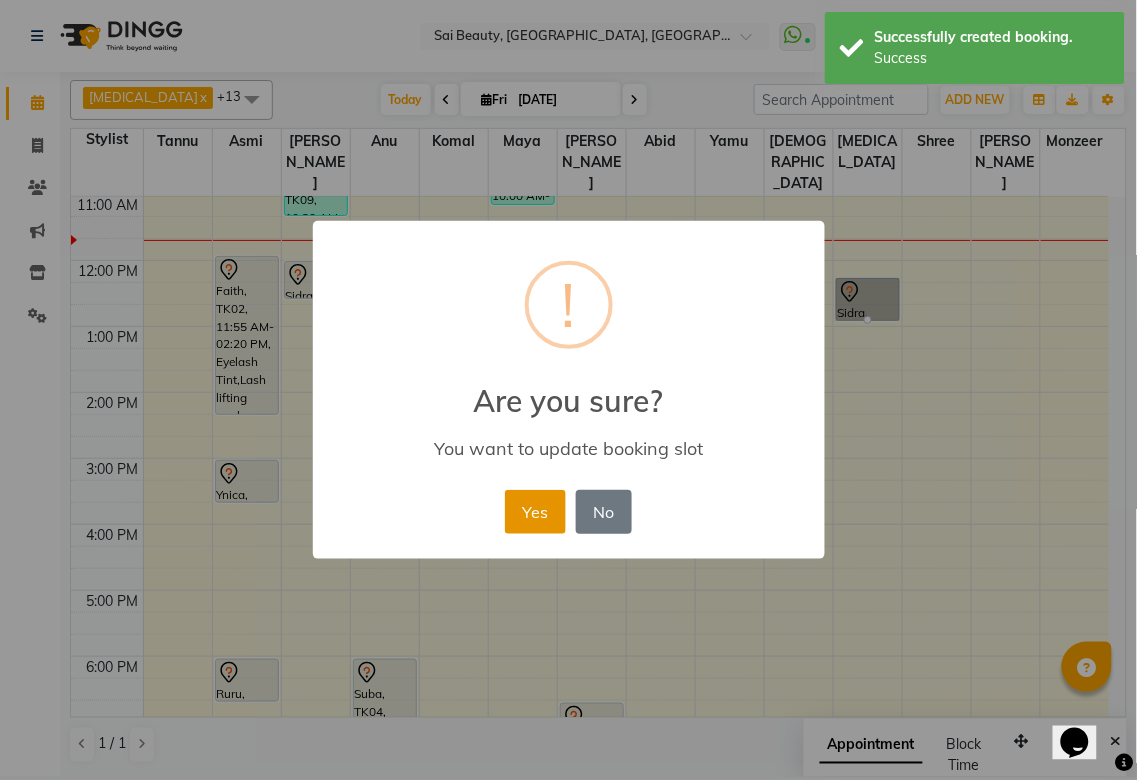 click on "Yes" at bounding box center (535, 512) 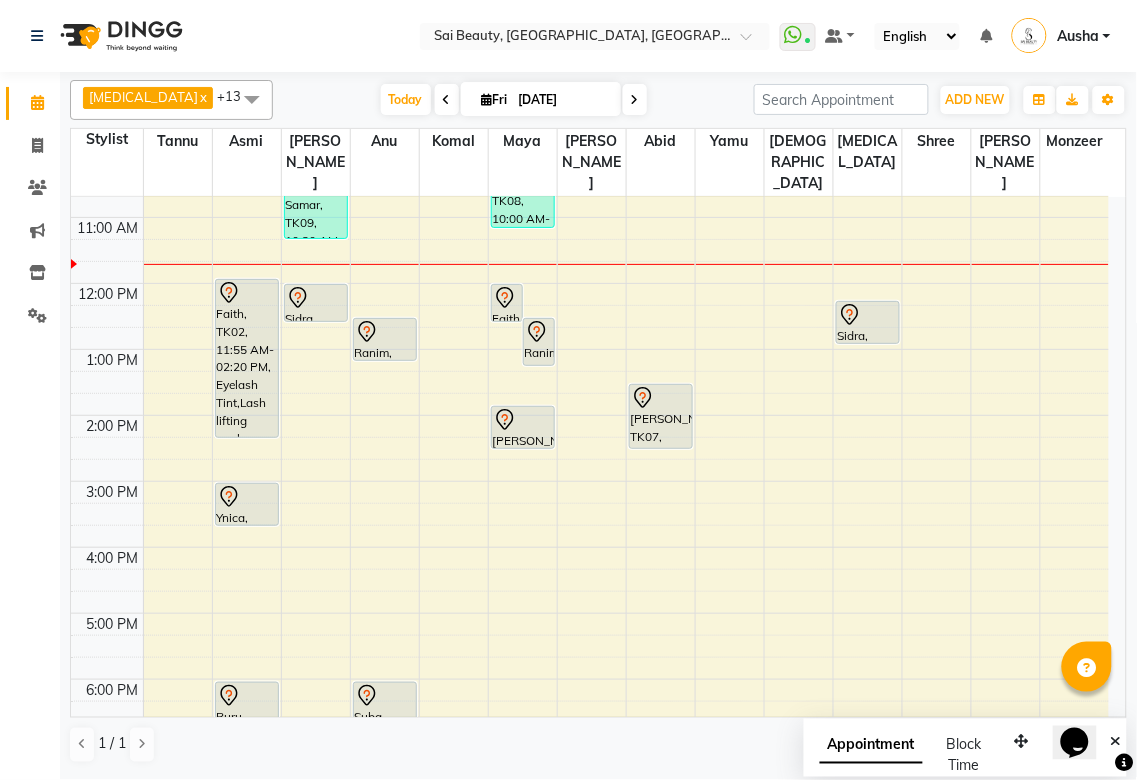 click on "Monzeer" at bounding box center [1075, 141] 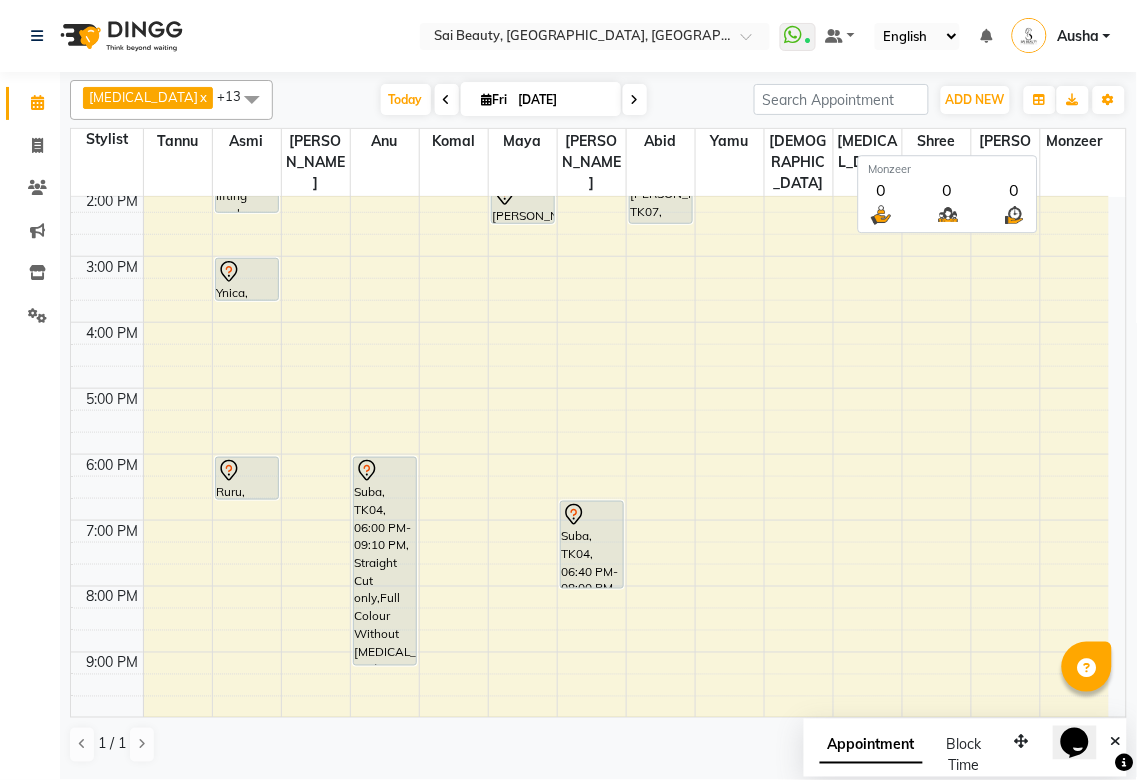scroll, scrollTop: 432, scrollLeft: 0, axis: vertical 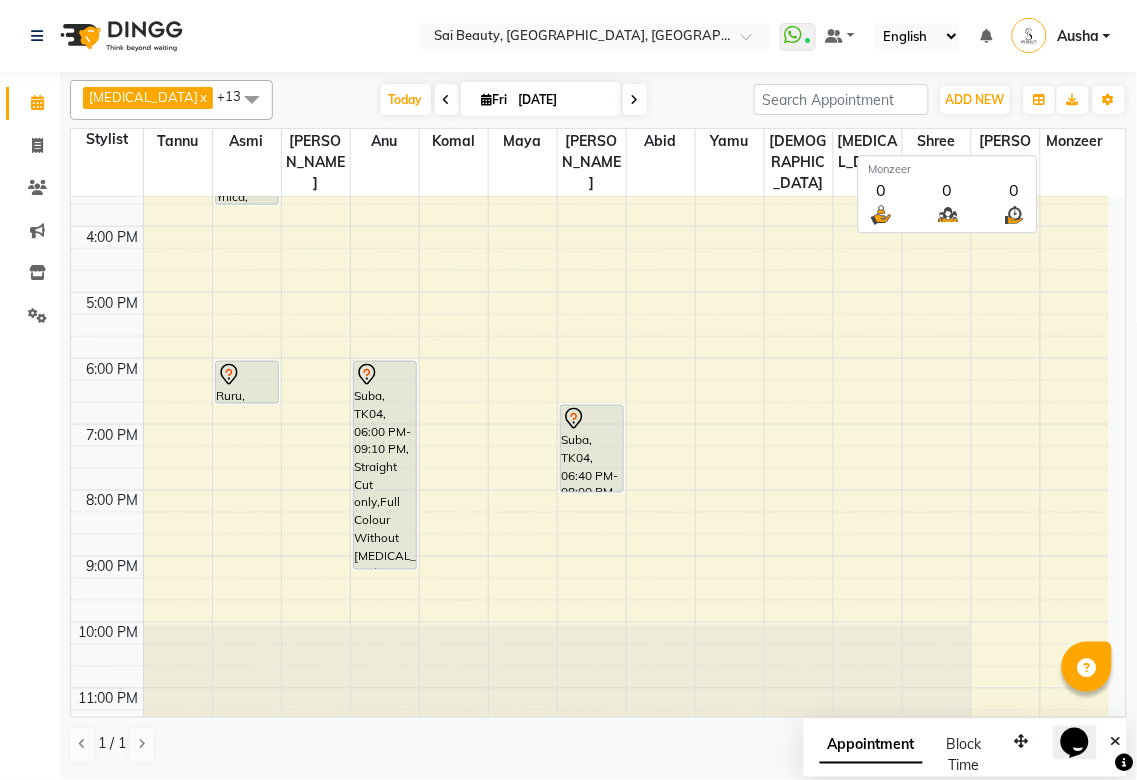 click on "Suba, TK04, 06:00 PM-09:10 PM, Straight Cut only,Full Colour Without [MEDICAL_DATA] Medium,princess haircut below 10 years" at bounding box center [385, 465] 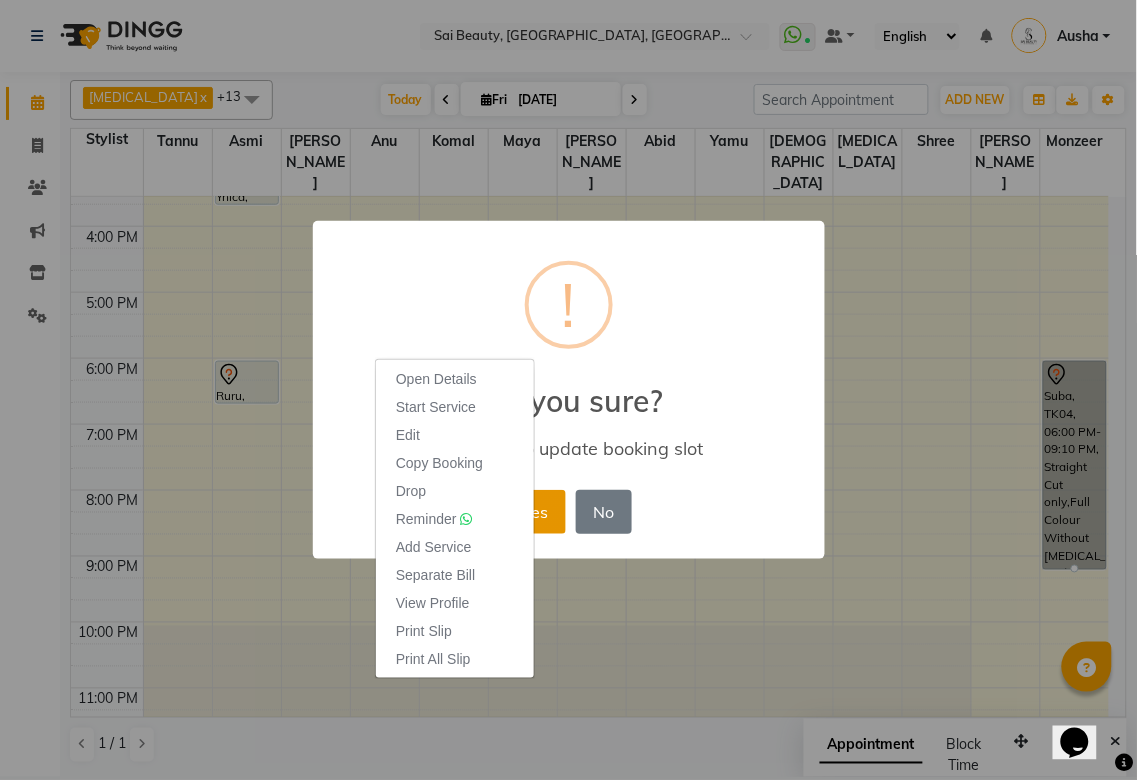 click on "Yes" at bounding box center (535, 512) 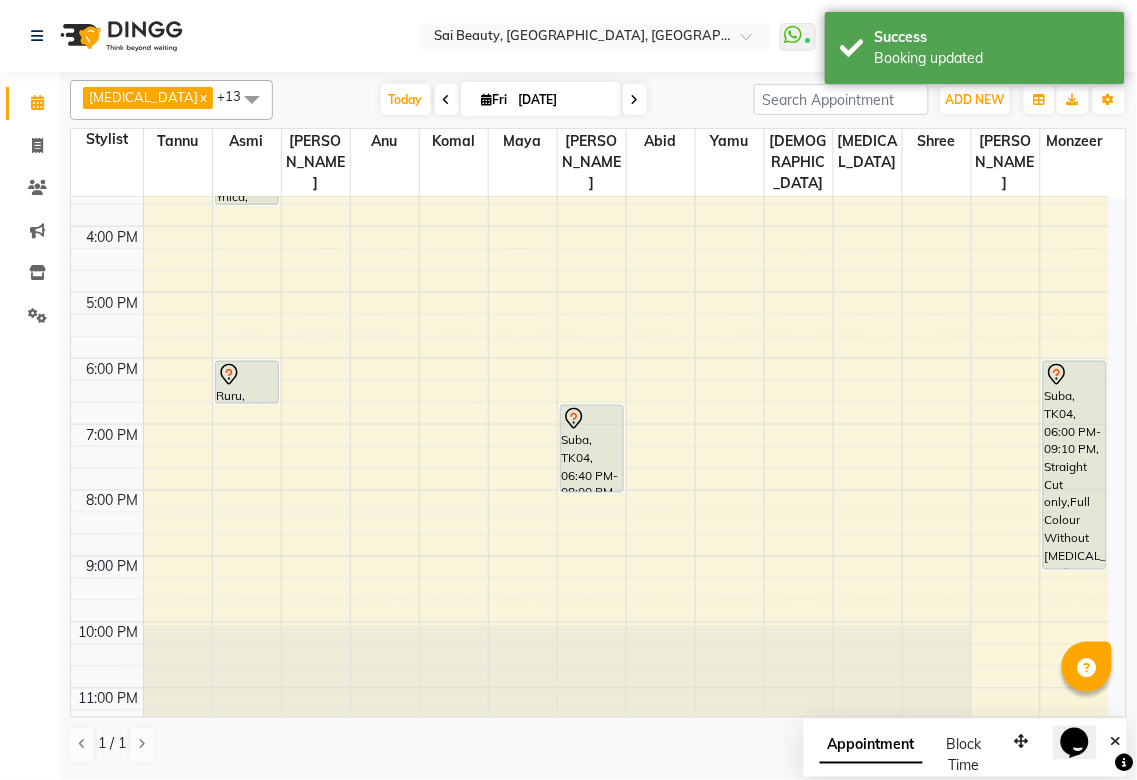 click 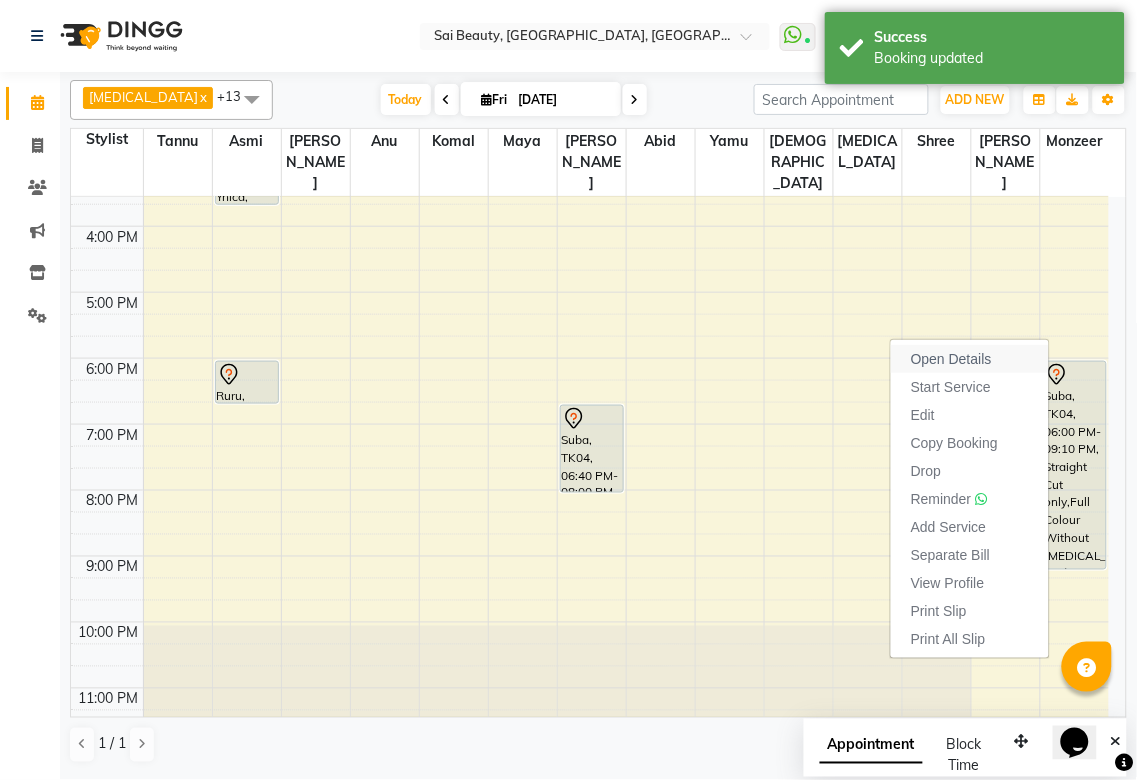 click on "Open Details" at bounding box center (951, 359) 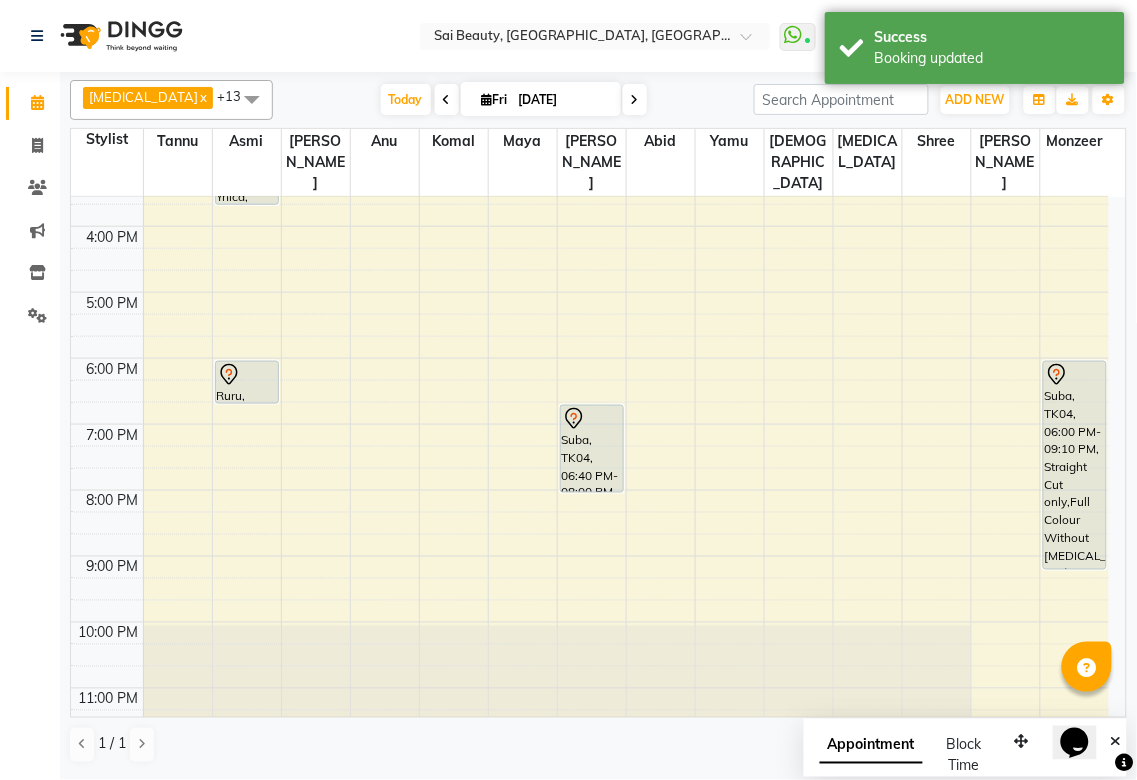 click at bounding box center (1075, 375) 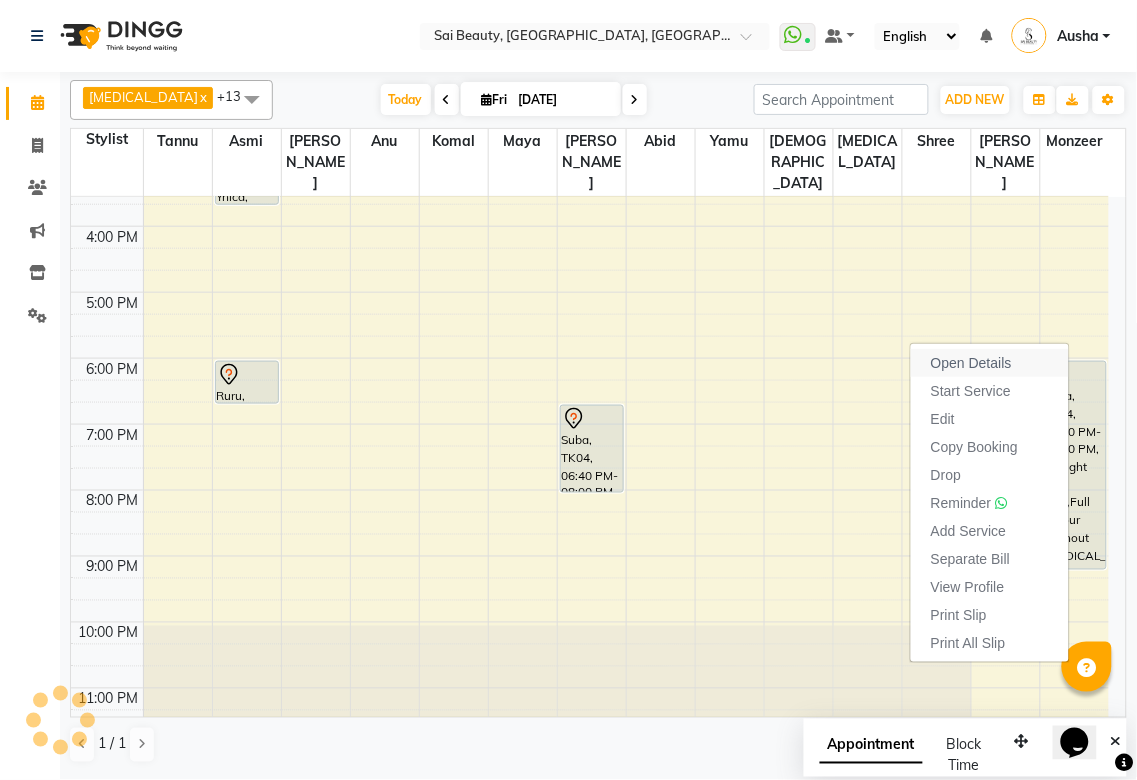 click on "Open Details" at bounding box center (971, 363) 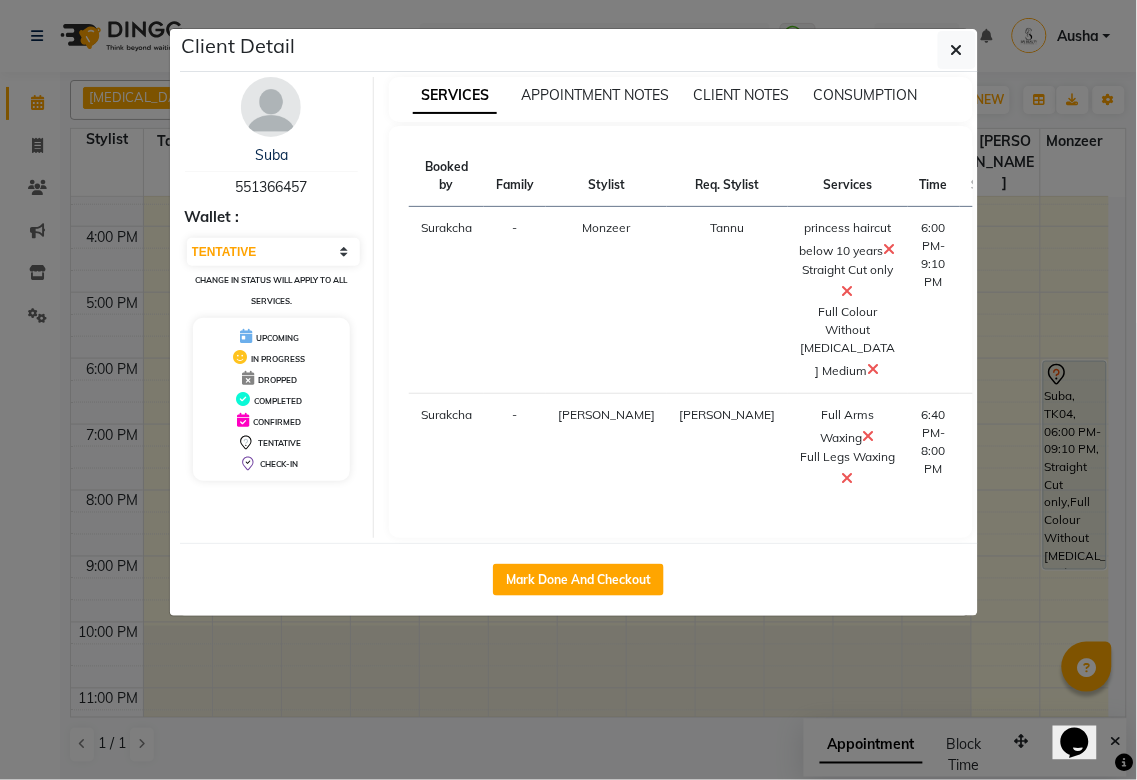 click on "Client Detail  Suba    551366457 Wallet : Select IN SERVICE CONFIRMED TENTATIVE CHECK IN MARK DONE DROPPED UPCOMING Change in status will apply to all services. UPCOMING IN PROGRESS DROPPED COMPLETED CONFIRMED TENTATIVE CHECK-IN SERVICES APPOINTMENT NOTES CLIENT NOTES CONSUMPTION Booked by Family Stylist Req. Stylist Services Time Status  Surakcha  - Monzeer Tannu  princess haircut below 10 years   Straight Cut only   Full Colour Without Ammonia Medium   6:00 PM-9:10 PM   START   Surakcha  - Diksha Diksha  Full Arms Waxing   Full Legs Waxing   6:40 PM-8:00 PM   START   Mark Done And Checkout" 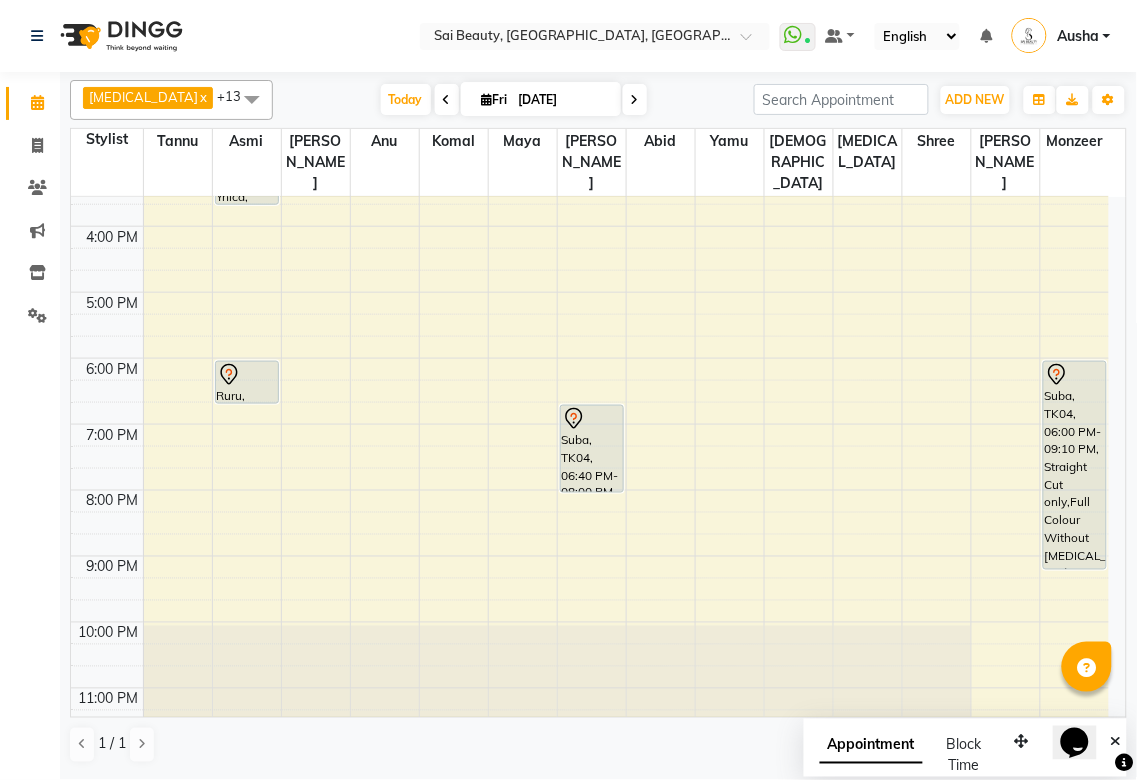 click 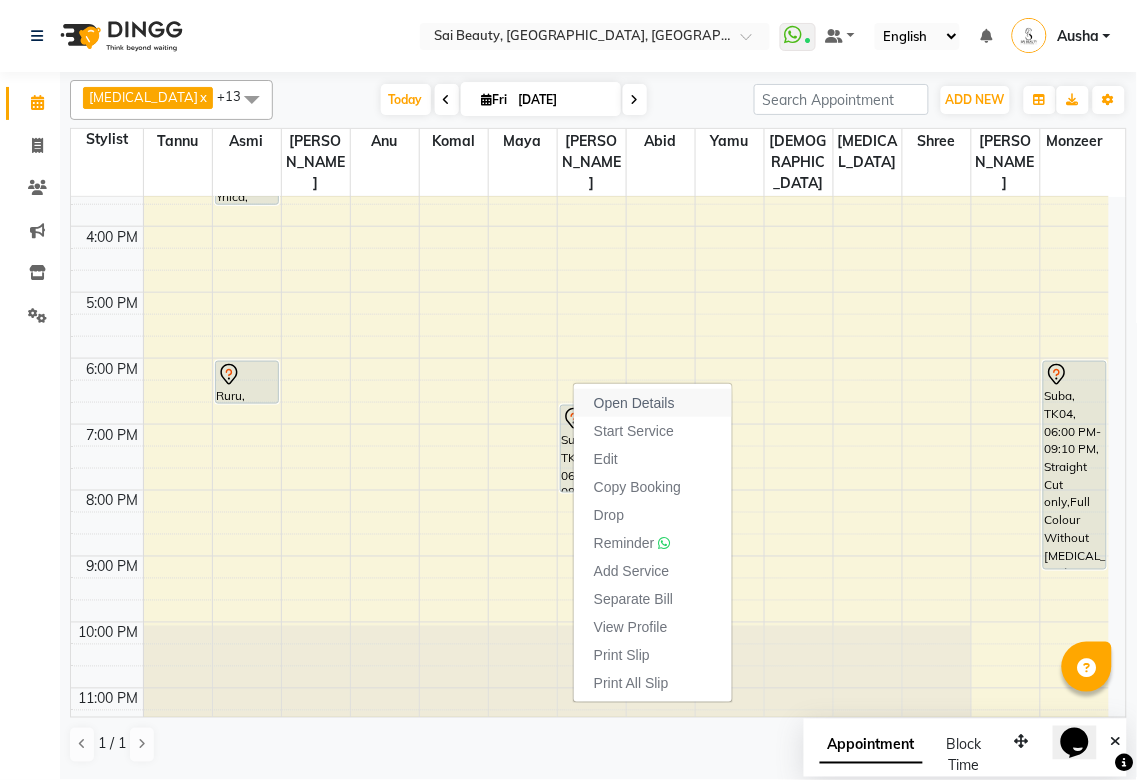 click on "Open Details" at bounding box center (634, 403) 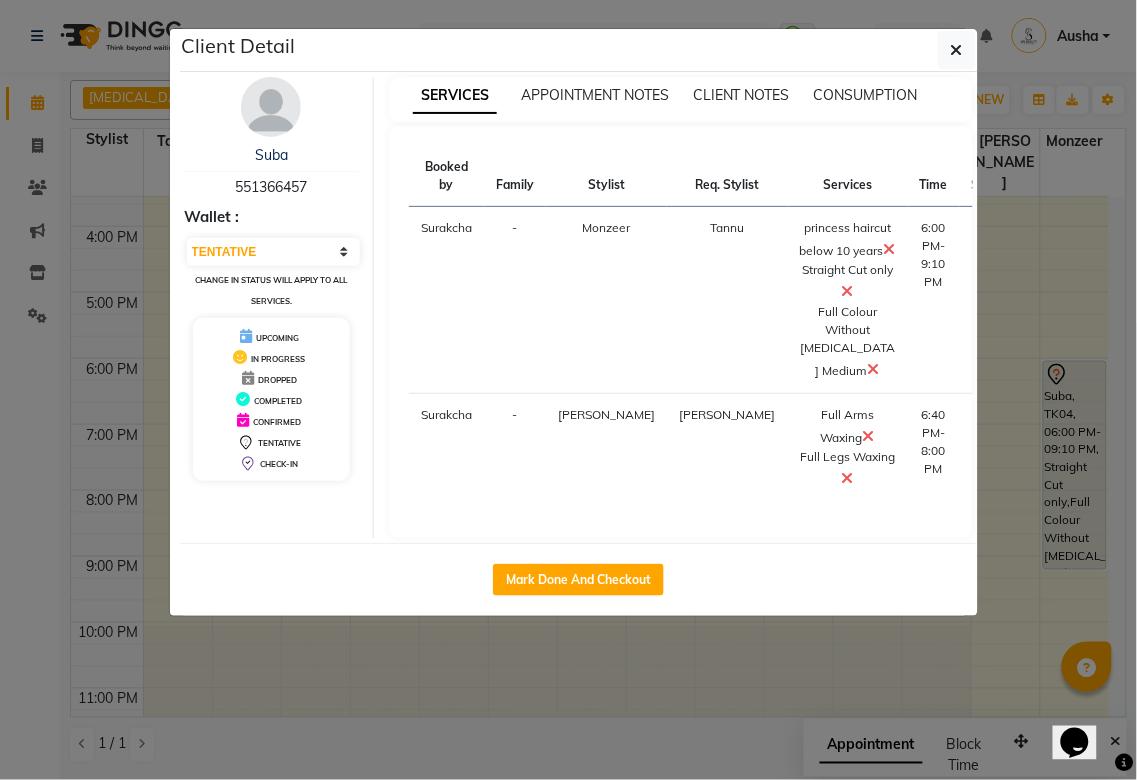 click on "Mark Done And Checkout" 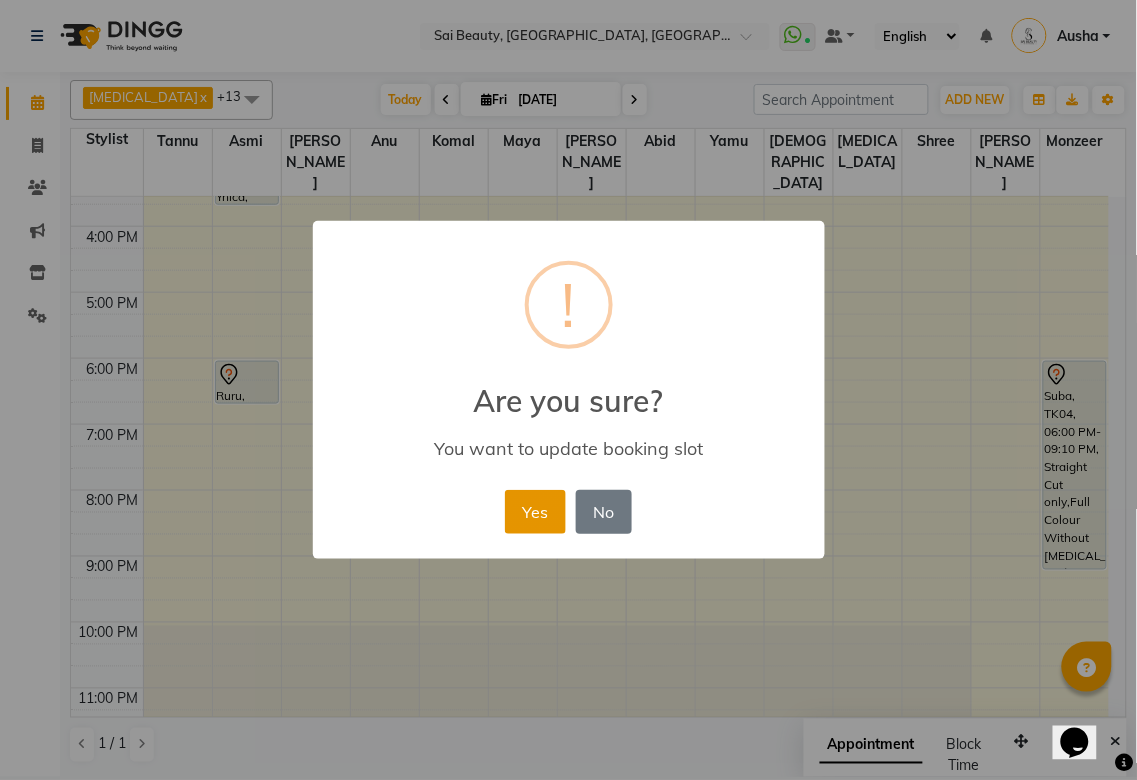 click on "Yes" at bounding box center [535, 512] 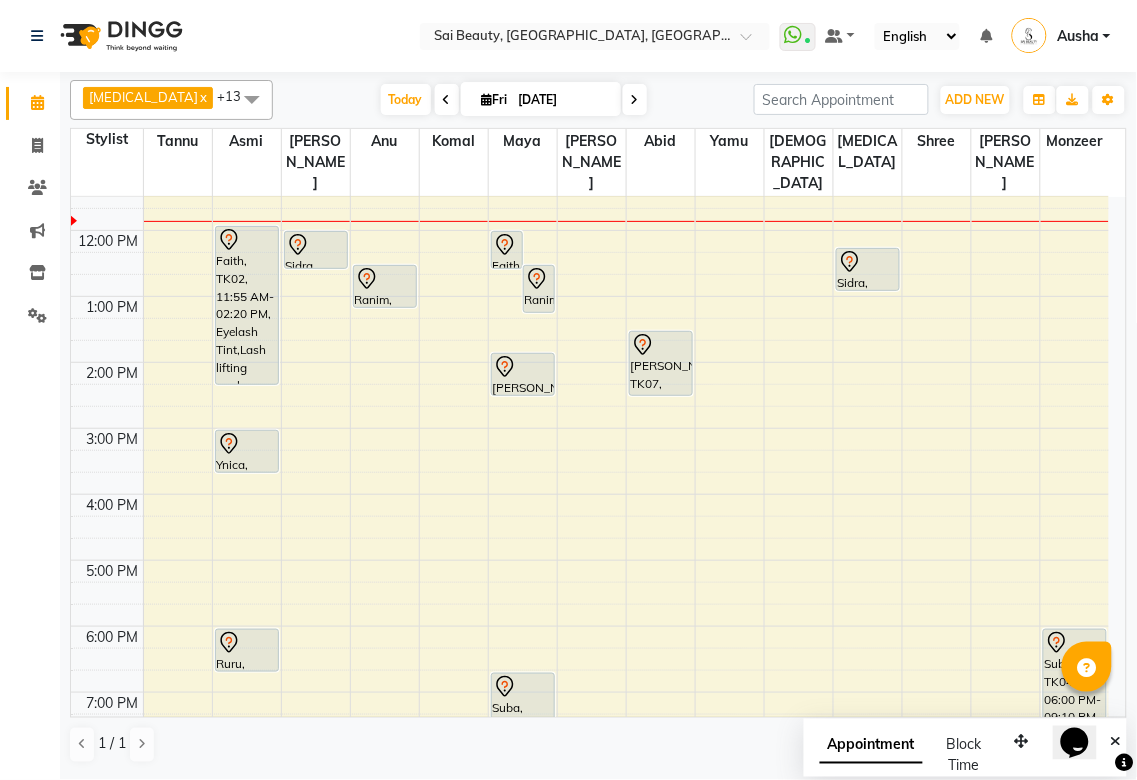 scroll, scrollTop: 44, scrollLeft: 0, axis: vertical 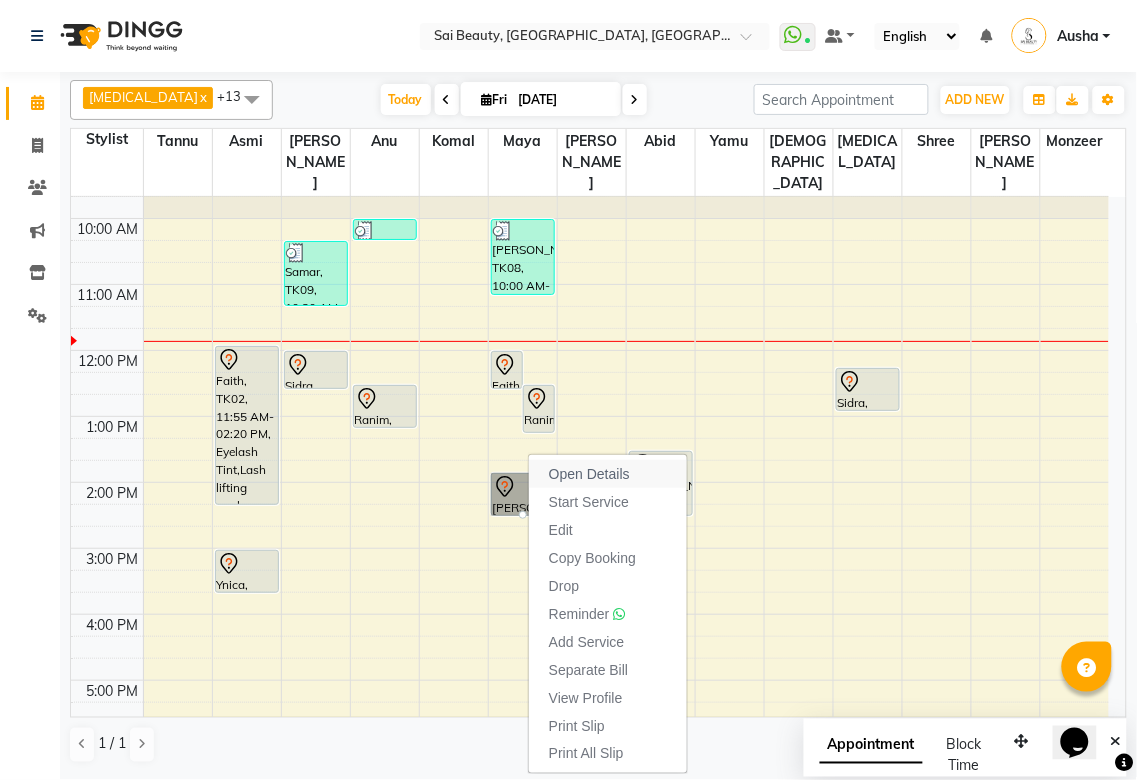 click on "Open Details" at bounding box center (589, 474) 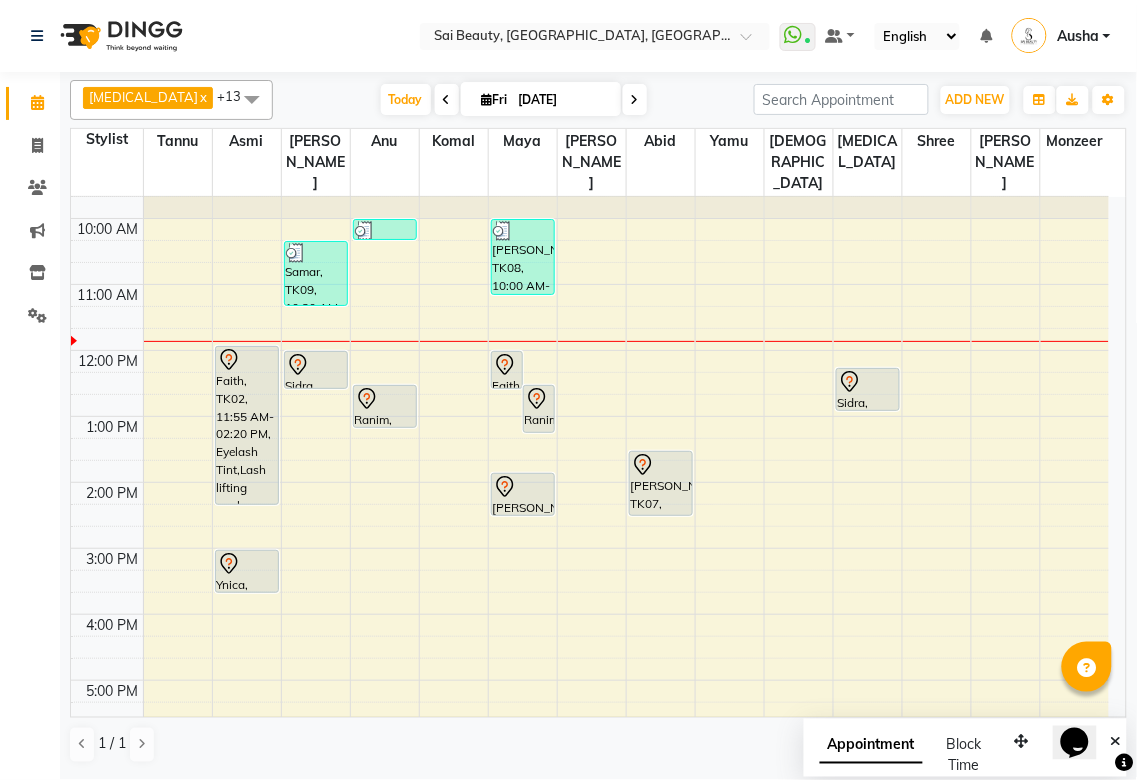 click on "[PERSON_NAME], TK07, 01:50 PM-02:30 PM, Full Arms Waxing" at bounding box center (523, 494) 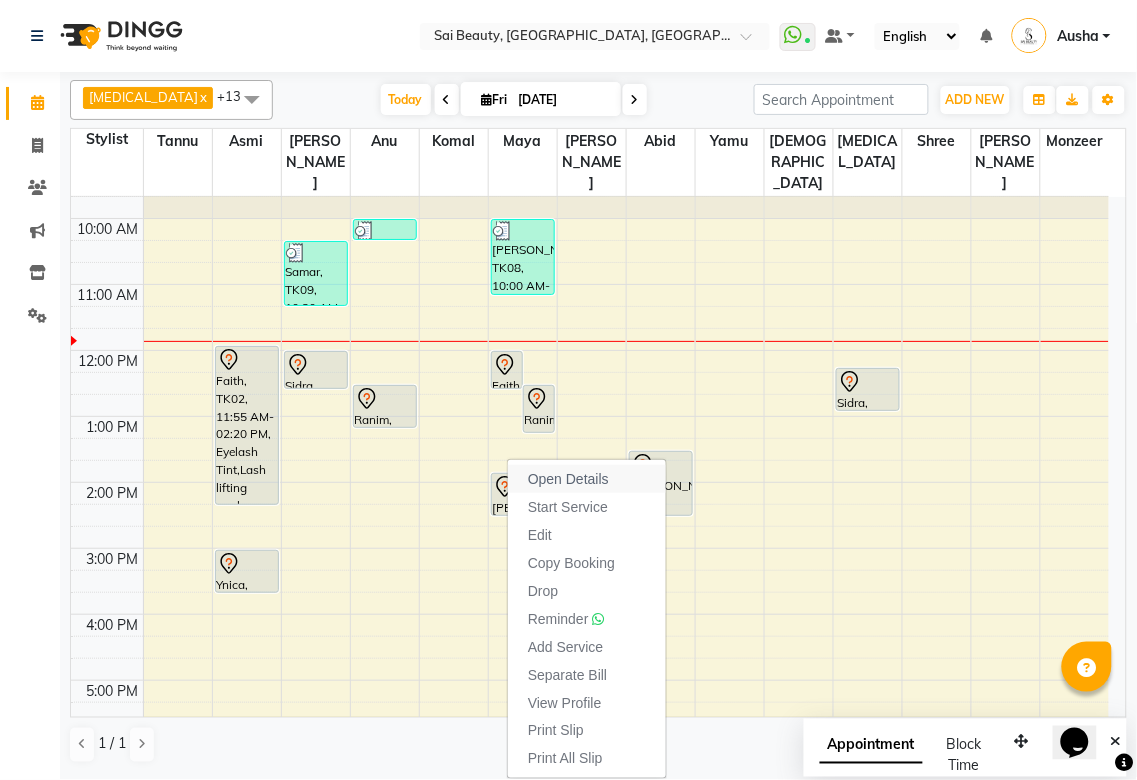click on "Open Details" at bounding box center (568, 479) 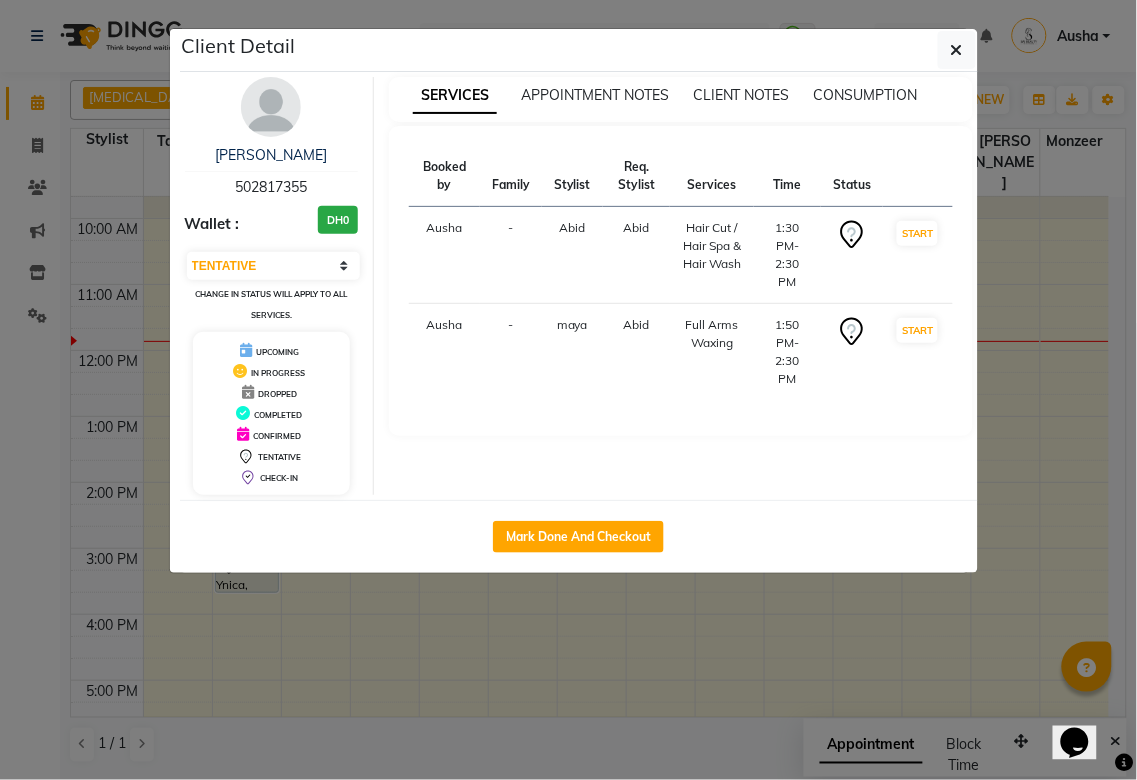 click on "Client Detail  Diksha    502817355 Wallet : DH0 Select IN SERVICE CONFIRMED TENTATIVE CHECK IN MARK DONE DROPPED UPCOMING Change in status will apply to all services. UPCOMING IN PROGRESS DROPPED COMPLETED CONFIRMED TENTATIVE CHECK-IN SERVICES APPOINTMENT NOTES CLIENT NOTES CONSUMPTION Booked by Family Stylist Req. Stylist Services Time Status  Ausha  - Abid Abid  Hair Cut / Hair Spa & Hair Wash   1:30 PM-2:30 PM   START   Ausha  - maya Abid  Full Arms Waxing   1:50 PM-2:30 PM   START   Mark Done And Checkout" 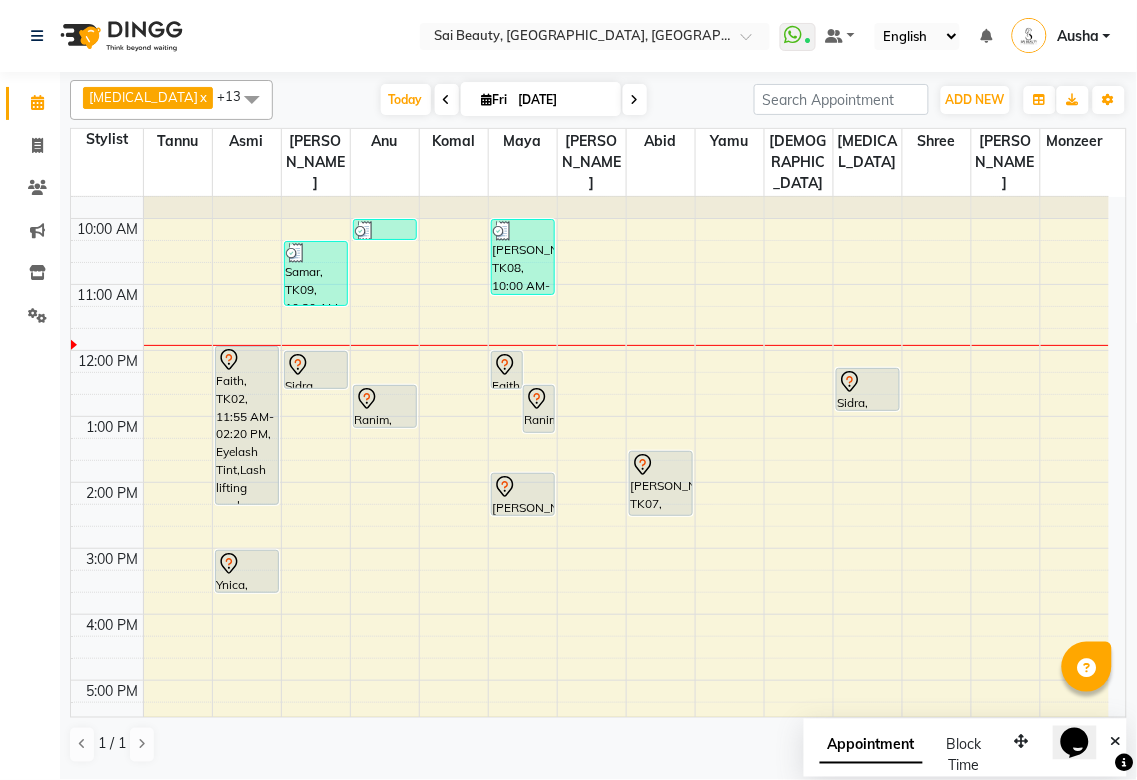 click 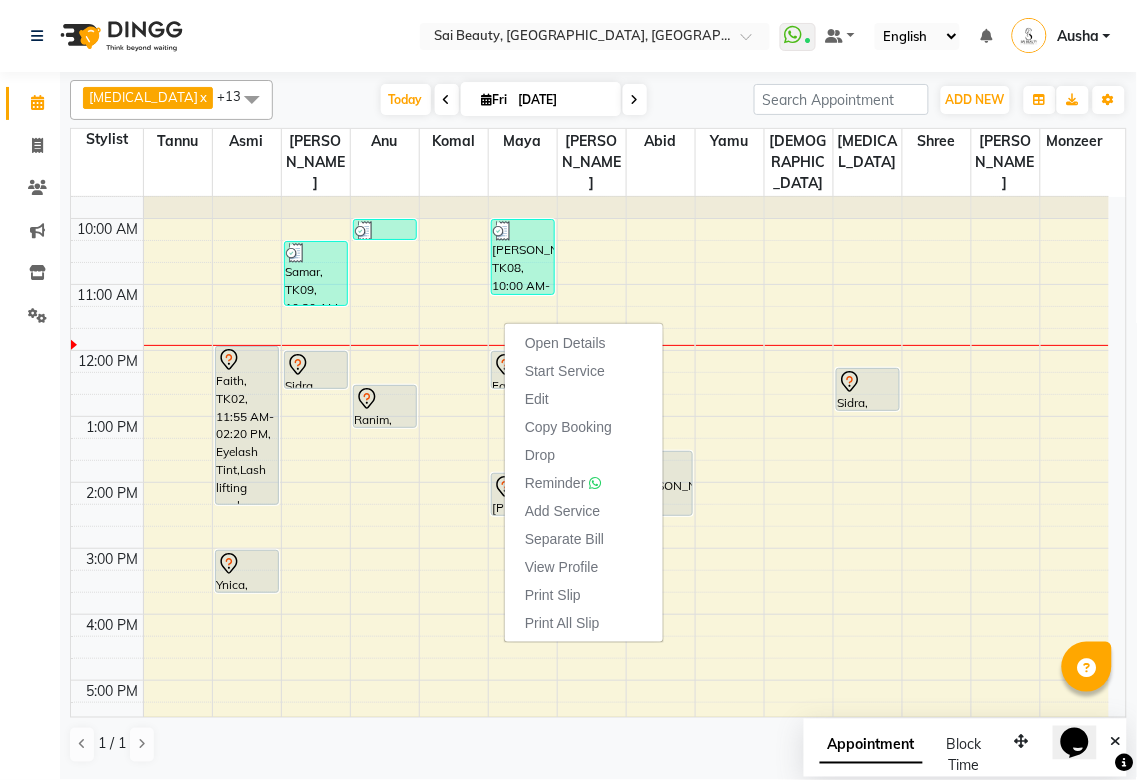 click at bounding box center [385, 399] 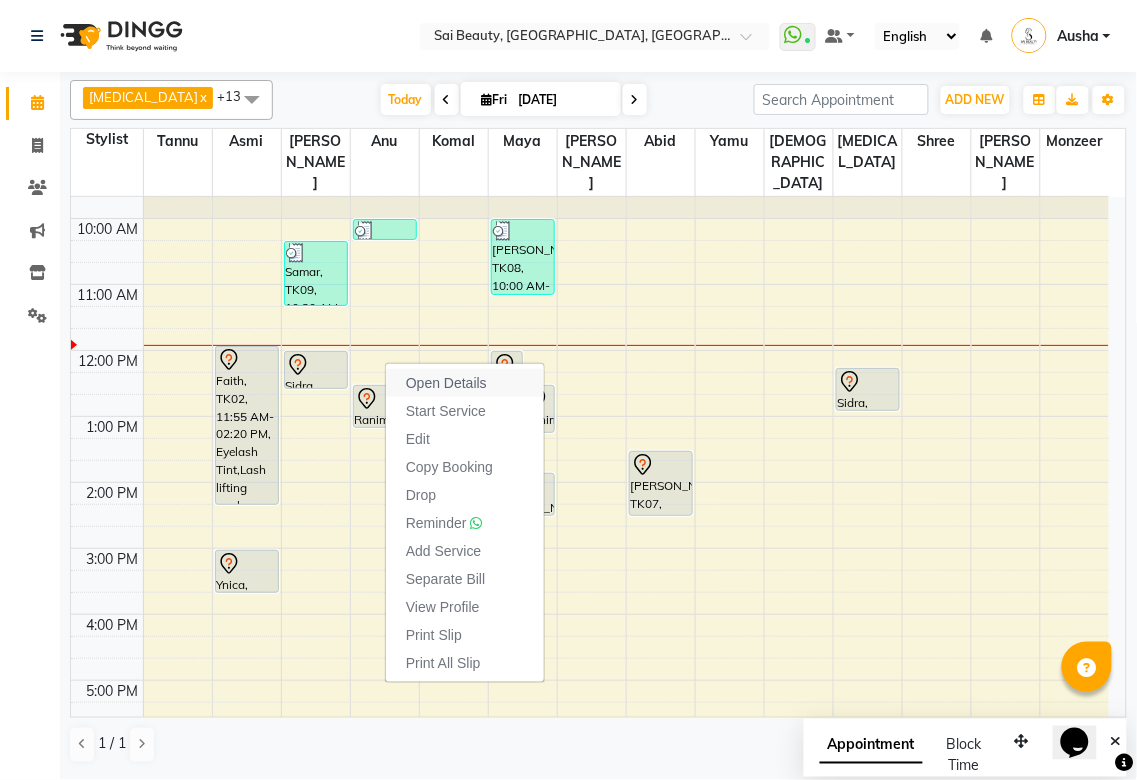 click on "Open Details" at bounding box center (446, 383) 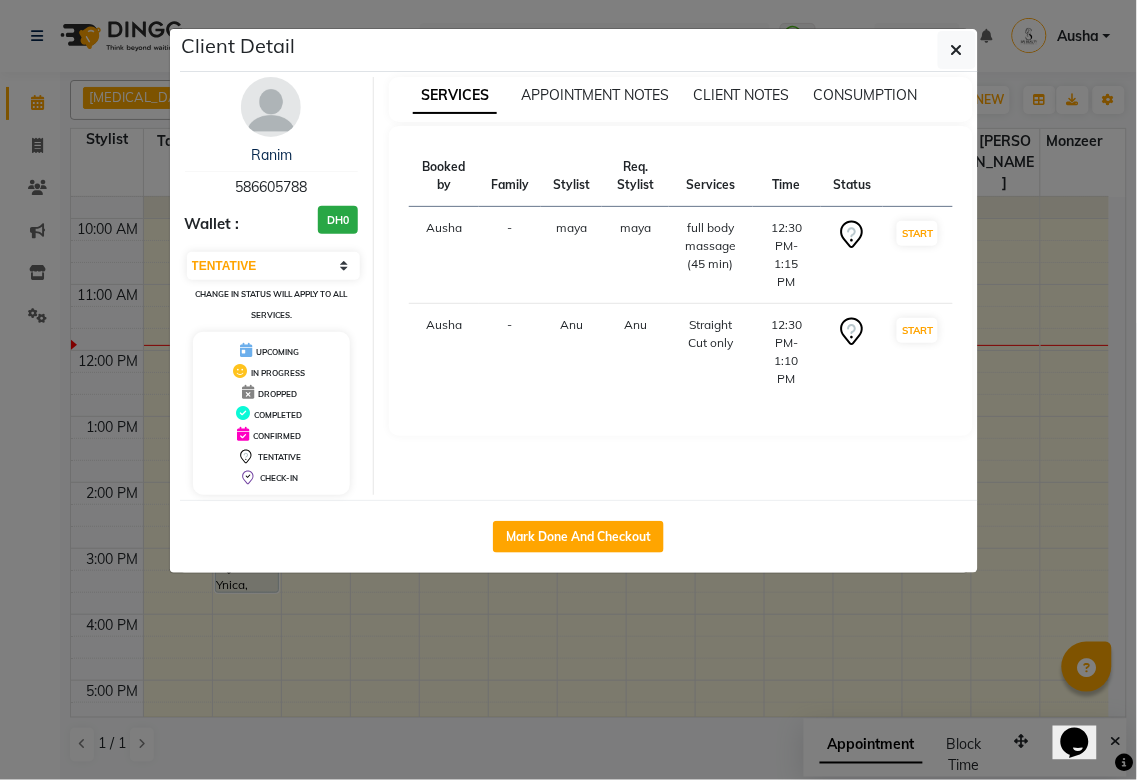 click on "Client Detail  Ranim    586605788 Wallet : DH0 Select IN SERVICE CONFIRMED TENTATIVE CHECK IN MARK DONE DROPPED UPCOMING Change in status will apply to all services. UPCOMING IN PROGRESS DROPPED COMPLETED CONFIRMED TENTATIVE CHECK-IN SERVICES APPOINTMENT NOTES CLIENT NOTES CONSUMPTION Booked by Family Stylist Req. Stylist Services Time Status  Ausha  - maya maya  full body massage (45 min)   12:30 PM-1:15 PM   START   Ausha  - Anu Anu  Straight Cut only   12:30 PM-1:10 PM   START   Mark Done And Checkout" 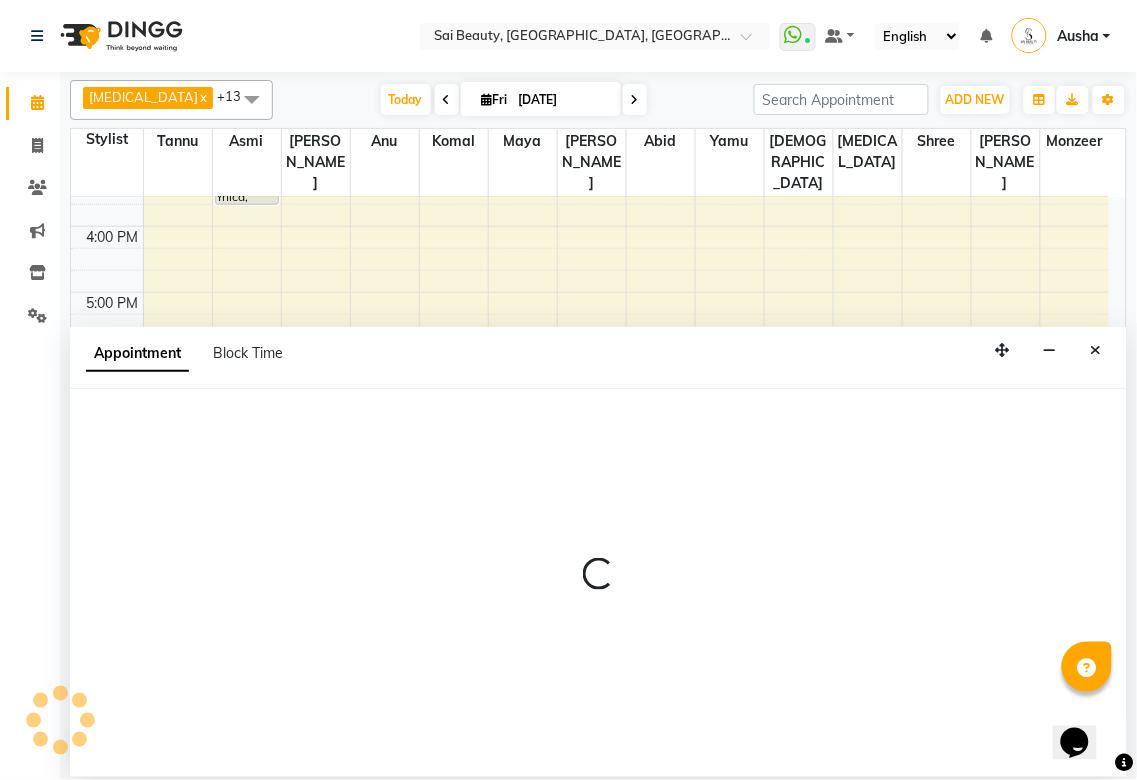 scroll, scrollTop: 0, scrollLeft: 0, axis: both 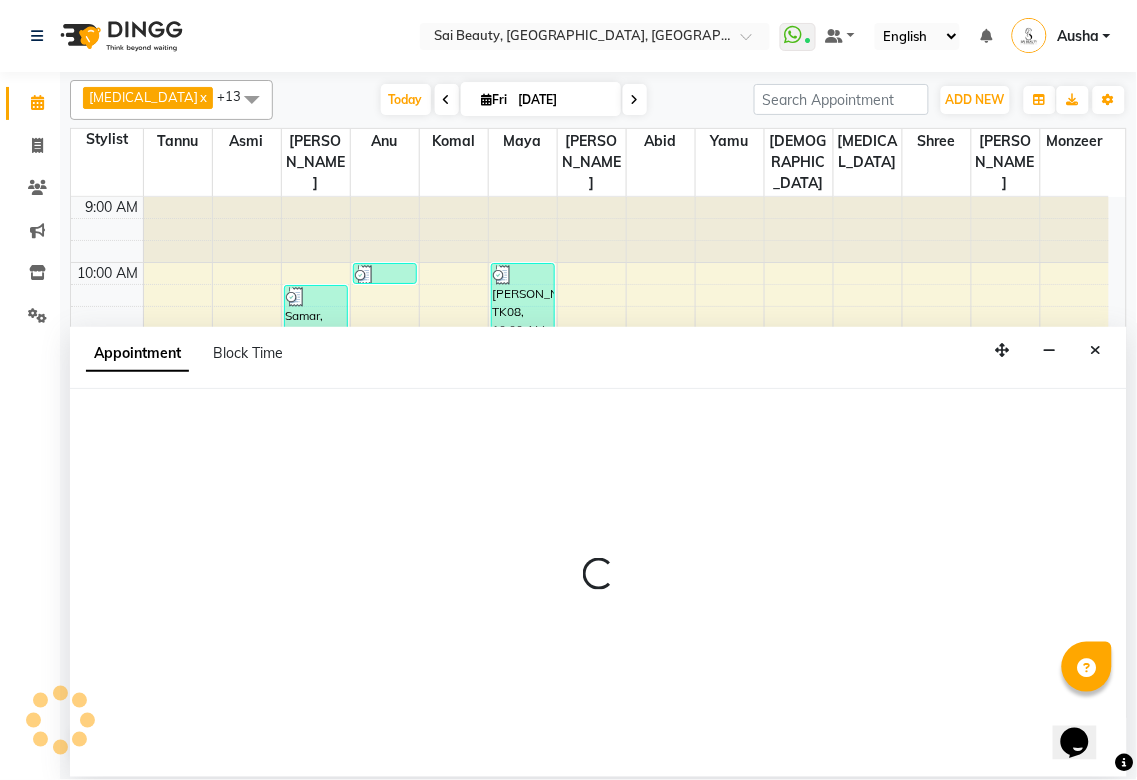 select on "85324" 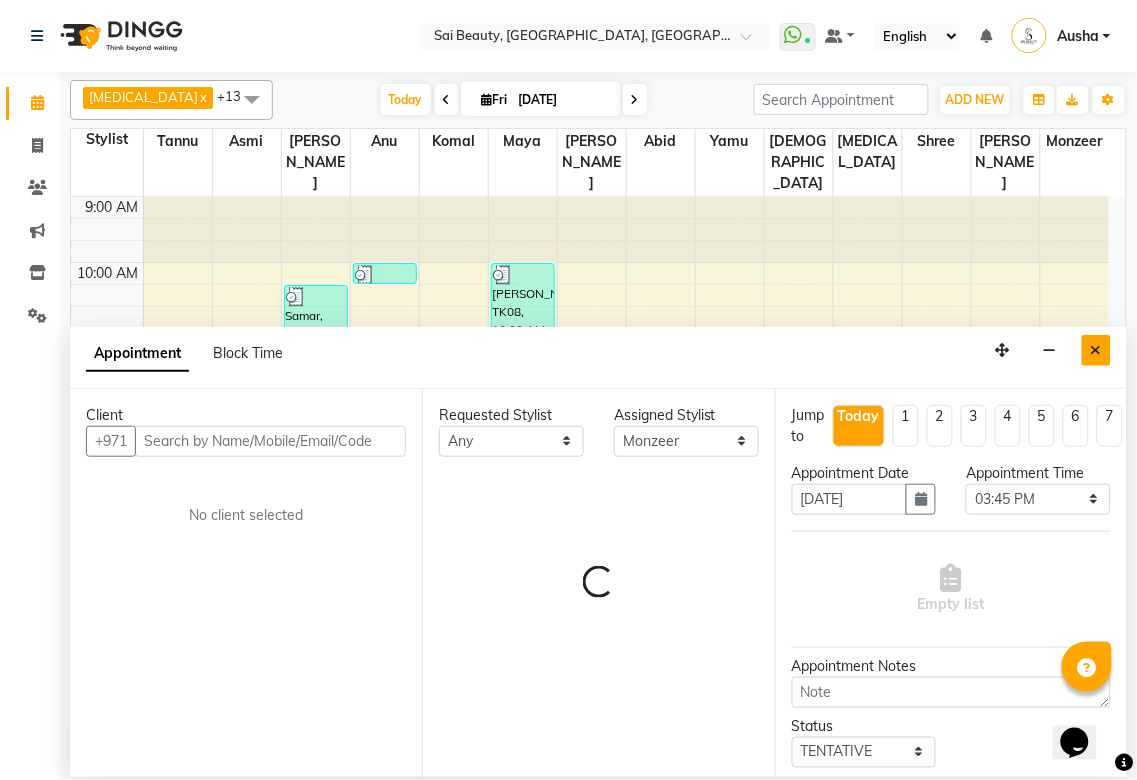 click at bounding box center [1096, 350] 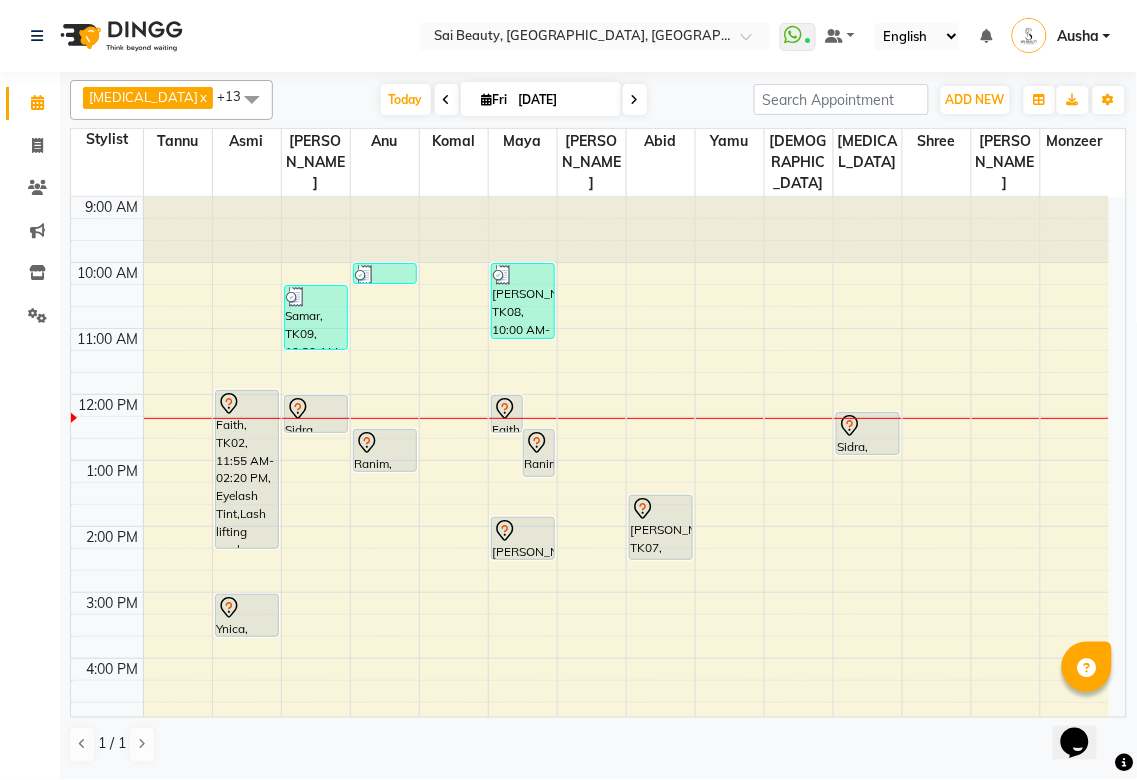 click on "[PERSON_NAME], TK07, 01:30 PM-02:30 PM, Hair Cut / Hair Spa & Hair Wash" at bounding box center [661, 527] 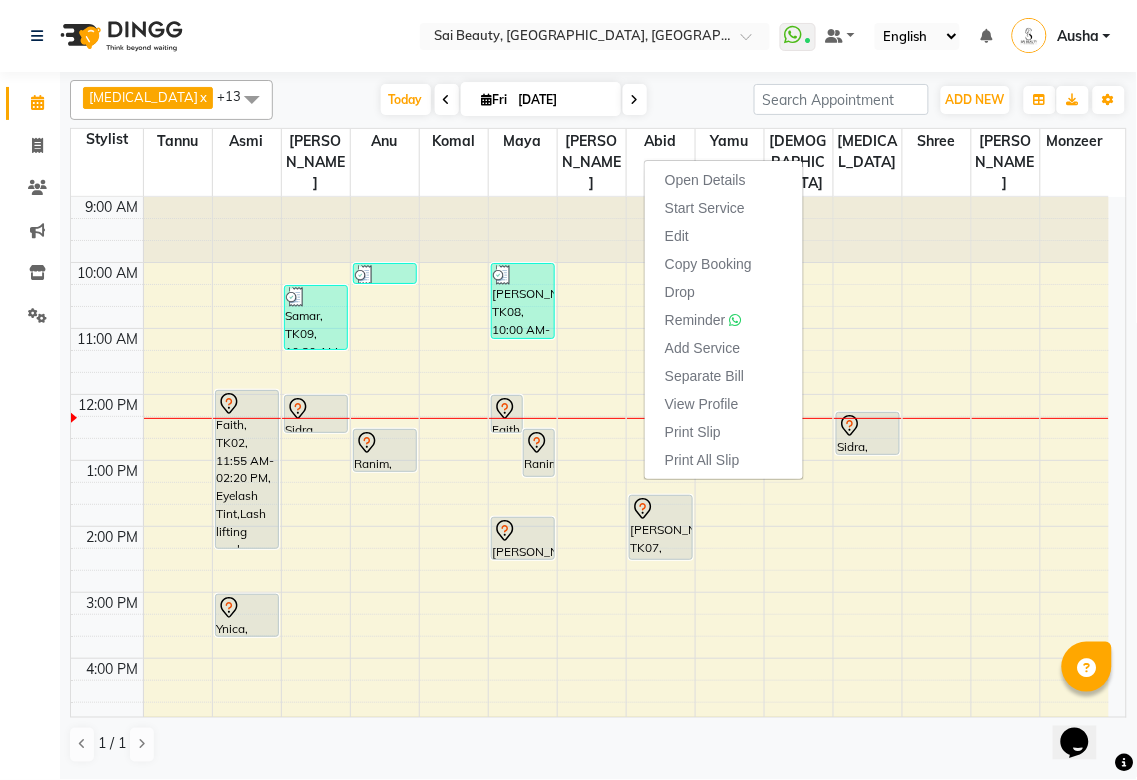 click at bounding box center [626, 669] 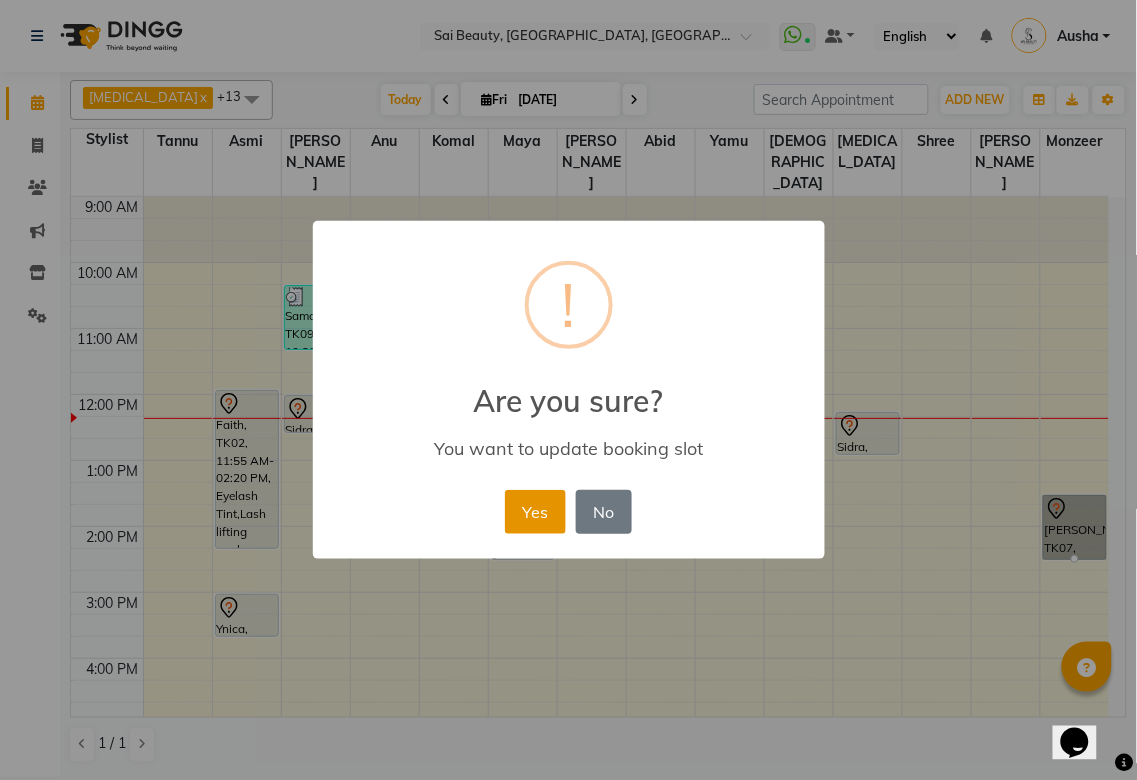 click on "Yes" at bounding box center (535, 512) 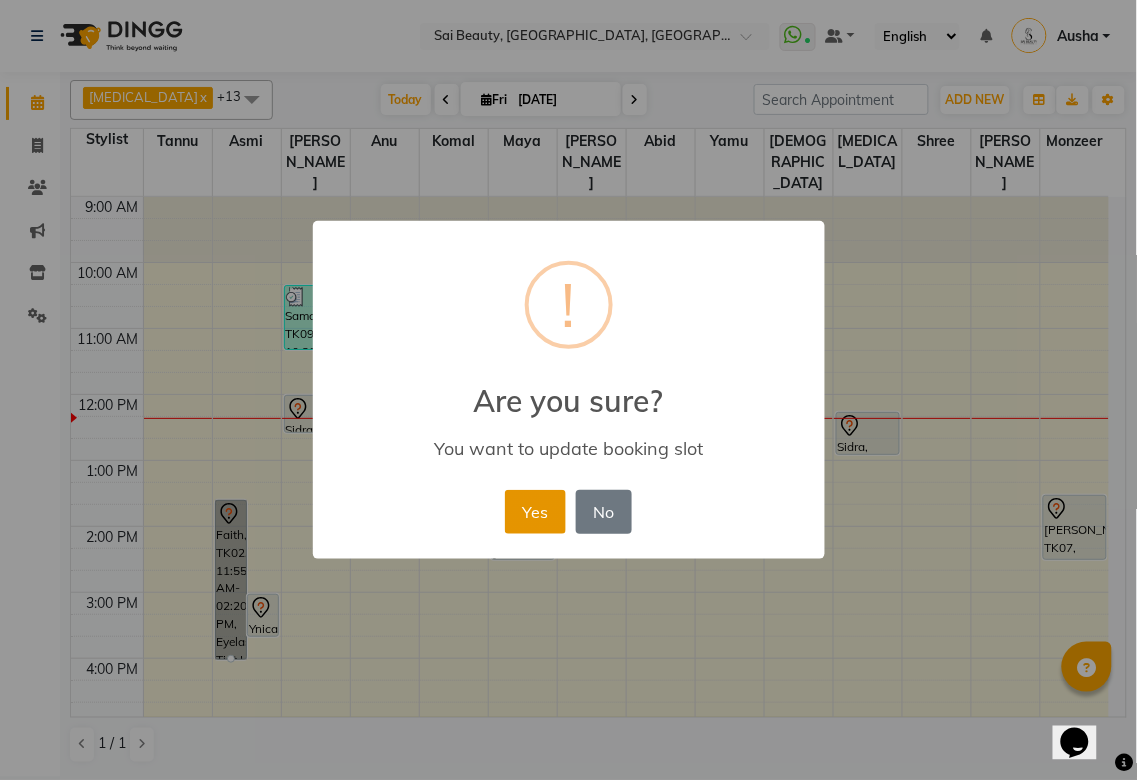 click on "Yes" at bounding box center (535, 512) 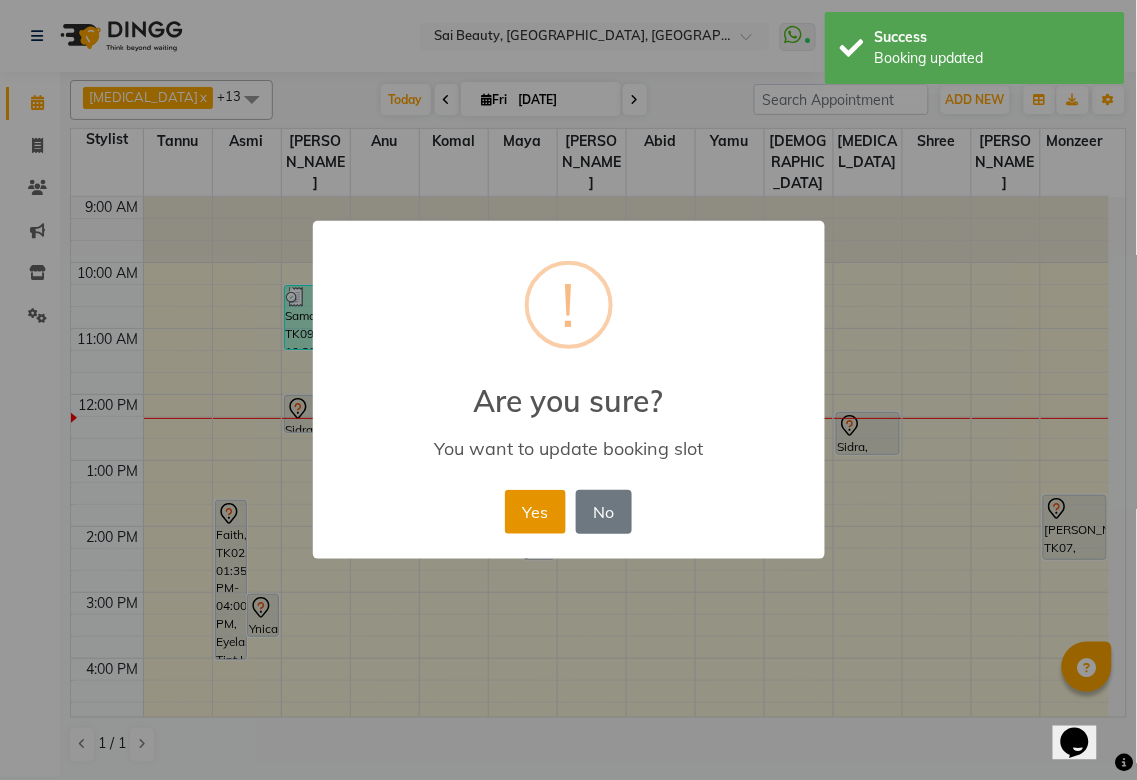 click on "Yes" at bounding box center [535, 512] 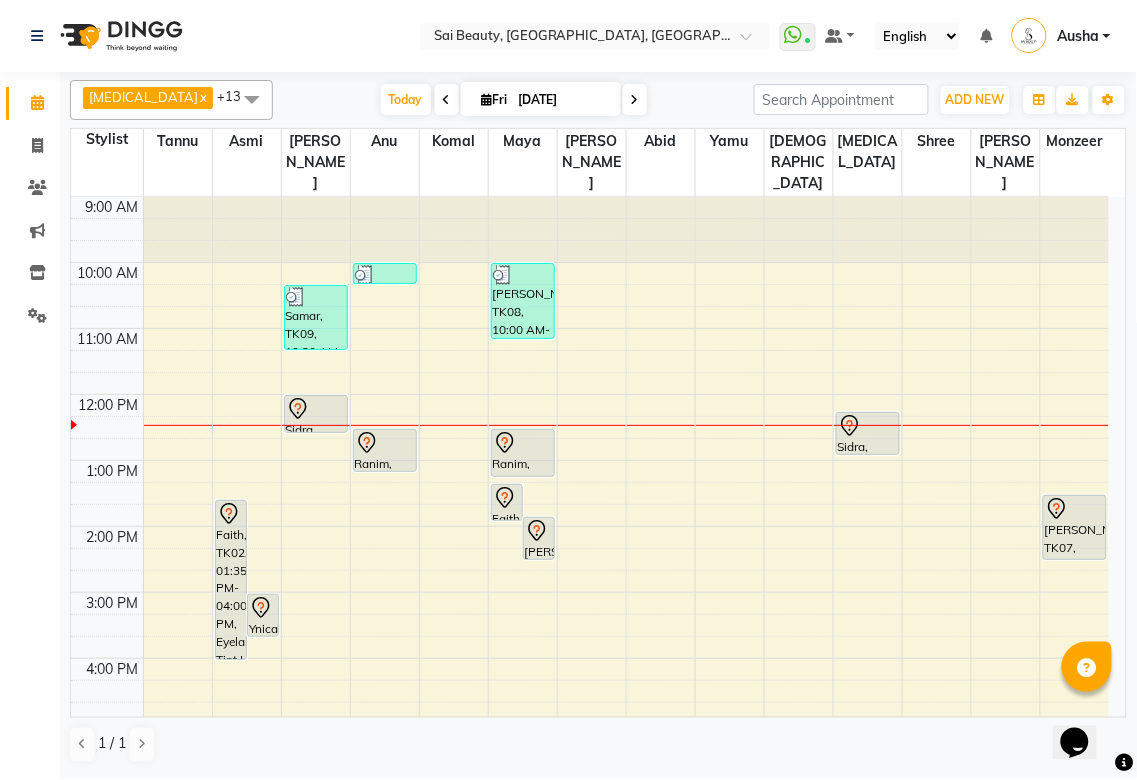 click 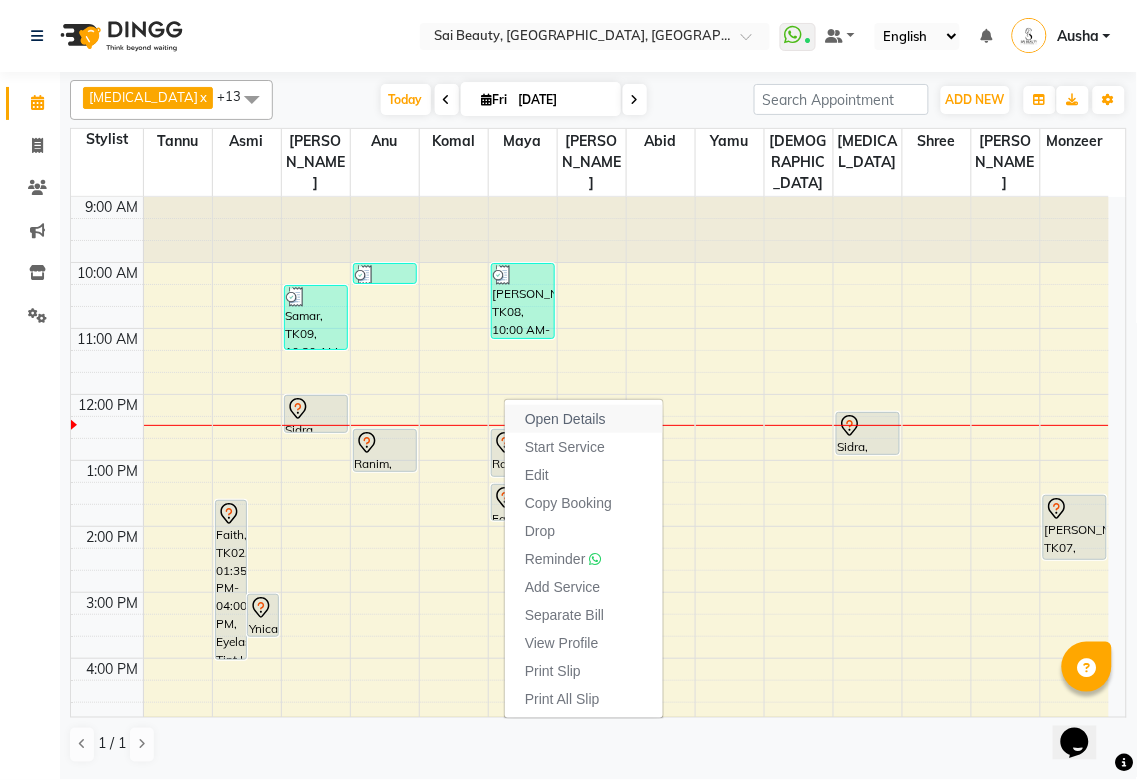 click on "Open Details" at bounding box center [565, 419] 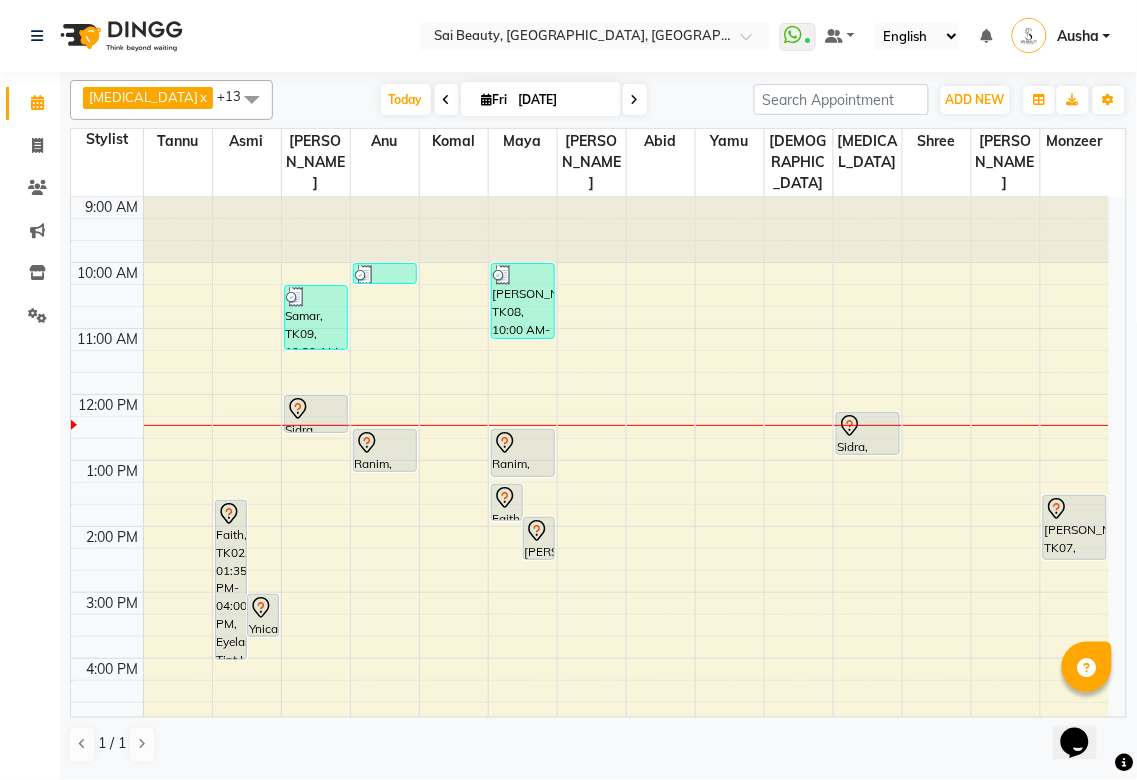 click 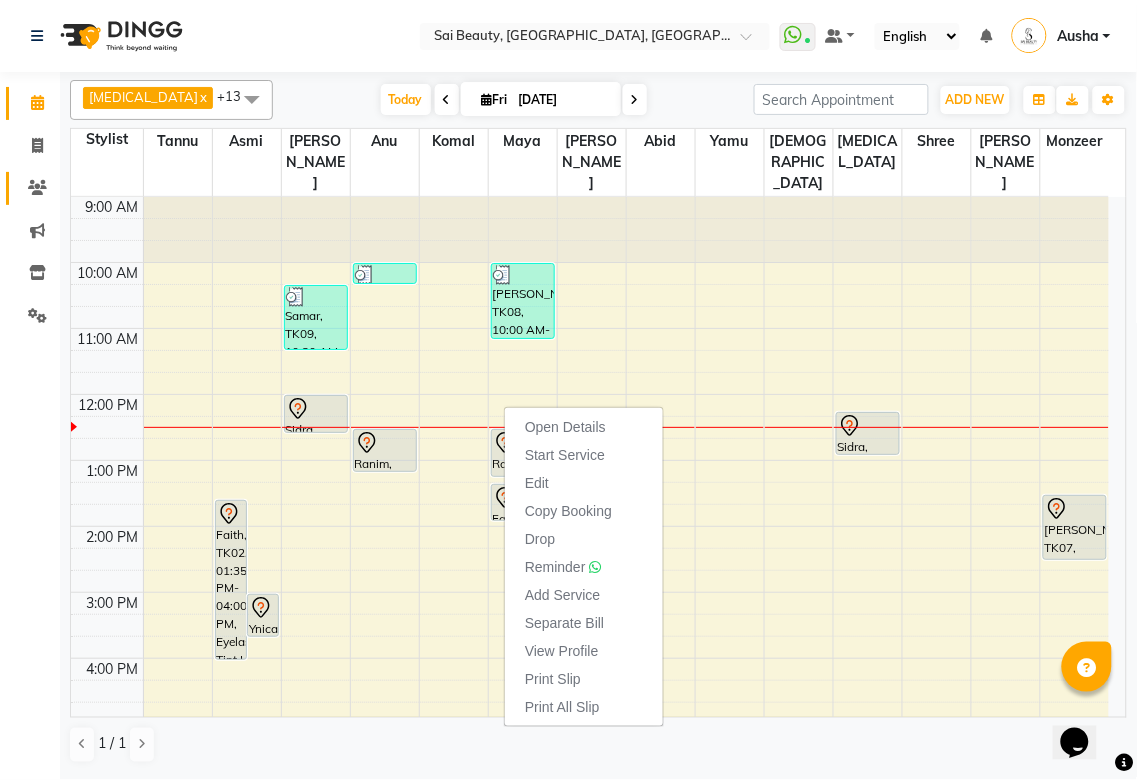 click 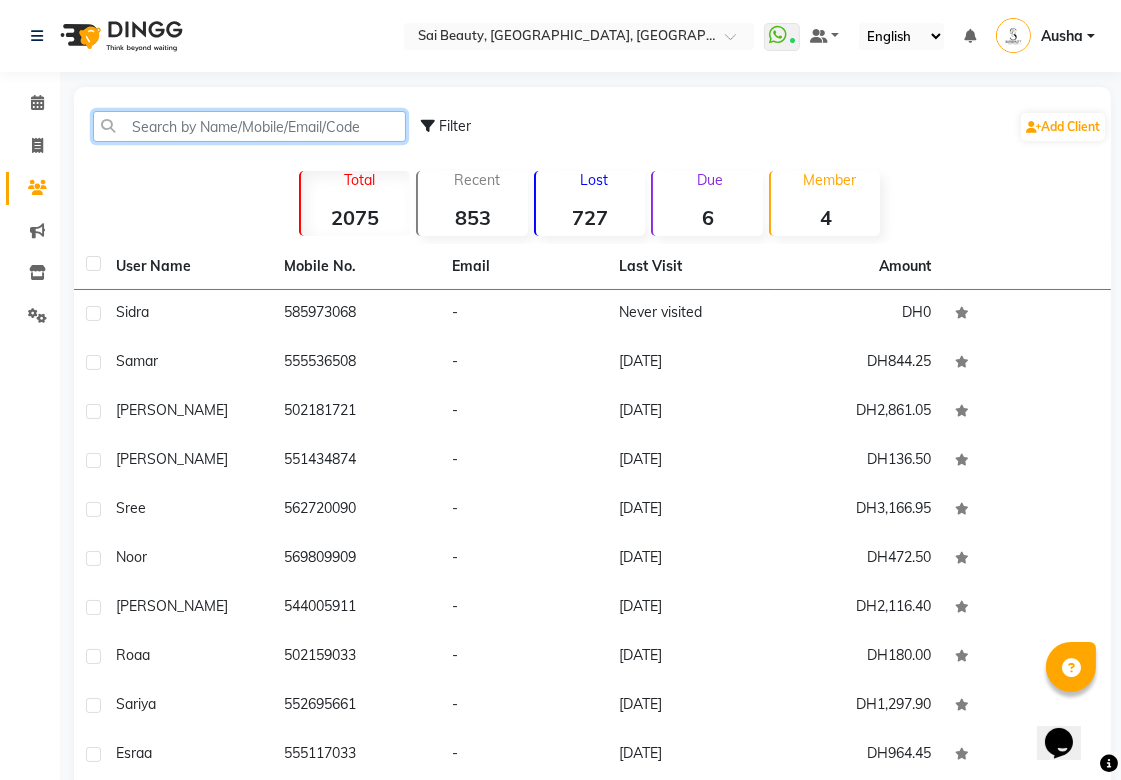 click 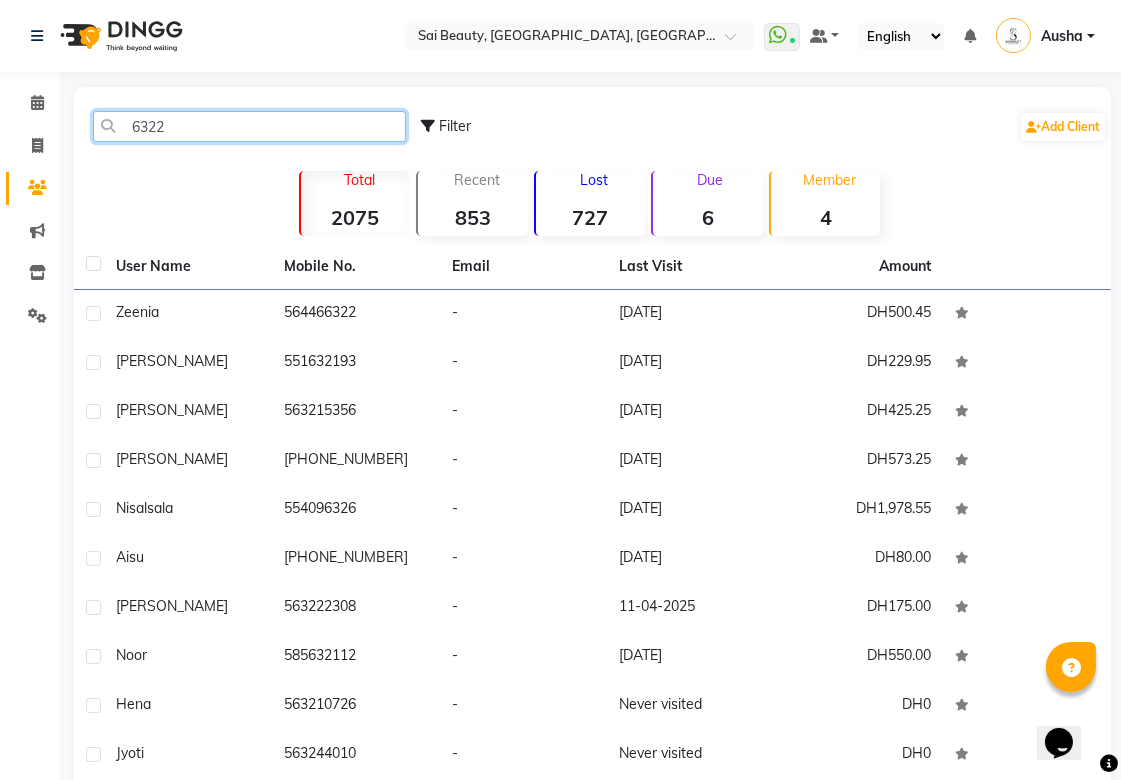 type on "6322" 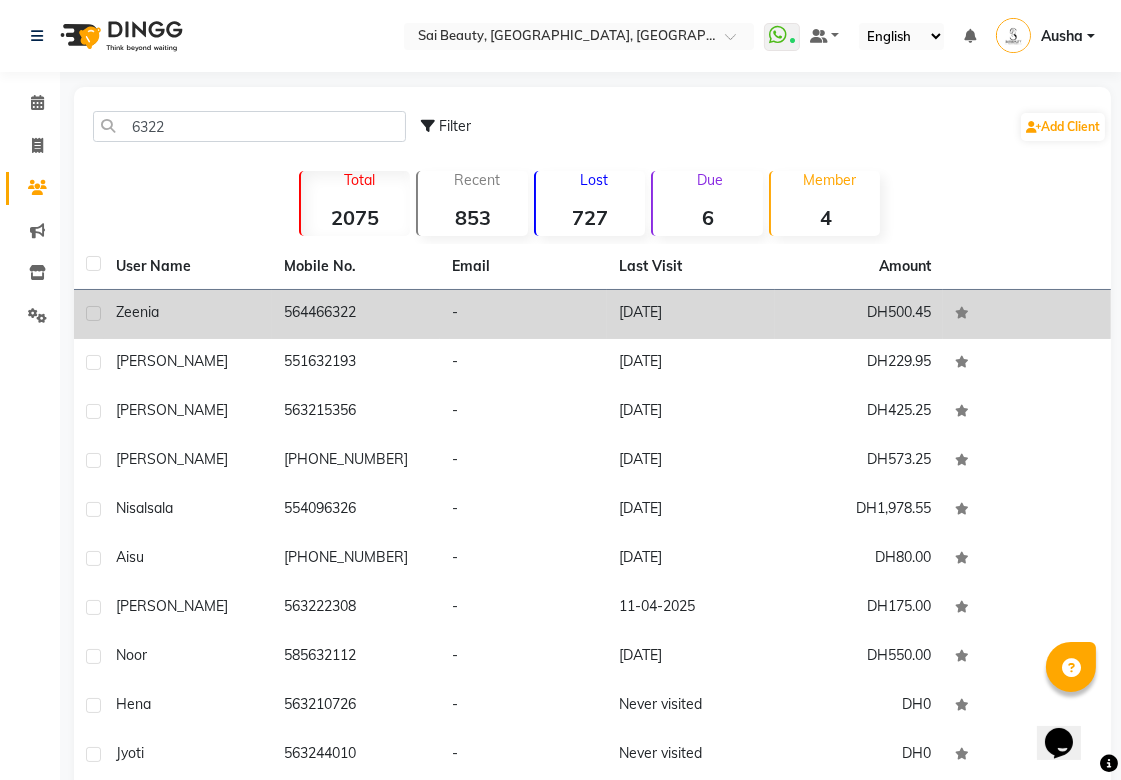 click on "564466322" 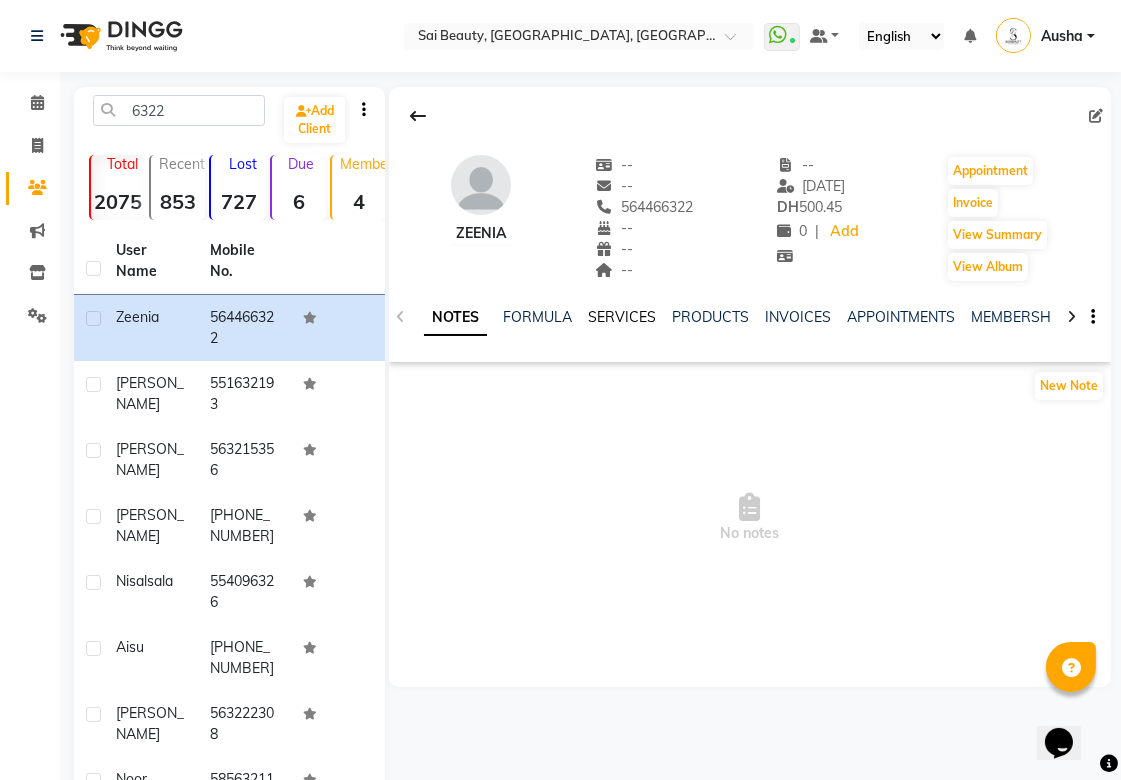 click on "SERVICES" 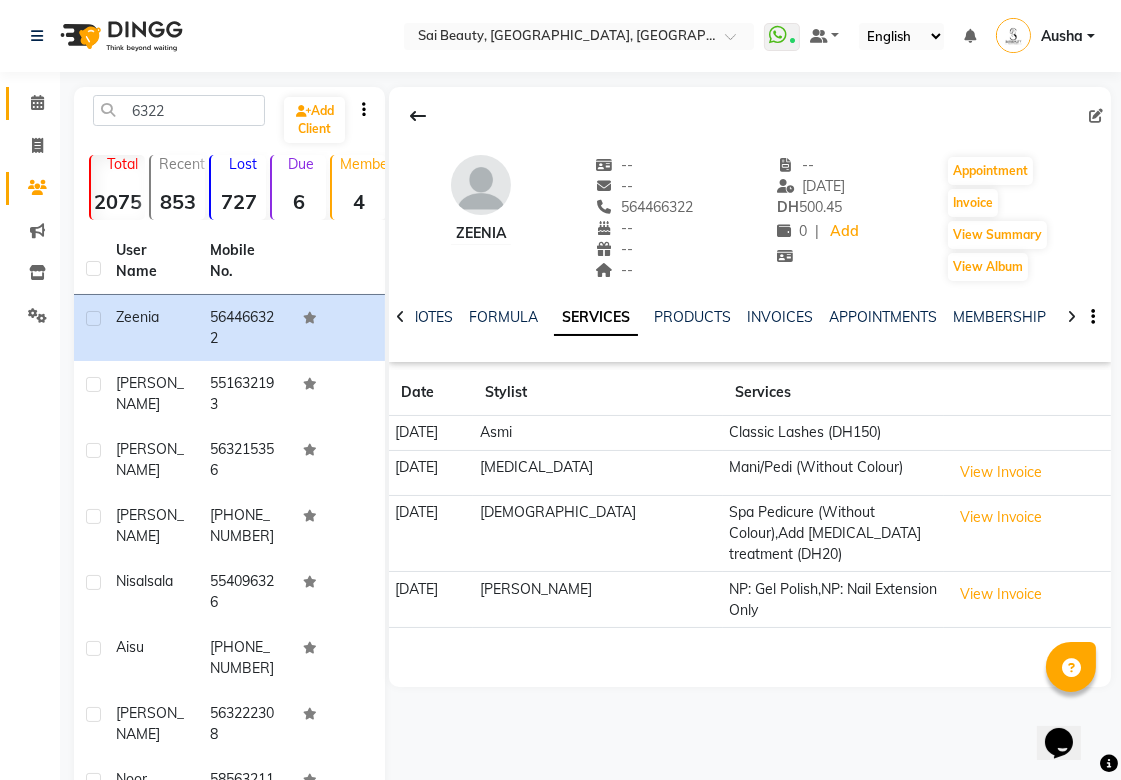 click 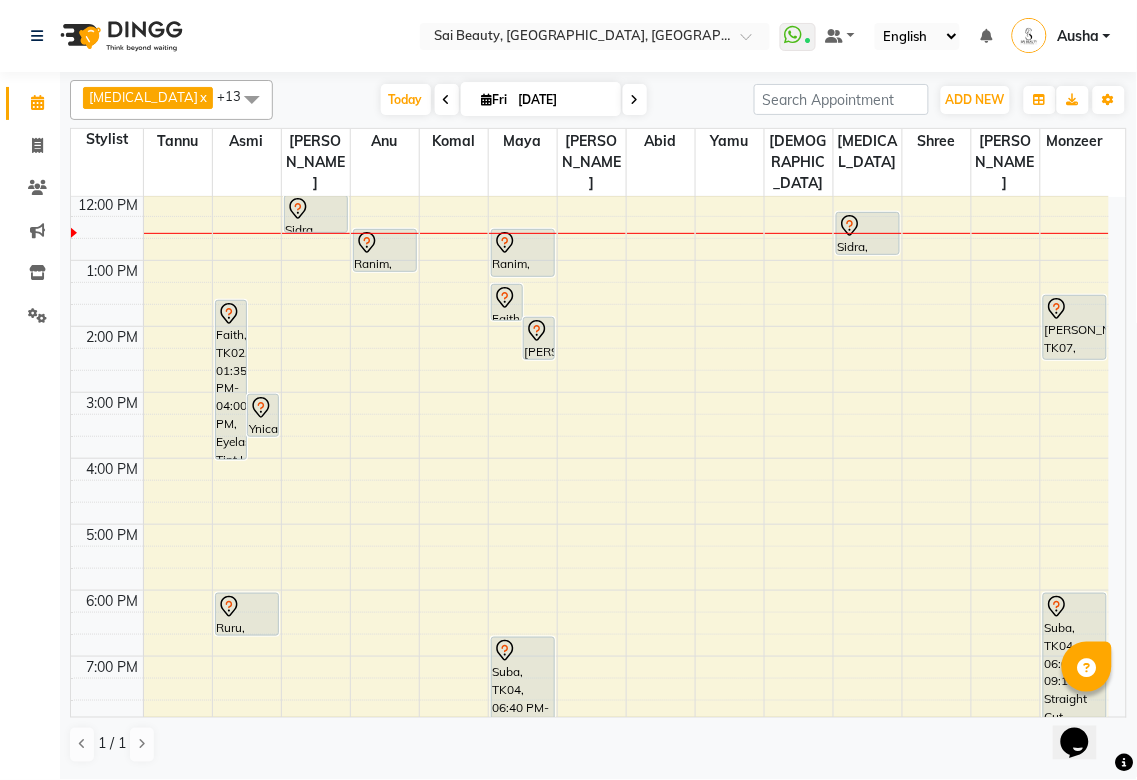 scroll, scrollTop: 275, scrollLeft: 0, axis: vertical 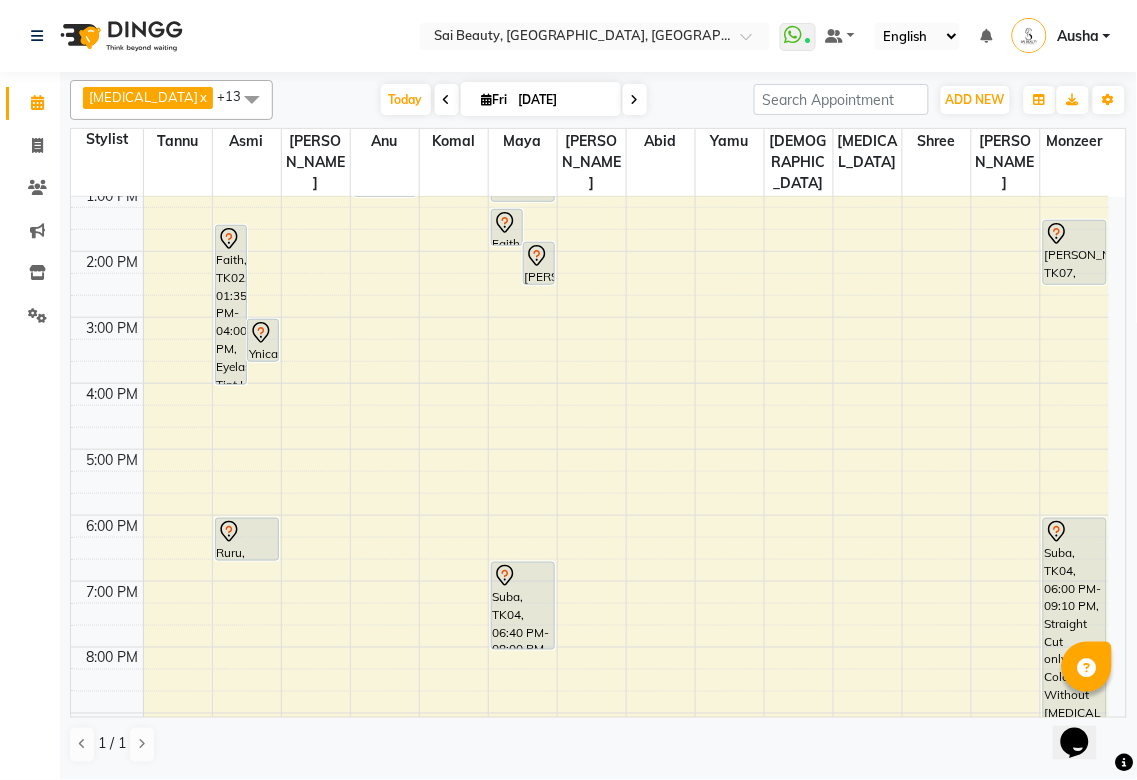 click on "Suba, TK04, 06:40 PM-08:00 PM, Full Arms Waxing,Full Legs Waxing" at bounding box center [523, 606] 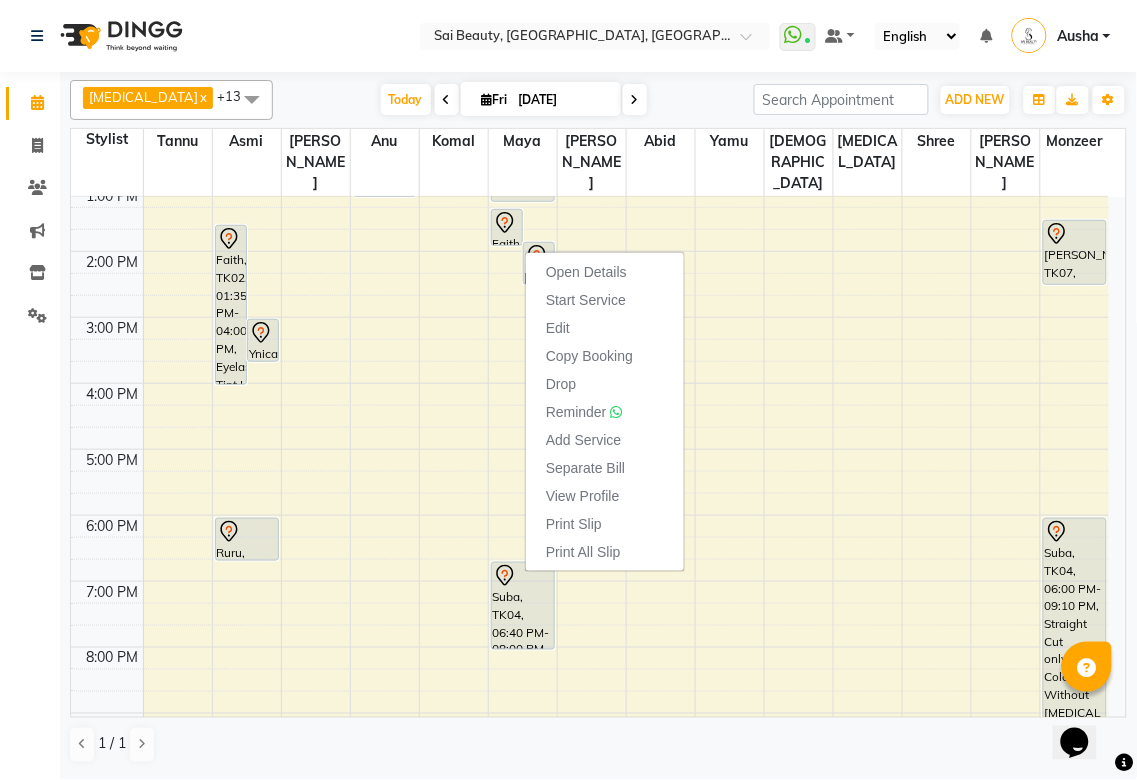 click on "Alora  x Anu  x Asmi  x Diksha  x Gita  x Komal  x maya  x shree  x sonu  x Susmita  x Tannu  x Yamu  x Monzeer  x Abid  x +13 Select All Abid Alora Anu Asmi Diksha Gita Komal maya Monzeer shree sonu Surakcha Susmita Tannu Yamu Today  Fri 11-07-2025 Toggle Dropdown Add Appointment Add Invoice Add Expense Add Client Toggle Dropdown Add Appointment Add Invoice Add Expense Add Client ADD NEW Toggle Dropdown Add Appointment Add Invoice Add Expense Add Client Alora  x Anu  x Asmi  x Diksha  x Gita  x Komal  x maya  x shree  x sonu  x Susmita  x Tannu  x Yamu  x Monzeer  x Abid  x +13 Select All Abid Alora Anu Asmi Diksha Gita Komal maya Monzeer shree sonu Surakcha Susmita Tannu Yamu Group By  Staff View   Room View  View as Vertical  Vertical - Week View  Horizontal  Horizontal - Week View  List  Toggle Dropdown Calendar Settings Manage Tags   Arrange Stylists   Reset Stylists  Appointment Form Zoom 75% Staff/Room Display Count 15 Stylist Tannu Asmi Susmita Anu Komal maya Diksha Abid" 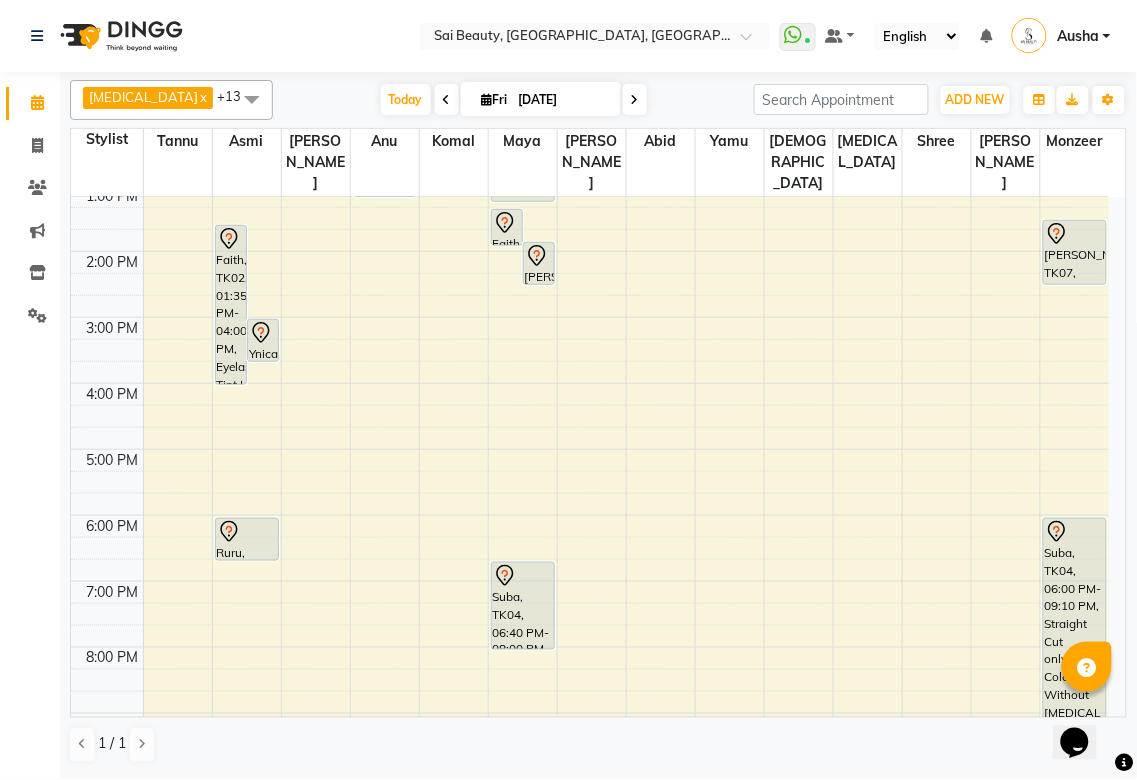 scroll, scrollTop: 226, scrollLeft: 0, axis: vertical 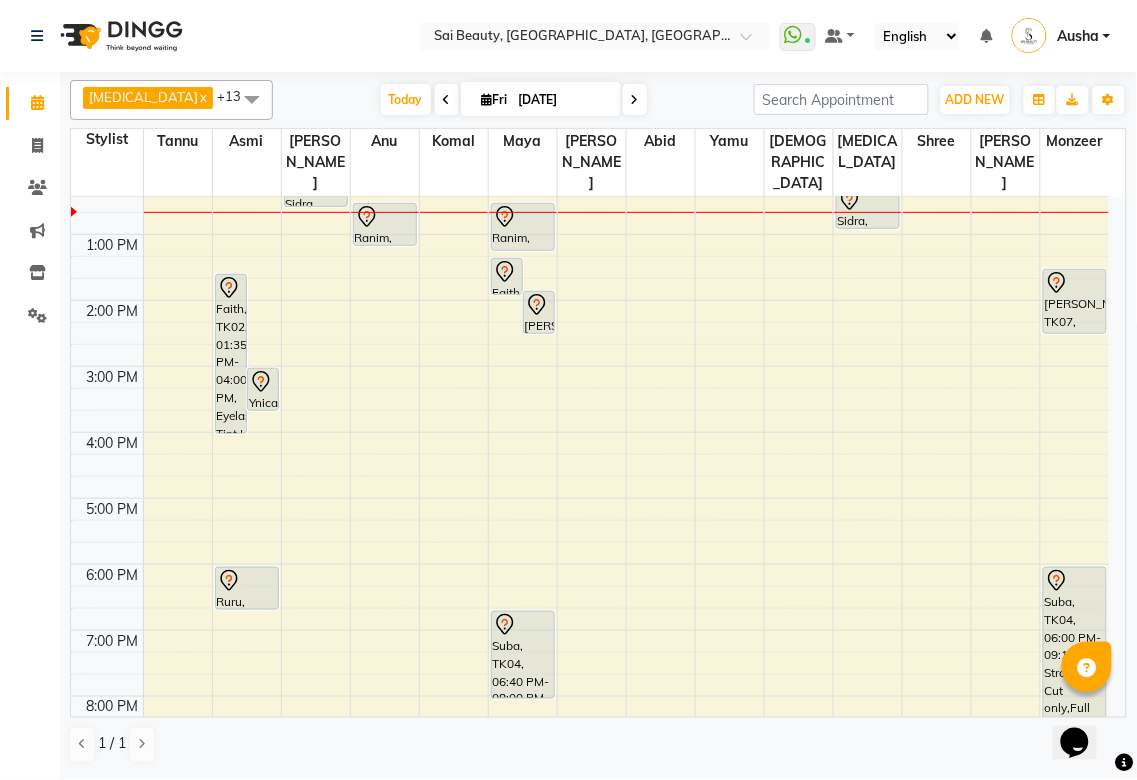 click 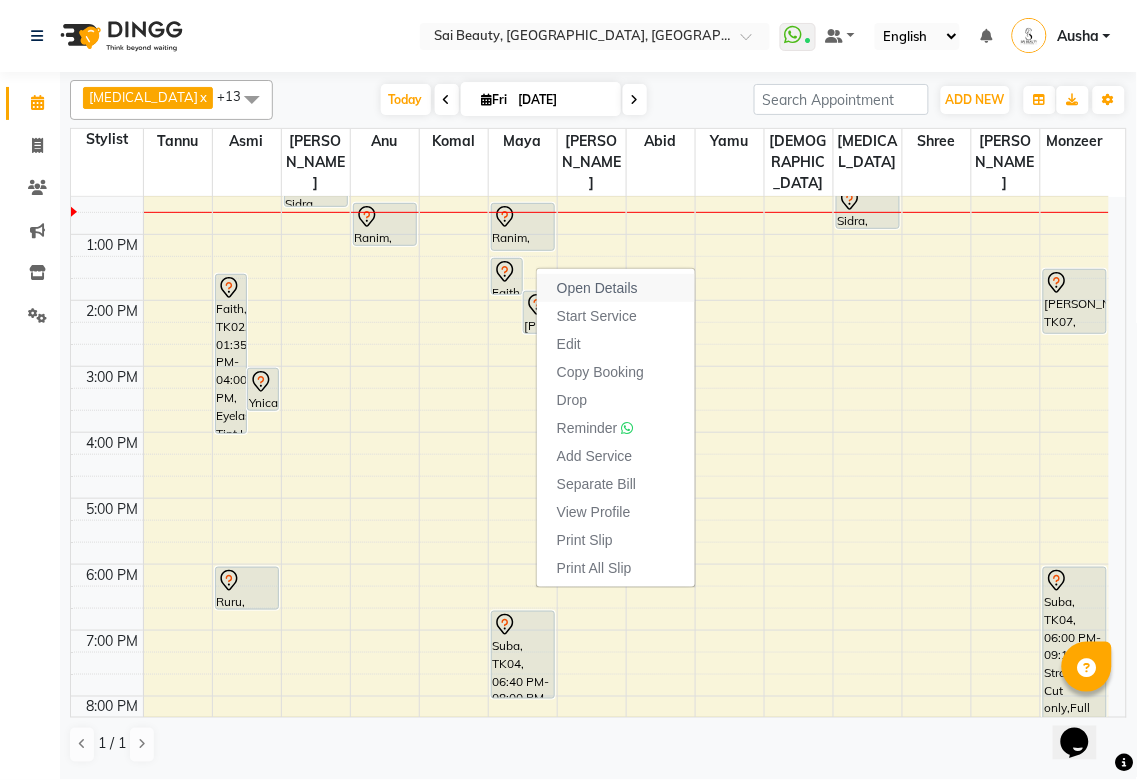 click on "Open Details" at bounding box center [597, 288] 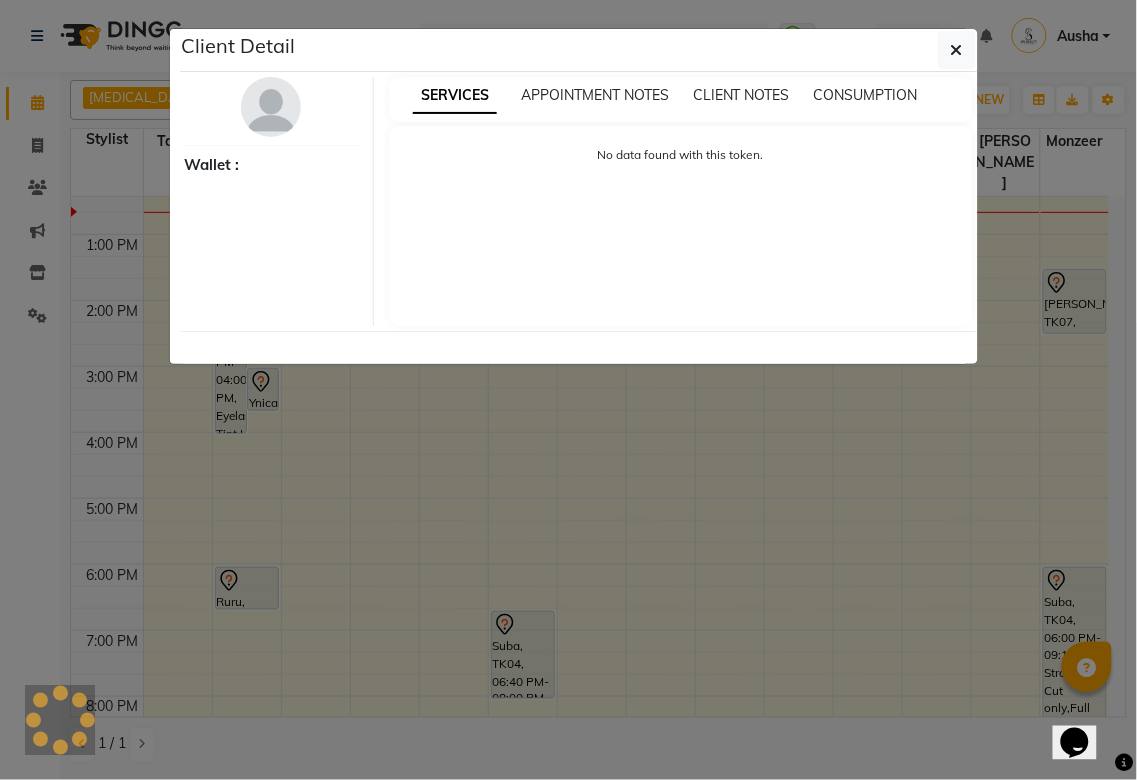 select on "7" 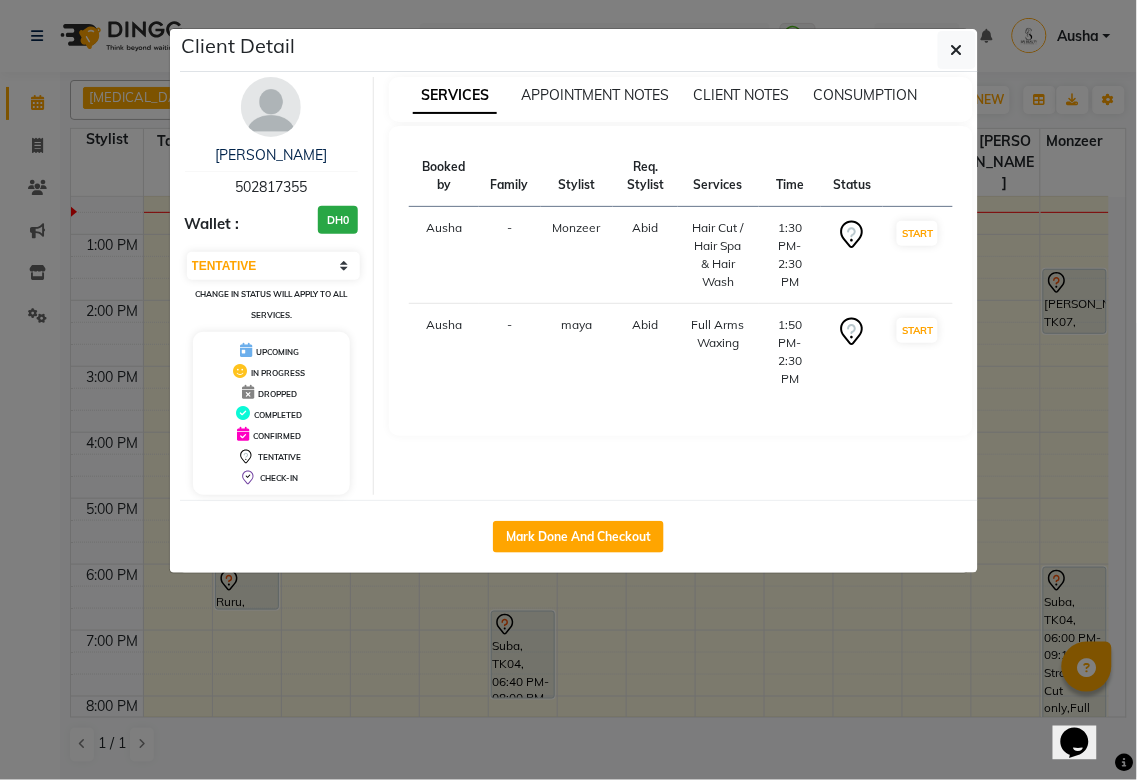 click on "Client Detail  Diksha    502817355 Wallet : DH0 Select IN SERVICE CONFIRMED TENTATIVE CHECK IN MARK DONE DROPPED UPCOMING Change in status will apply to all services. UPCOMING IN PROGRESS DROPPED COMPLETED CONFIRMED TENTATIVE CHECK-IN SERVICES APPOINTMENT NOTES CLIENT NOTES CONSUMPTION Booked by Family Stylist Req. Stylist Services Time Status  Ausha  - Monzeer Abid  Hair Cut / Hair Spa & Hair Wash   1:30 PM-2:30 PM   START   Ausha  - maya Abid  Full Arms Waxing   1:50 PM-2:30 PM   START   Mark Done And Checkout" 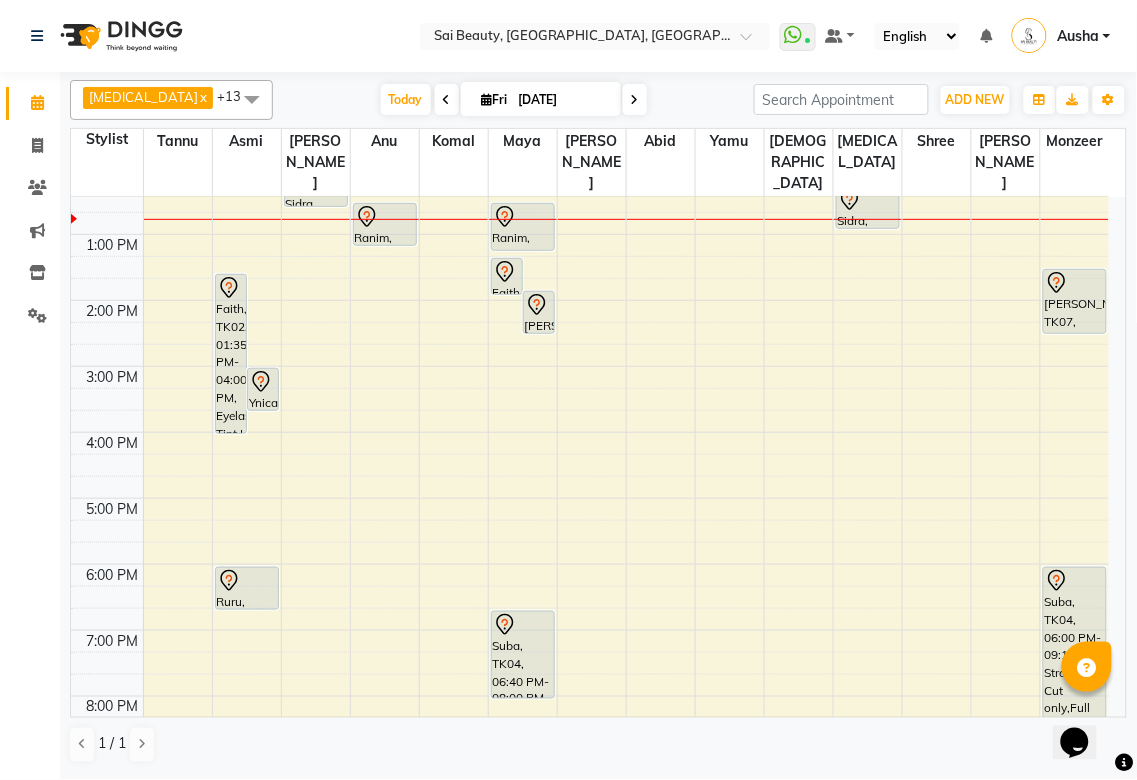 click 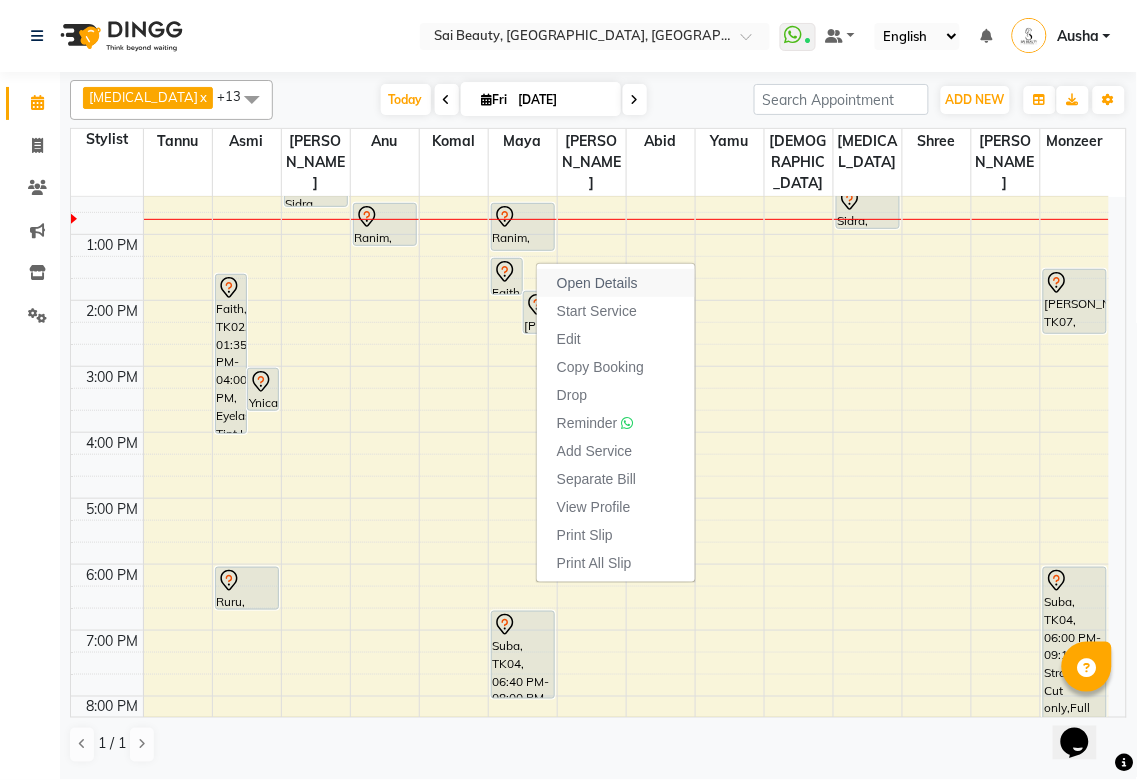 click on "Open Details" at bounding box center (597, 283) 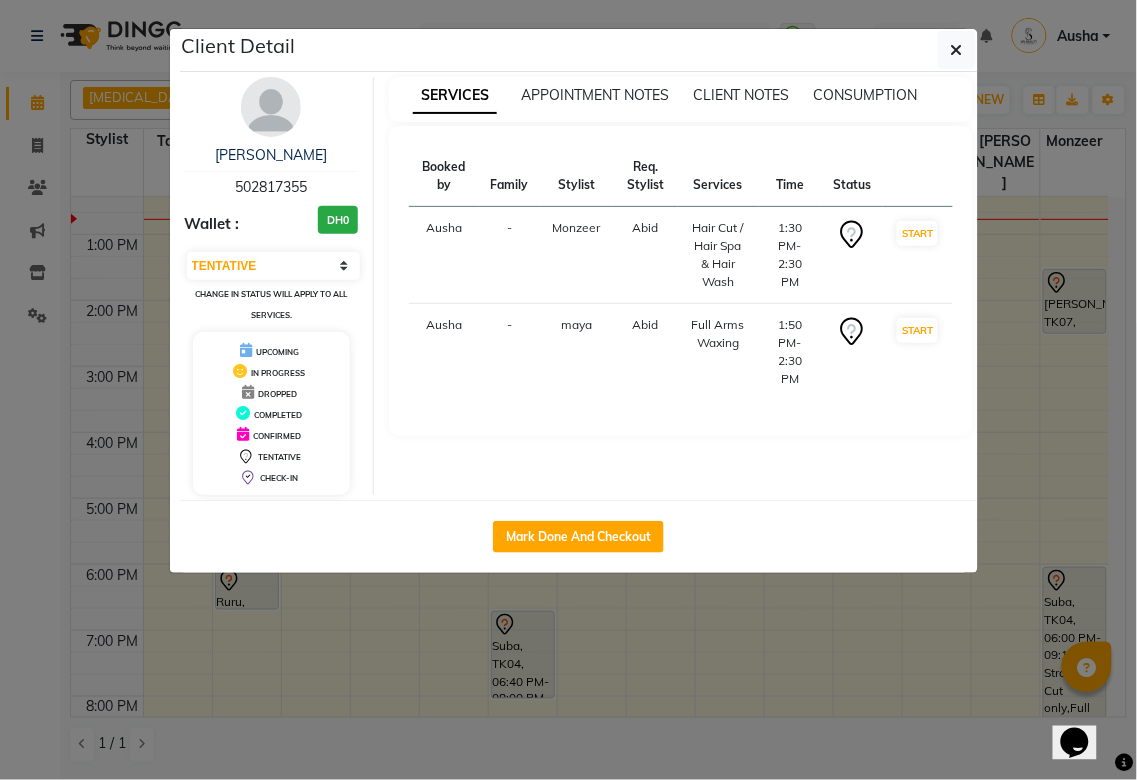 click on "Client Detail  Diksha    502817355 Wallet : DH0 Select IN SERVICE CONFIRMED TENTATIVE CHECK IN MARK DONE DROPPED UPCOMING Change in status will apply to all services. UPCOMING IN PROGRESS DROPPED COMPLETED CONFIRMED TENTATIVE CHECK-IN SERVICES APPOINTMENT NOTES CLIENT NOTES CONSUMPTION Booked by Family Stylist Req. Stylist Services Time Status  Ausha  - Monzeer Abid  Hair Cut / Hair Spa & Hair Wash   1:30 PM-2:30 PM   START   Ausha  - maya Abid  Full Arms Waxing   1:50 PM-2:30 PM   START   Mark Done And Checkout" 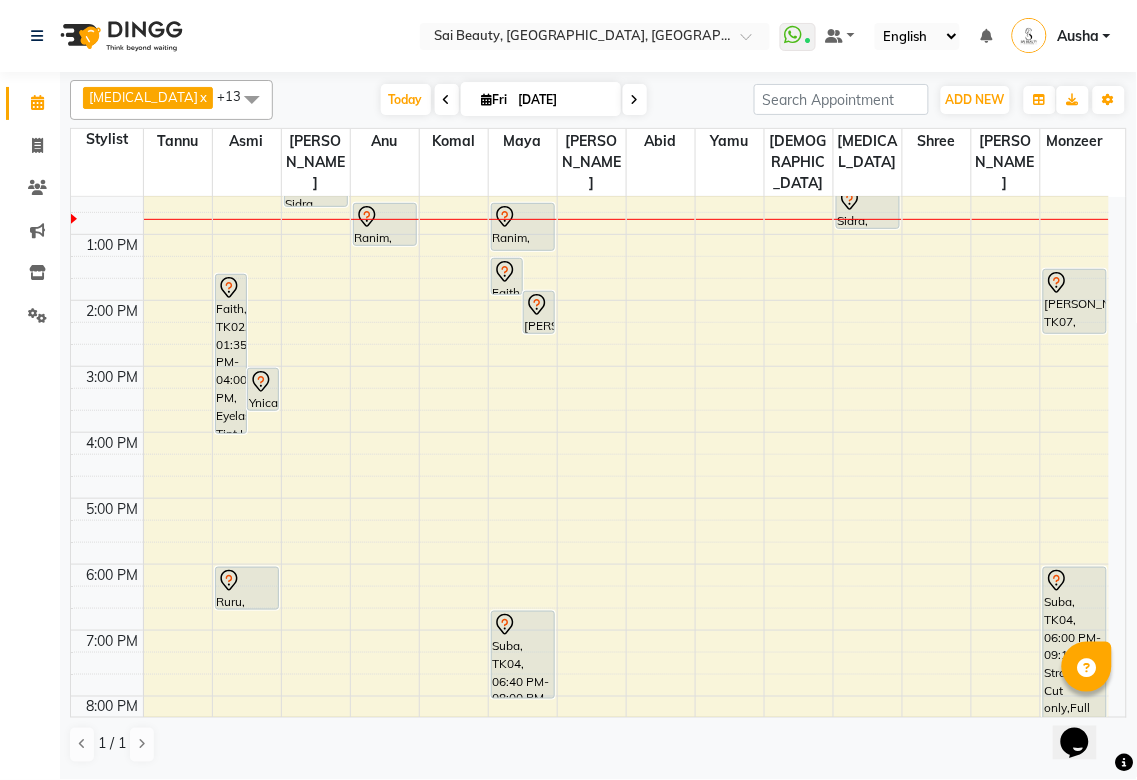 click 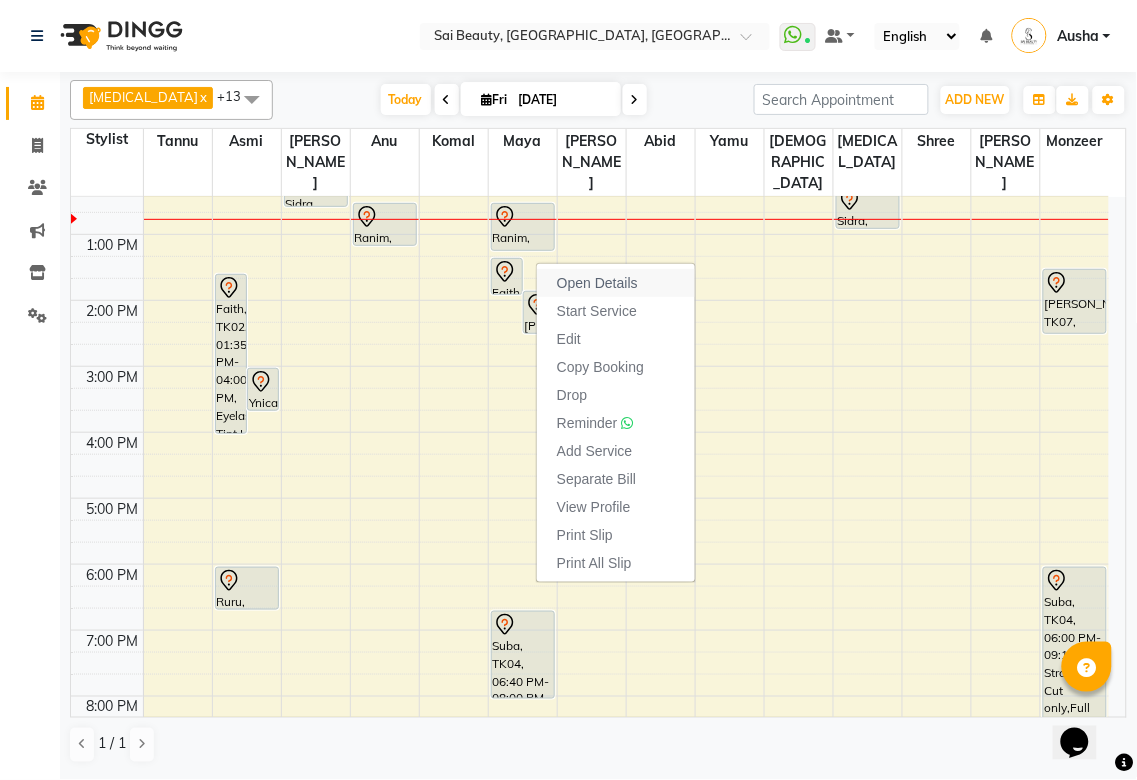 click on "Open Details" at bounding box center (597, 283) 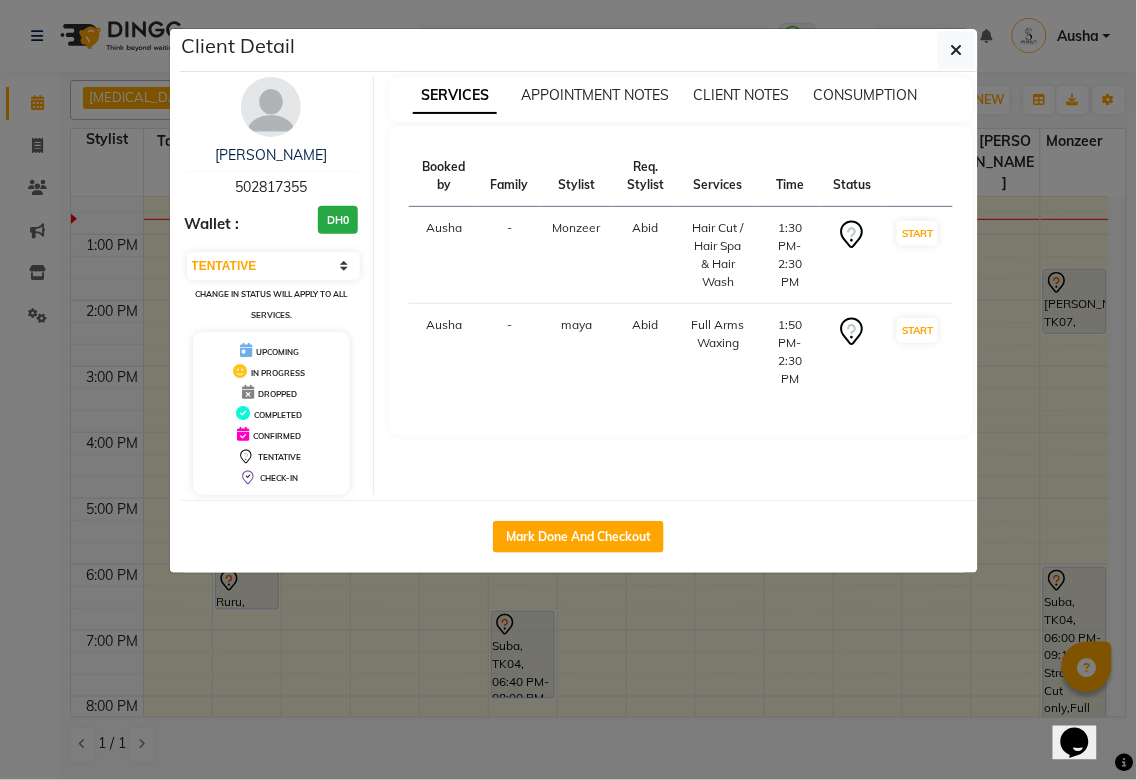 click on "Client Detail  Diksha    502817355 Wallet : DH0 Select IN SERVICE CONFIRMED TENTATIVE CHECK IN MARK DONE DROPPED UPCOMING Change in status will apply to all services. UPCOMING IN PROGRESS DROPPED COMPLETED CONFIRMED TENTATIVE CHECK-IN SERVICES APPOINTMENT NOTES CLIENT NOTES CONSUMPTION Booked by Family Stylist Req. Stylist Services Time Status  Ausha  - Monzeer Abid  Hair Cut / Hair Spa & Hair Wash   1:30 PM-2:30 PM   START   Ausha  - maya Abid  Full Arms Waxing   1:50 PM-2:30 PM   START   Mark Done And Checkout" 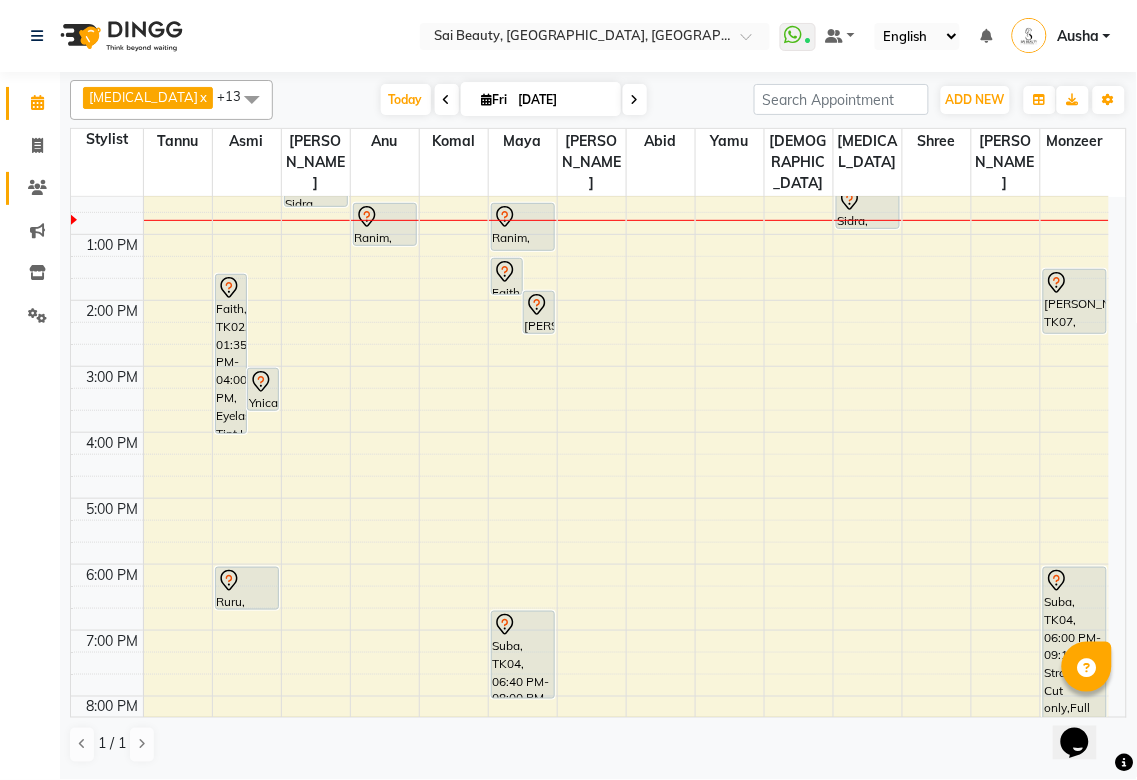 click 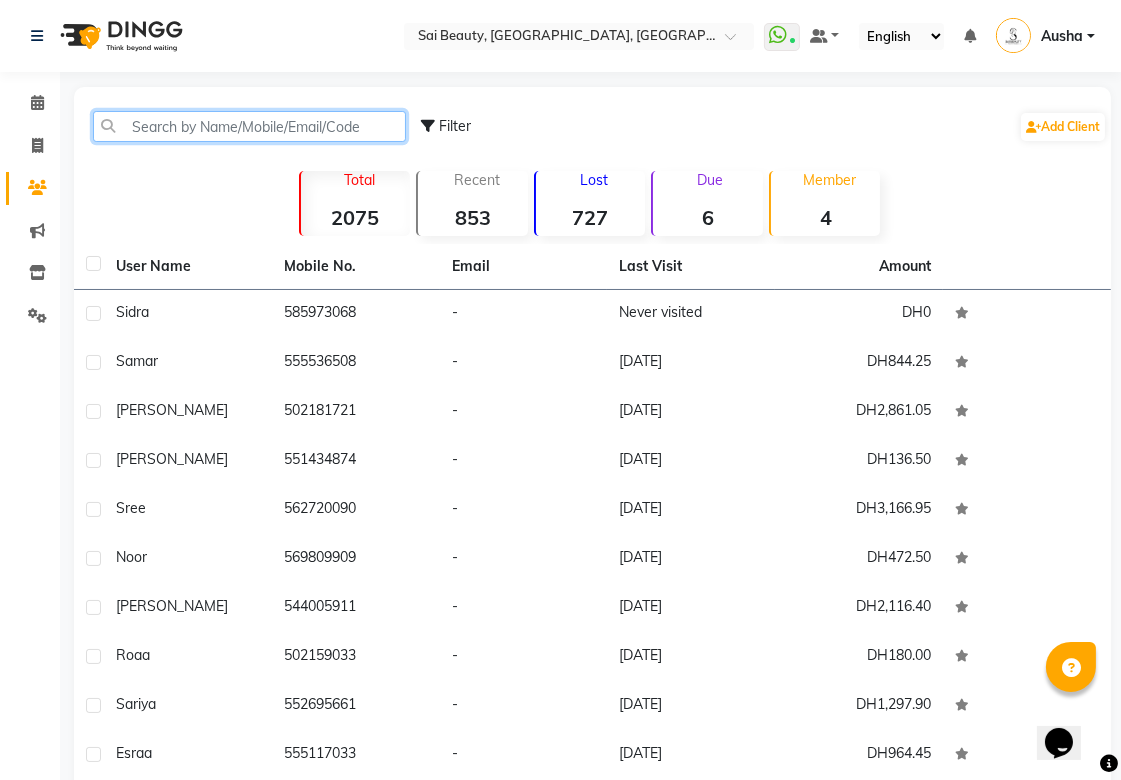 click 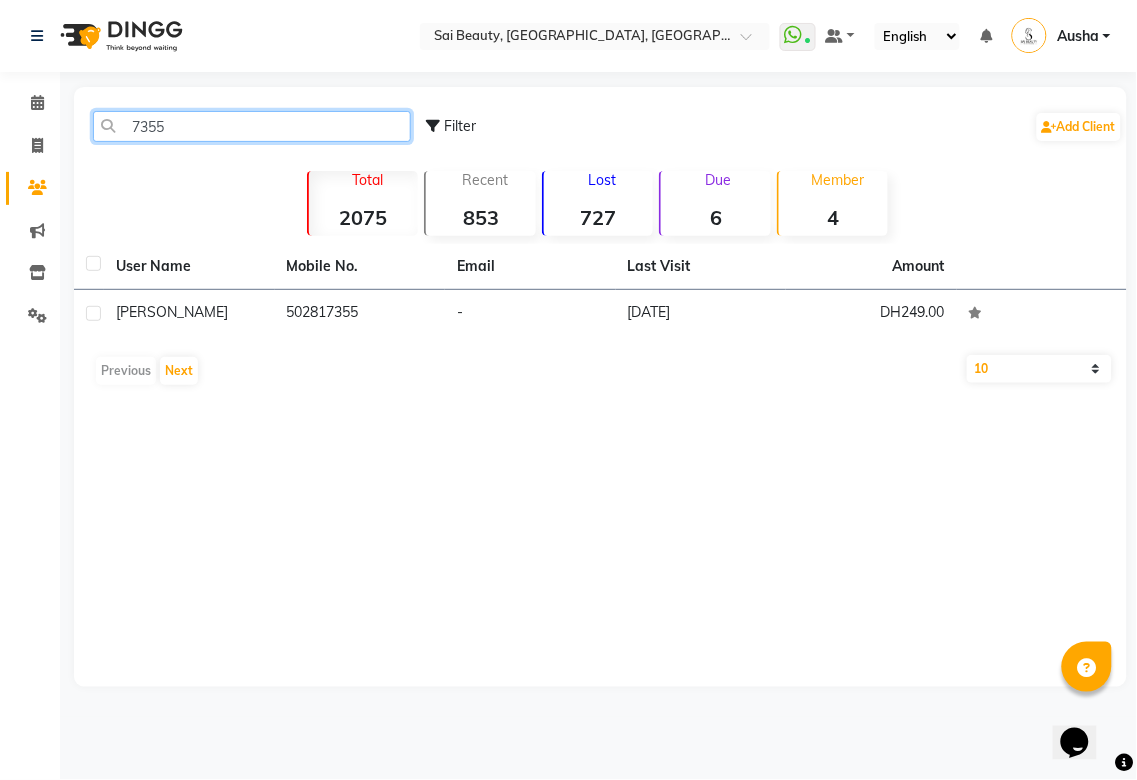 type on "7355" 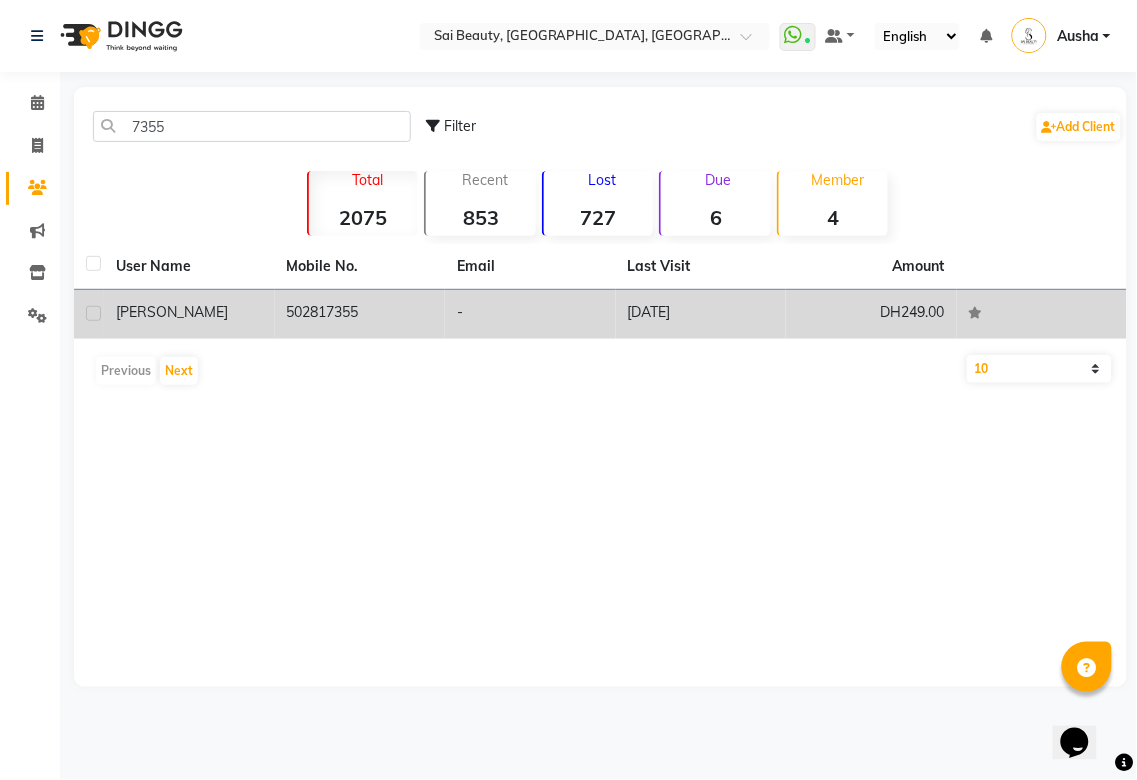 click on "502817355" 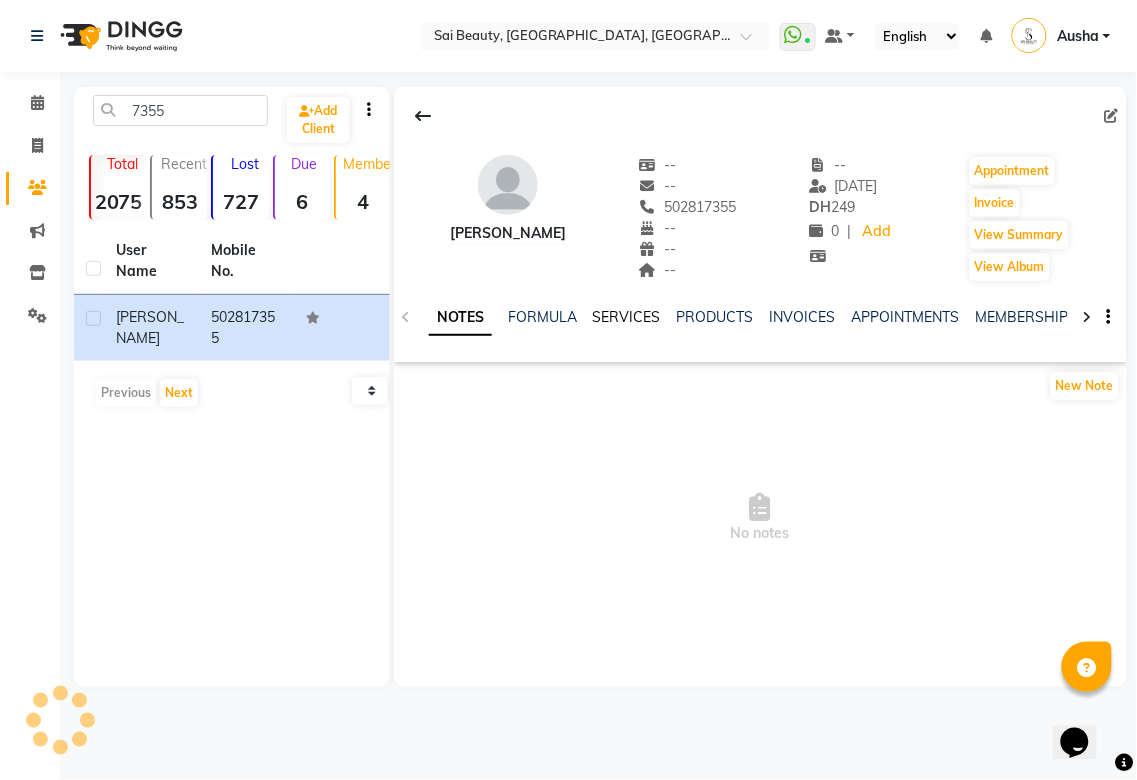 click on "SERVICES" 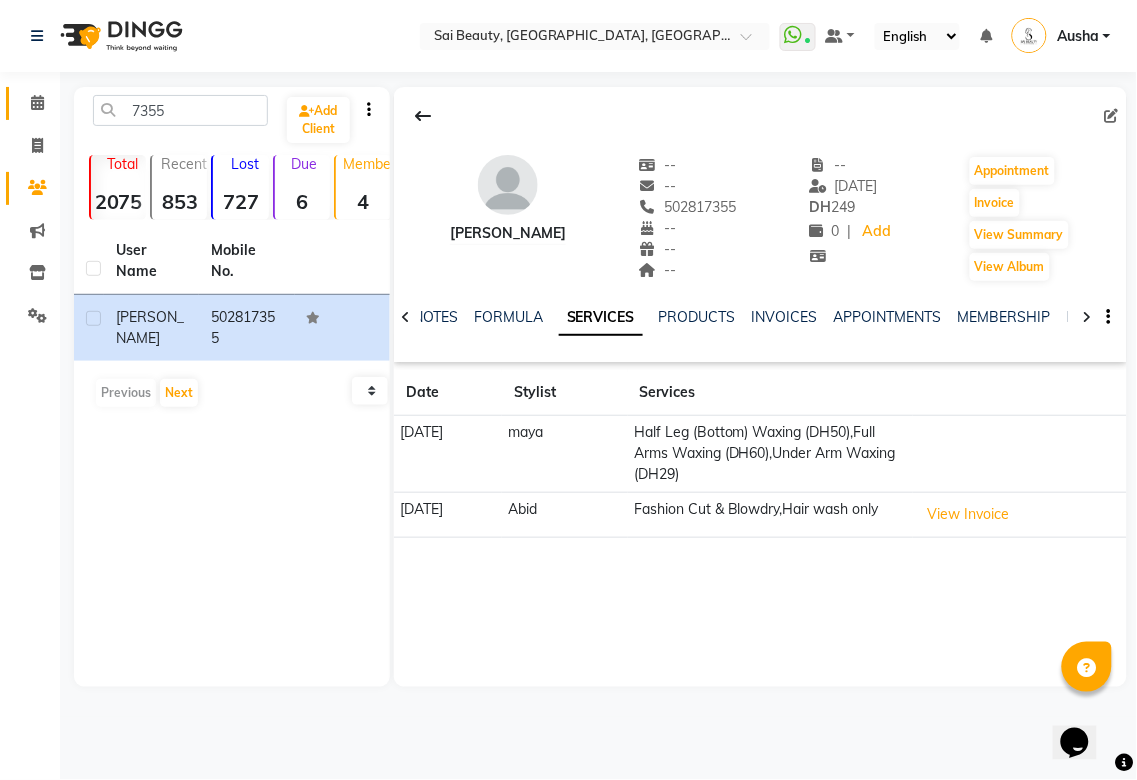 click 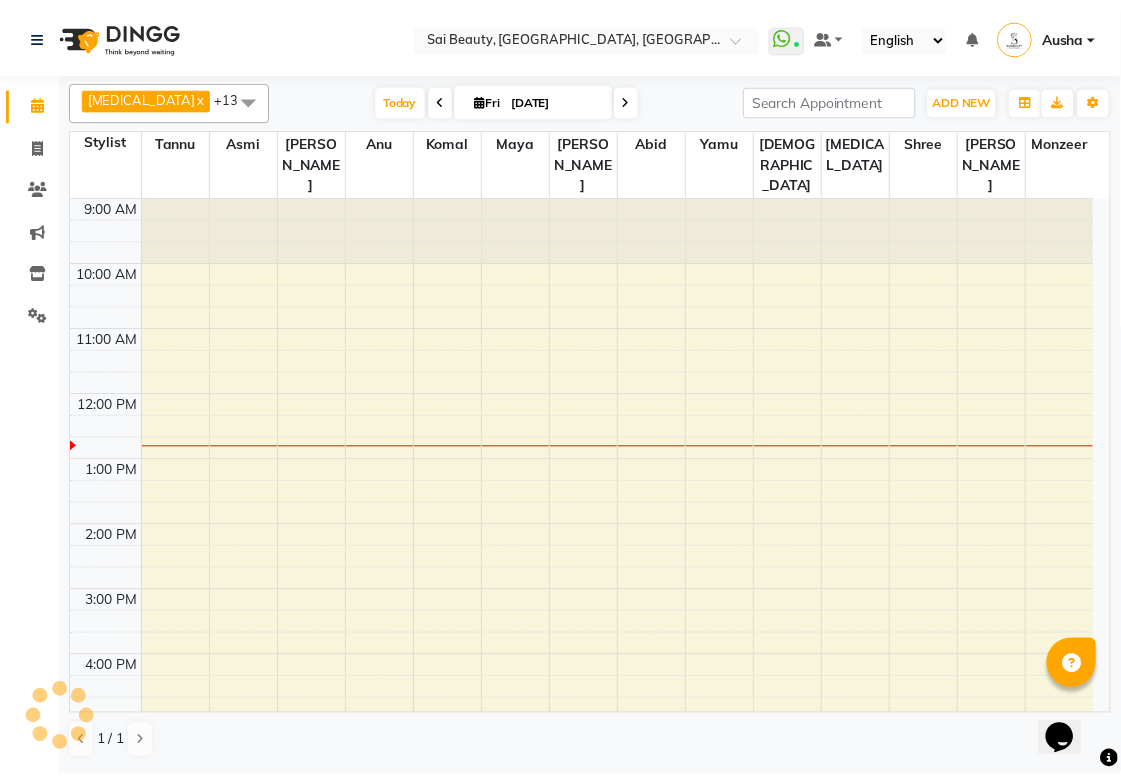 scroll, scrollTop: 0, scrollLeft: 0, axis: both 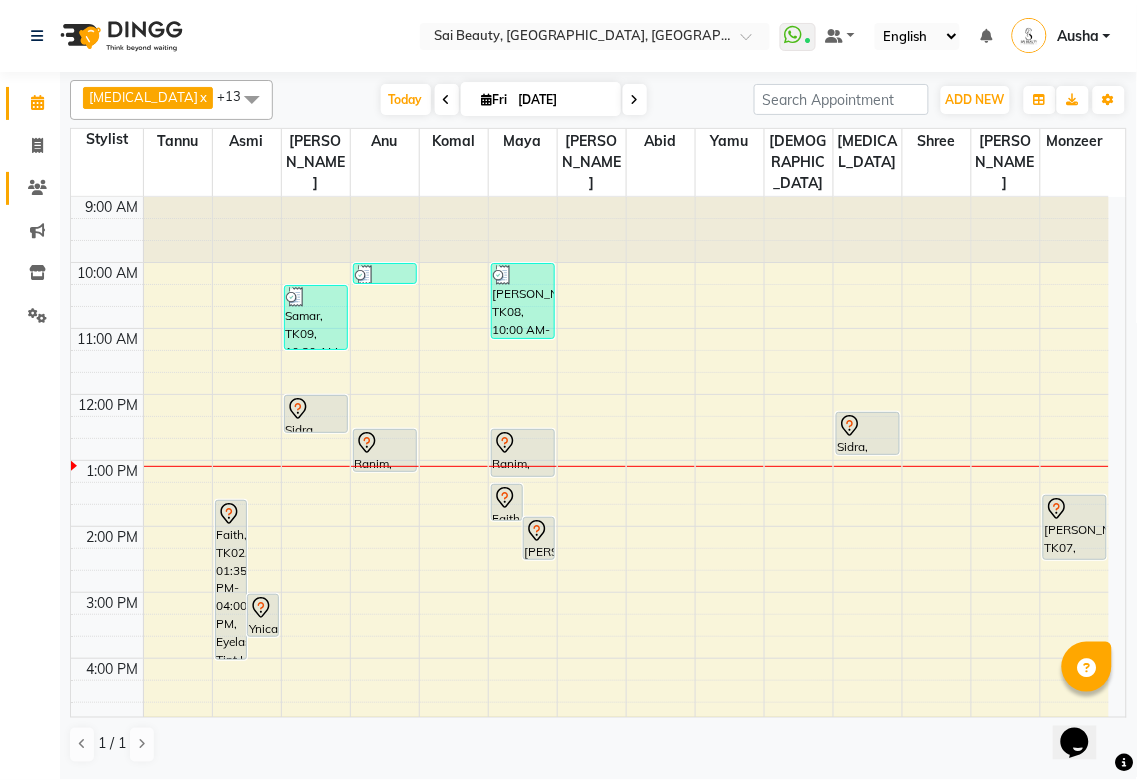 click 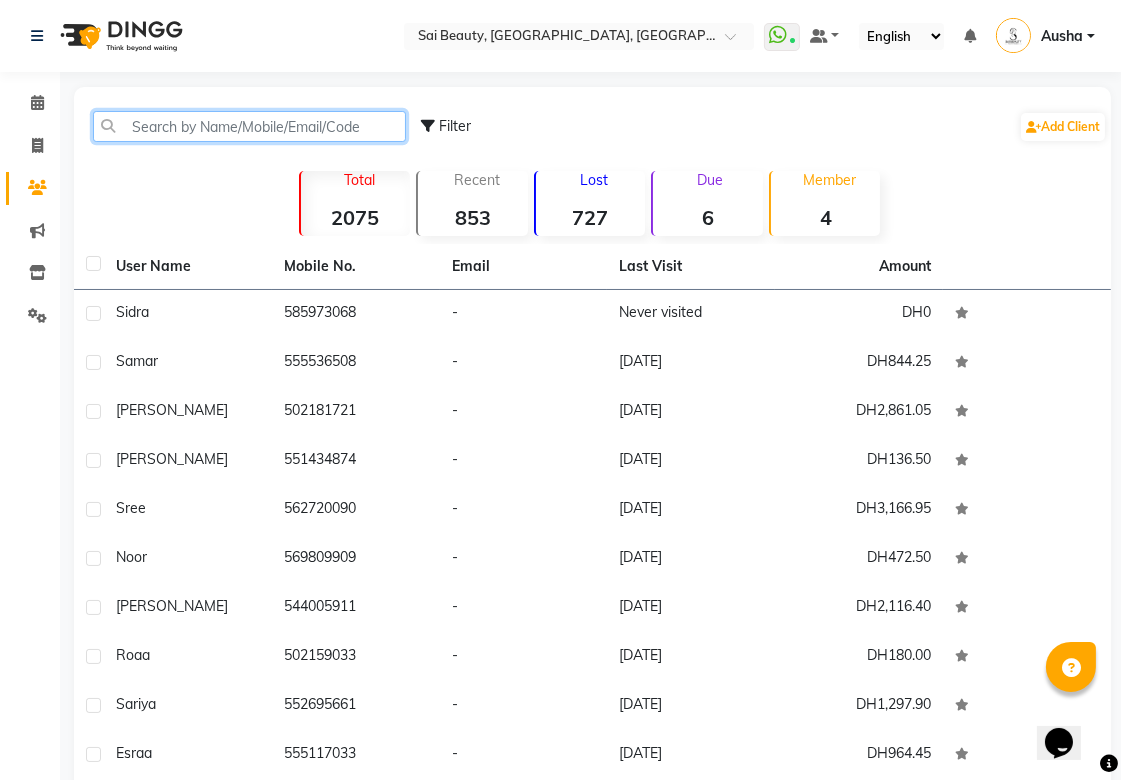 click 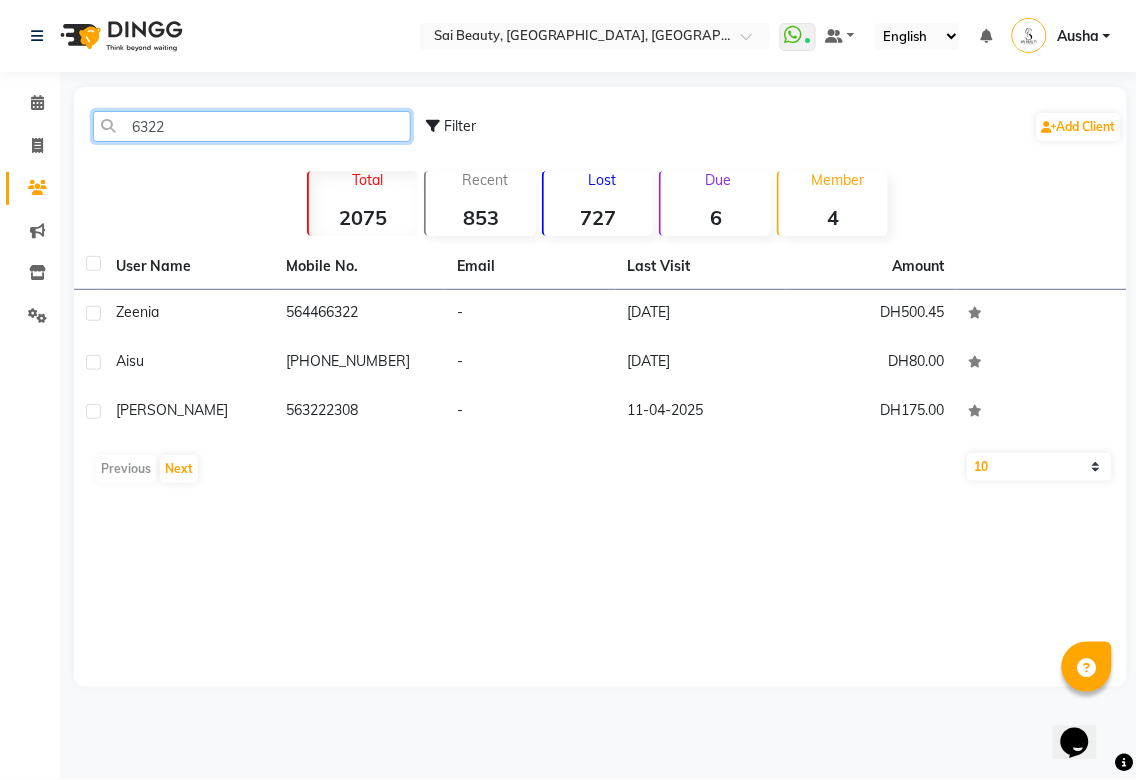 type on "6322" 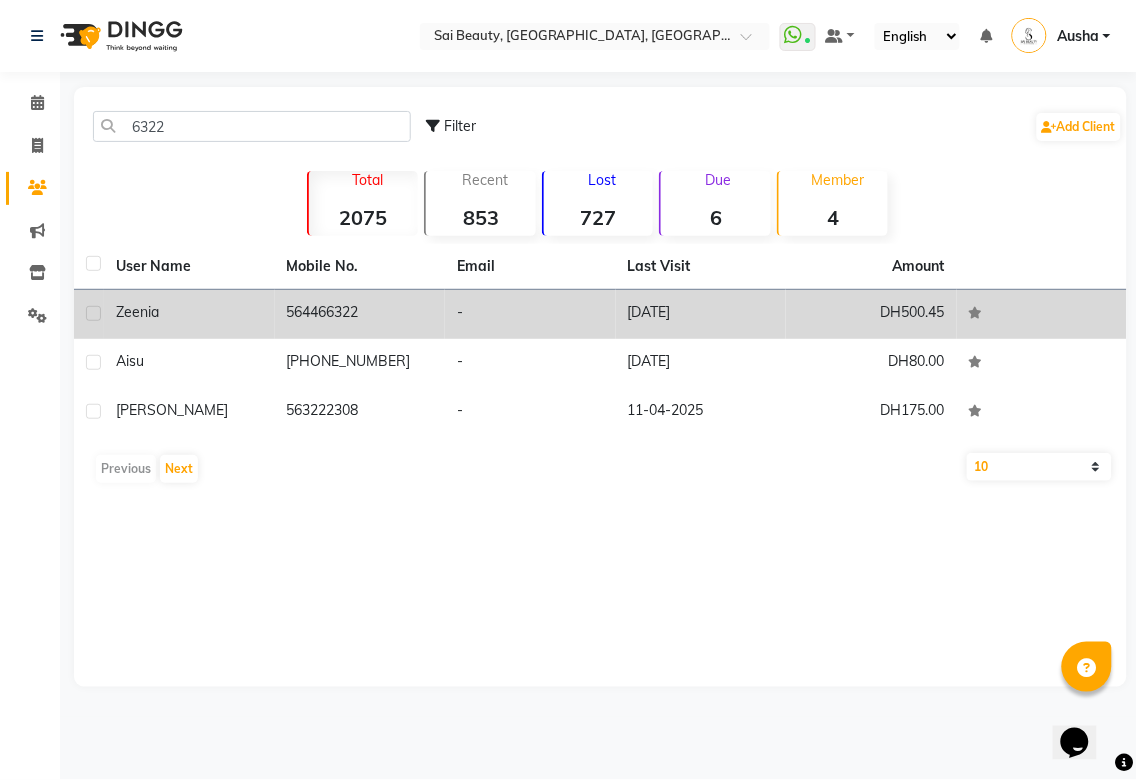 click on "564466322" 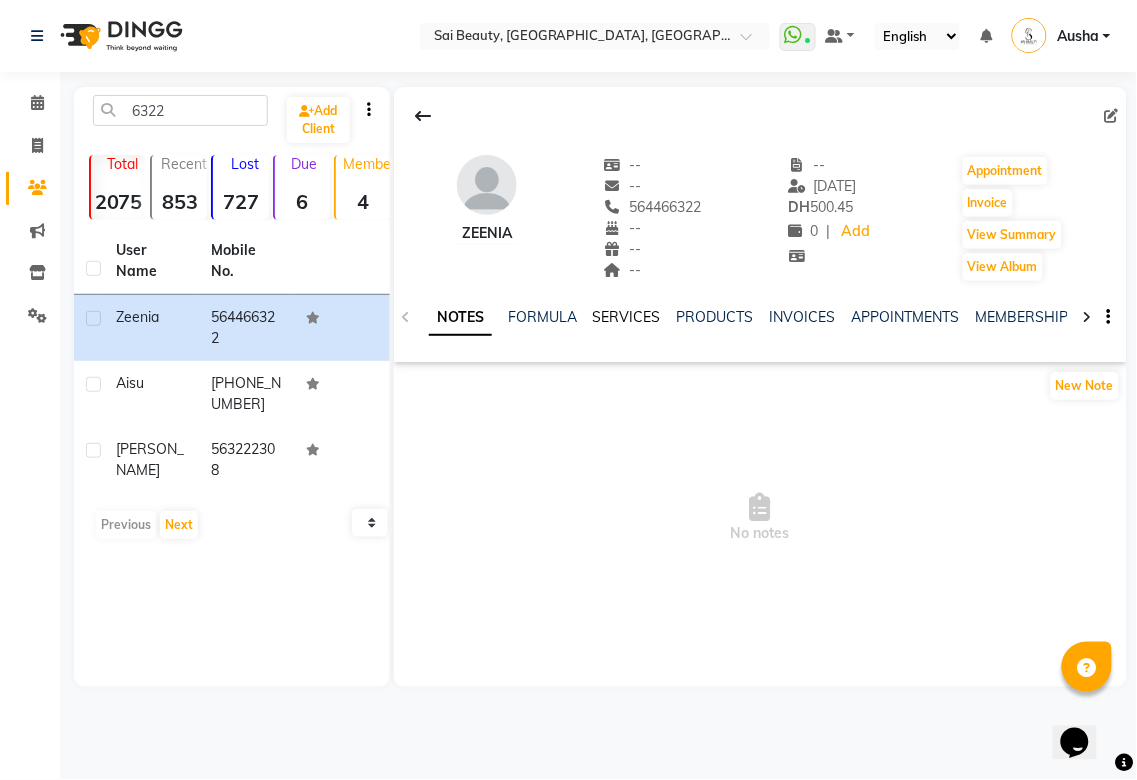 click on "SERVICES" 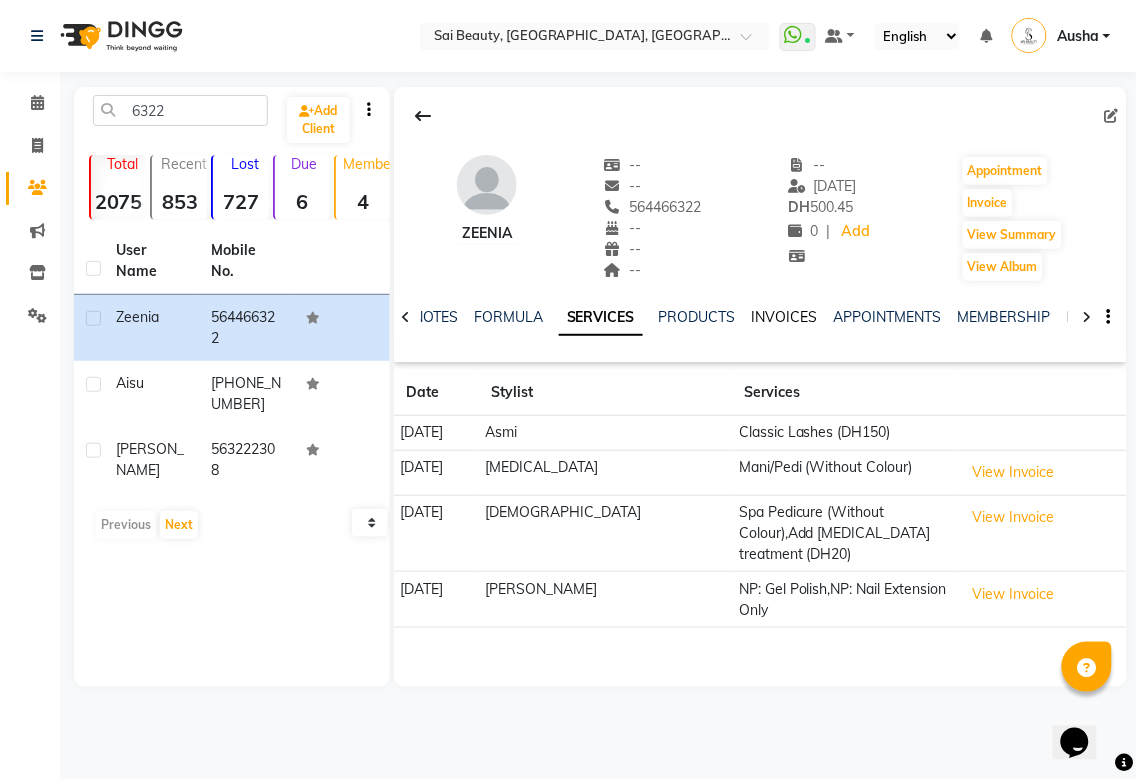 click on "INVOICES" 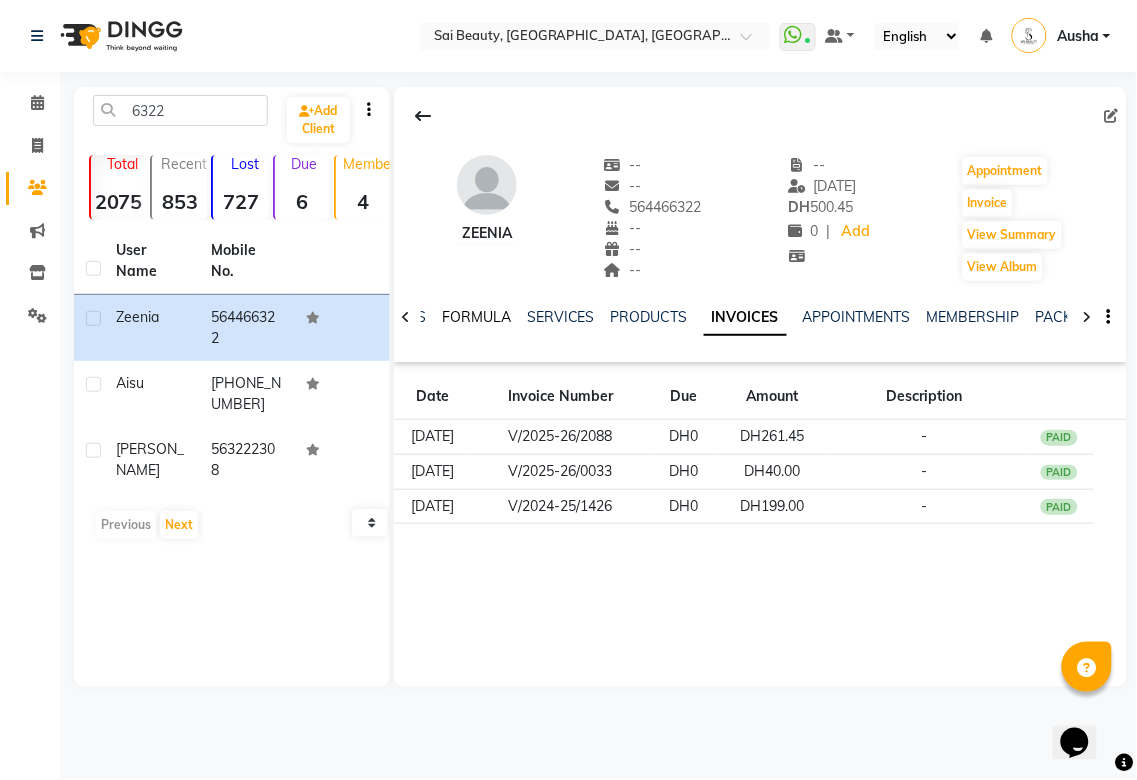 click on "FORMULA" 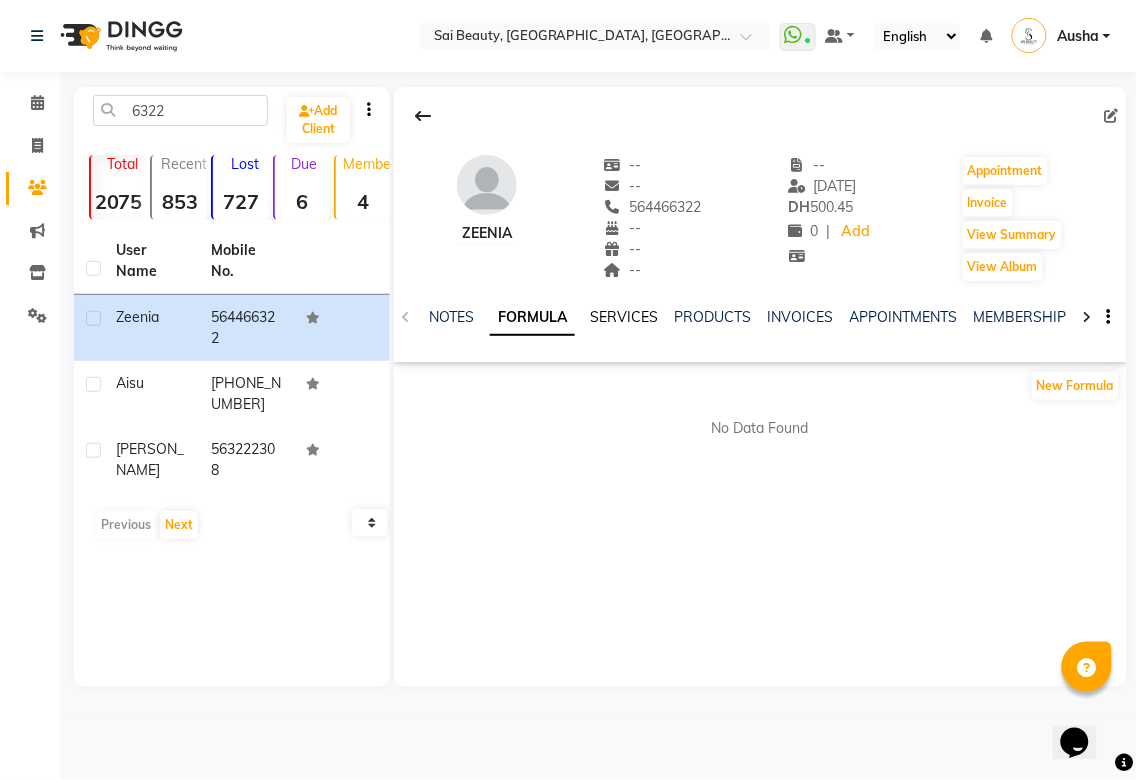 click on "SERVICES" 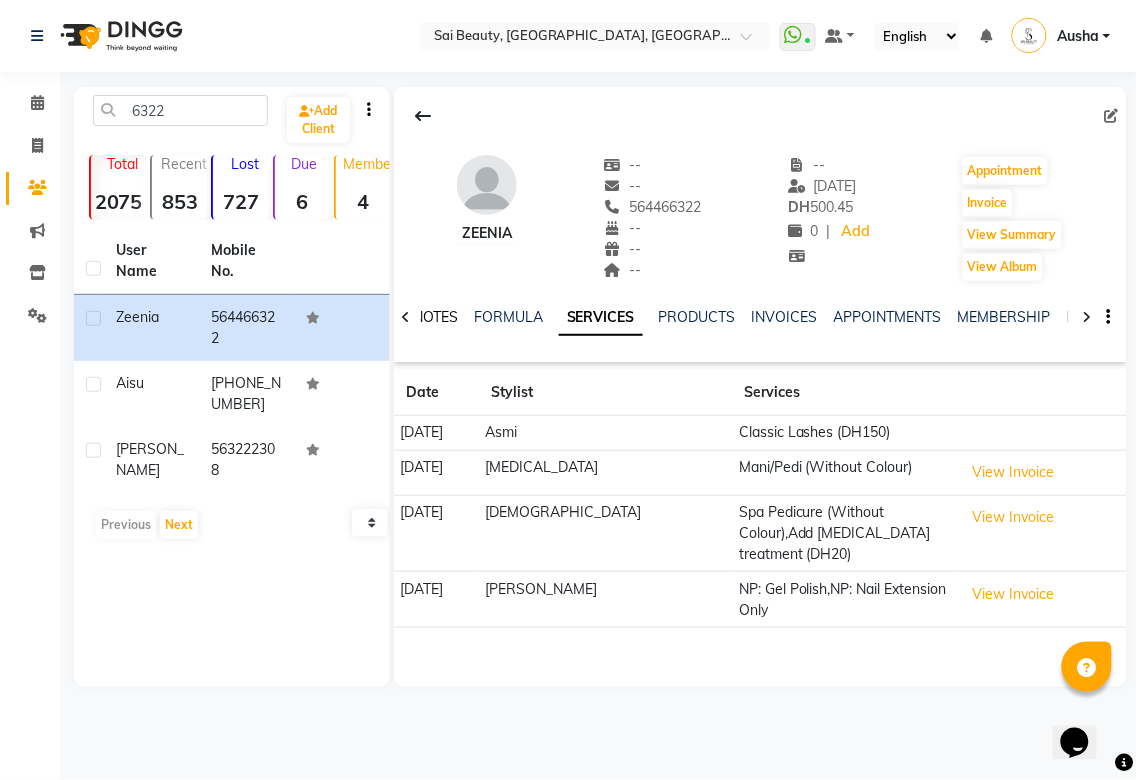 click on "NOTES" 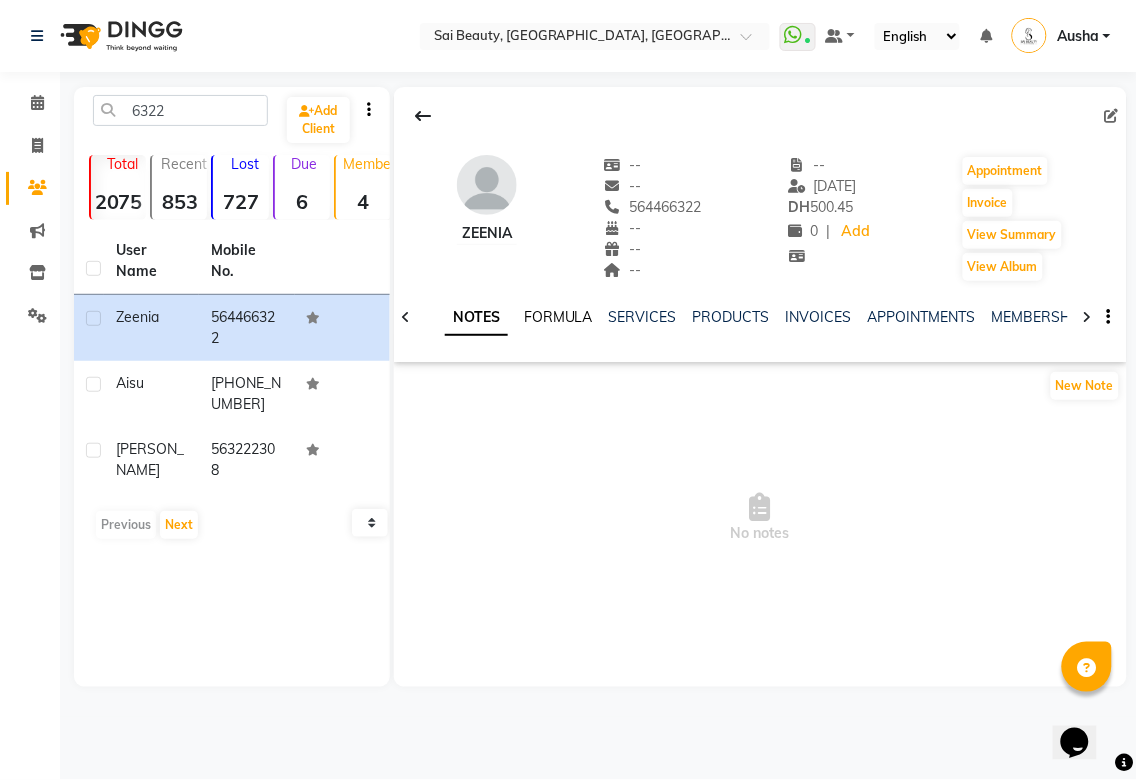click on "FORMULA" 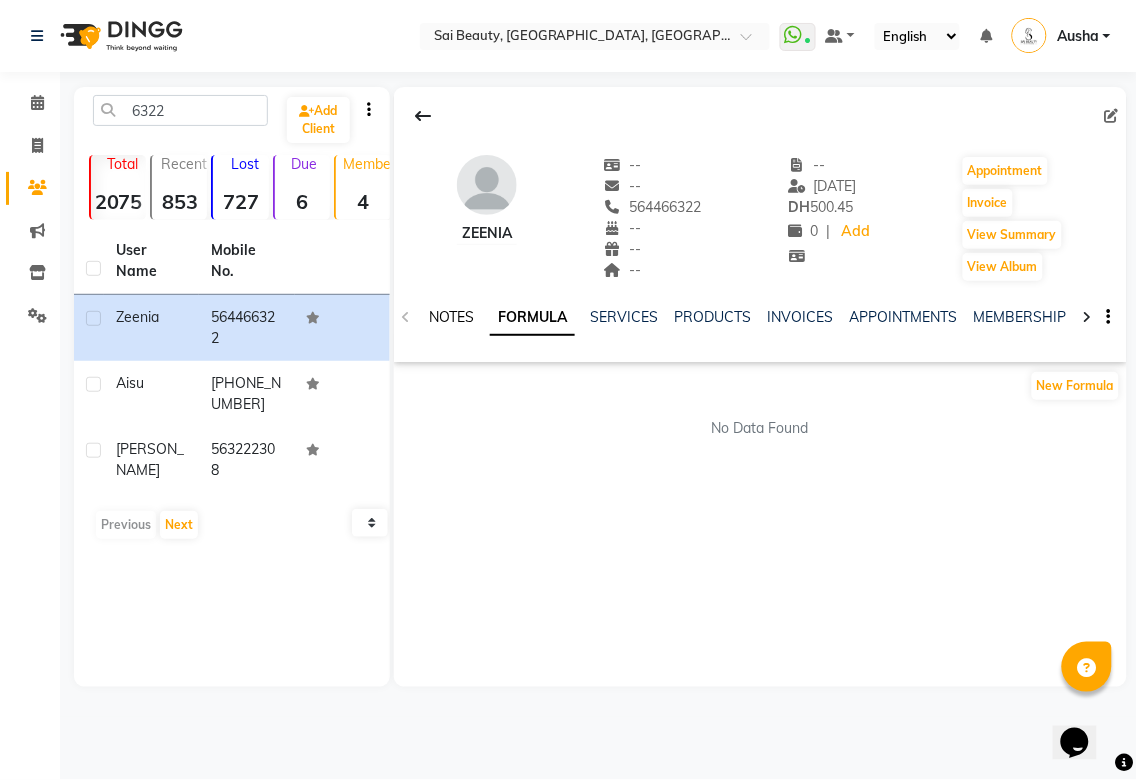 click on "NOTES" 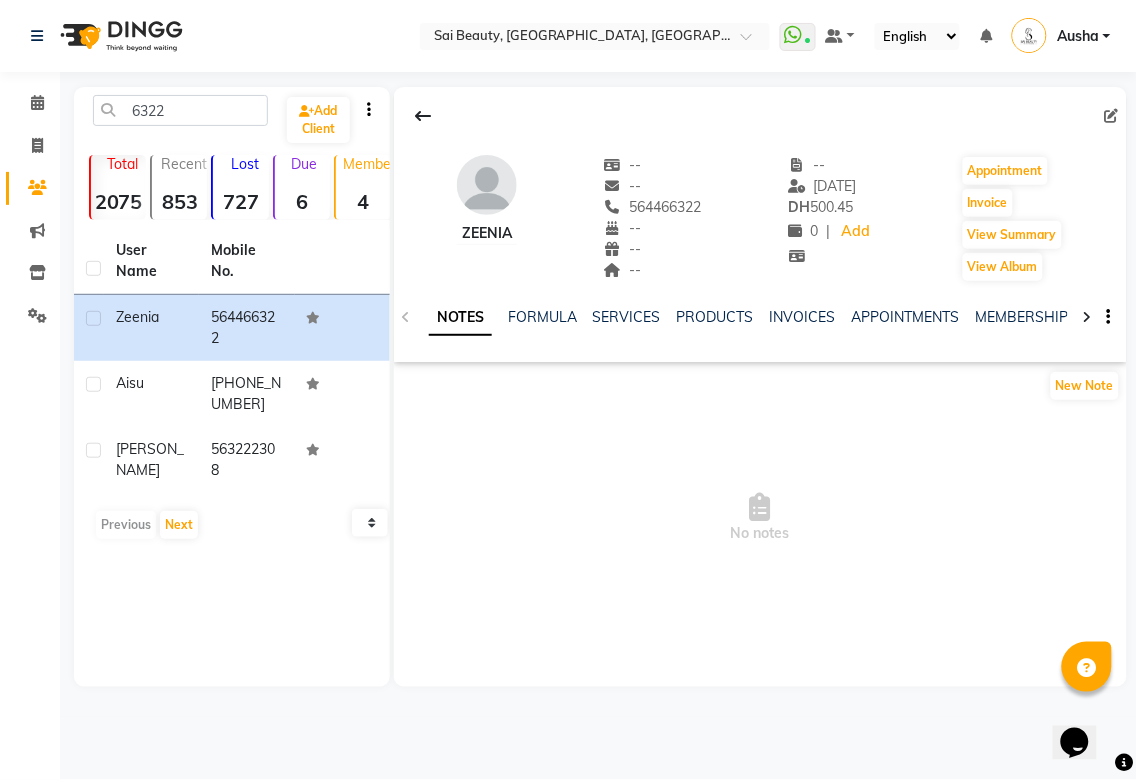click on "NOTES FORMULA SERVICES PRODUCTS INVOICES APPOINTMENTS MEMBERSHIP PACKAGES VOUCHERS GIFTCARDS POINTS FORMS FAMILY CARDS WALLET" 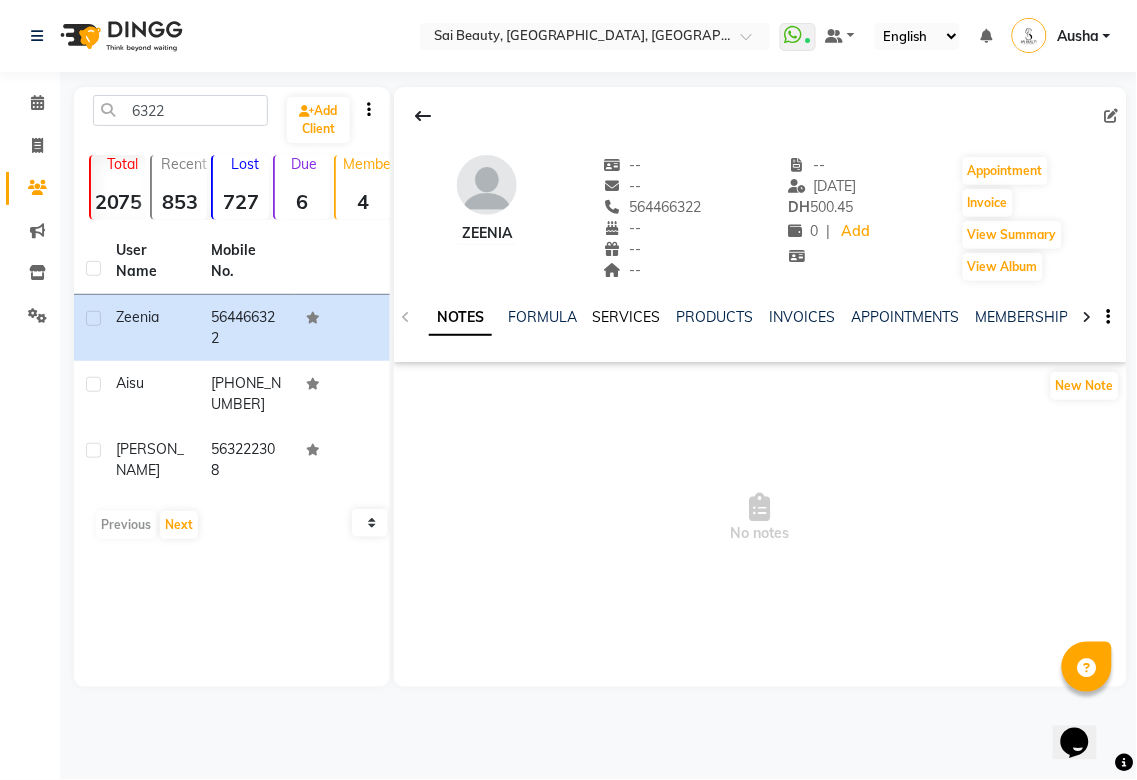 click on "SERVICES" 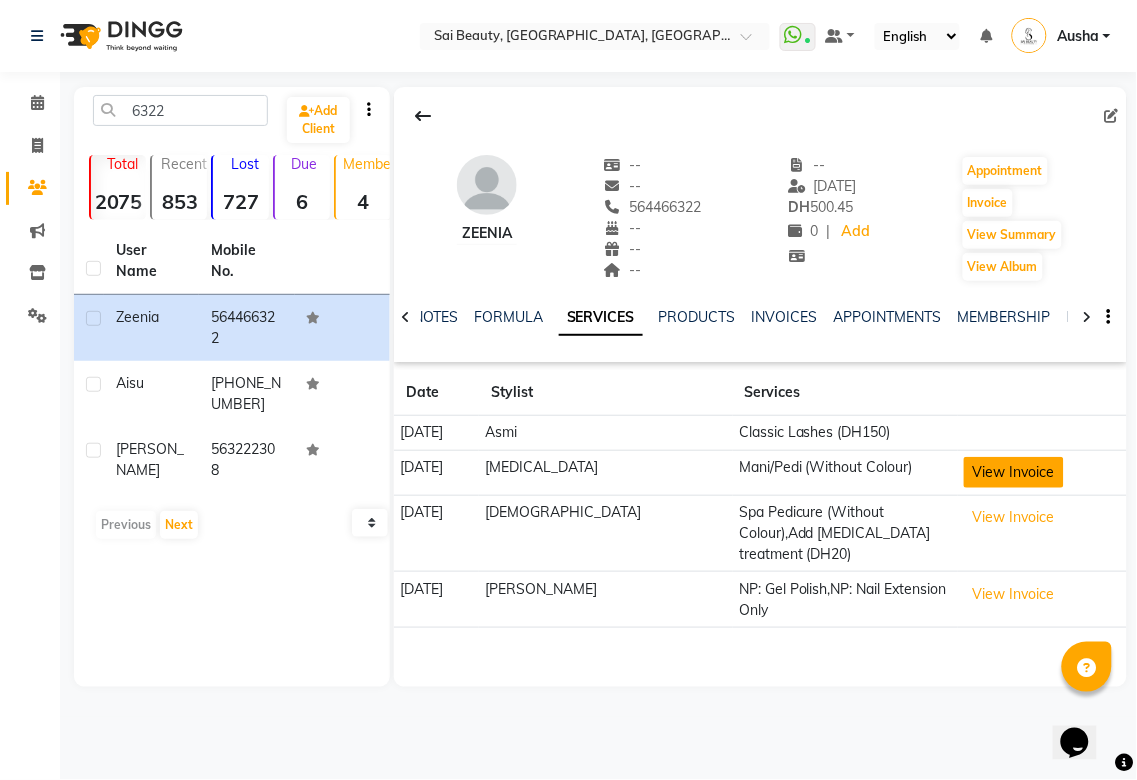 click on "View Invoice" 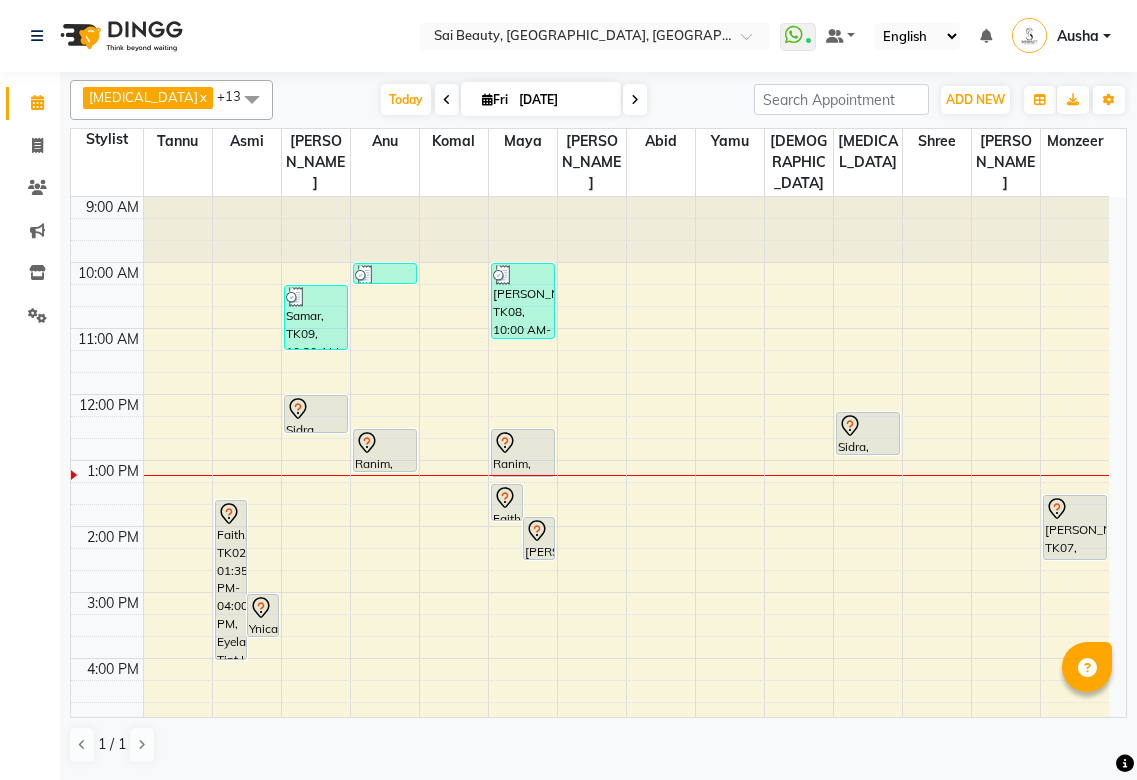 scroll, scrollTop: 0, scrollLeft: 0, axis: both 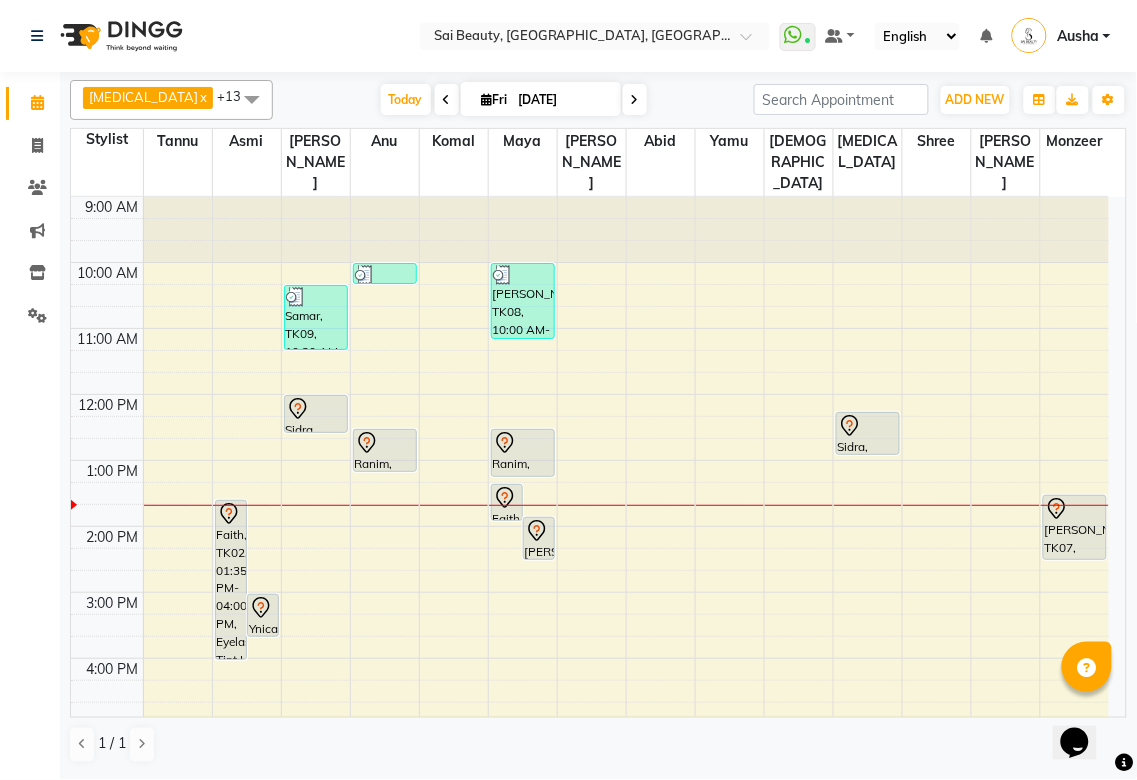 click at bounding box center (635, 100) 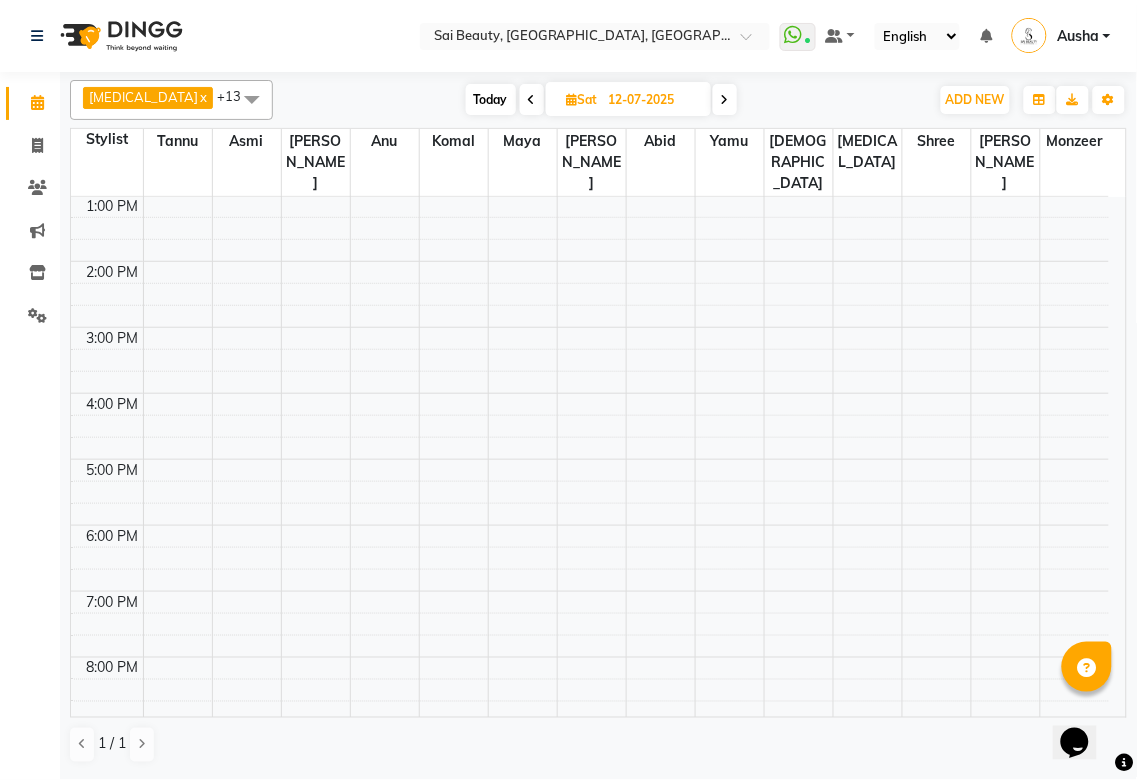 scroll, scrollTop: 10, scrollLeft: 0, axis: vertical 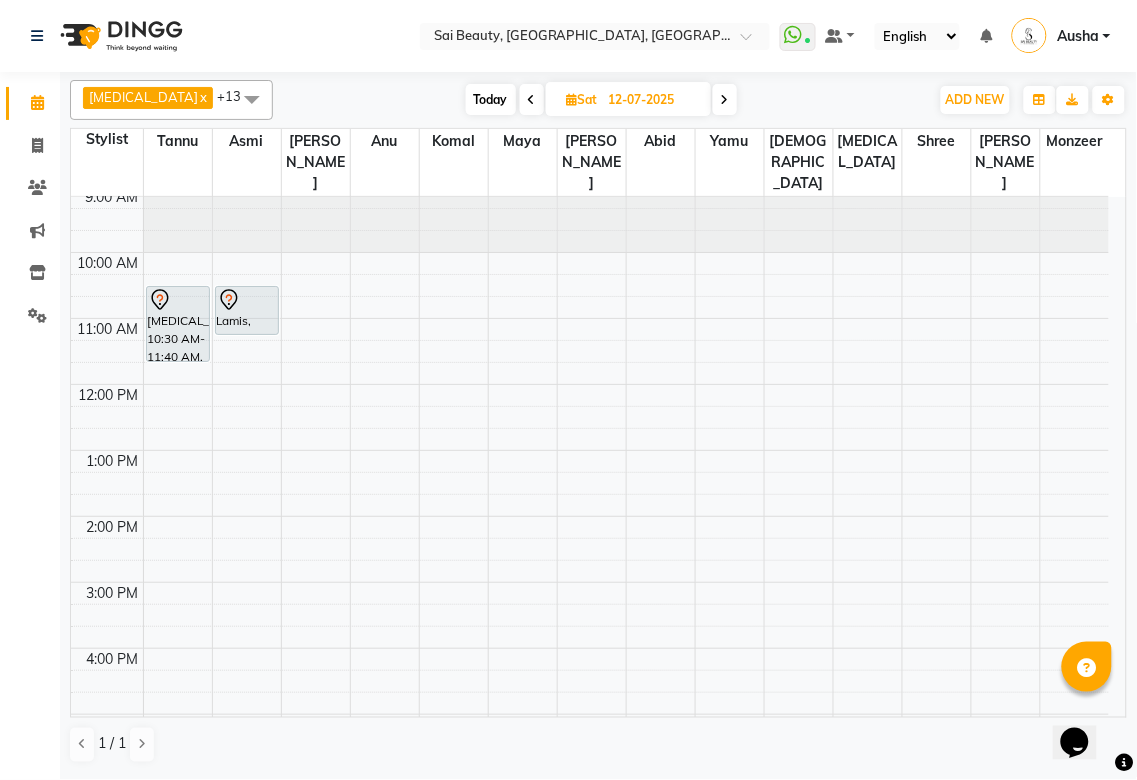 click 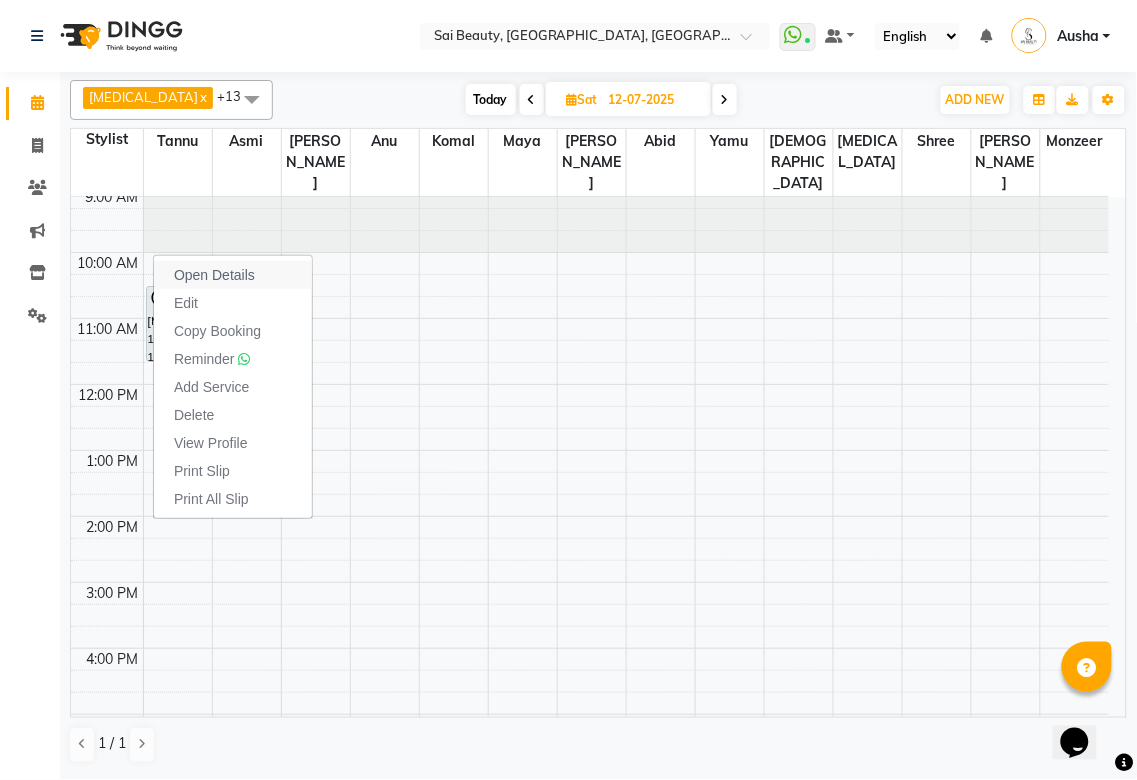 click on "Open Details" at bounding box center [214, 275] 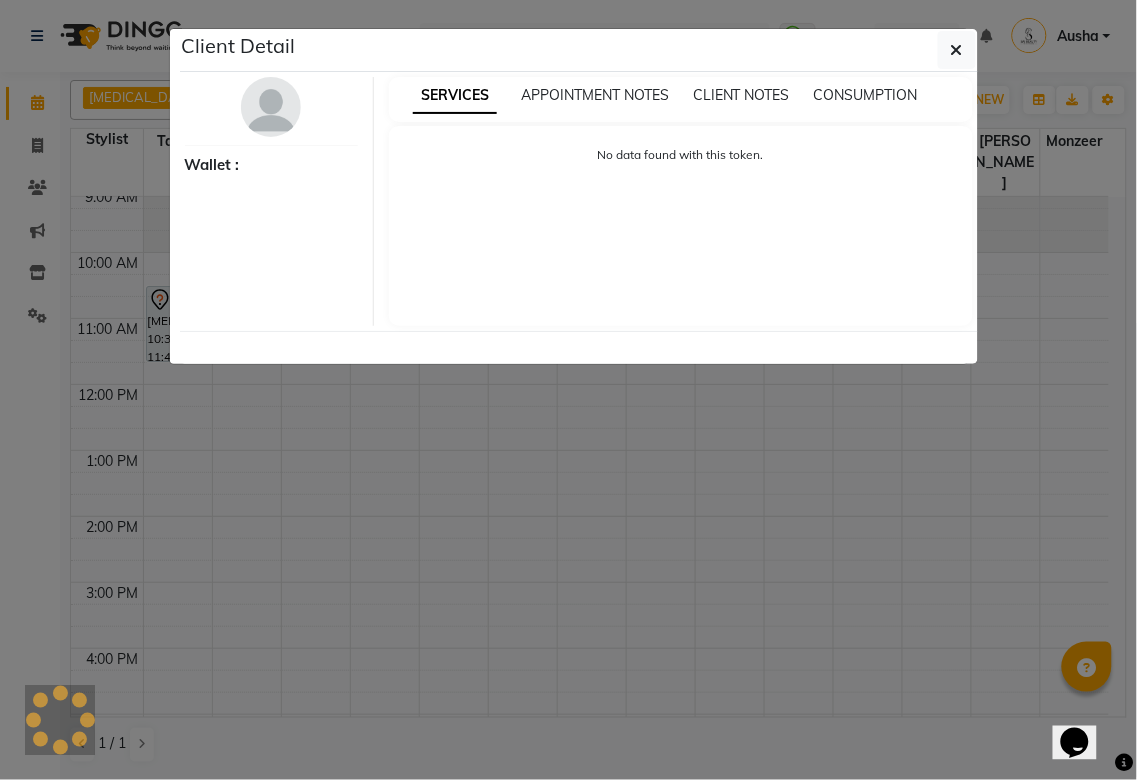 select on "7" 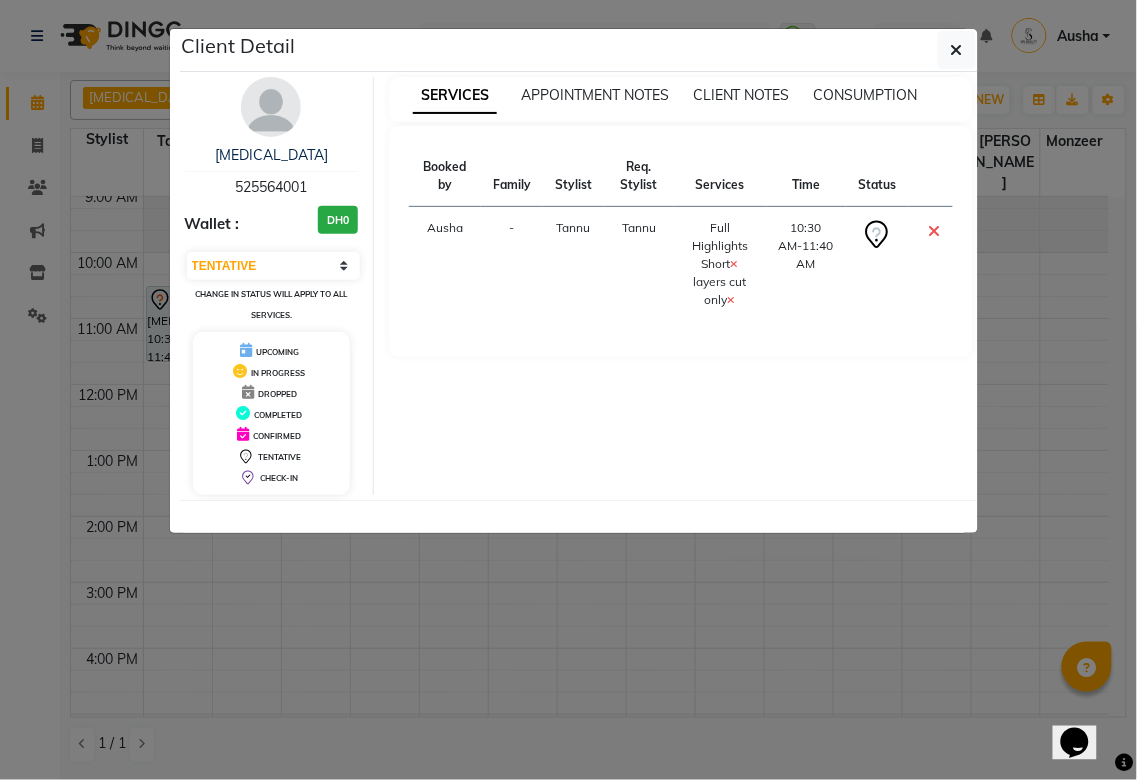 click on "Client Detail  [MEDICAL_DATA]    525564001 Wallet : DH0 Select CONFIRMED TENTATIVE Change in status will apply to all services. UPCOMING IN PROGRESS DROPPED COMPLETED CONFIRMED TENTATIVE CHECK-IN SERVICES APPOINTMENT NOTES CLIENT NOTES CONSUMPTION Booked by Family Stylist Req. Stylist Services Time Status  Ausha  - Tannu Tannu  Full Highlights Short   layers cut only   10:30 AM-11:40 AM" 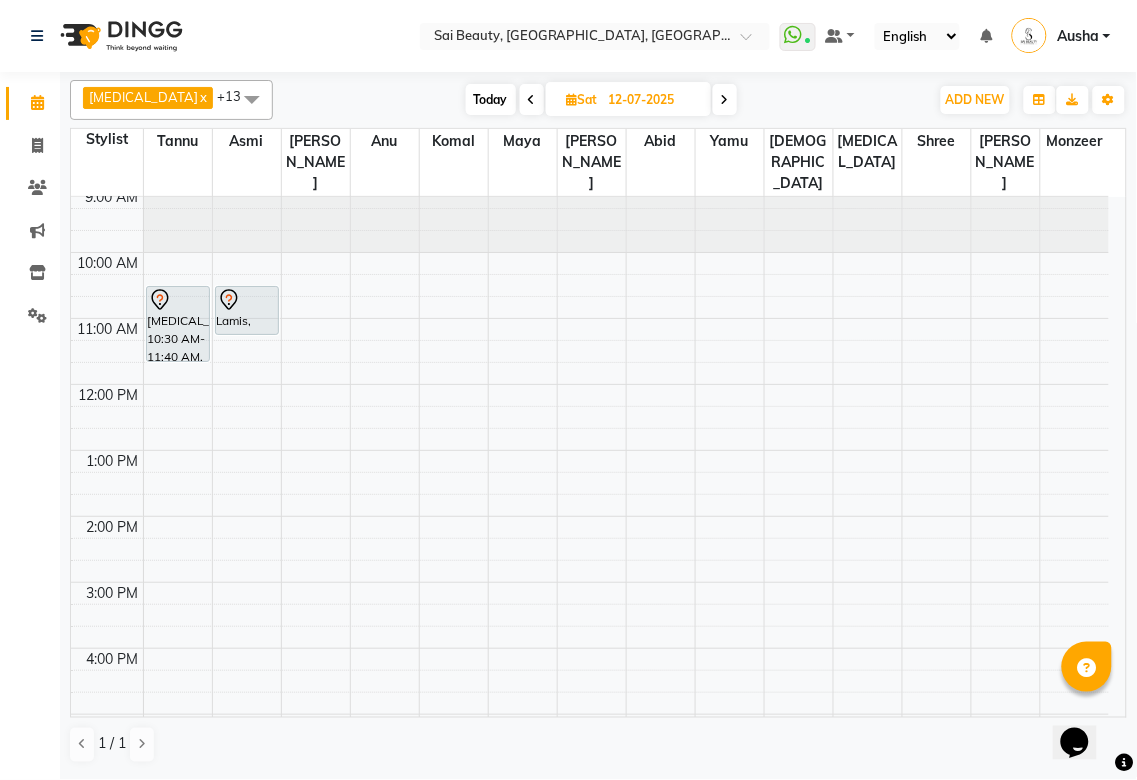 click at bounding box center [725, 100] 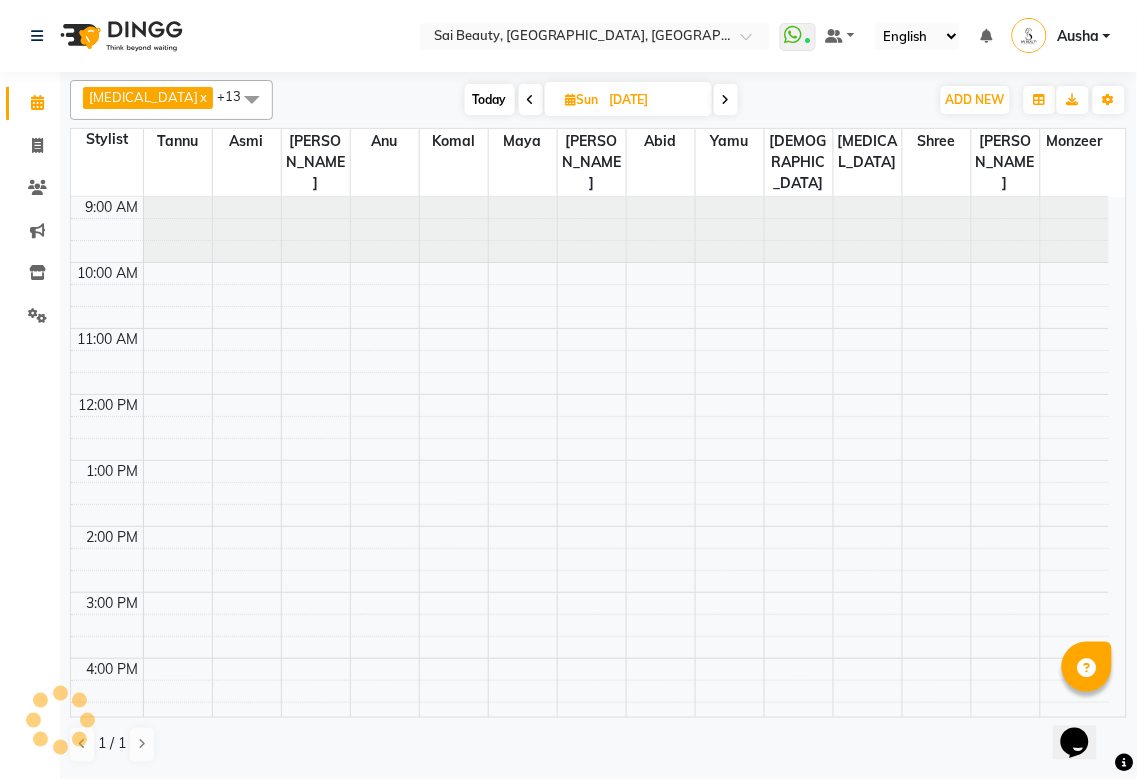 scroll, scrollTop: 265, scrollLeft: 0, axis: vertical 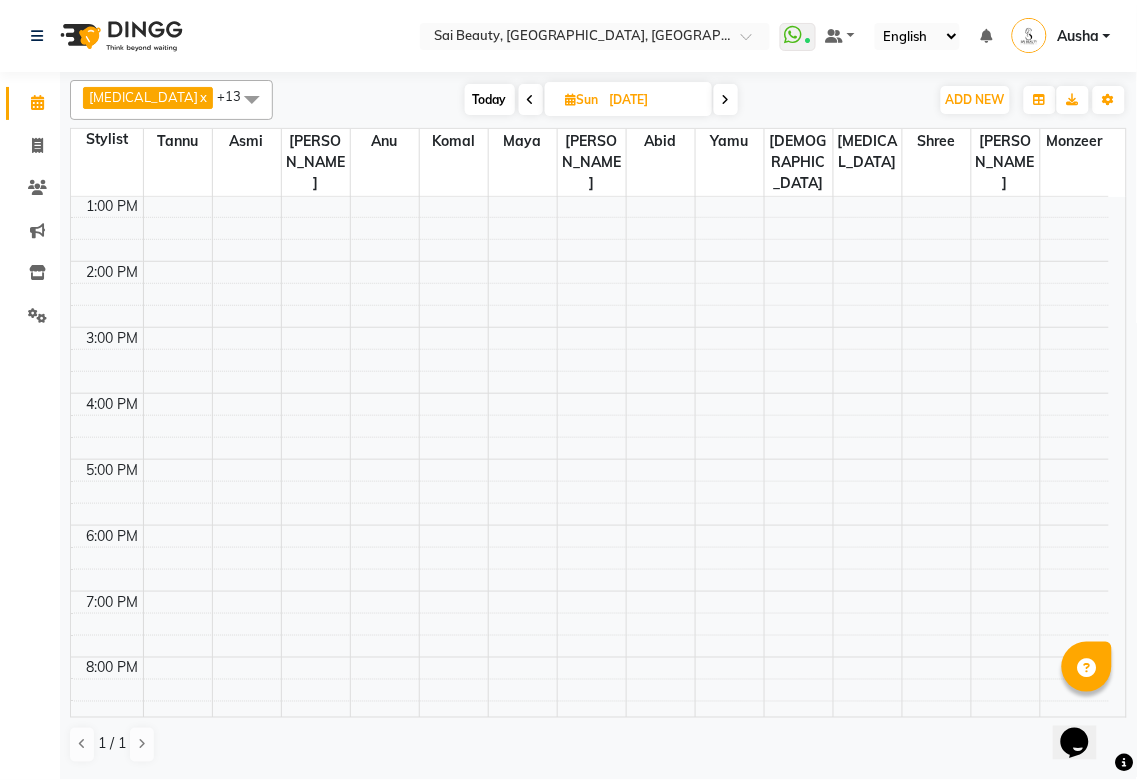 click at bounding box center (626, 206) 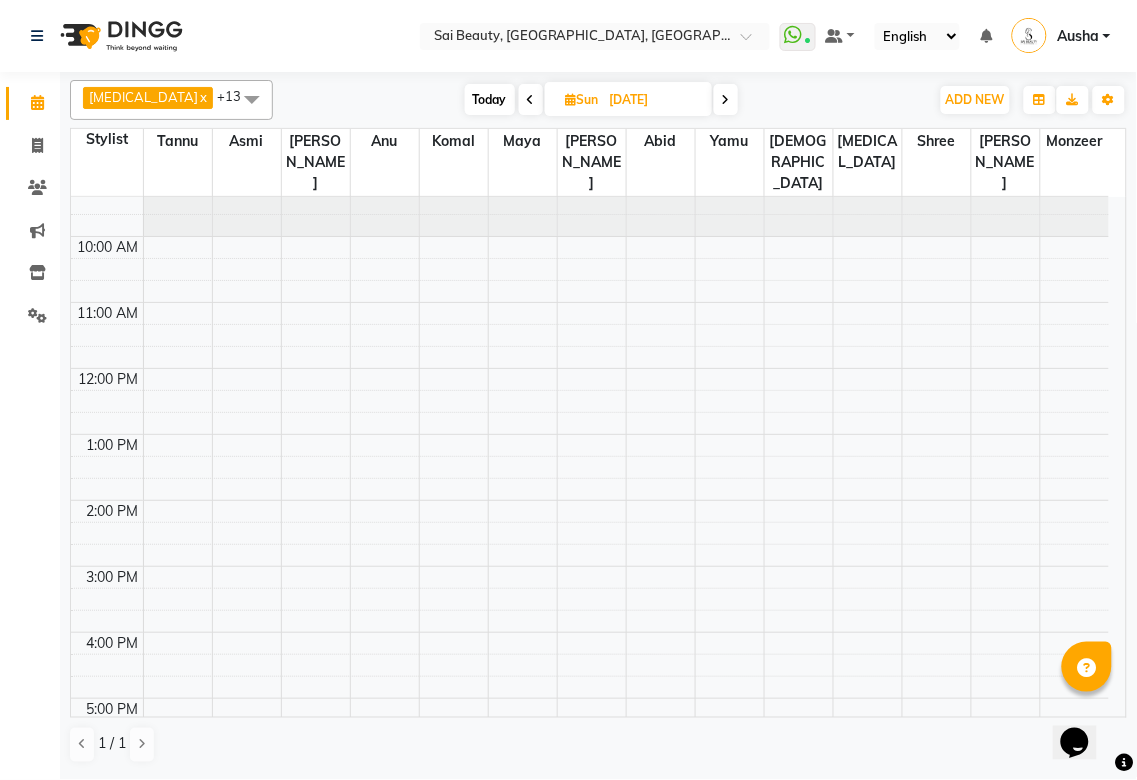 scroll, scrollTop: 432, scrollLeft: 0, axis: vertical 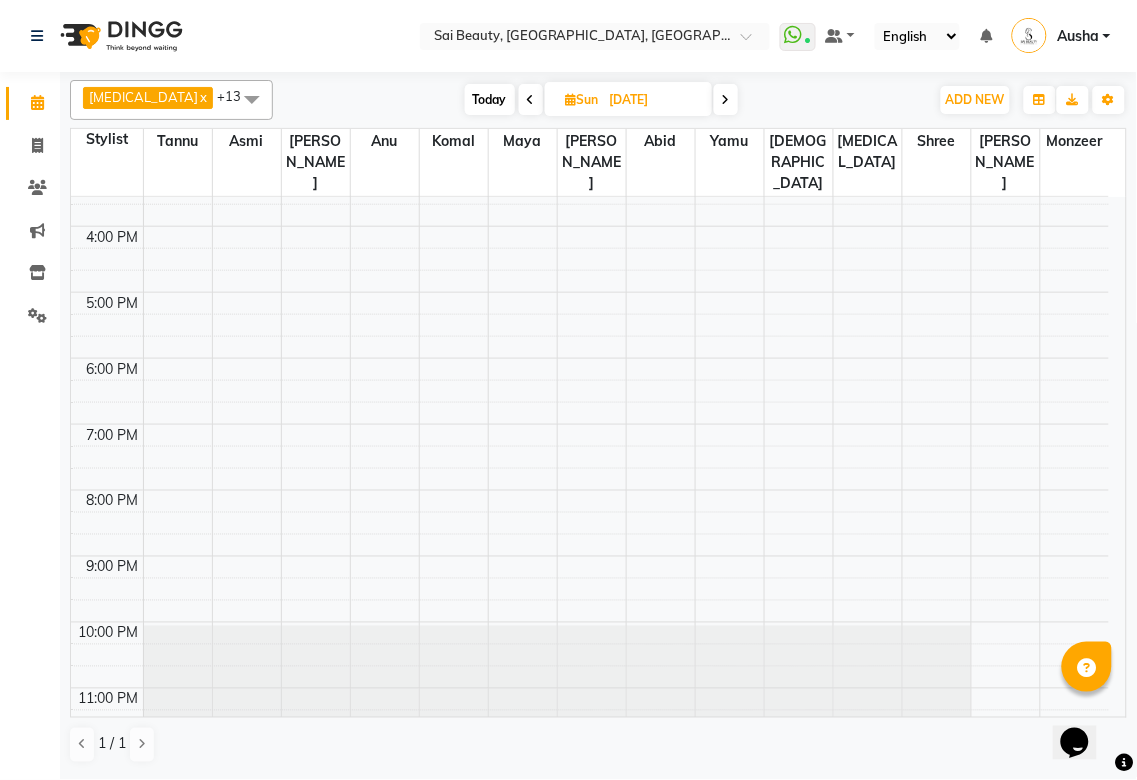 click at bounding box center [531, 100] 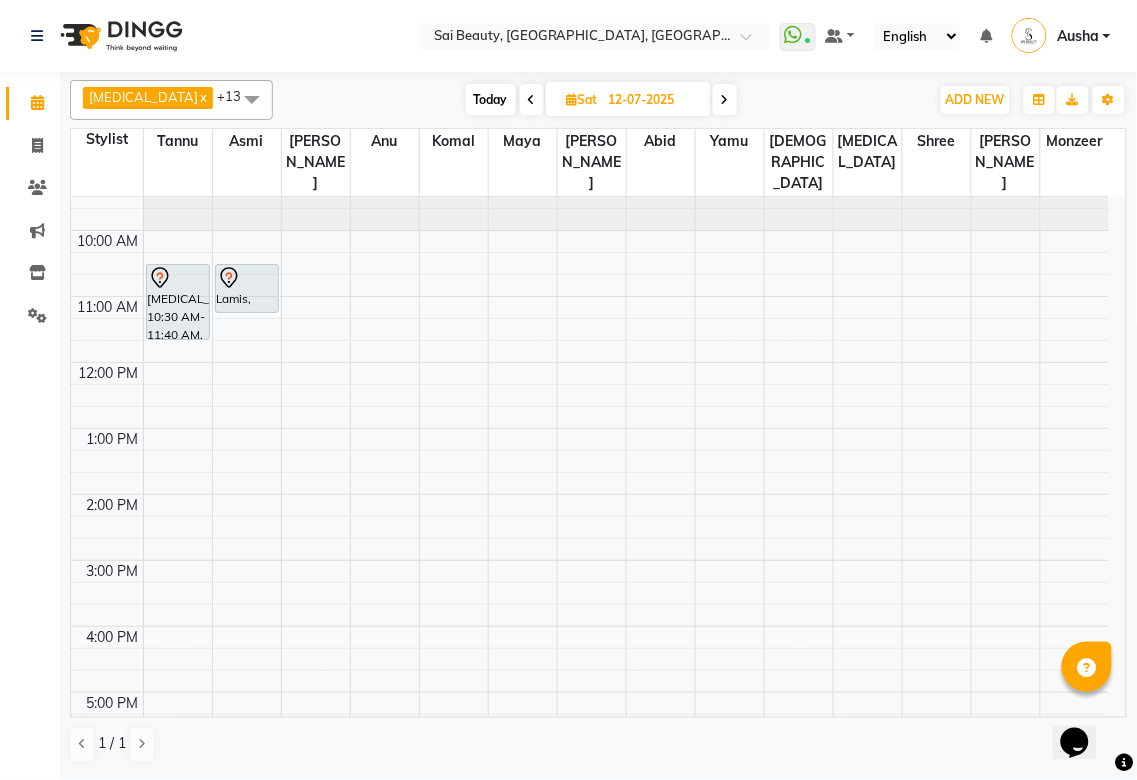 scroll, scrollTop: 0, scrollLeft: 0, axis: both 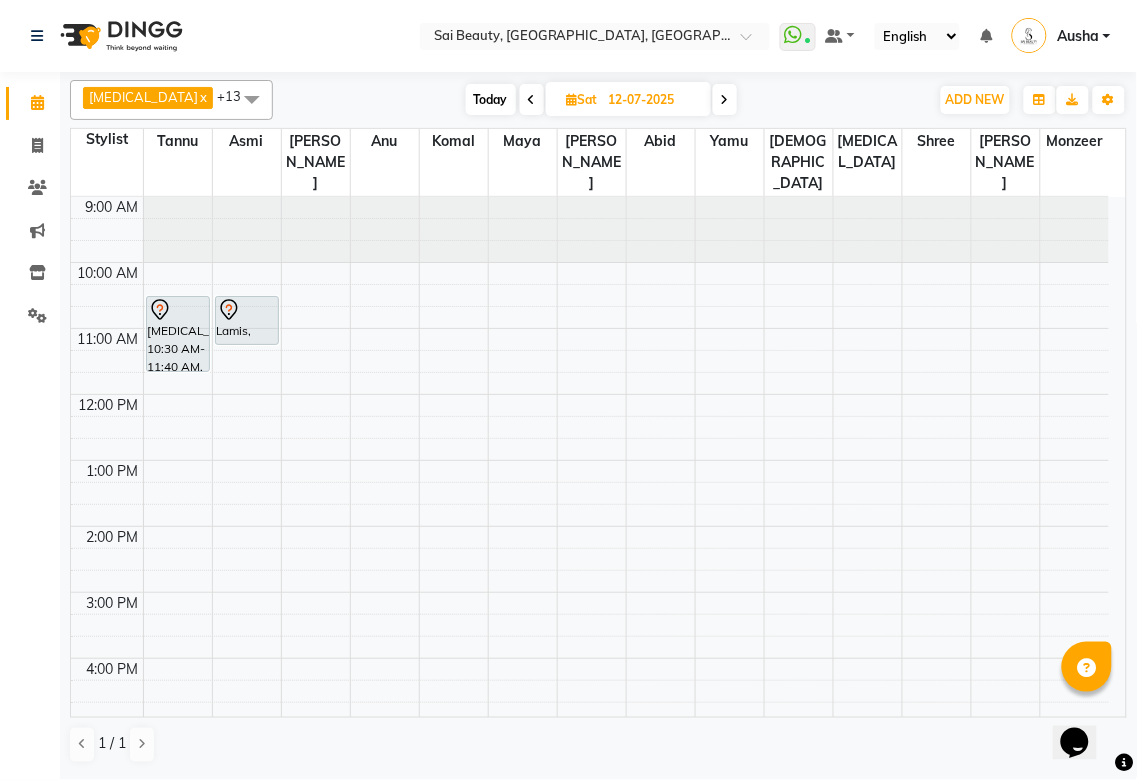 click at bounding box center [178, 310] 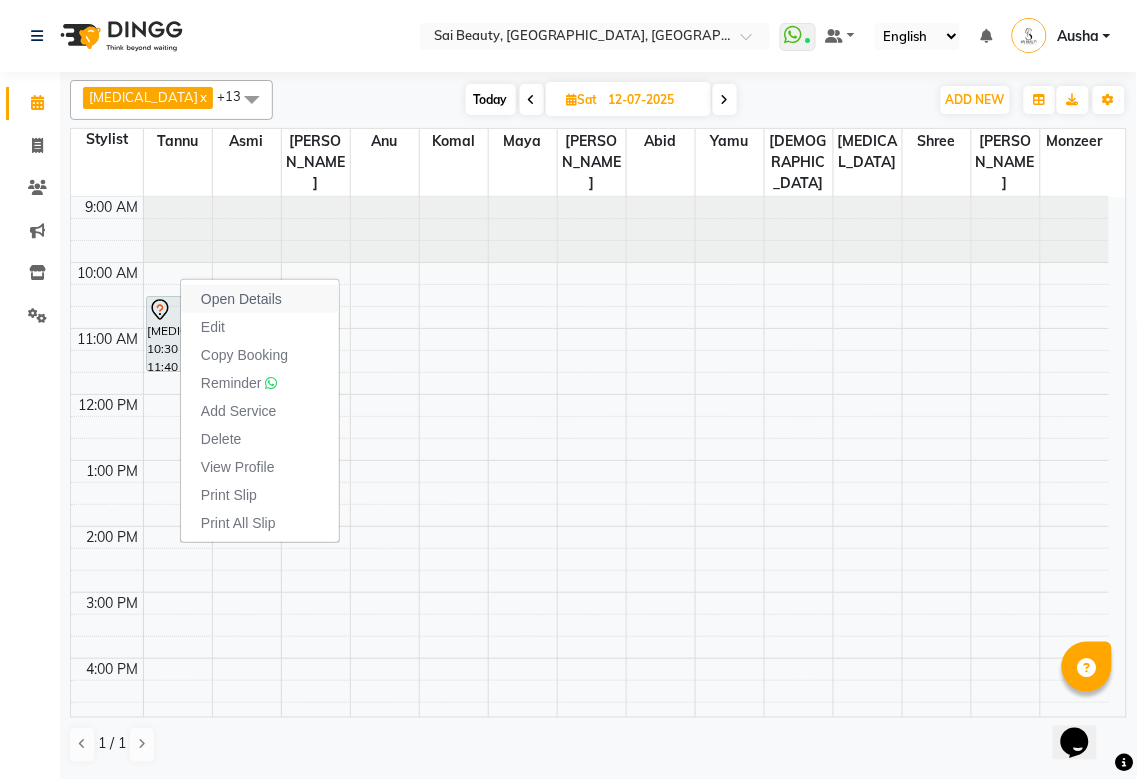 click on "Open Details" at bounding box center [241, 299] 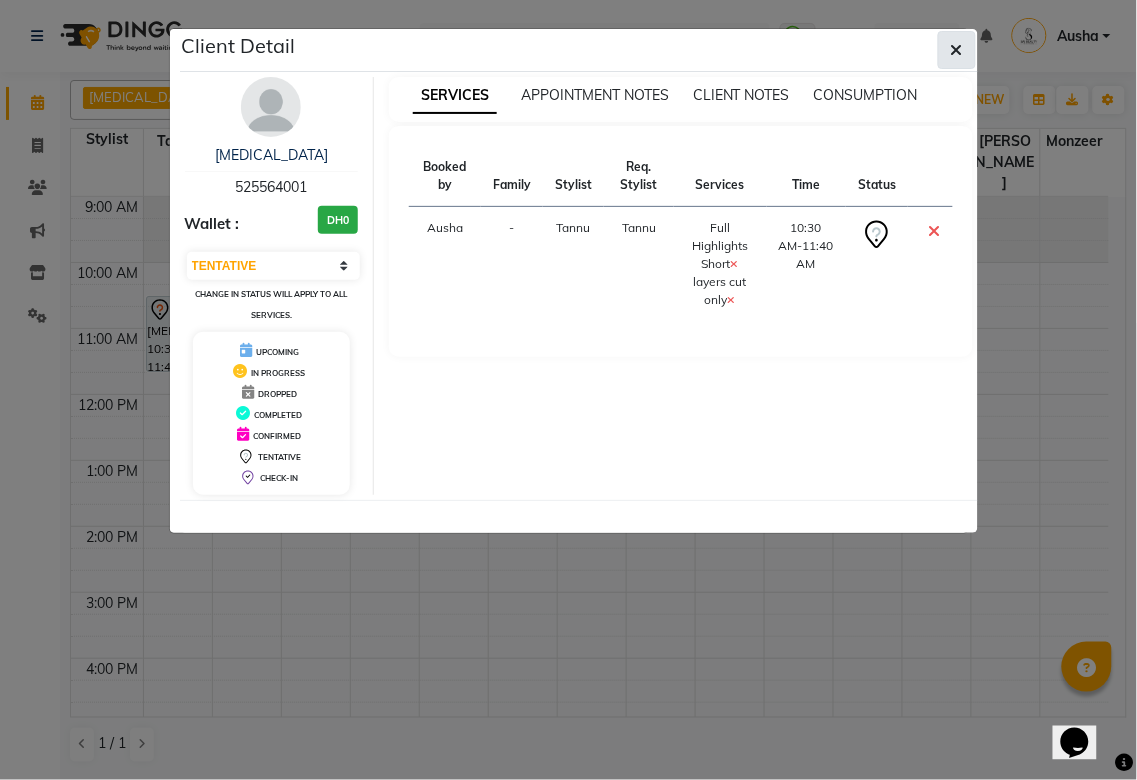 click 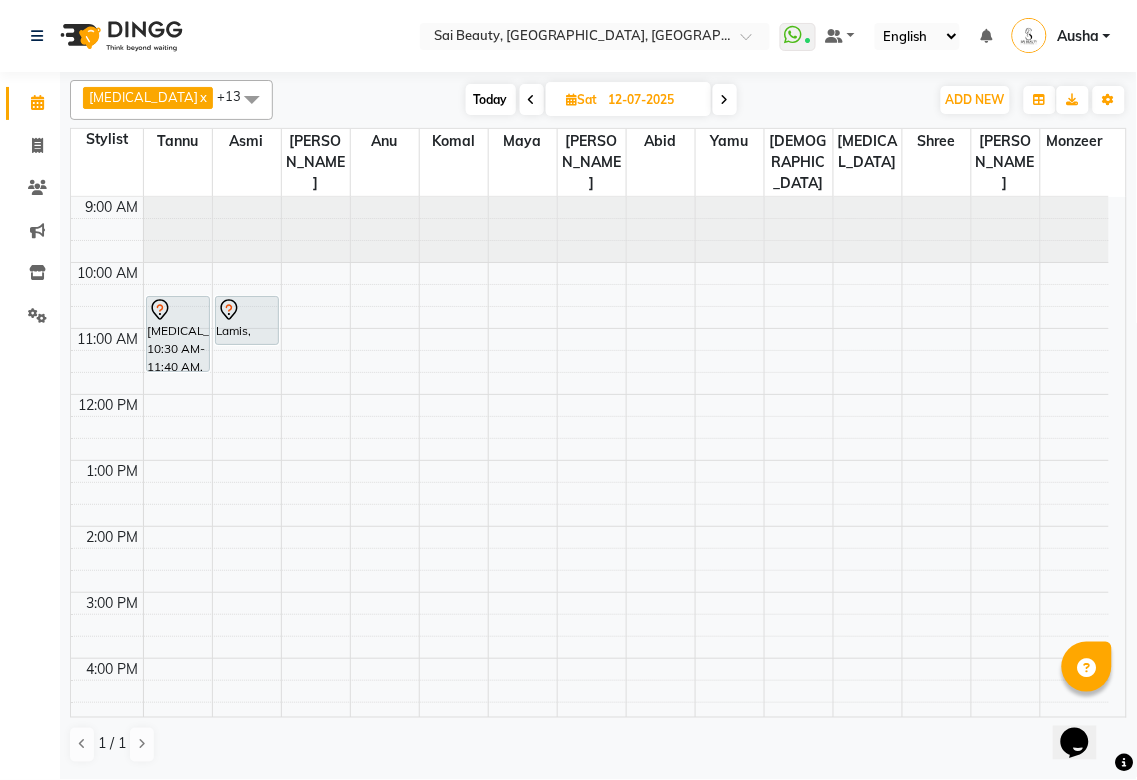 click at bounding box center [725, 100] 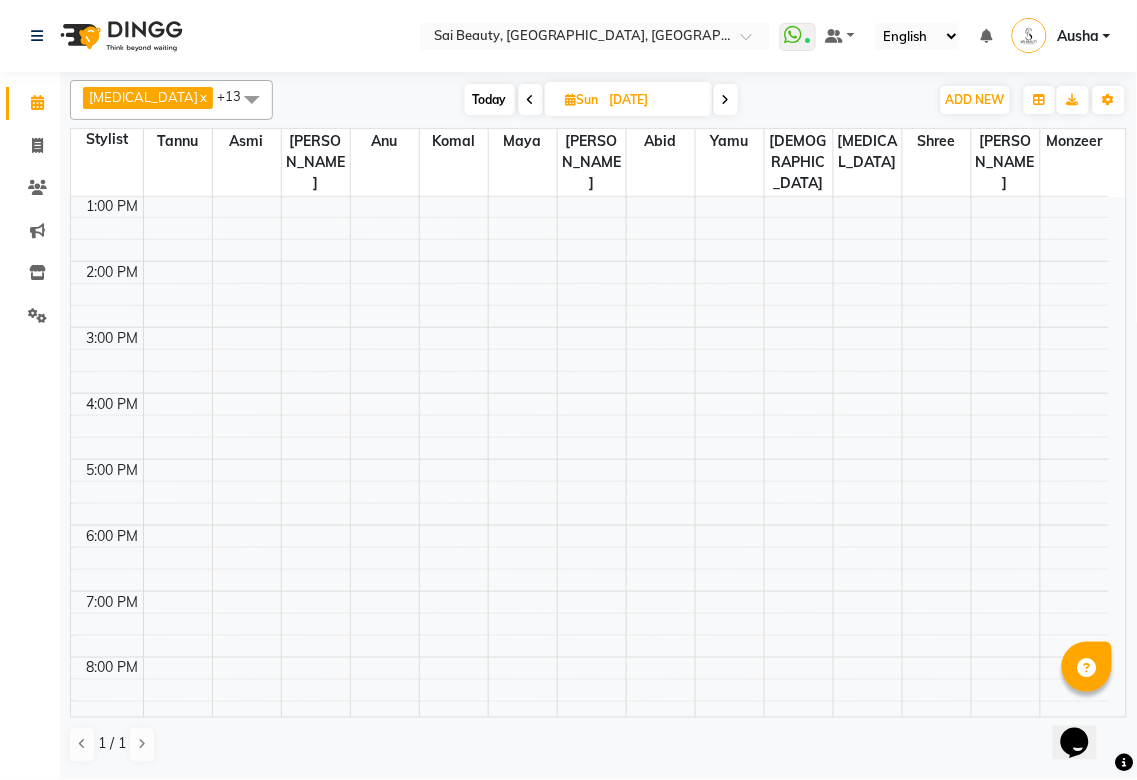 scroll, scrollTop: 320, scrollLeft: 0, axis: vertical 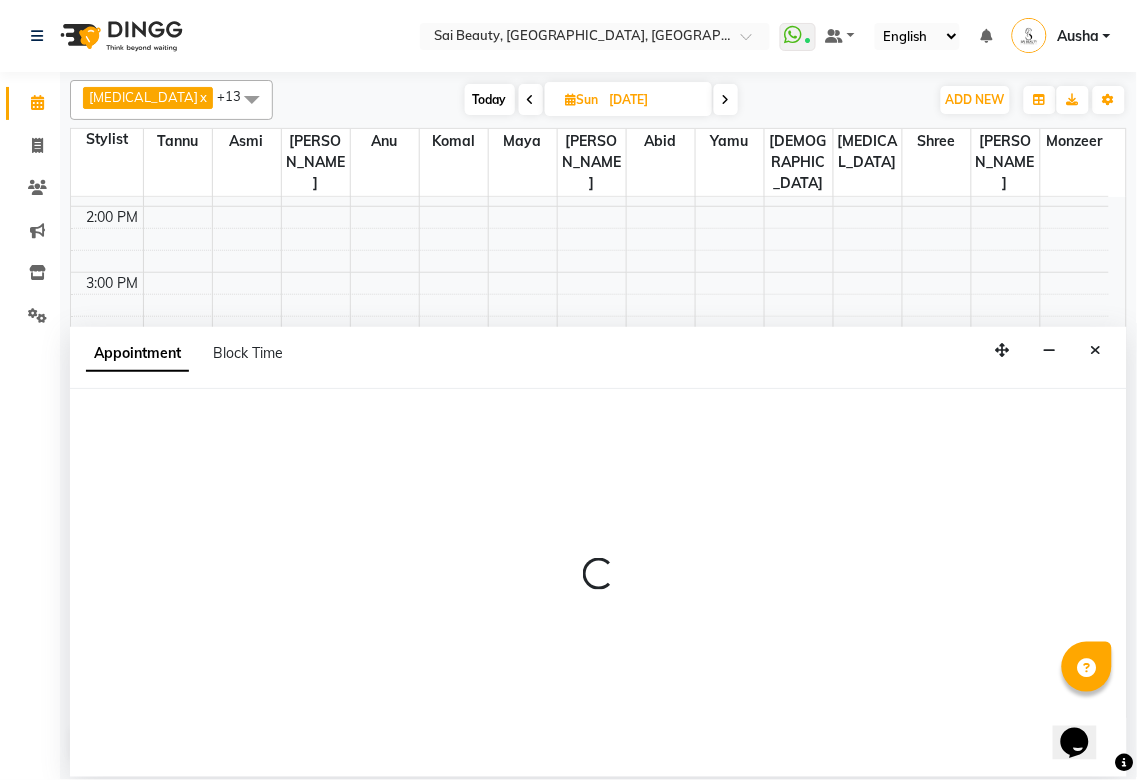 select on "85324" 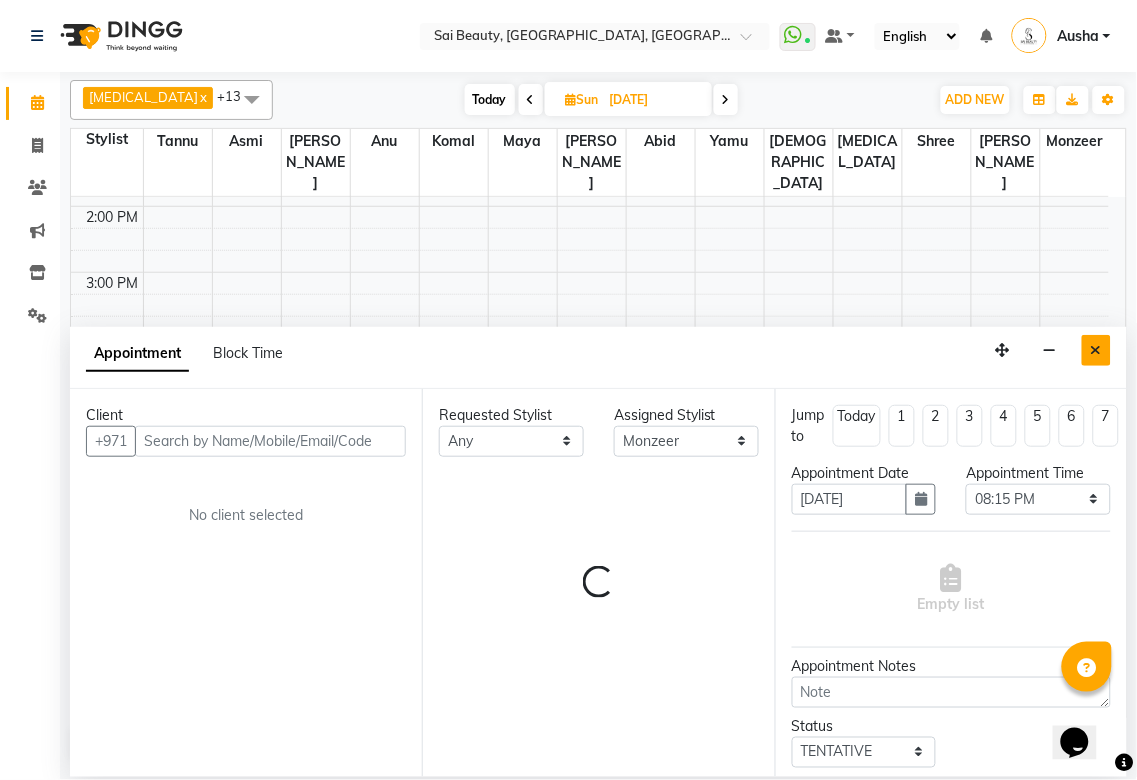click at bounding box center [1096, 350] 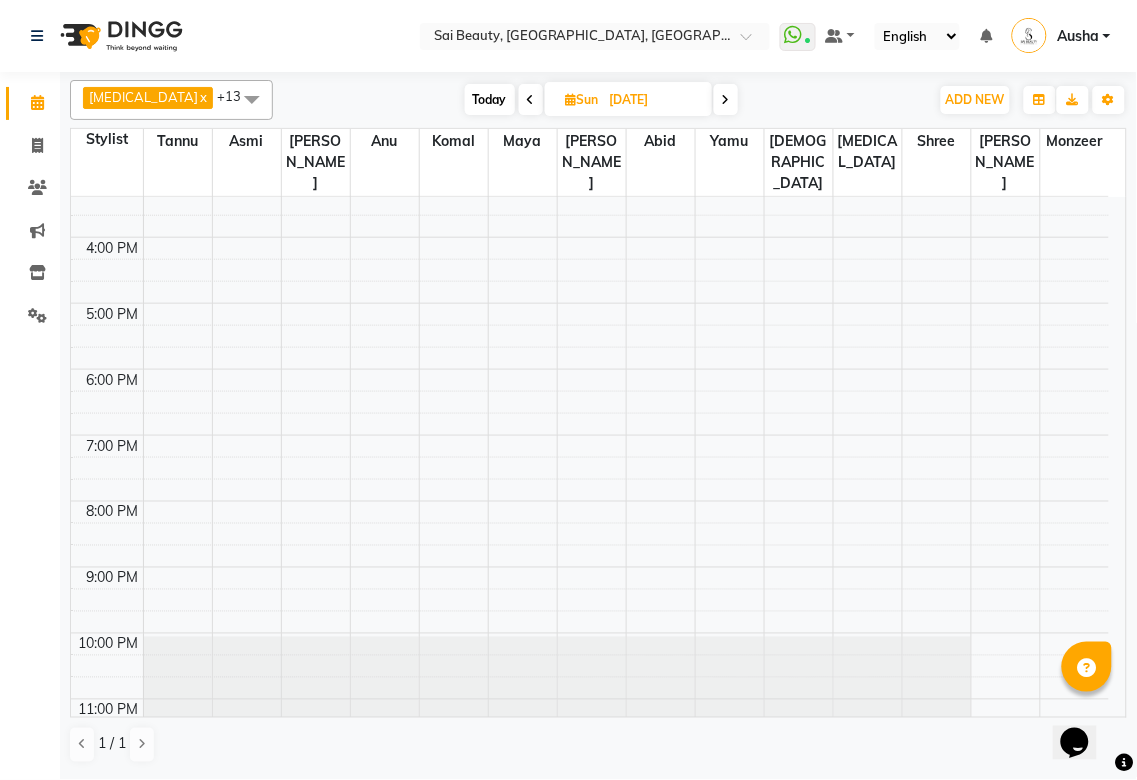 scroll, scrollTop: 432, scrollLeft: 0, axis: vertical 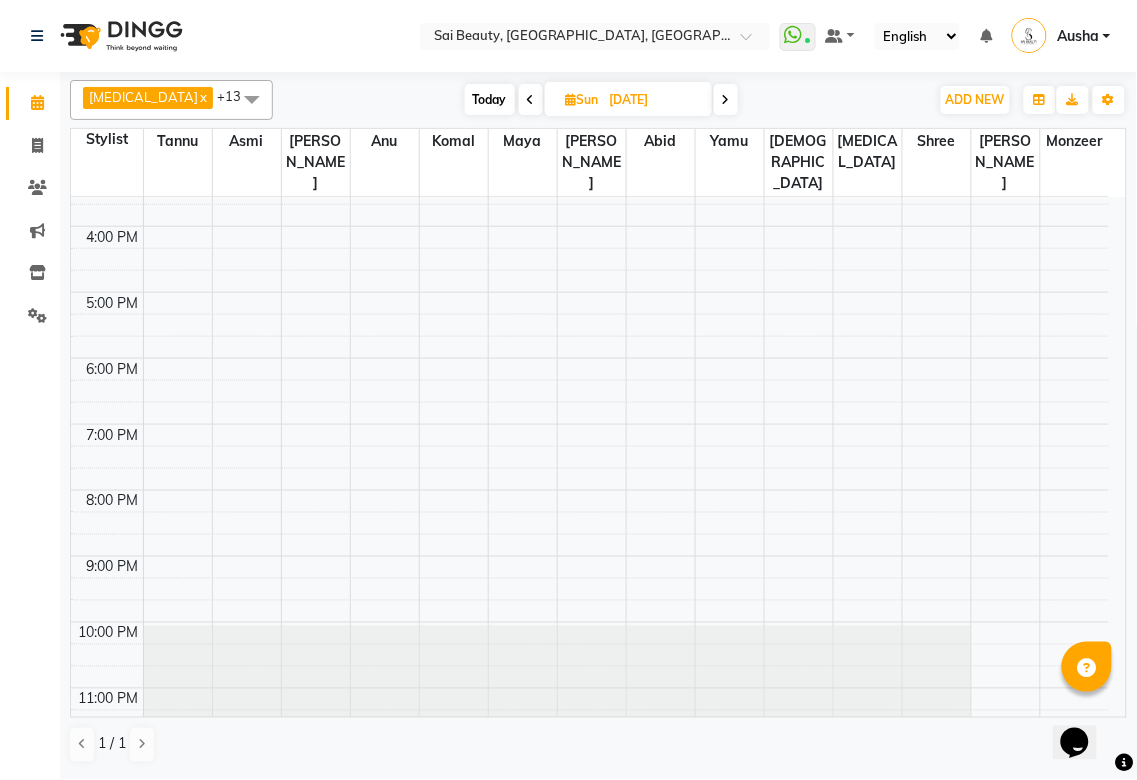 click at bounding box center (531, 100) 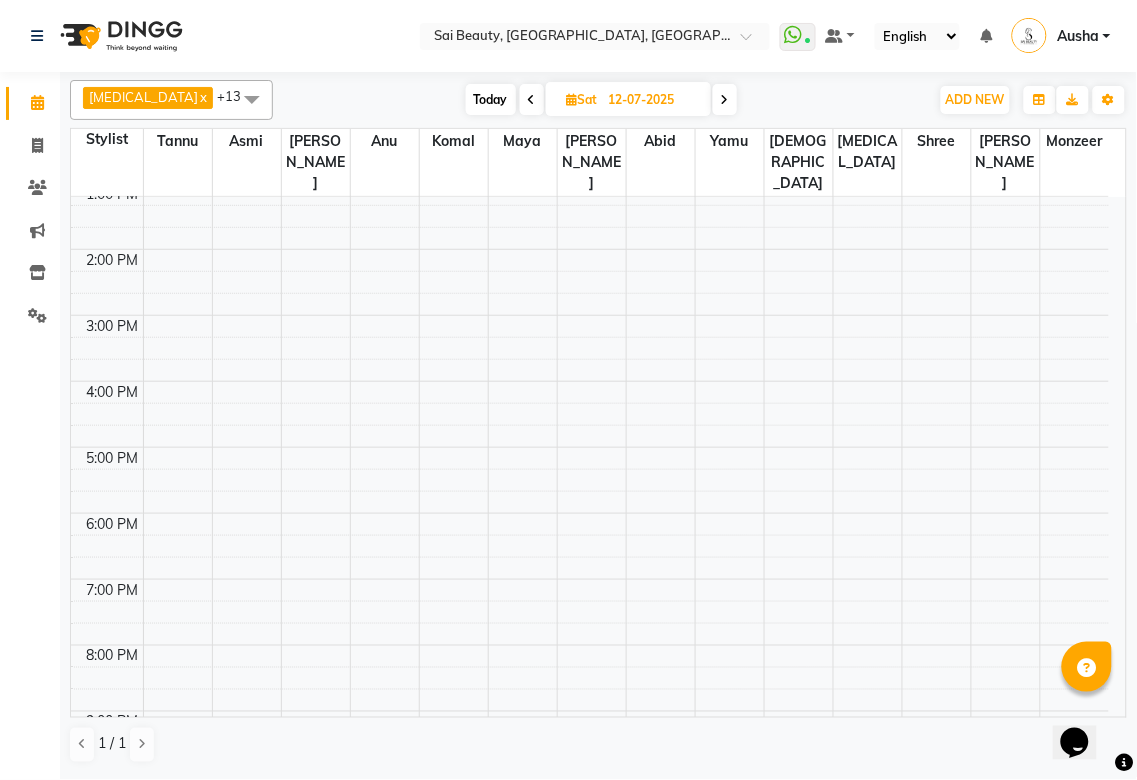 scroll, scrollTop: 0, scrollLeft: 0, axis: both 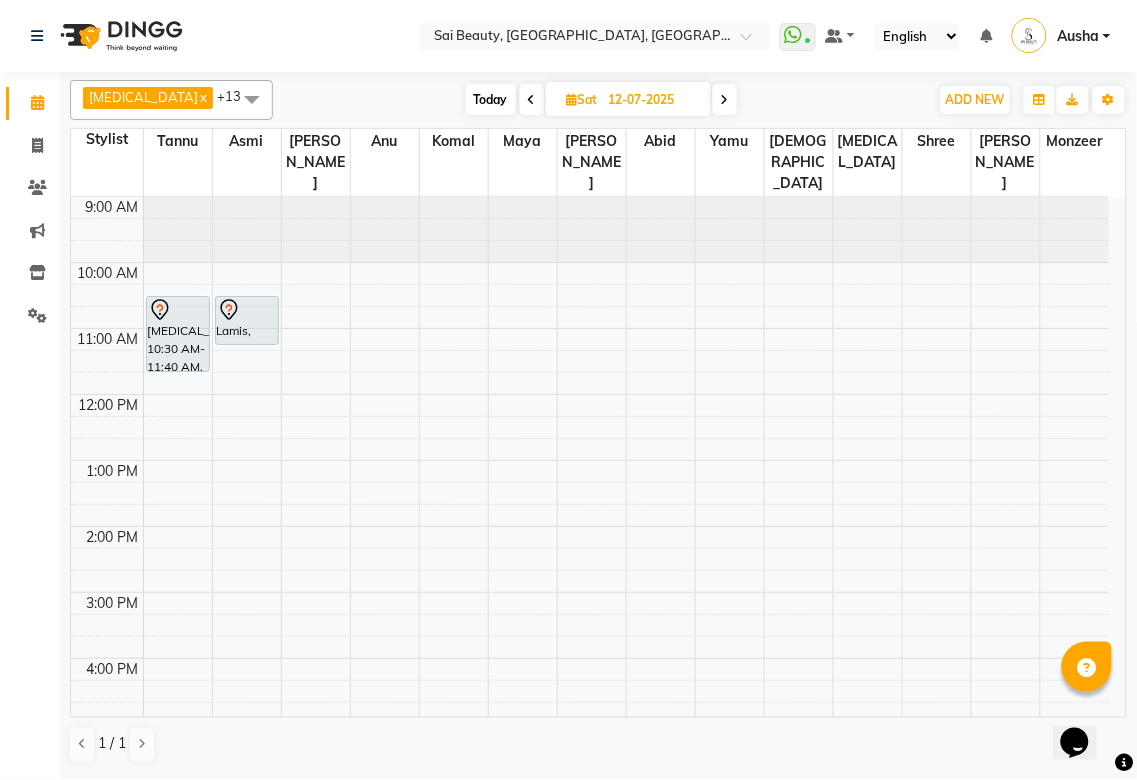 click 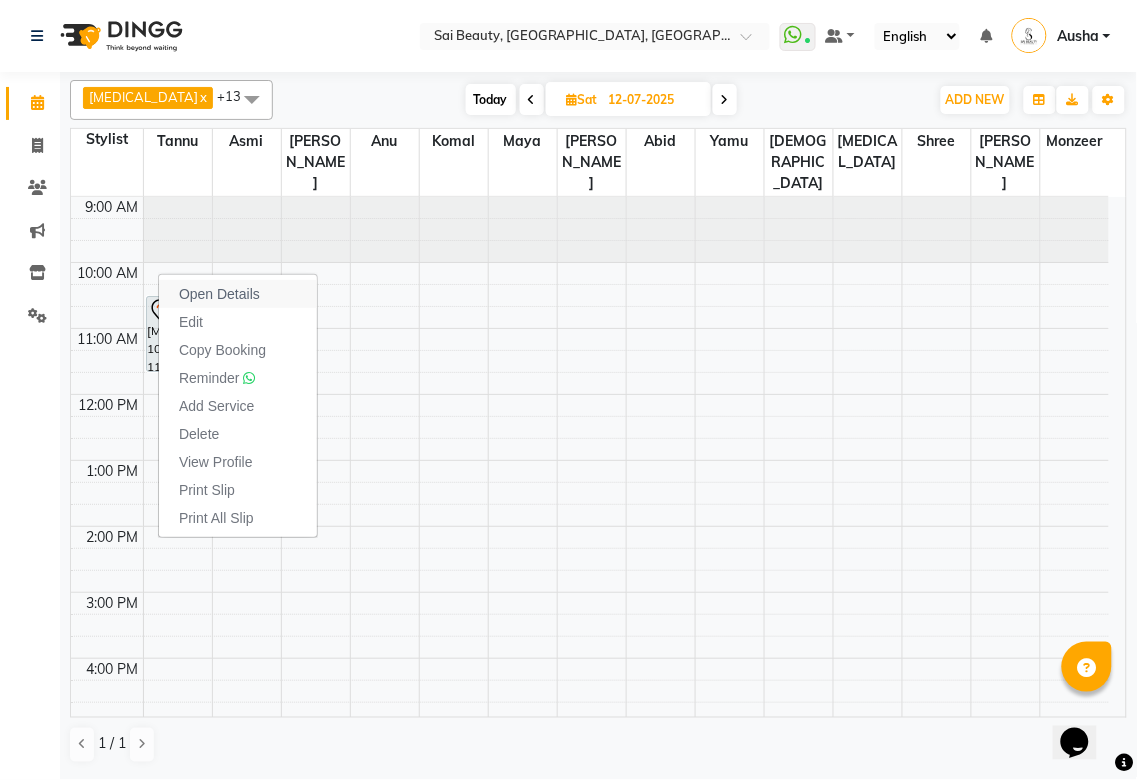 click on "Open Details" at bounding box center [219, 294] 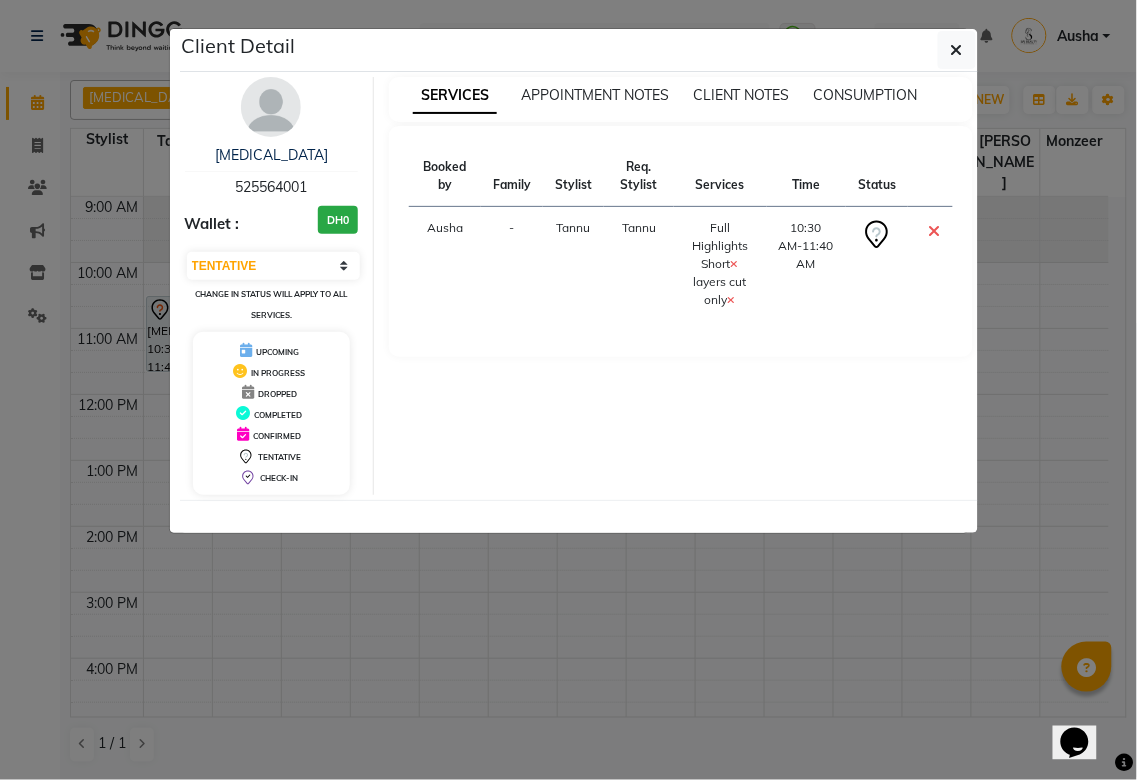click on "Client Detail  [MEDICAL_DATA]    525564001 Wallet : DH0 Select CONFIRMED TENTATIVE Change in status will apply to all services. UPCOMING IN PROGRESS DROPPED COMPLETED CONFIRMED TENTATIVE CHECK-IN SERVICES APPOINTMENT NOTES CLIENT NOTES CONSUMPTION Booked by Family Stylist Req. Stylist Services Time Status  Ausha  - Tannu Tannu  Full Highlights Short   layers cut only   10:30 AM-11:40 AM" 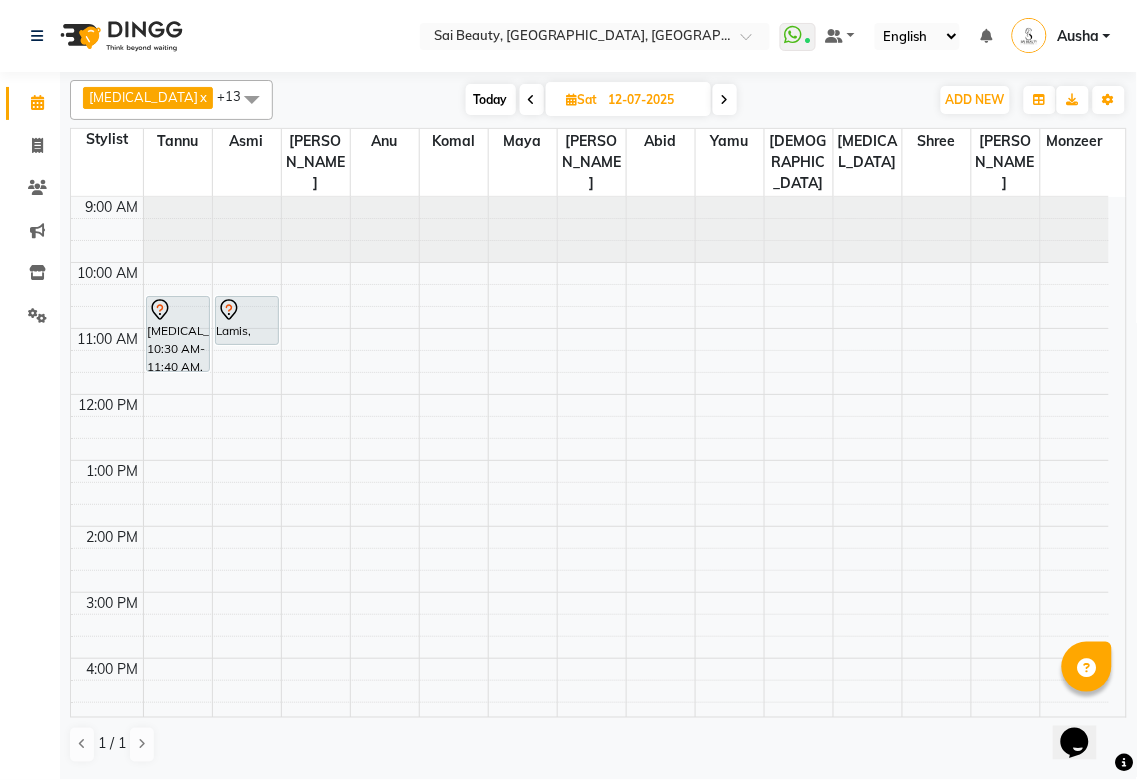 click 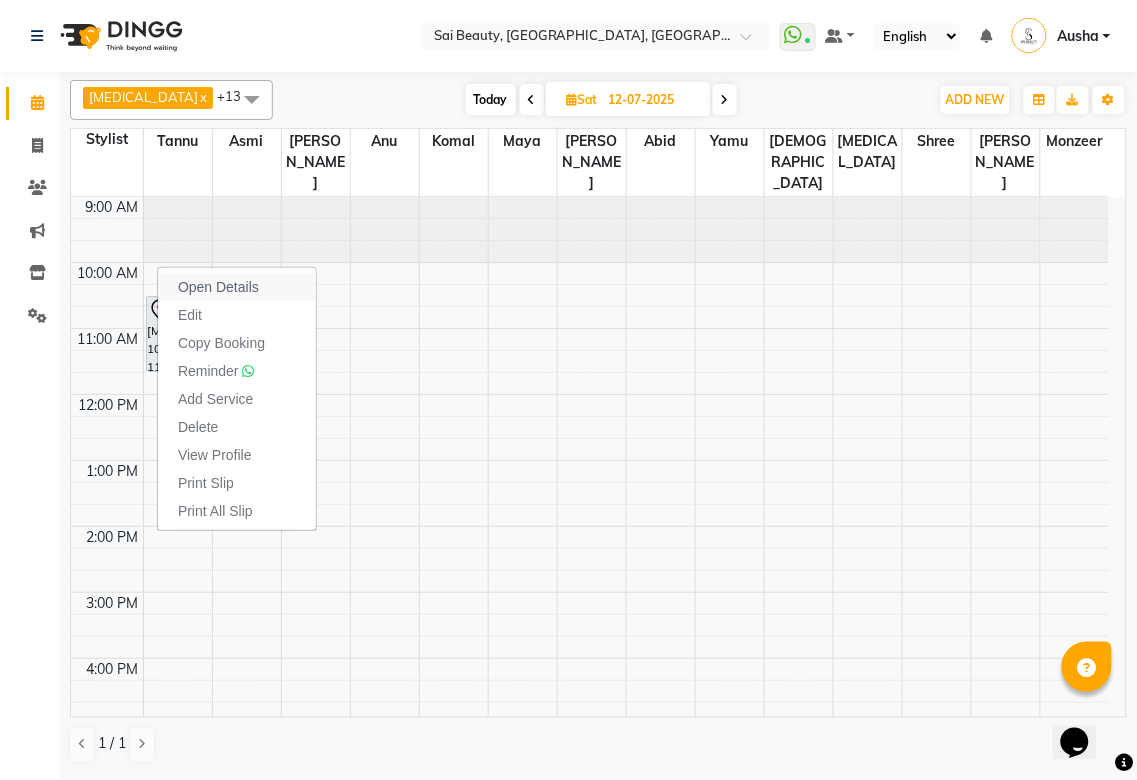 click on "Open Details" at bounding box center [237, 287] 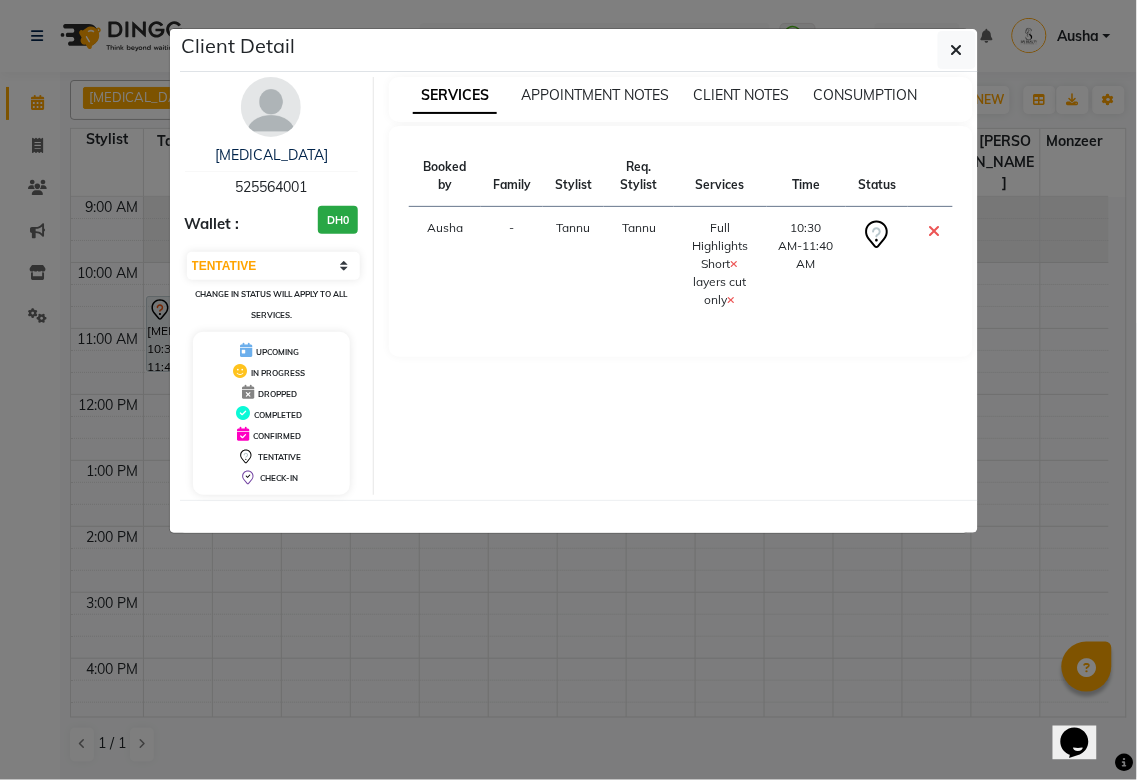 click on "Client Detail  [MEDICAL_DATA]    525564001 Wallet : DH0 Select CONFIRMED TENTATIVE Change in status will apply to all services. UPCOMING IN PROGRESS DROPPED COMPLETED CONFIRMED TENTATIVE CHECK-IN SERVICES APPOINTMENT NOTES CLIENT NOTES CONSUMPTION Booked by Family Stylist Req. Stylist Services Time Status  Ausha  - Tannu Tannu  Full Highlights Short   layers cut only   10:30 AM-11:40 AM" 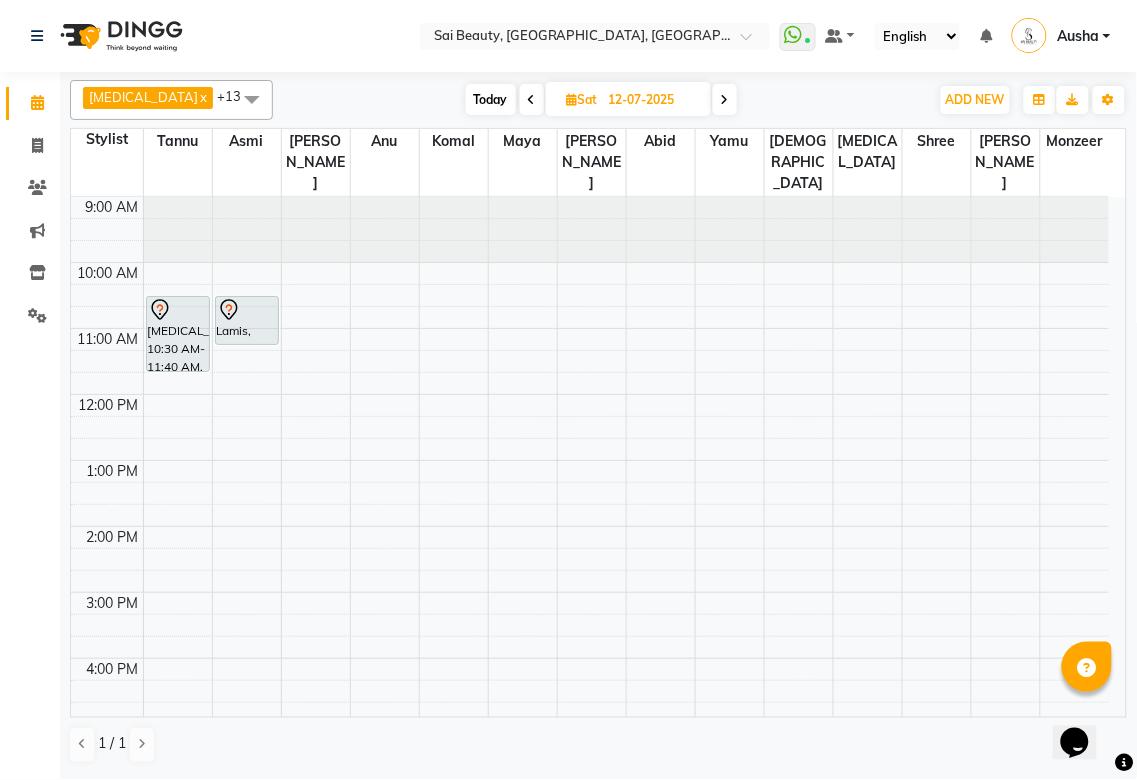 click on "Calendar  Invoice  Clients  Marketing  Inventory  Settings Upcoming Tentative Confirm Bookings Segments Page Builder" 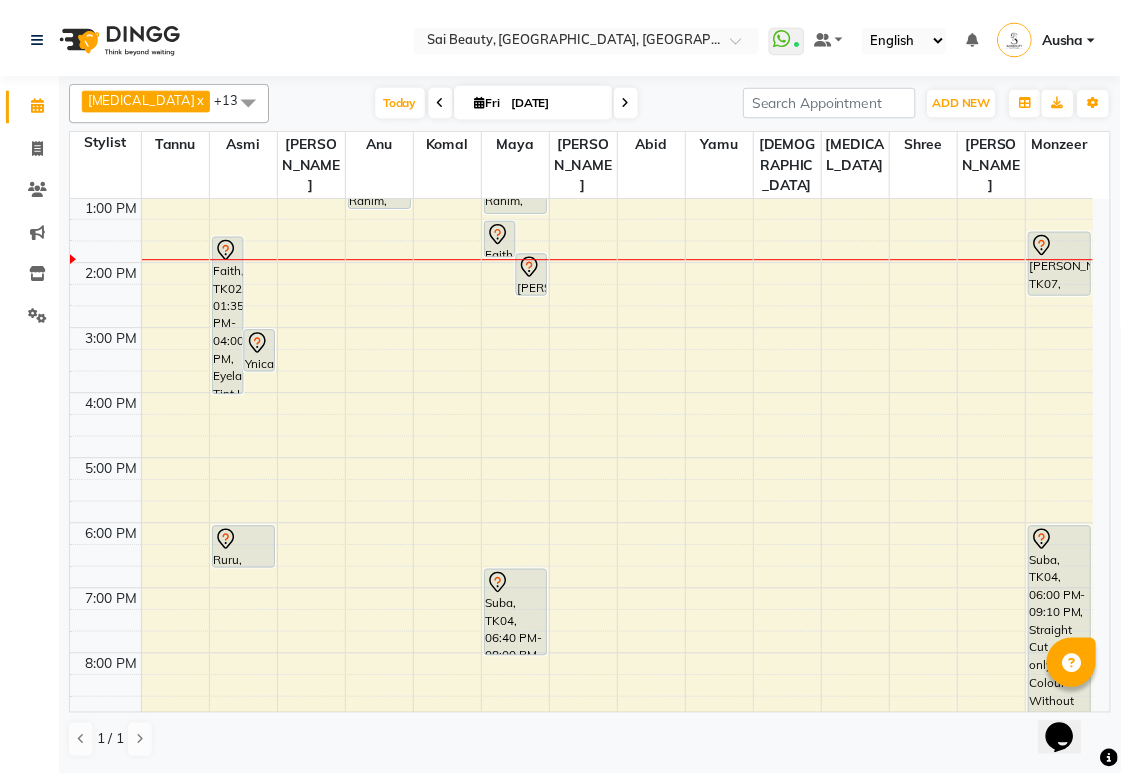 scroll, scrollTop: 98, scrollLeft: 0, axis: vertical 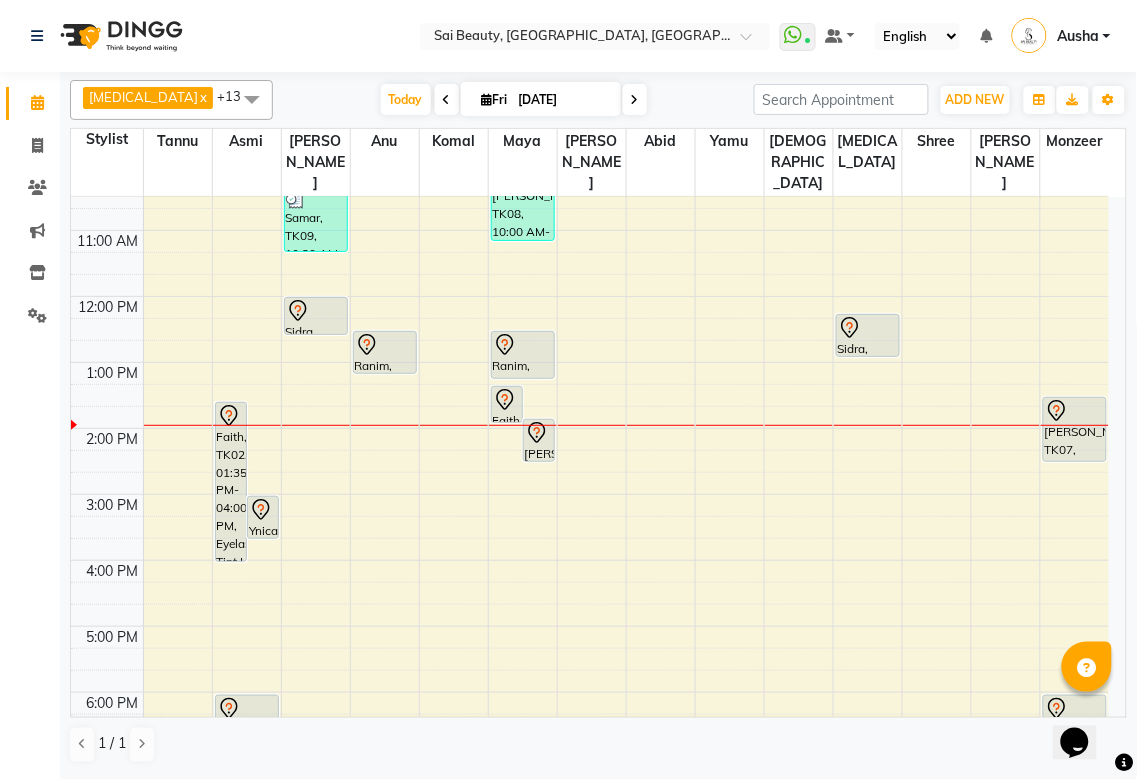 click 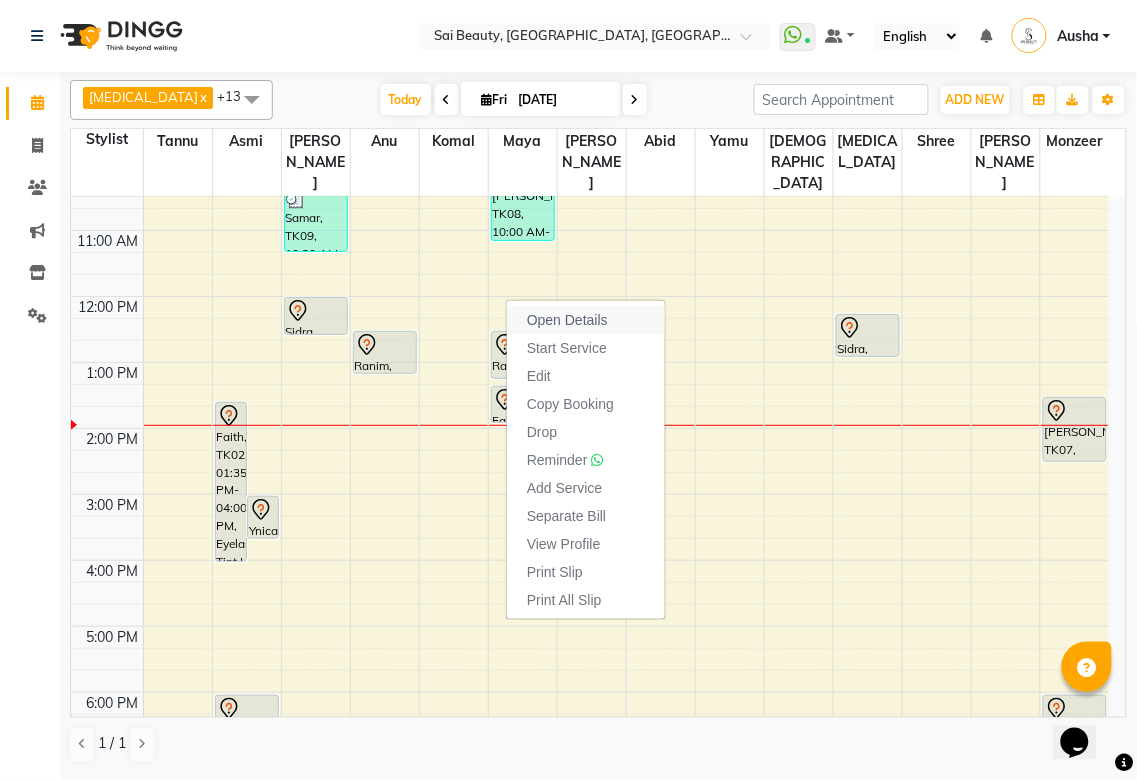 click on "Open Details" at bounding box center (586, 320) 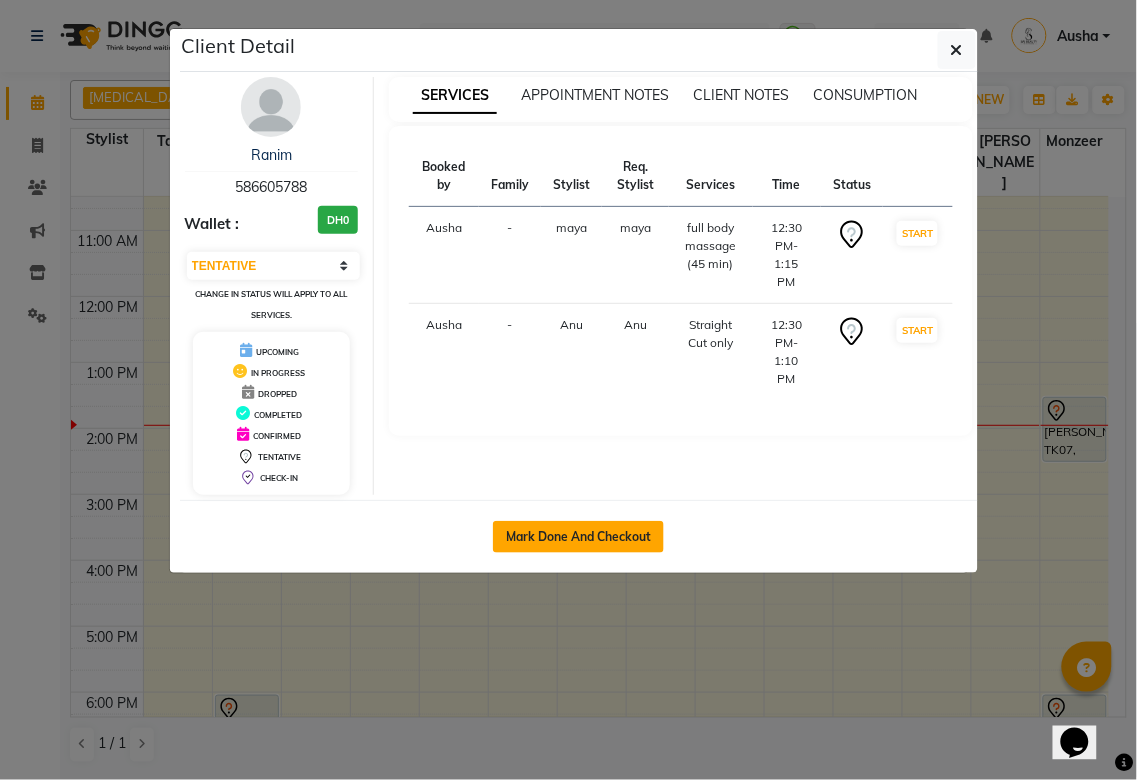 click on "Mark Done And Checkout" 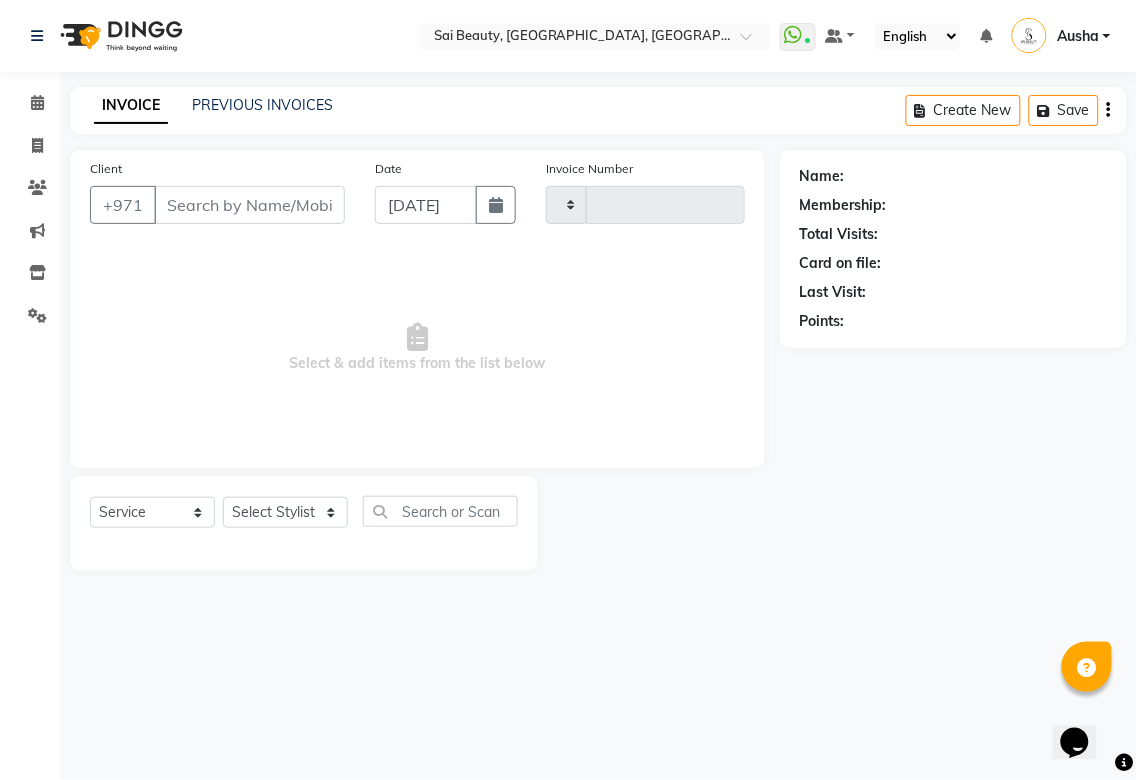 type on "2243" 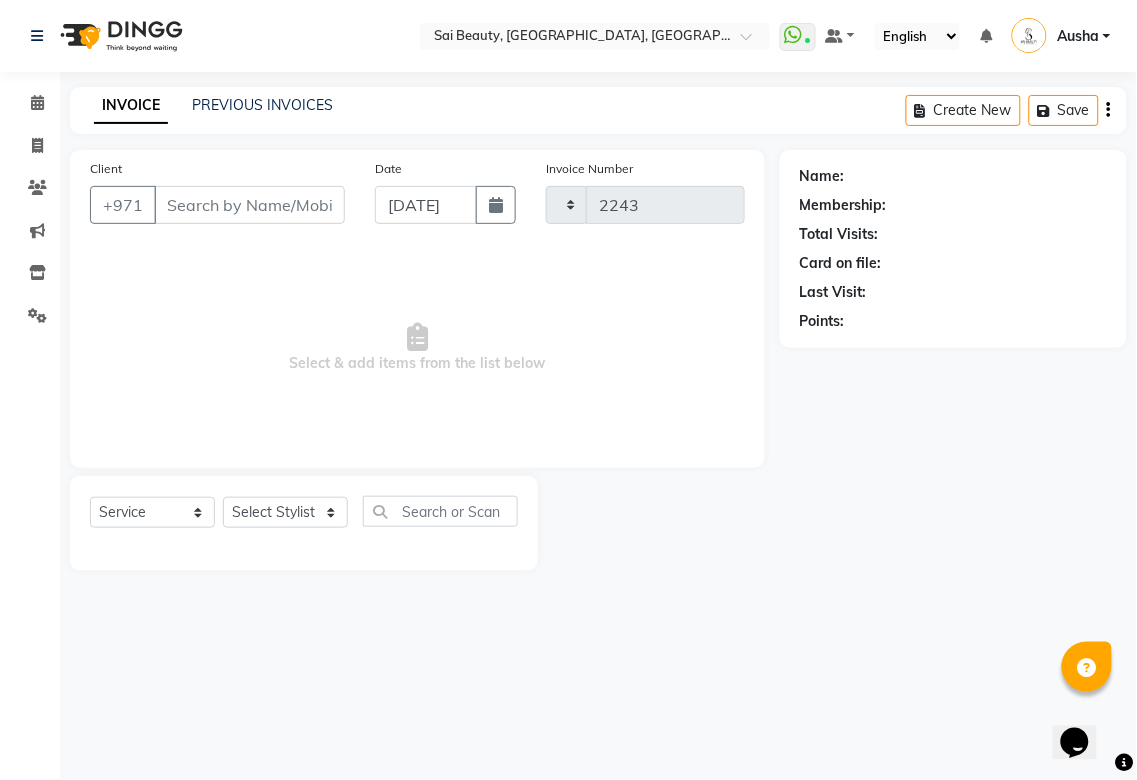 select on "5352" 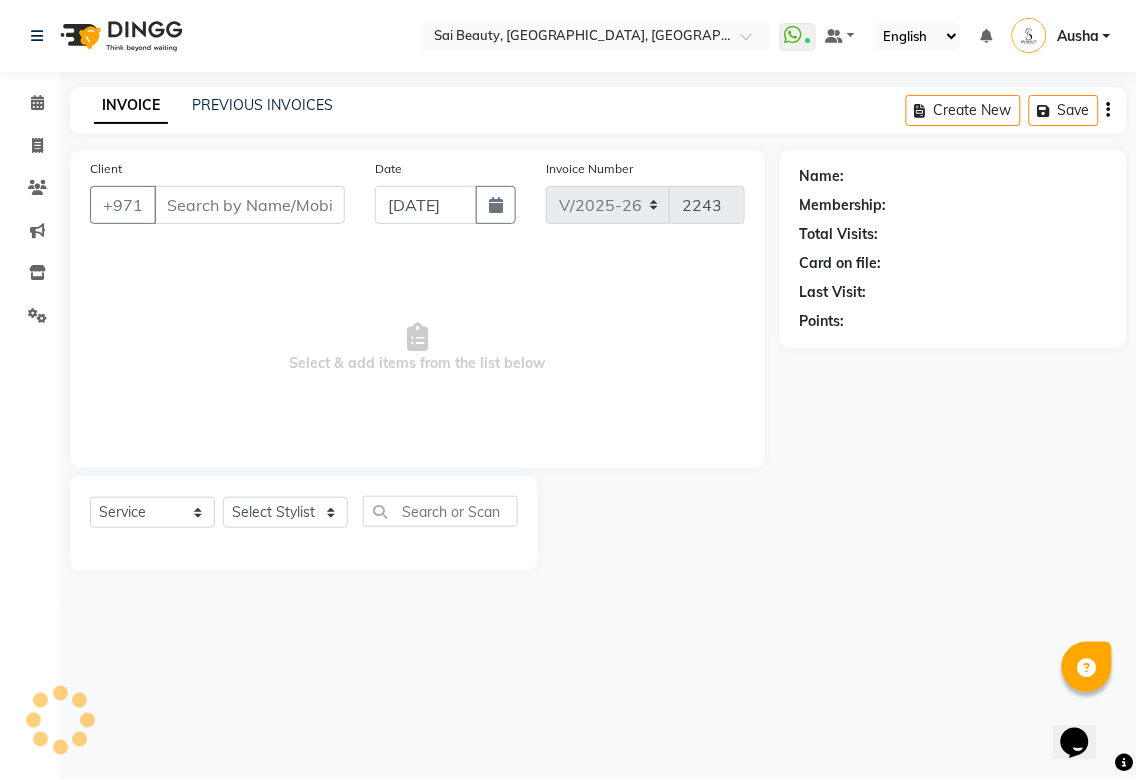 type on "586605788" 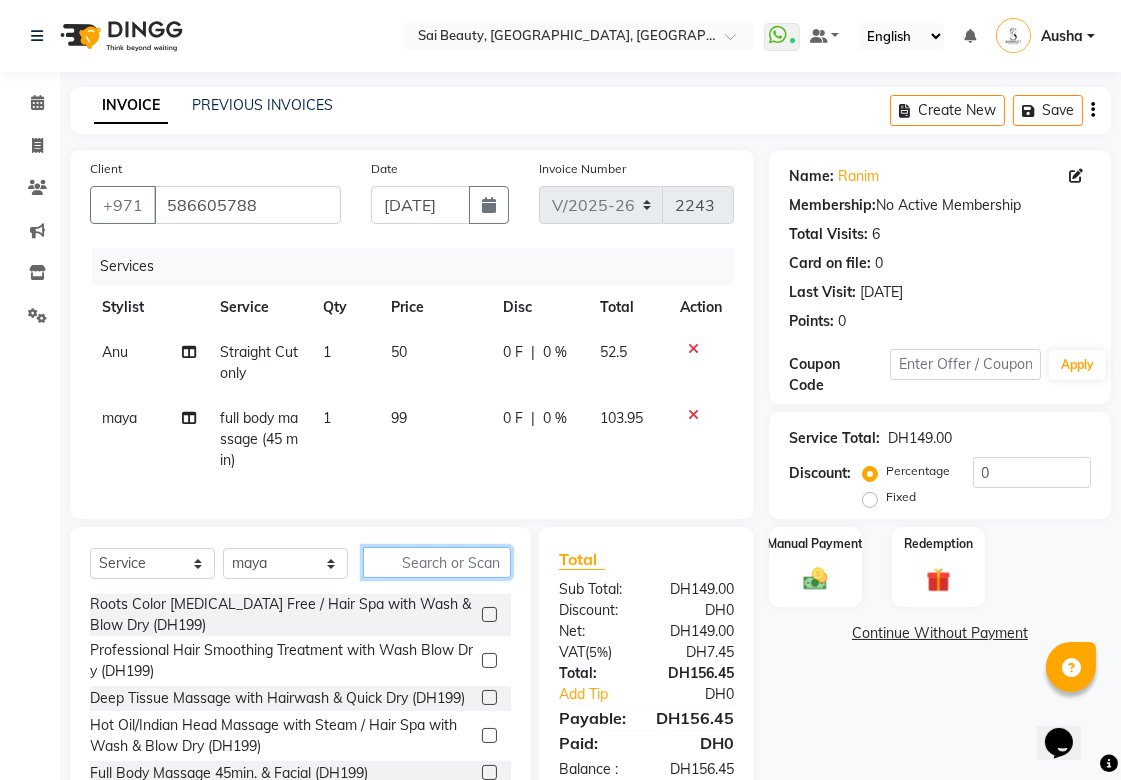 click 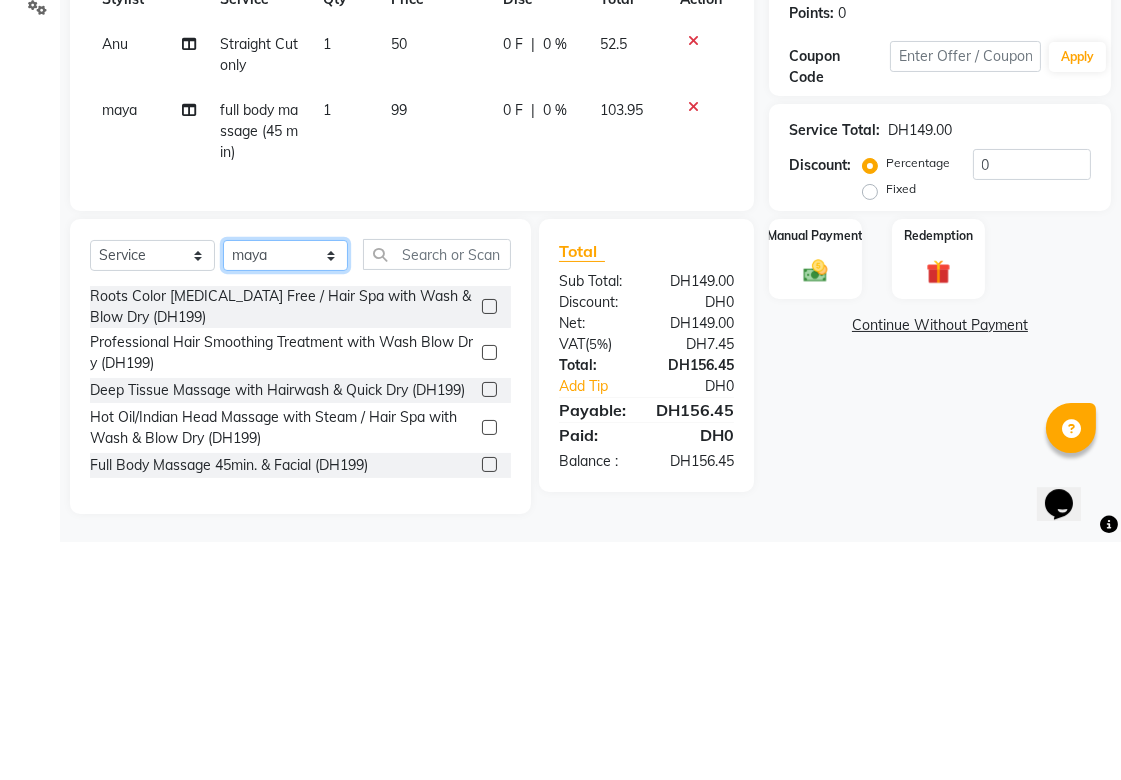 click on "Select Stylist [PERSON_NAME][MEDICAL_DATA] [PERSON_NAME] Asmi Ausha [PERSON_NAME] Gita [PERSON_NAME] Monzeer shree [PERSON_NAME] [PERSON_NAME] Surakcha [PERSON_NAME] Yamu" 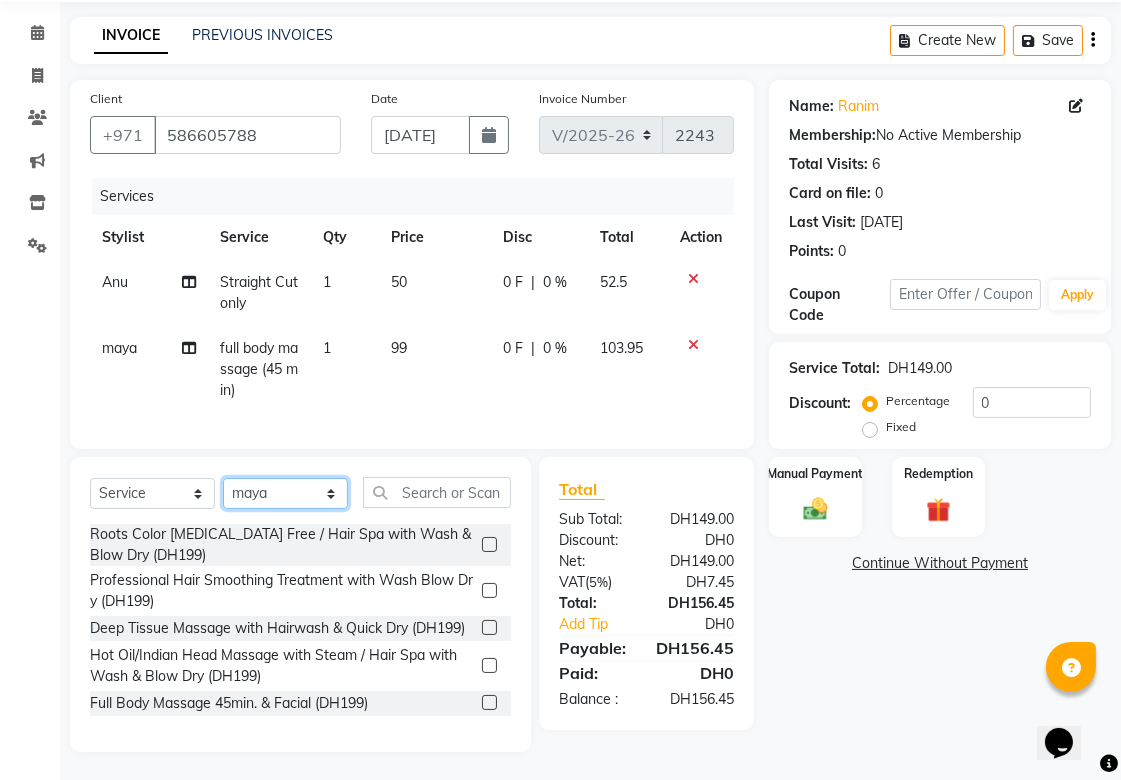 select on "85324" 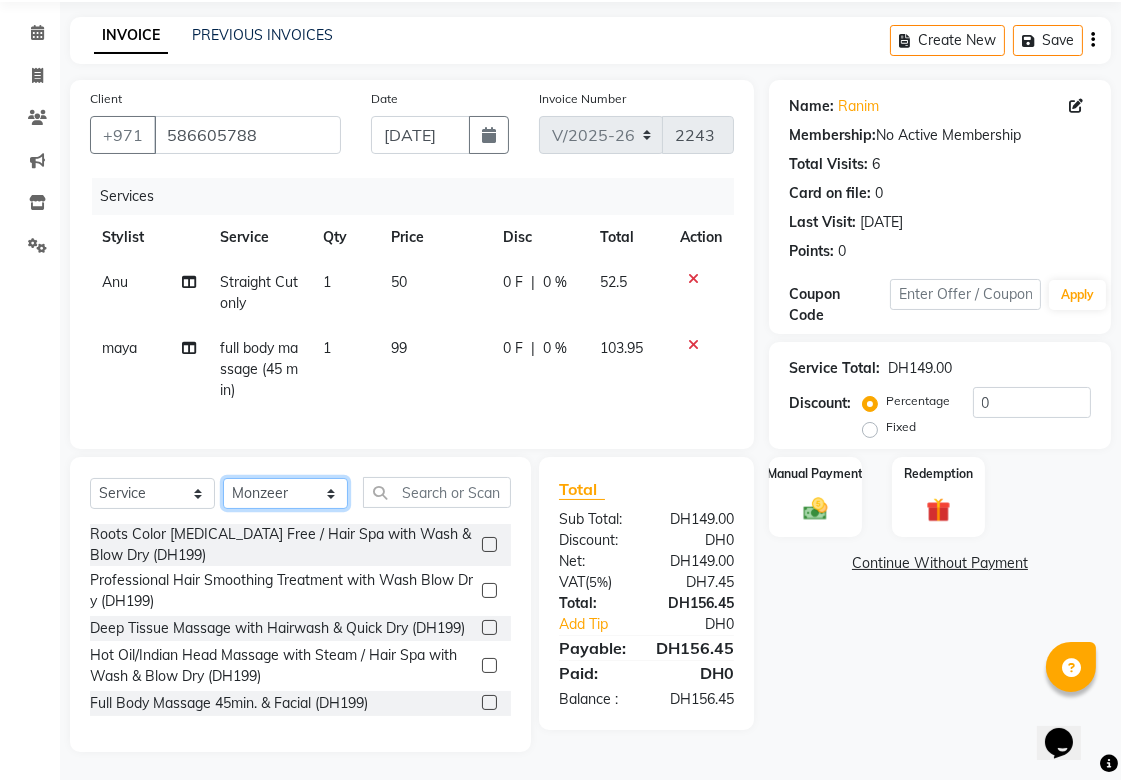 click on "Select Stylist [PERSON_NAME][MEDICAL_DATA] [PERSON_NAME] Asmi Ausha [PERSON_NAME] Gita [PERSON_NAME] Monzeer shree [PERSON_NAME] [PERSON_NAME] Surakcha [PERSON_NAME] Yamu" 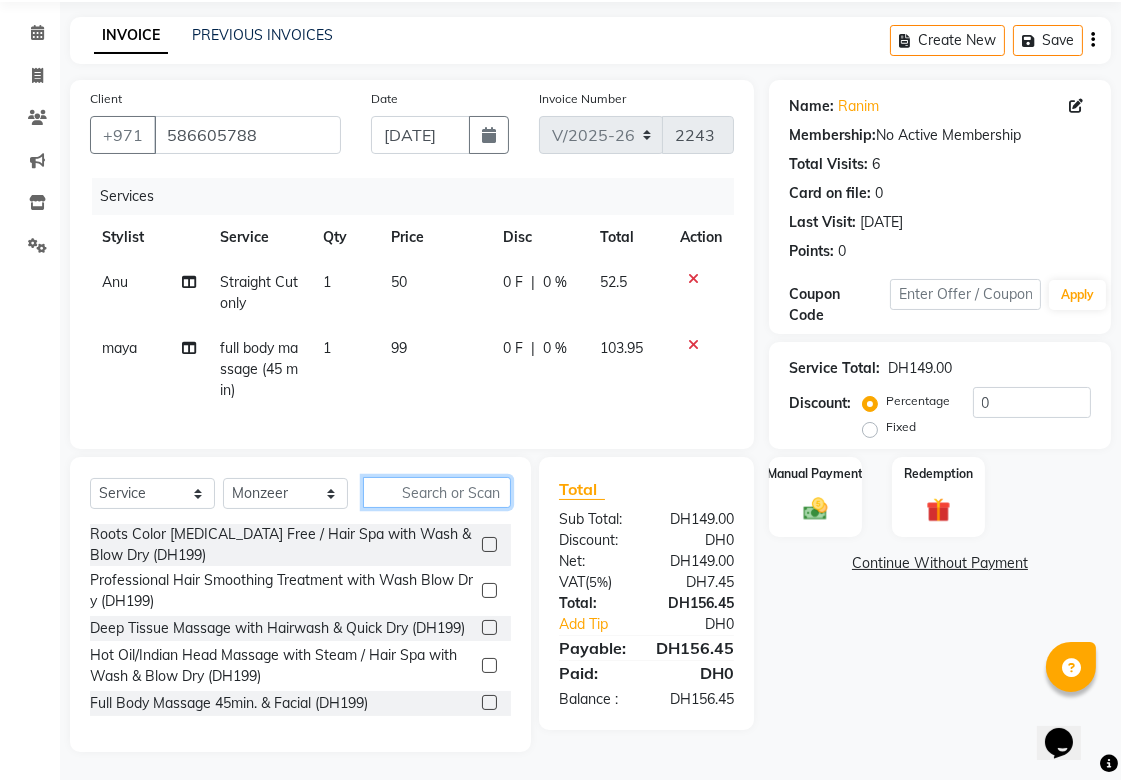 click 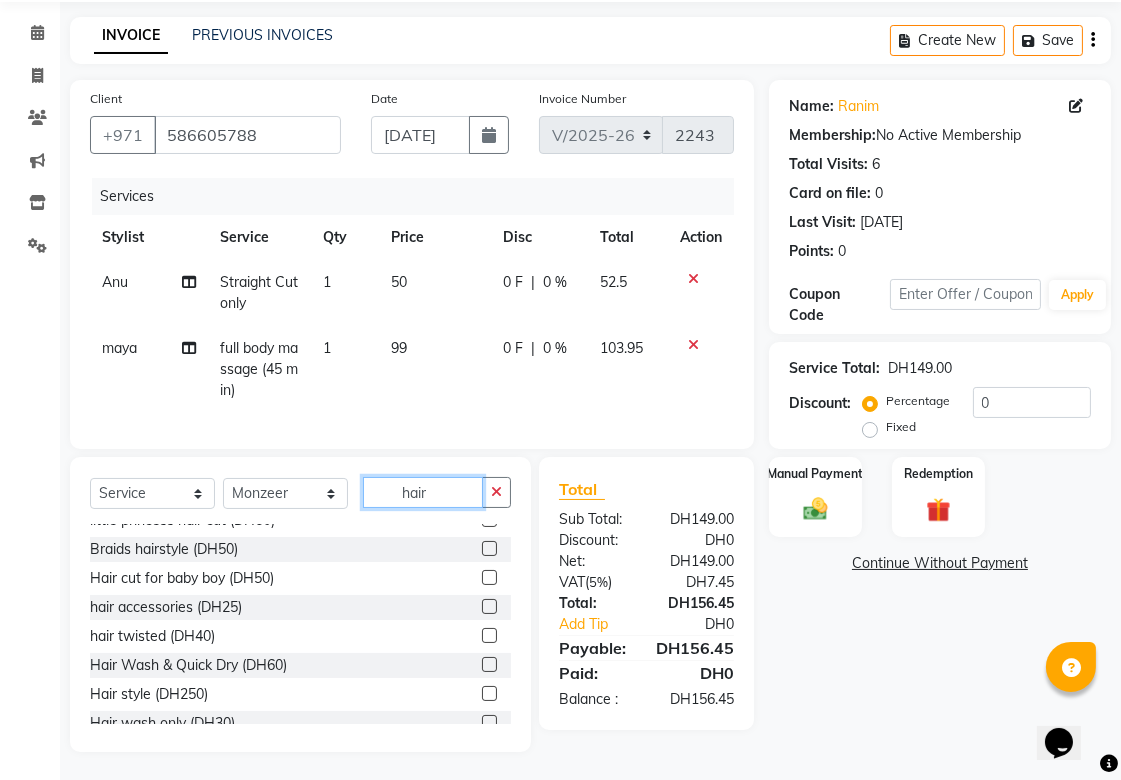 scroll, scrollTop: 800, scrollLeft: 0, axis: vertical 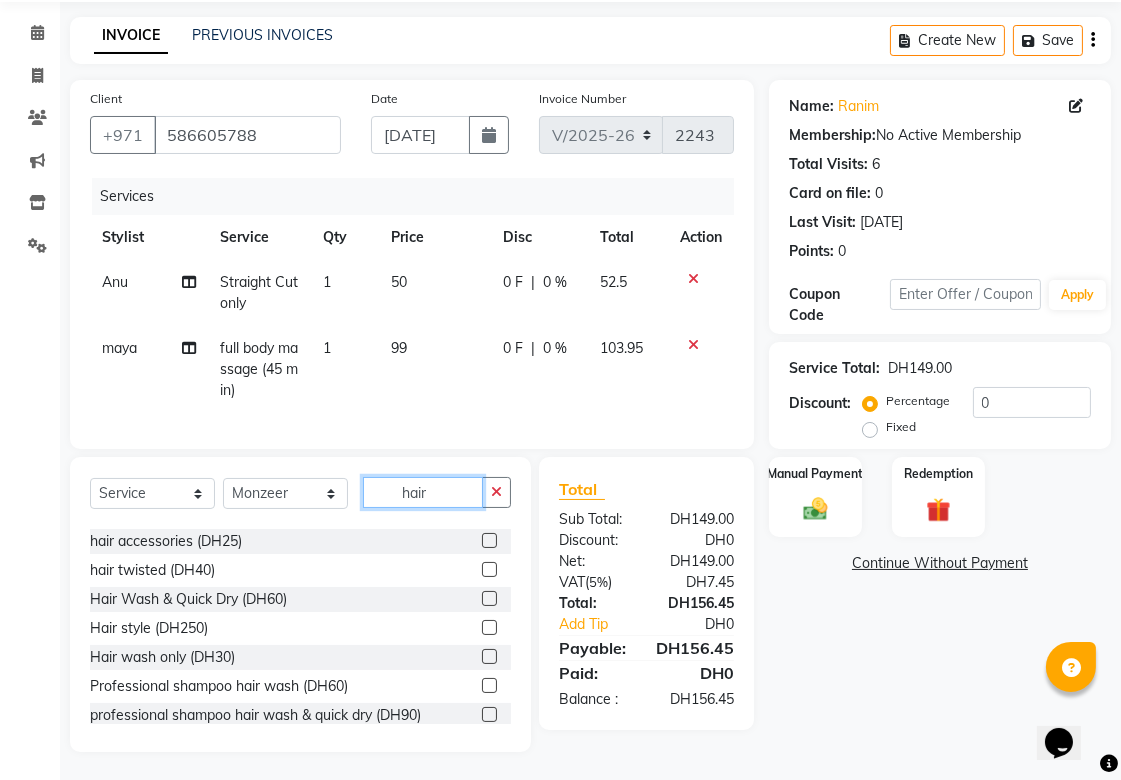 type on "hair" 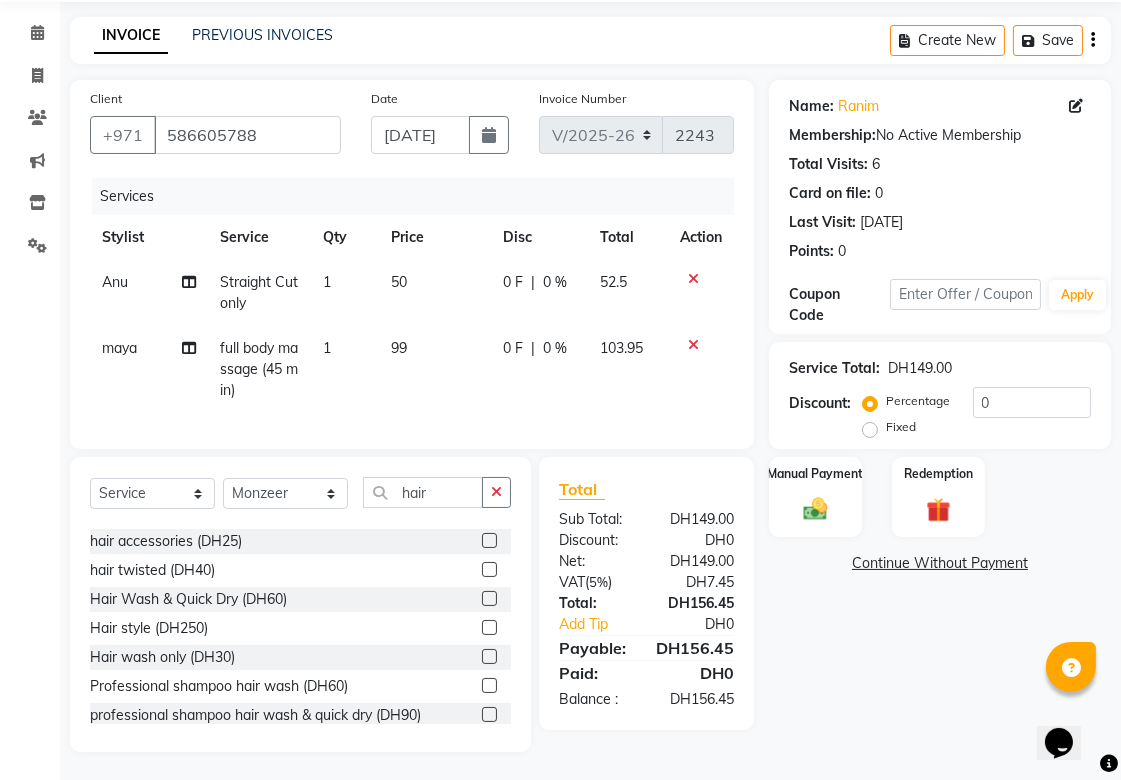 click 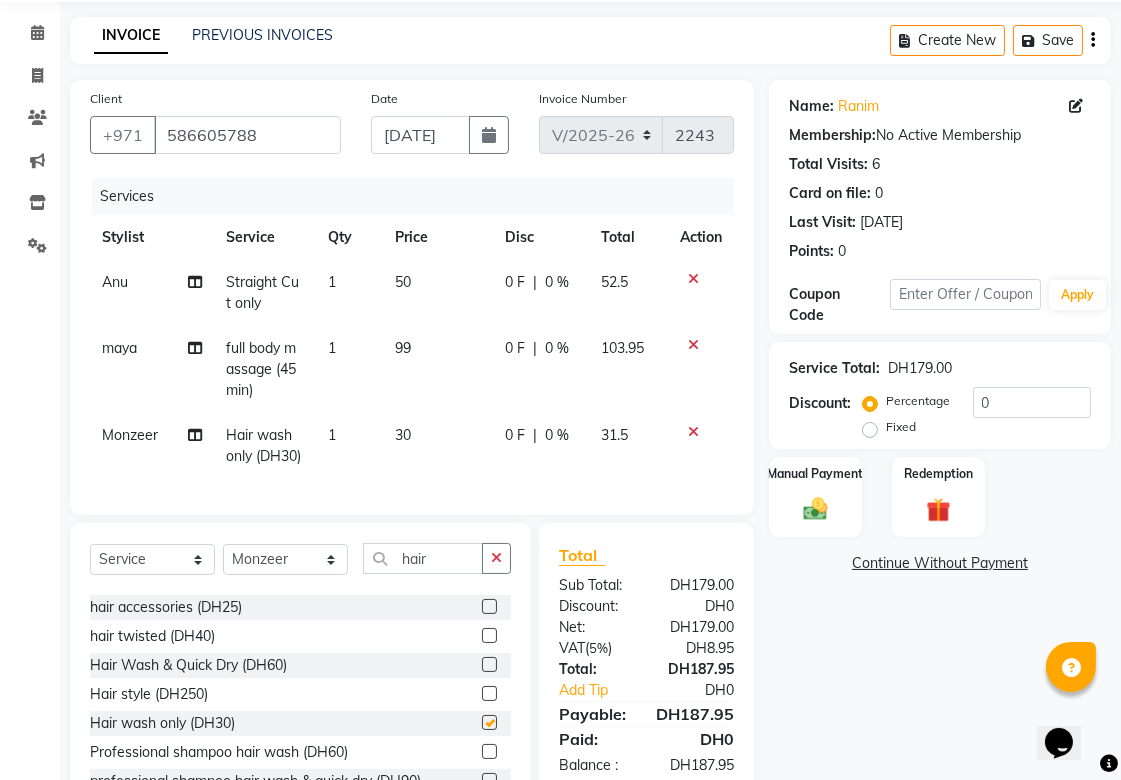 checkbox on "false" 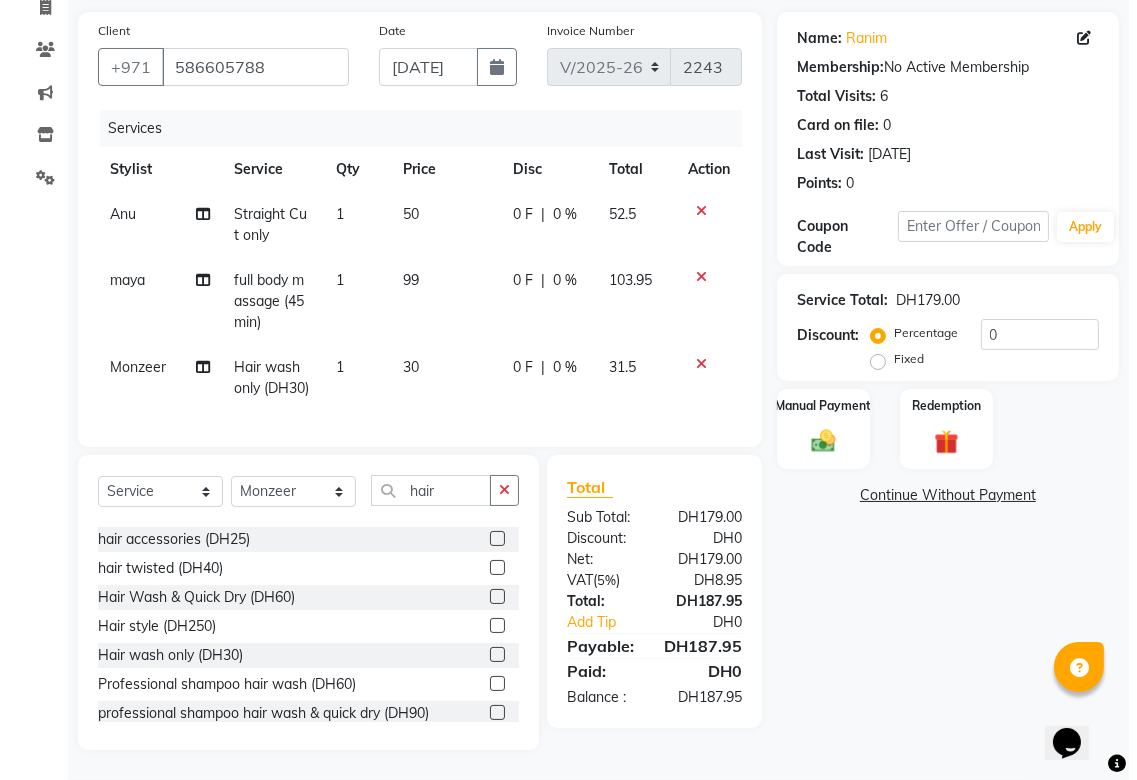 scroll, scrollTop: 175, scrollLeft: 0, axis: vertical 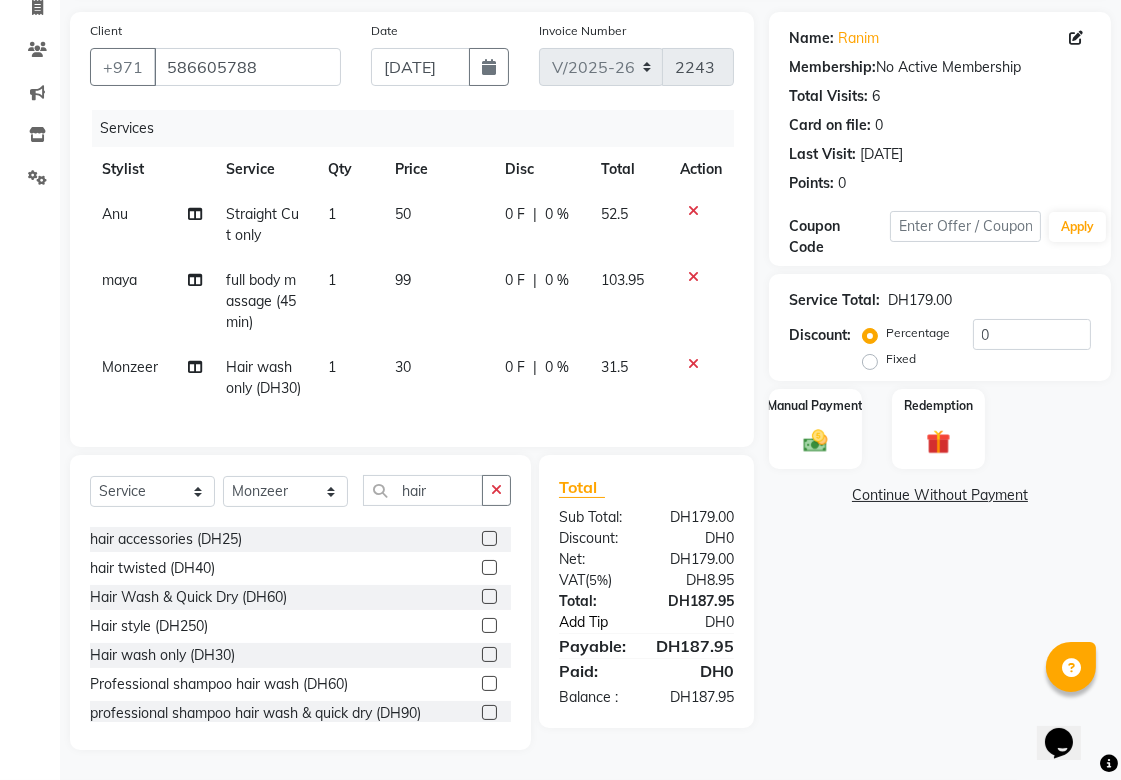 click on "Add Tip" 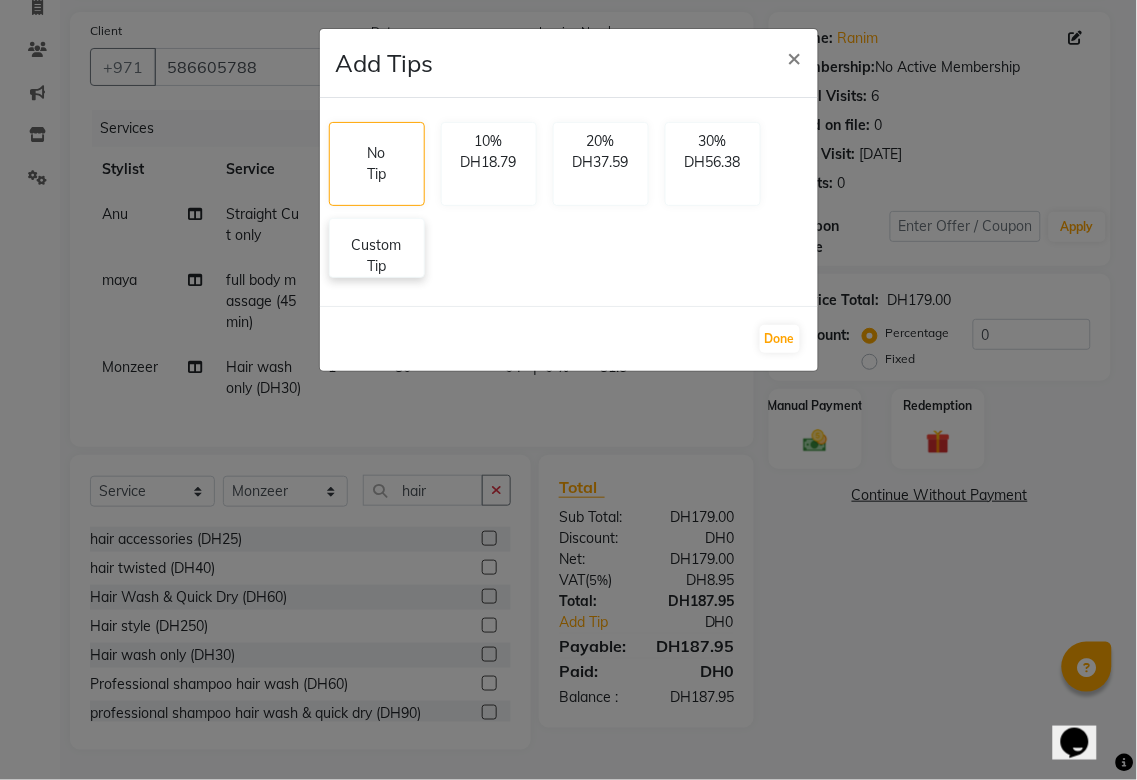 click on "Custom Tip" 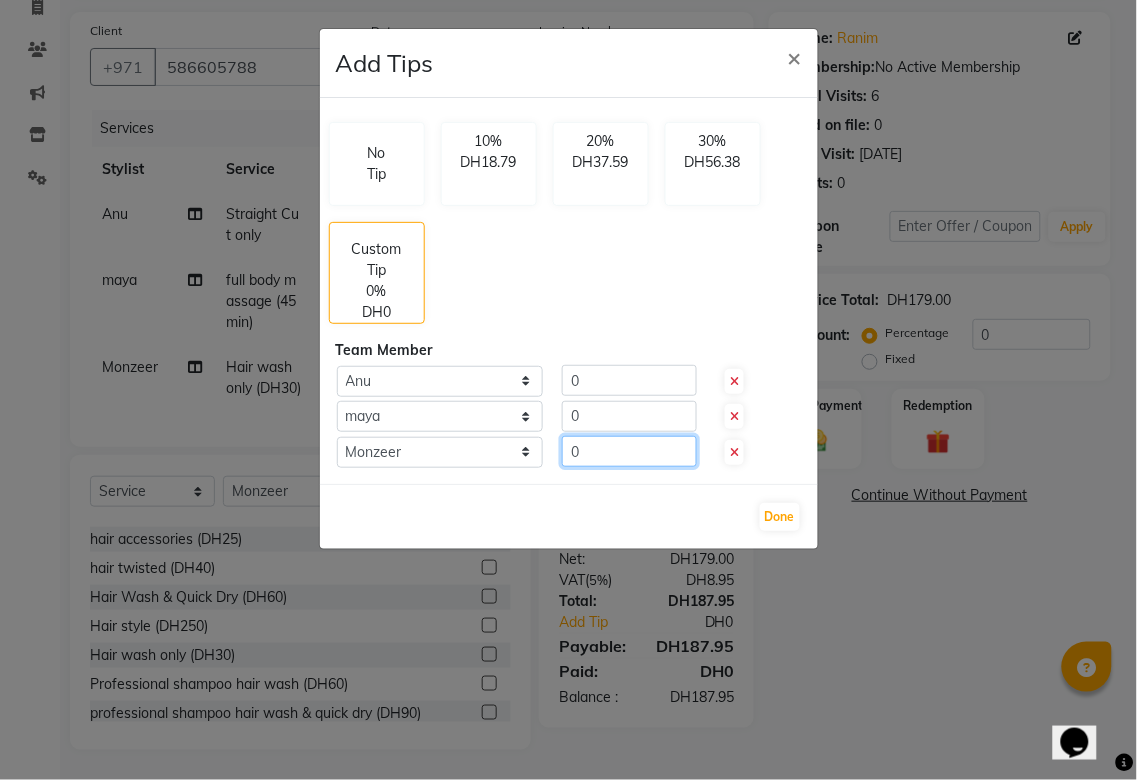 click on "0" 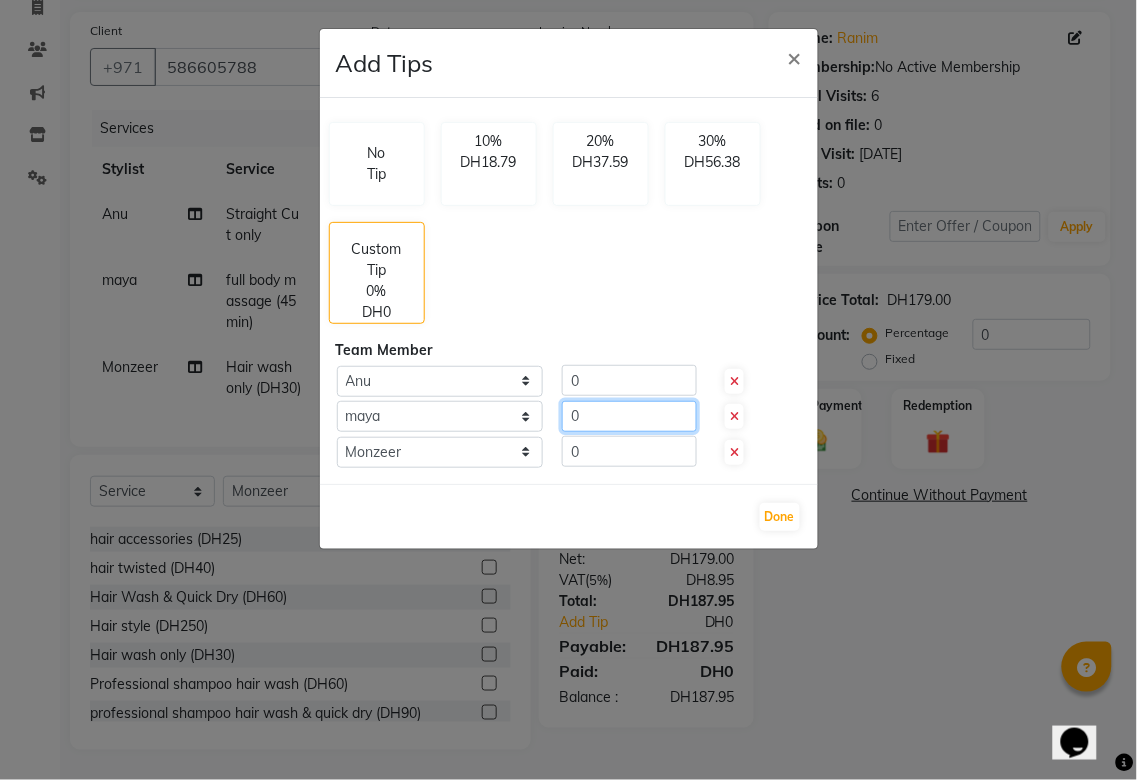 click on "0" 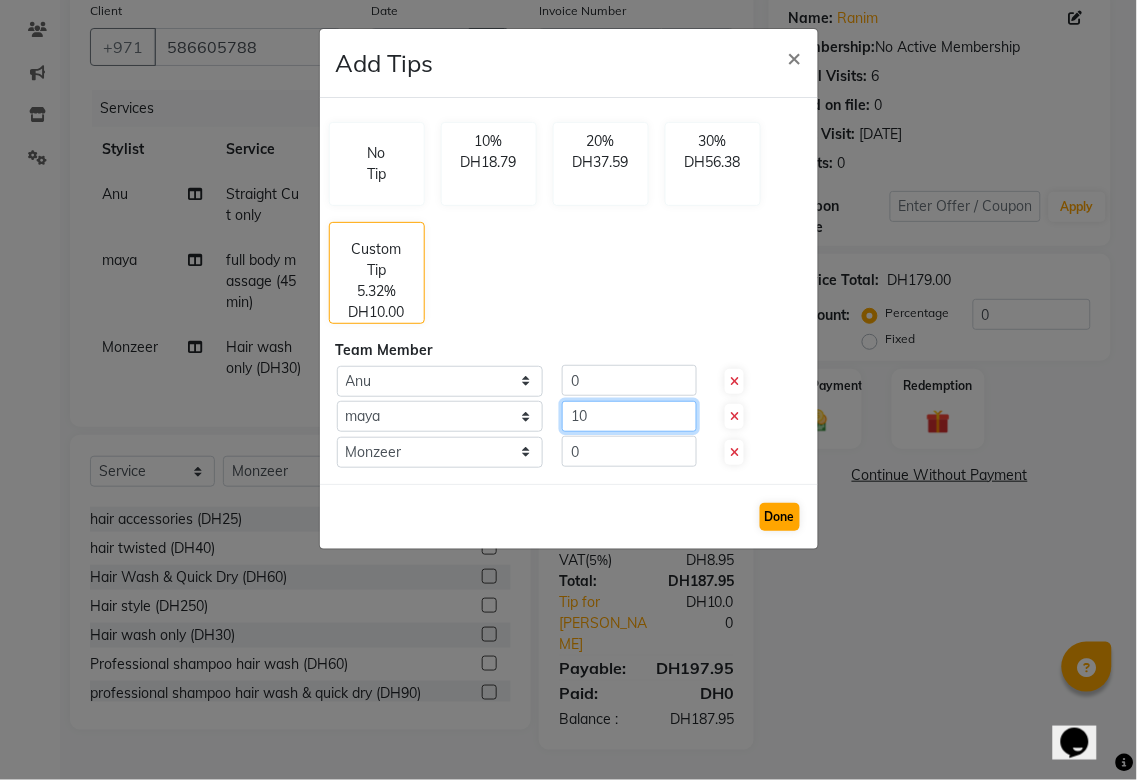 type on "10" 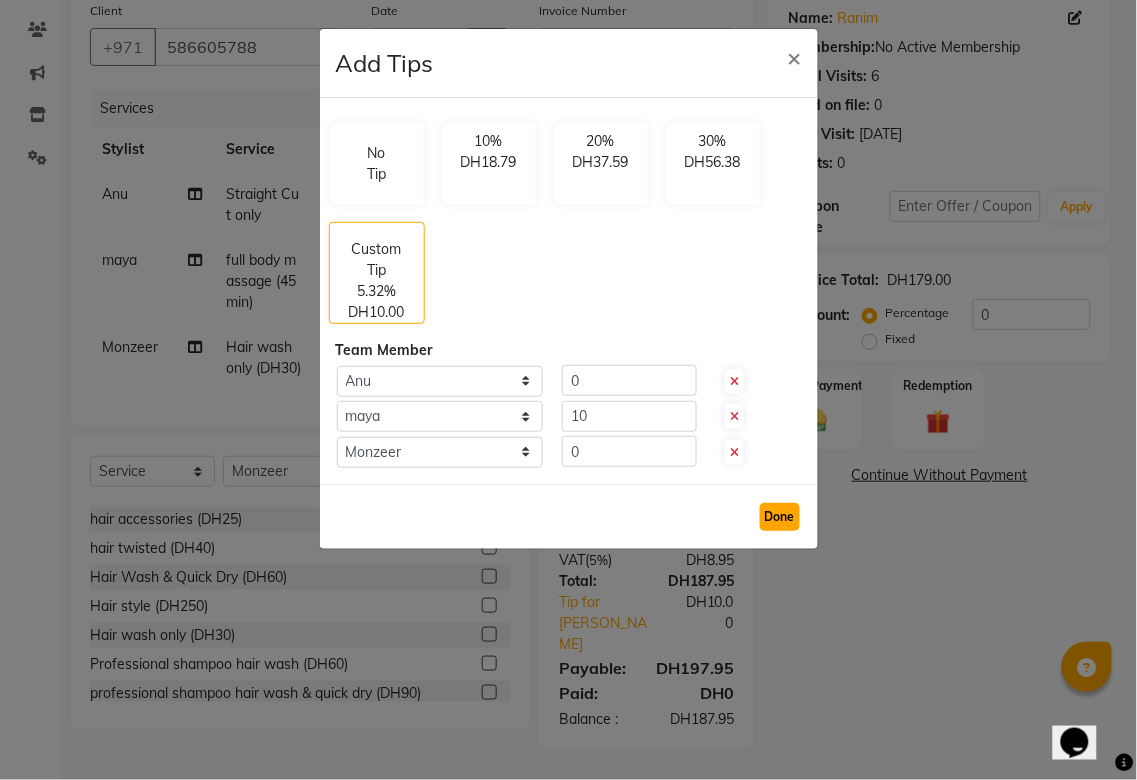 click on "Done" 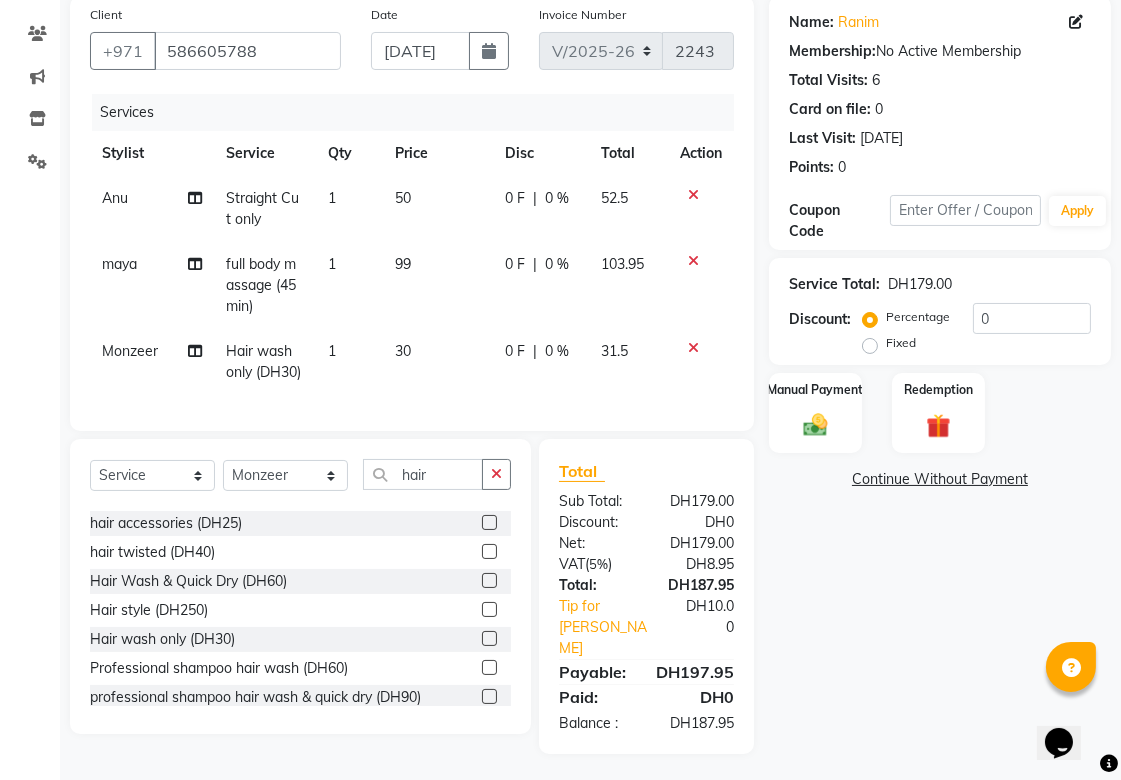 scroll, scrollTop: 175, scrollLeft: 0, axis: vertical 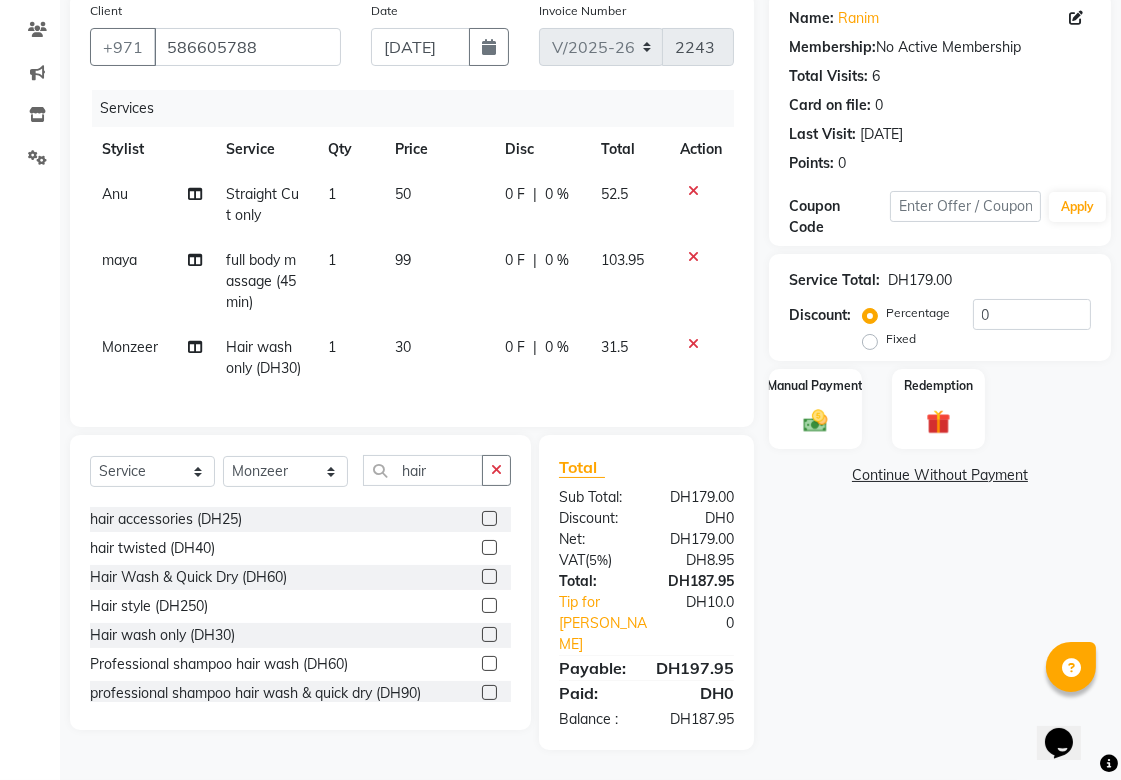 click 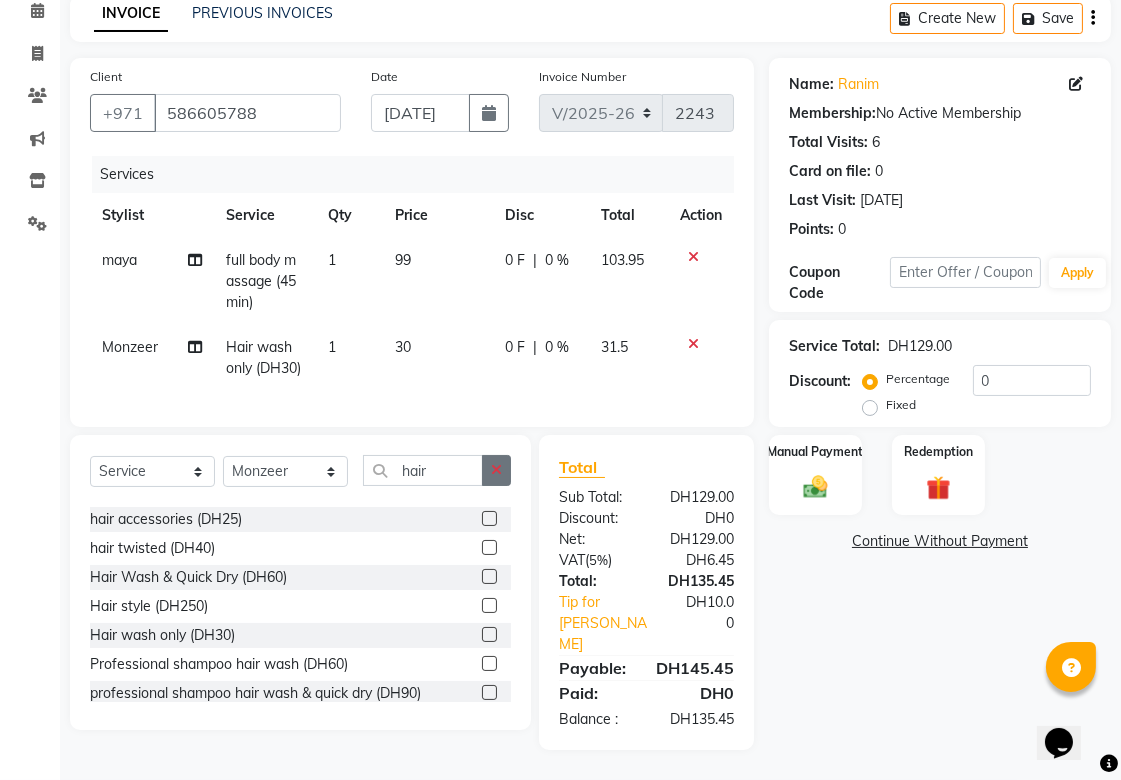 click 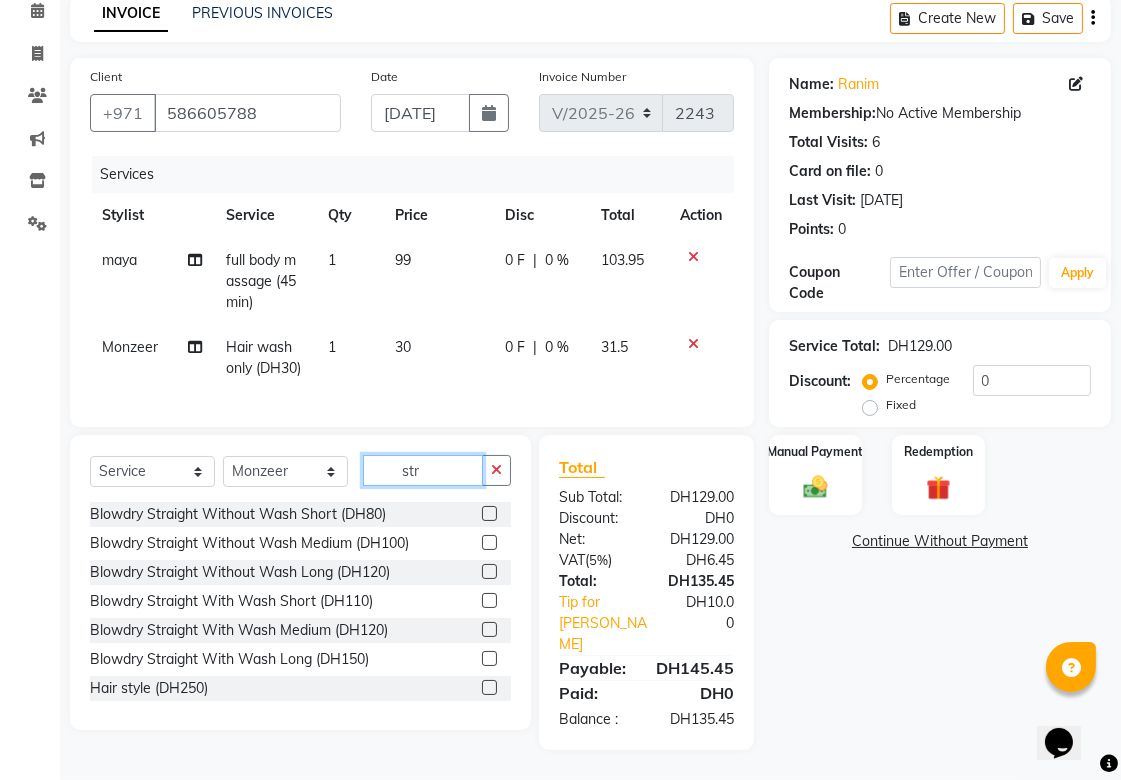 scroll, scrollTop: 0, scrollLeft: 0, axis: both 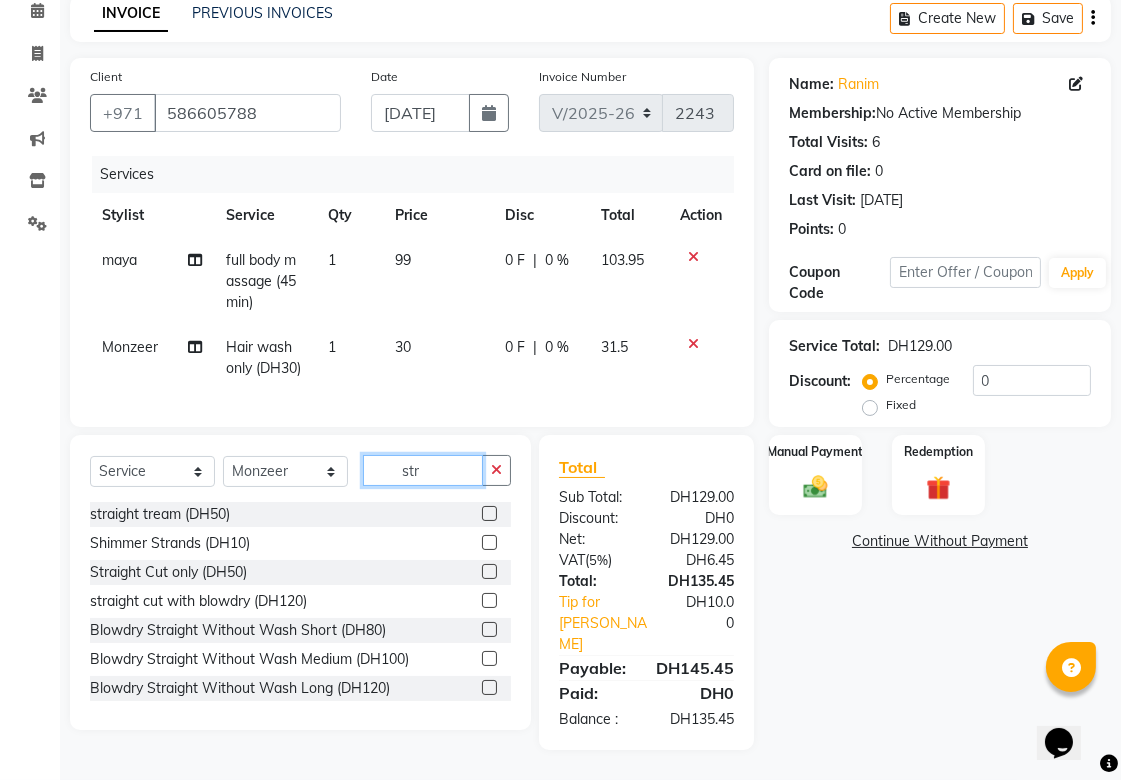 type on "str" 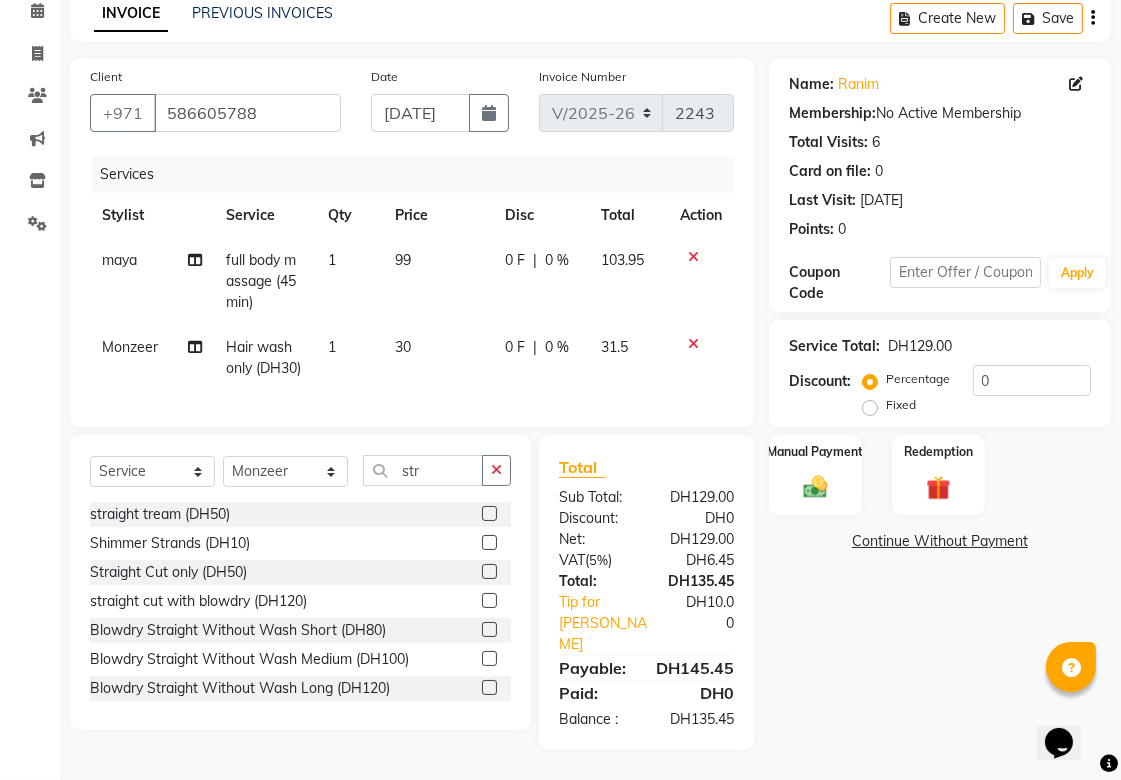click 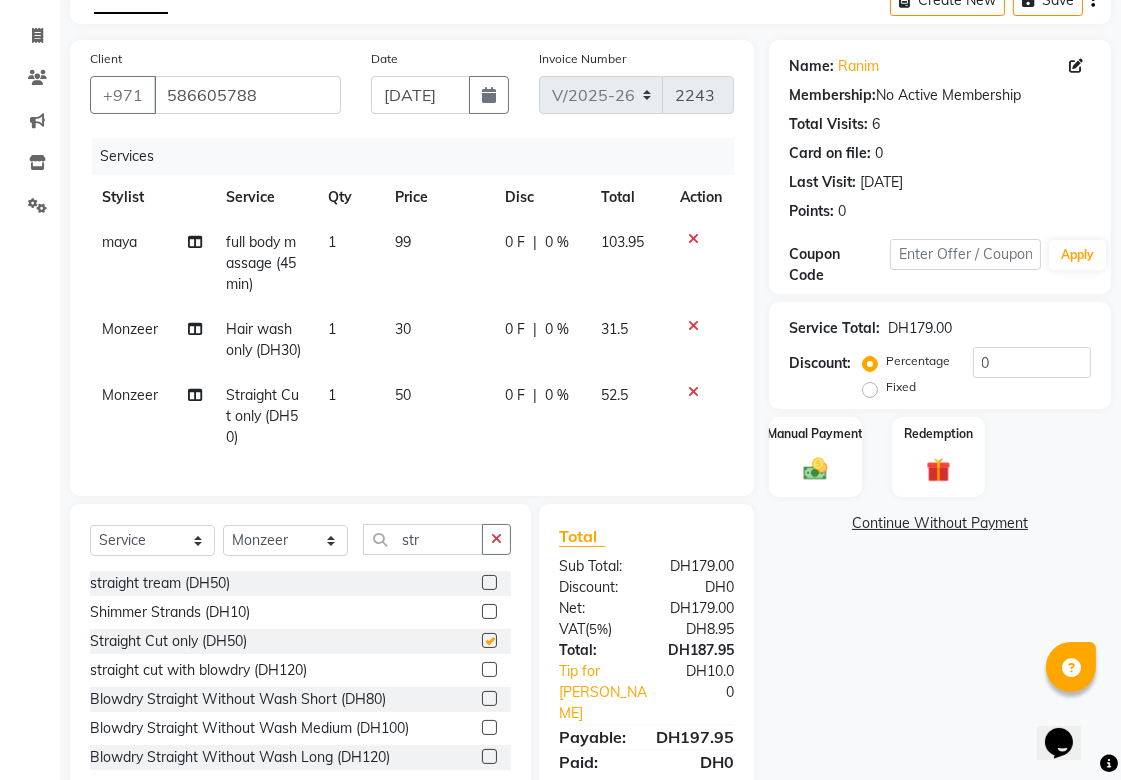 checkbox on "false" 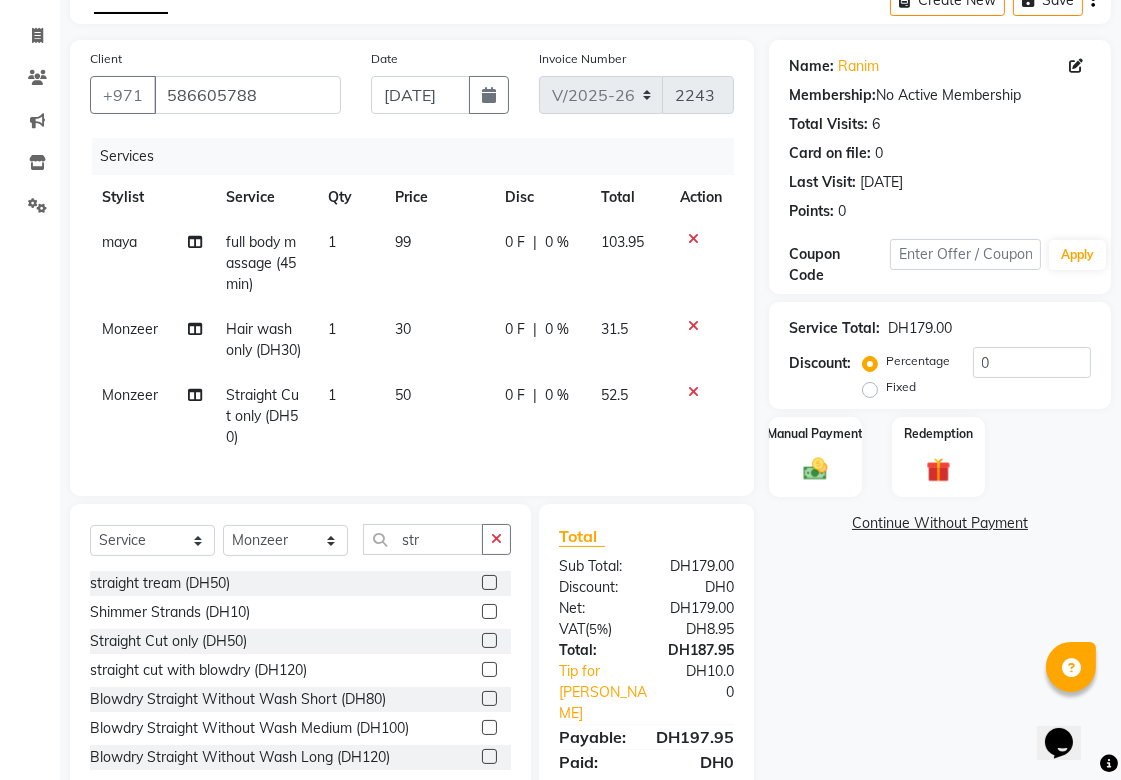scroll, scrollTop: 196, scrollLeft: 0, axis: vertical 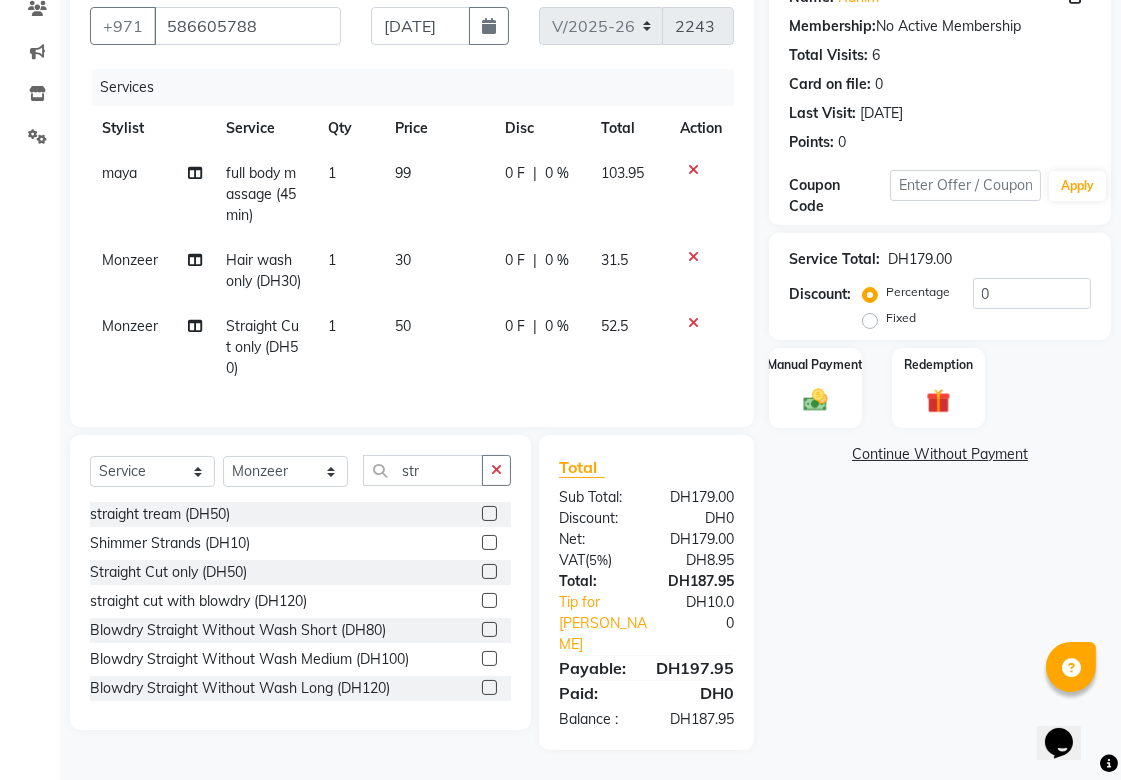 click 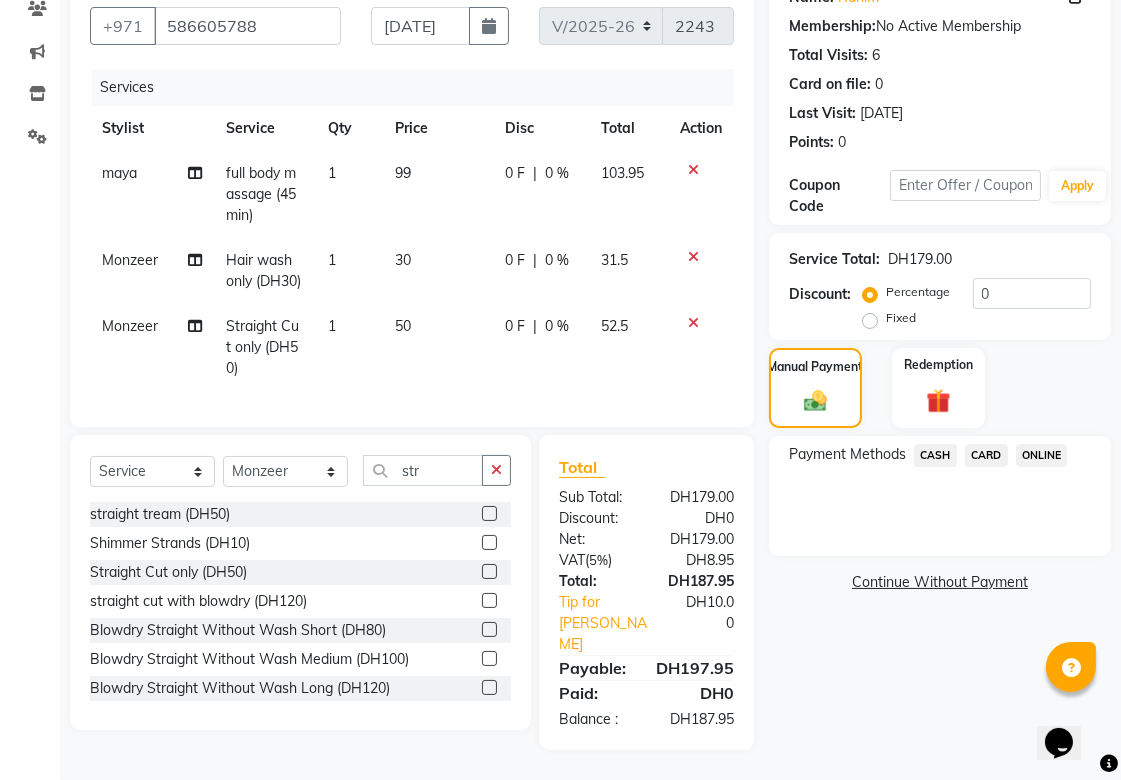 click on "CARD" 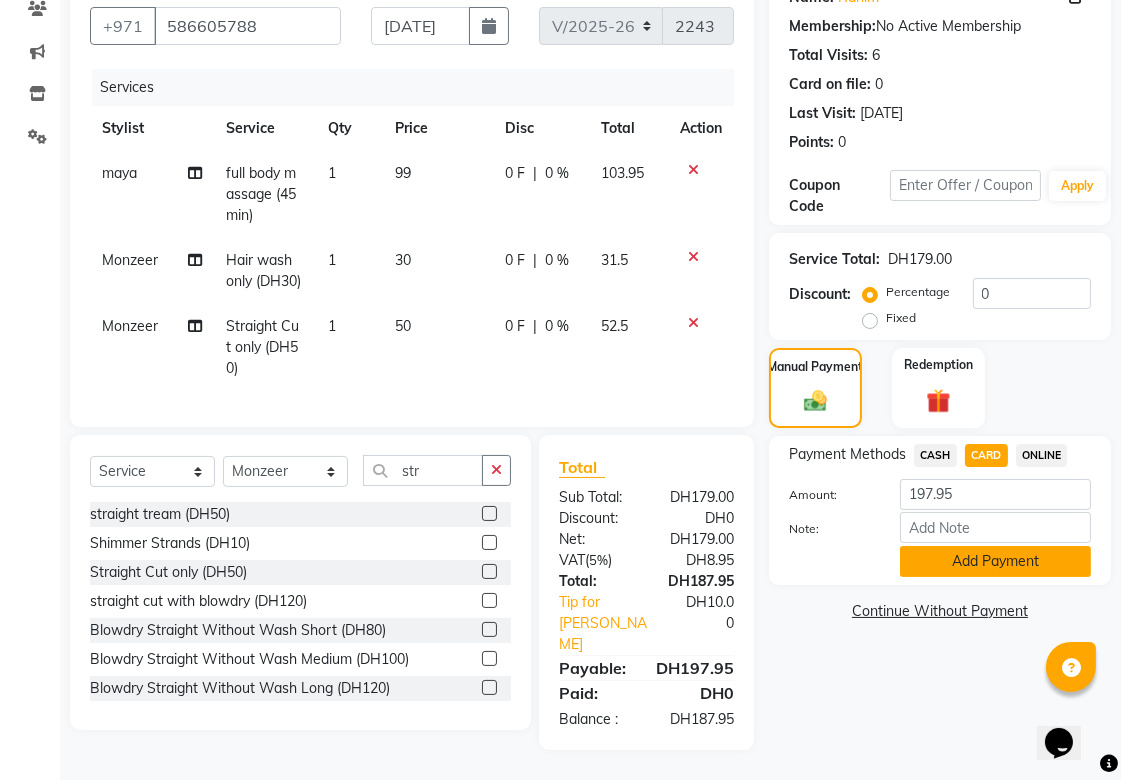 click on "Add Payment" 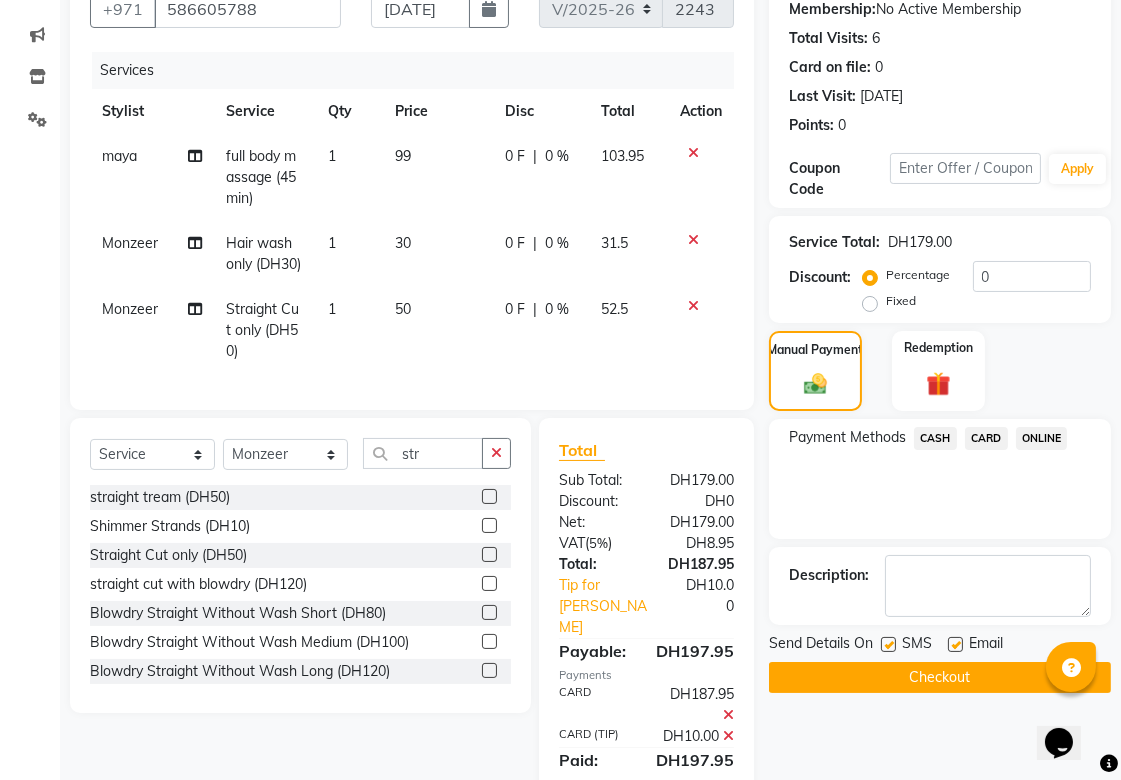 scroll, scrollTop: 301, scrollLeft: 0, axis: vertical 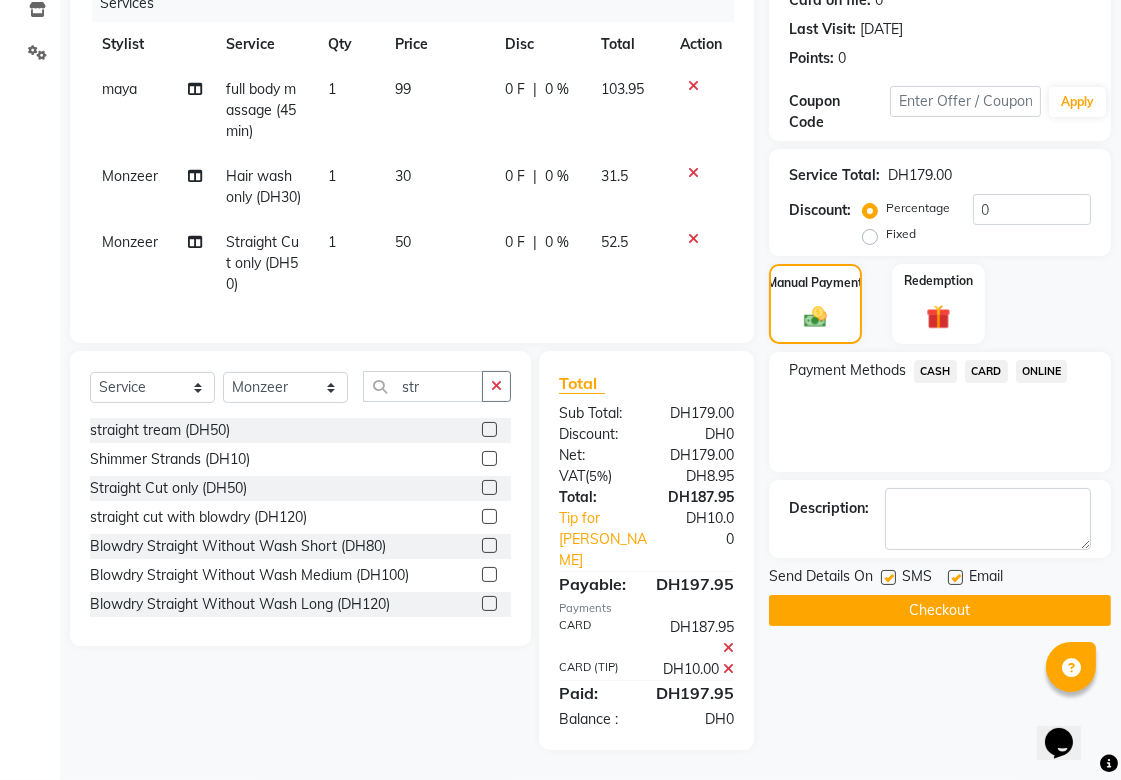 click on "Checkout" 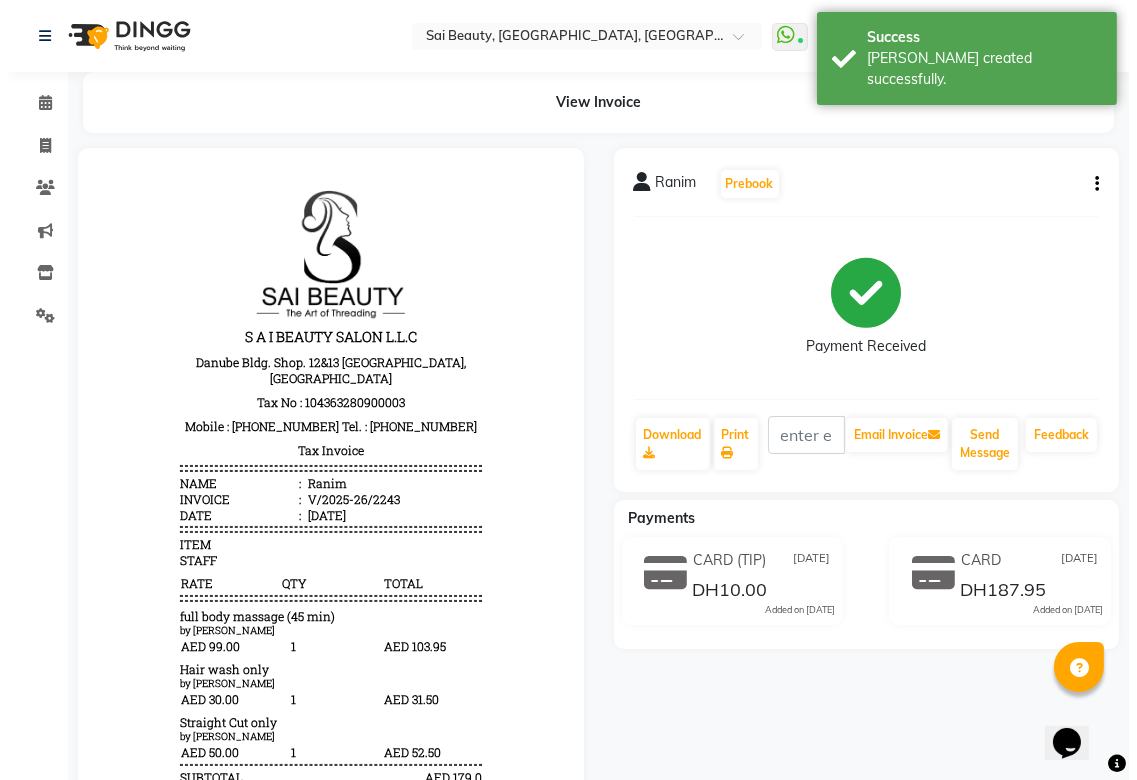 scroll, scrollTop: 0, scrollLeft: 0, axis: both 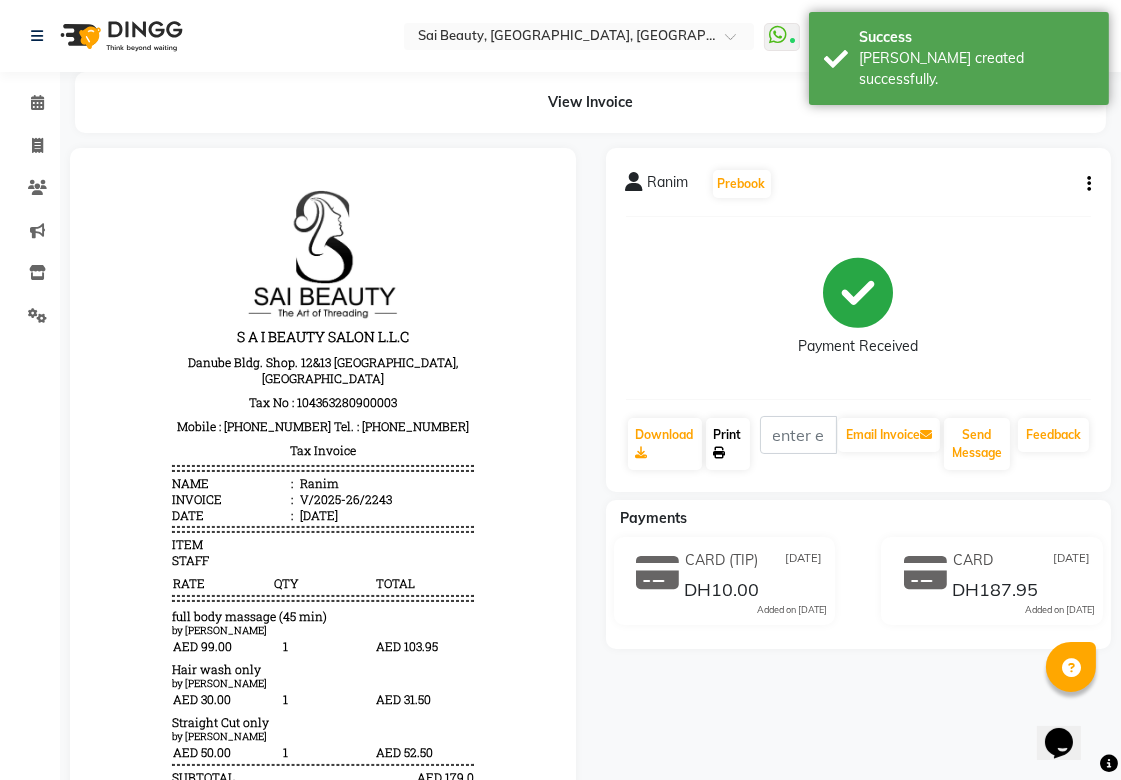 click on "Print" 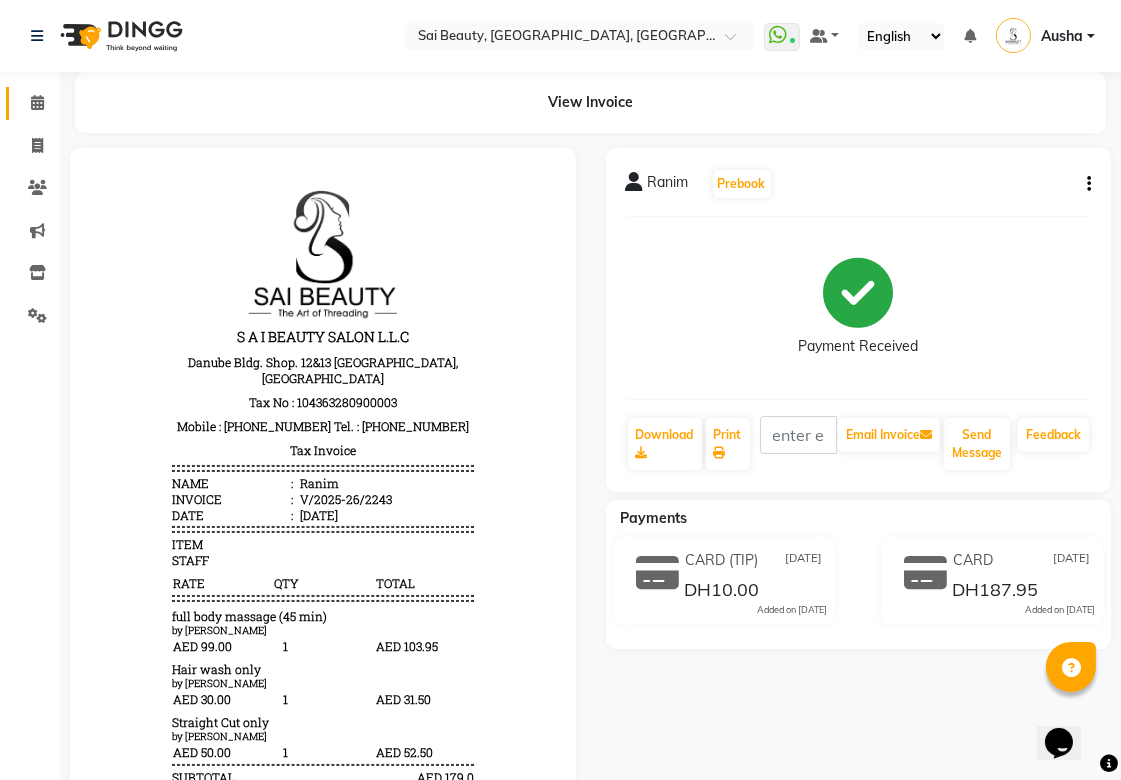 click 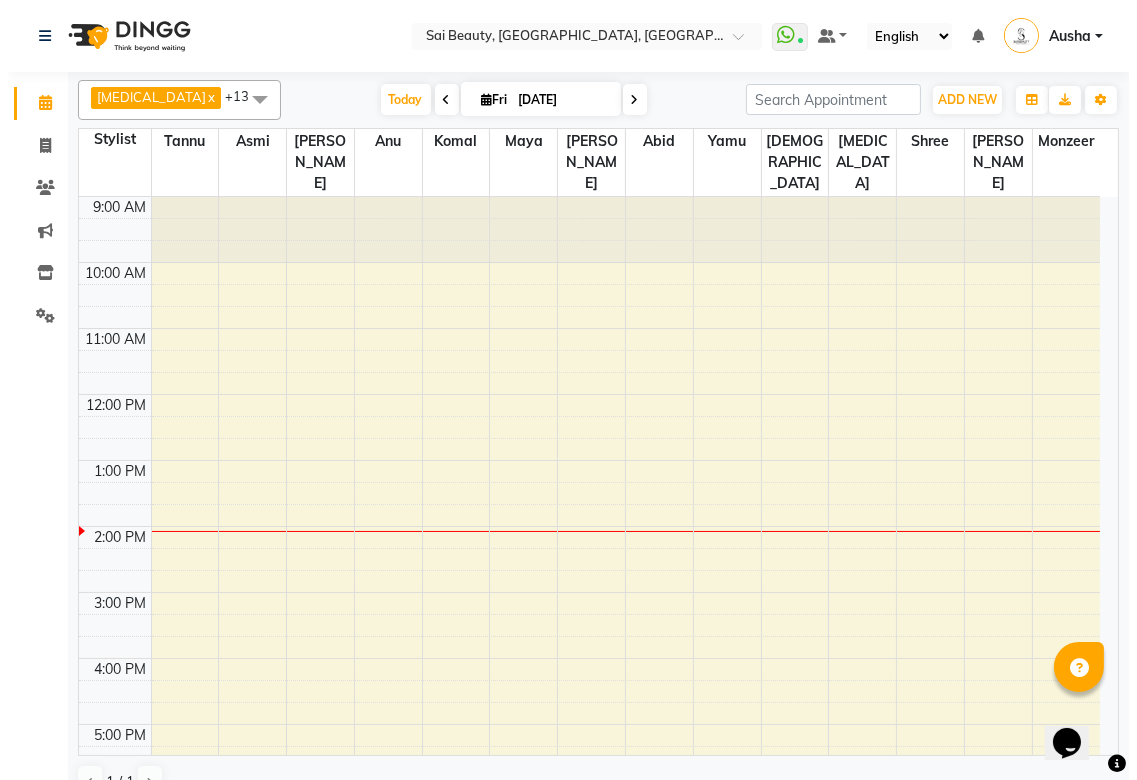 scroll, scrollTop: 332, scrollLeft: 0, axis: vertical 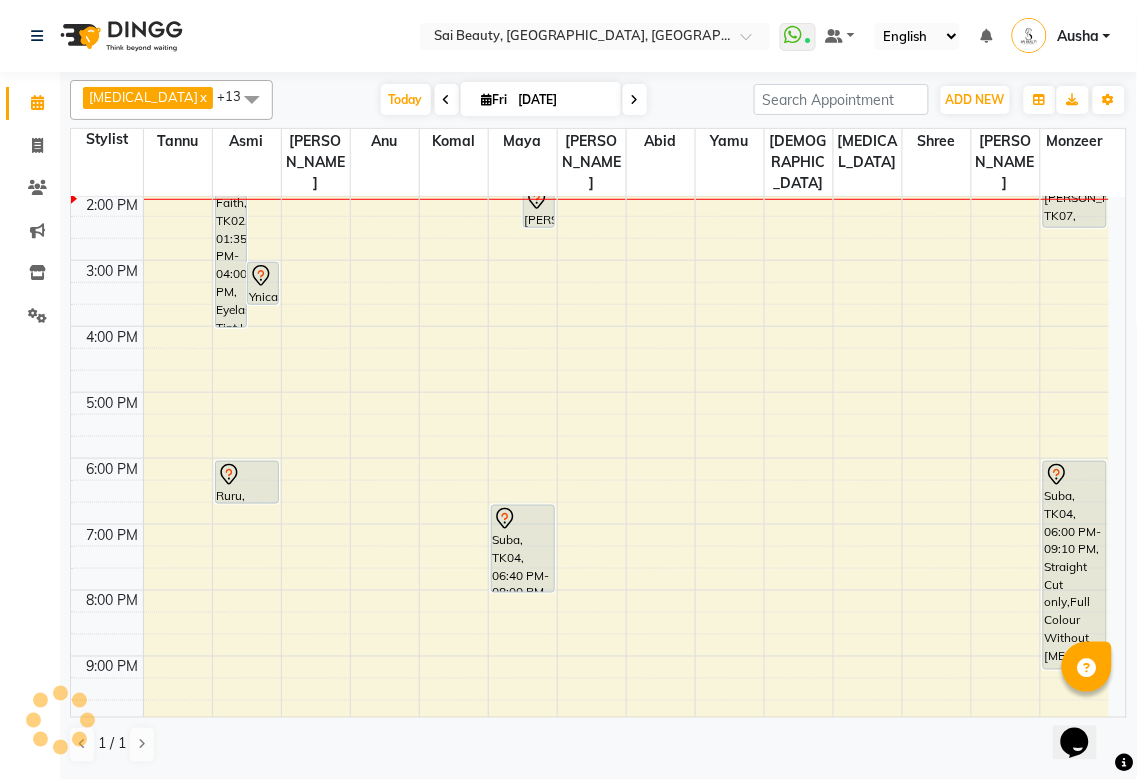 click at bounding box center (635, 100) 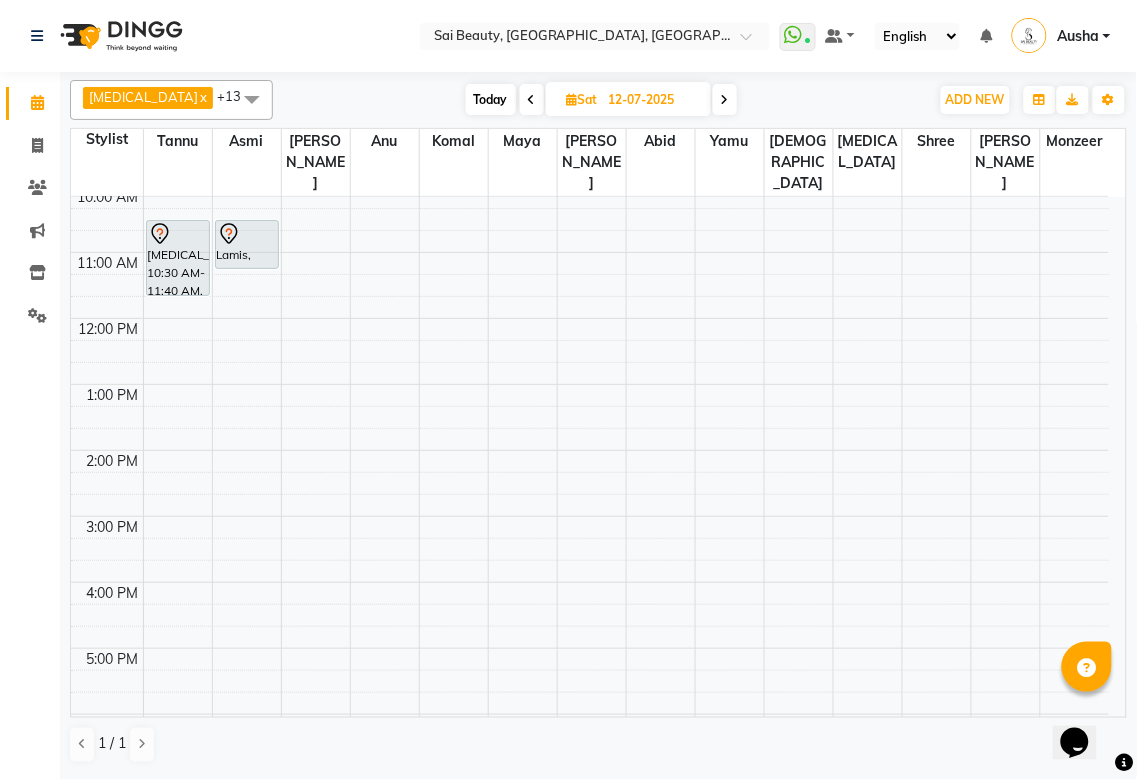 scroll, scrollTop: 0, scrollLeft: 0, axis: both 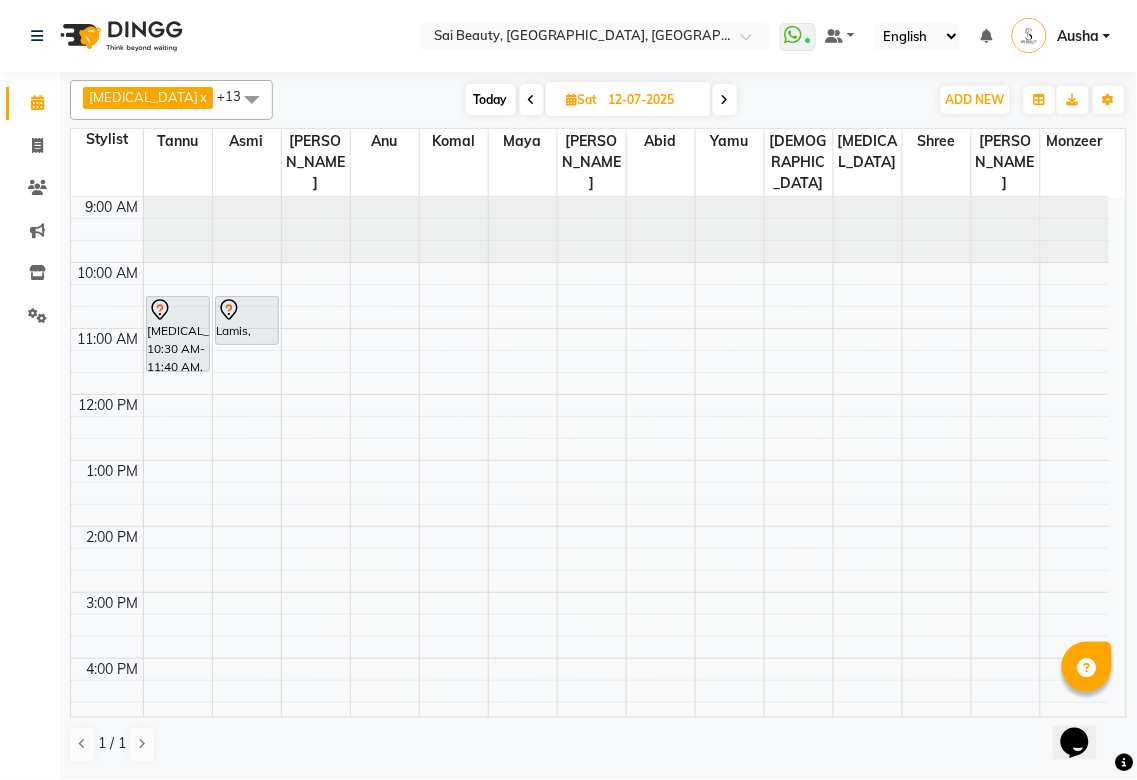 click at bounding box center [178, 310] 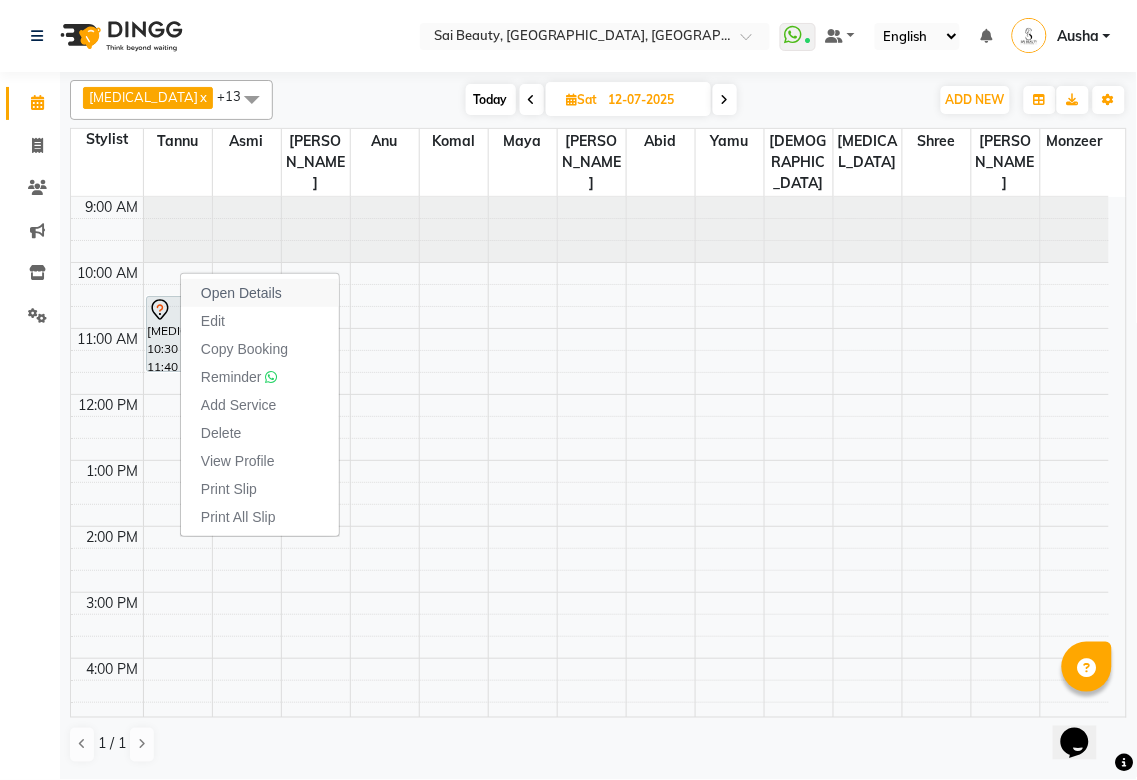 click on "Open Details" at bounding box center (241, 293) 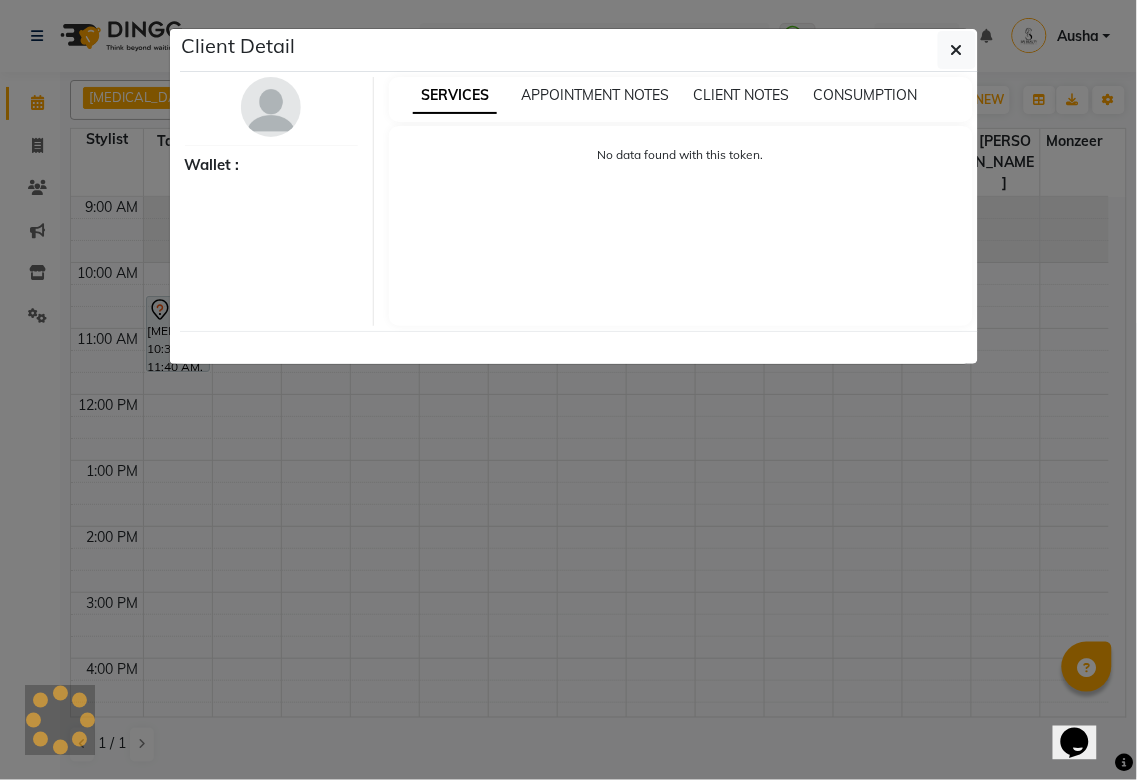 select on "7" 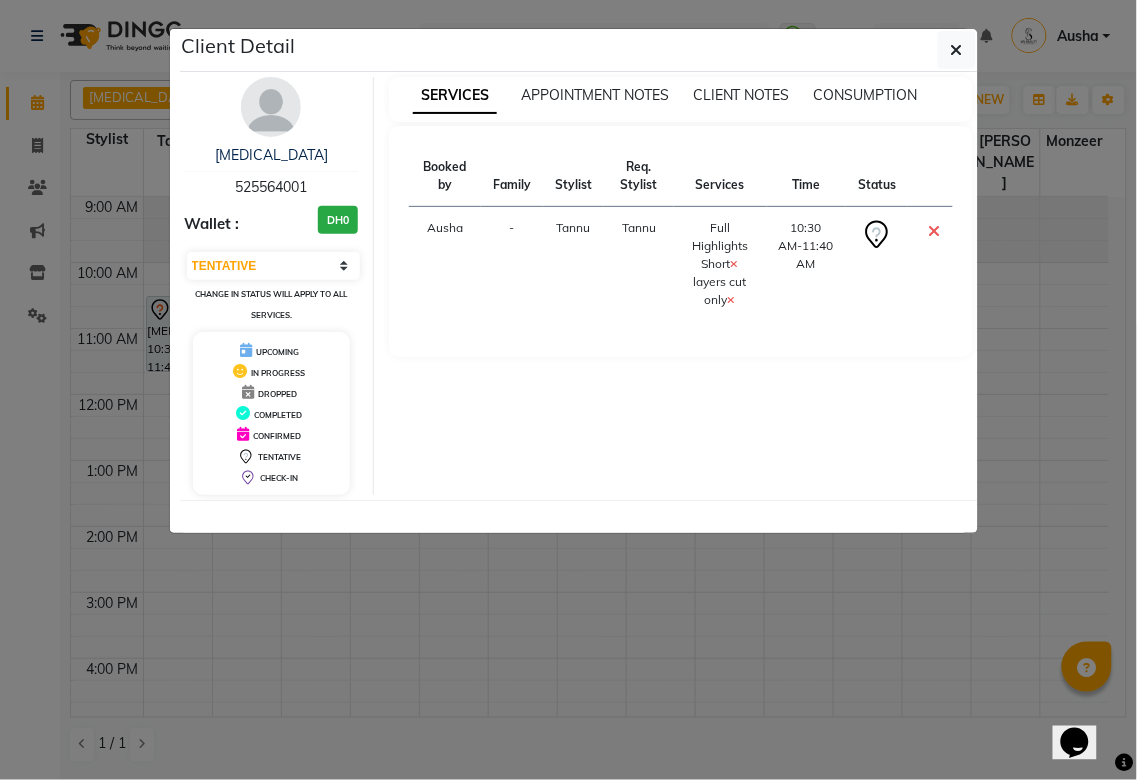 click on "Client Detail  [MEDICAL_DATA]    525564001 Wallet : DH0 Select CONFIRMED TENTATIVE Change in status will apply to all services. UPCOMING IN PROGRESS DROPPED COMPLETED CONFIRMED TENTATIVE CHECK-IN SERVICES APPOINTMENT NOTES CLIENT NOTES CONSUMPTION Booked by Family Stylist Req. Stylist Services Time Status  Ausha  - Tannu Tannu  Full Highlights Short   layers cut only   10:30 AM-11:40 AM" 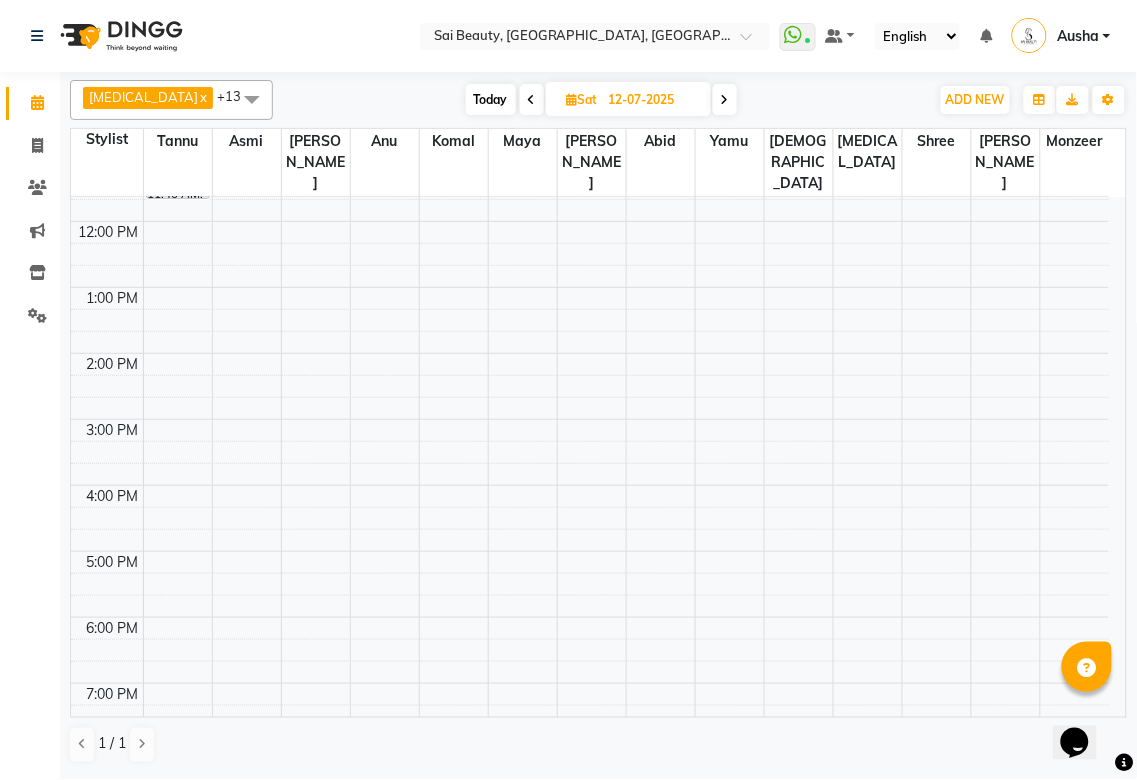 scroll, scrollTop: 44, scrollLeft: 0, axis: vertical 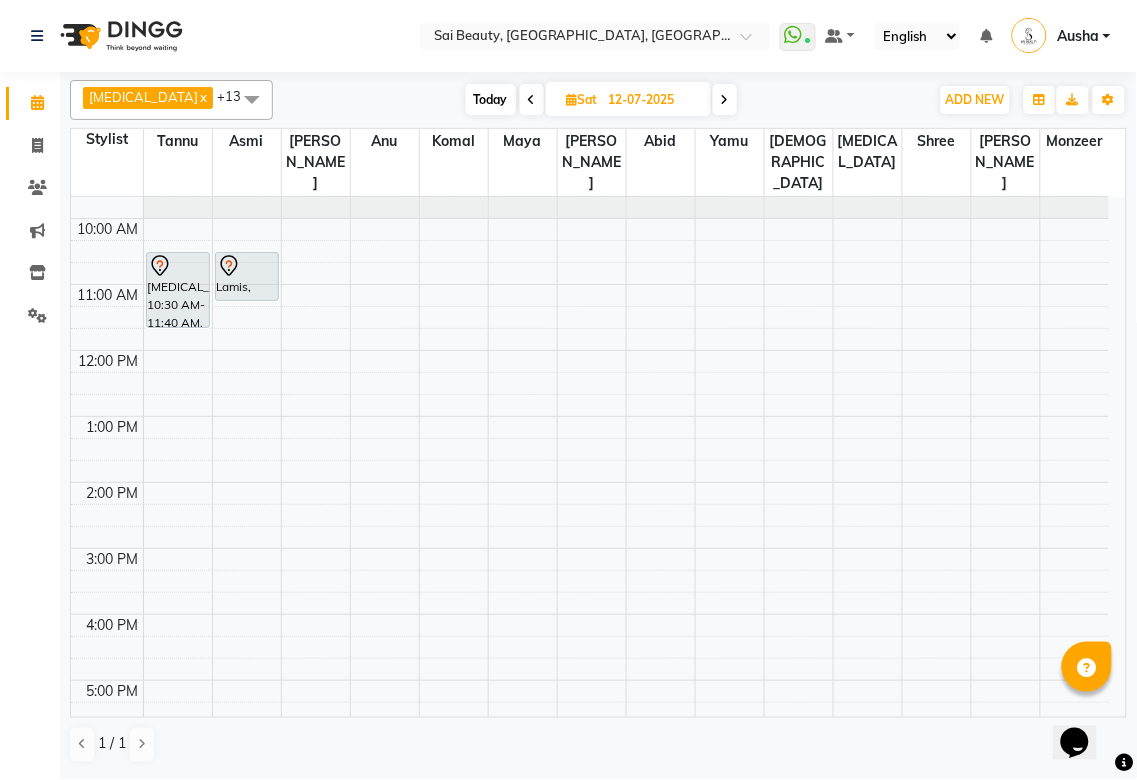 click at bounding box center (725, 100) 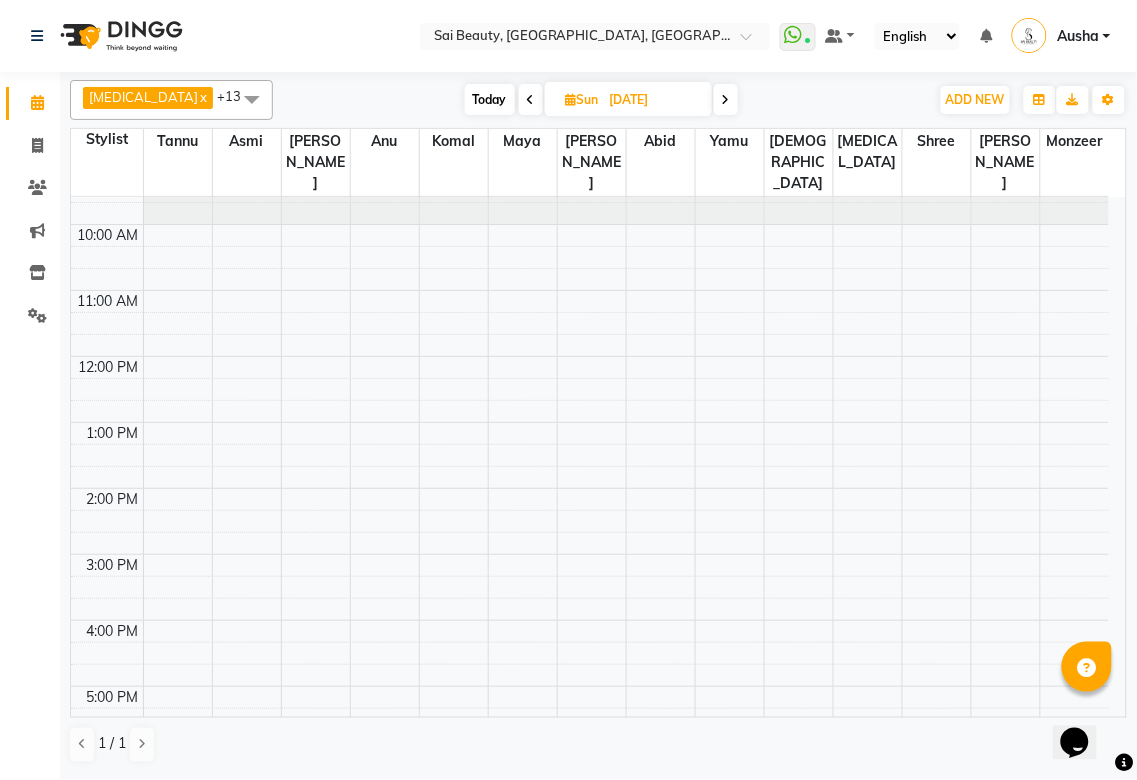 scroll, scrollTop: 0, scrollLeft: 0, axis: both 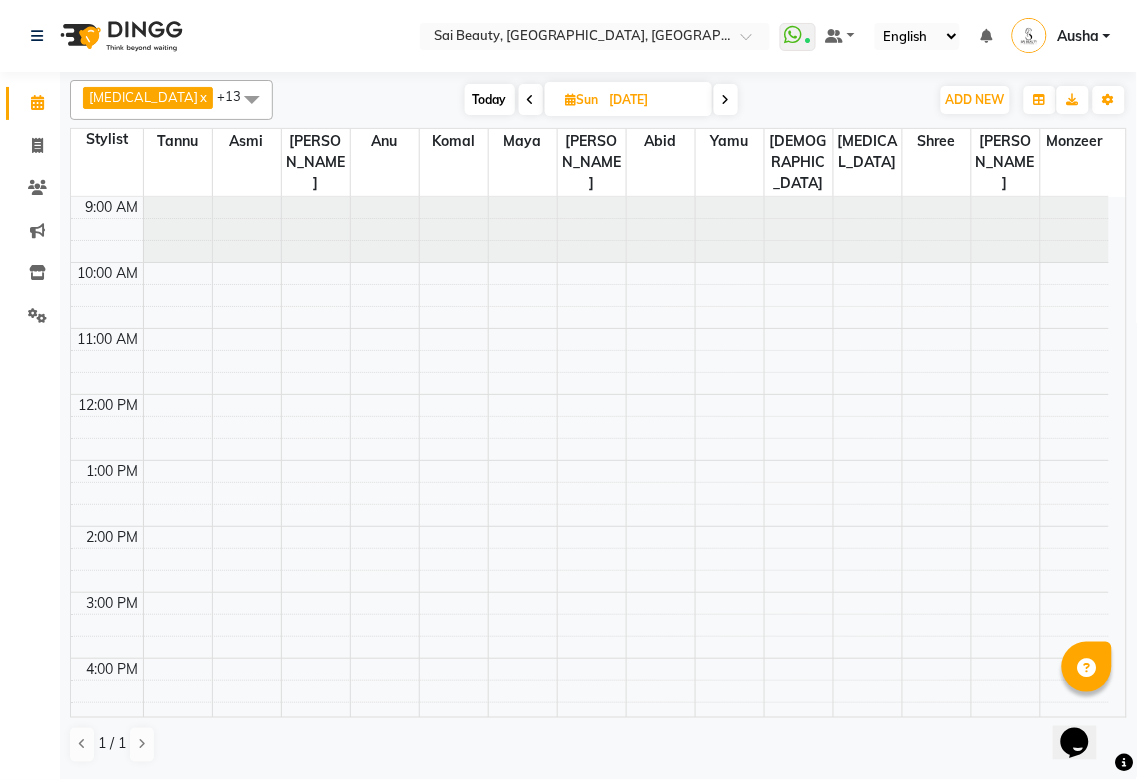 click at bounding box center [531, 100] 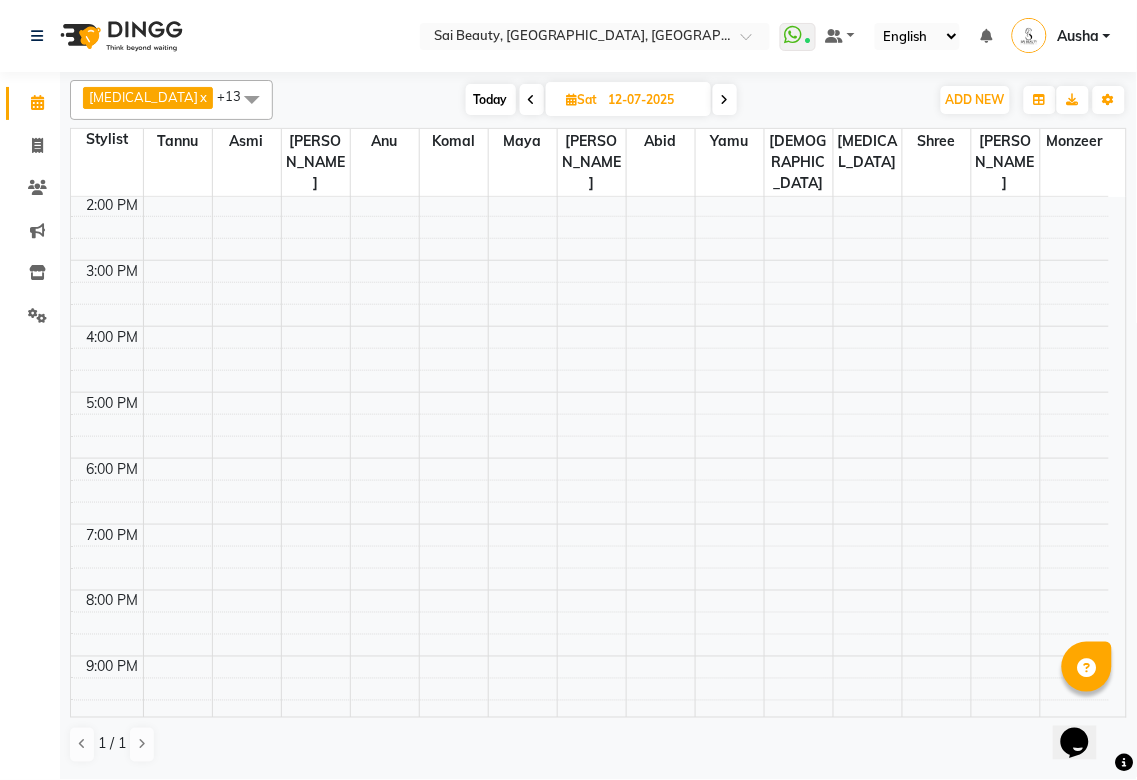 scroll, scrollTop: 78, scrollLeft: 0, axis: vertical 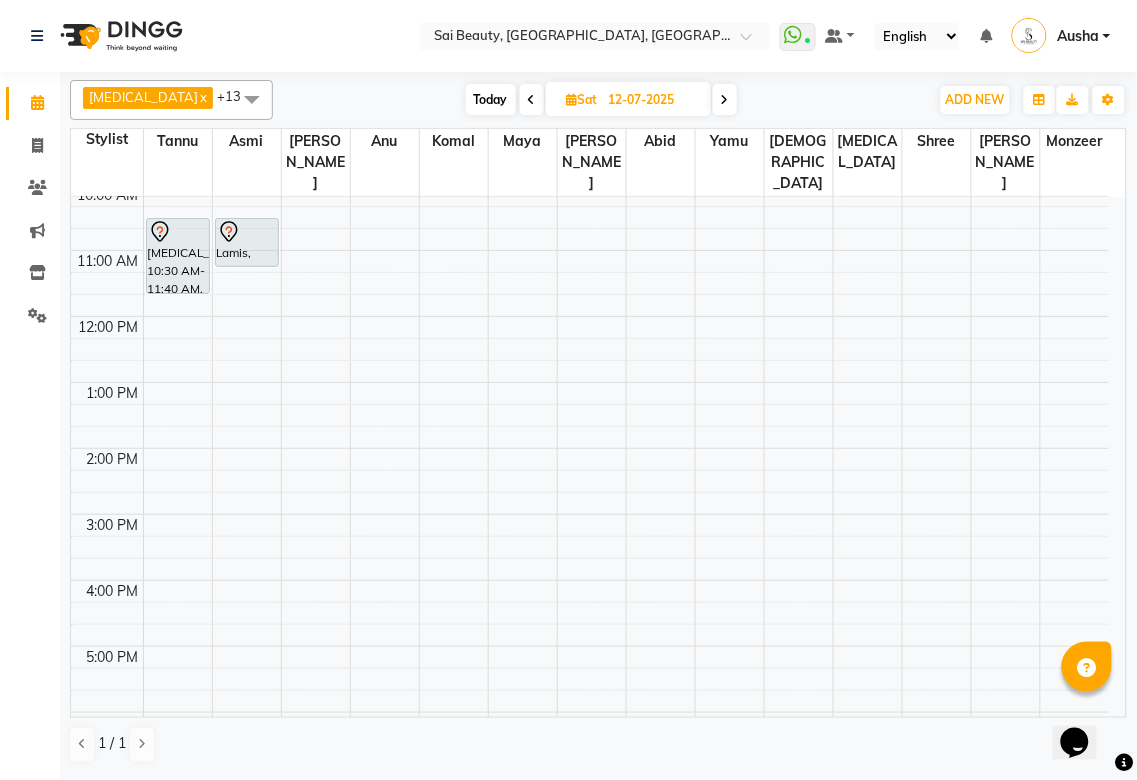 click 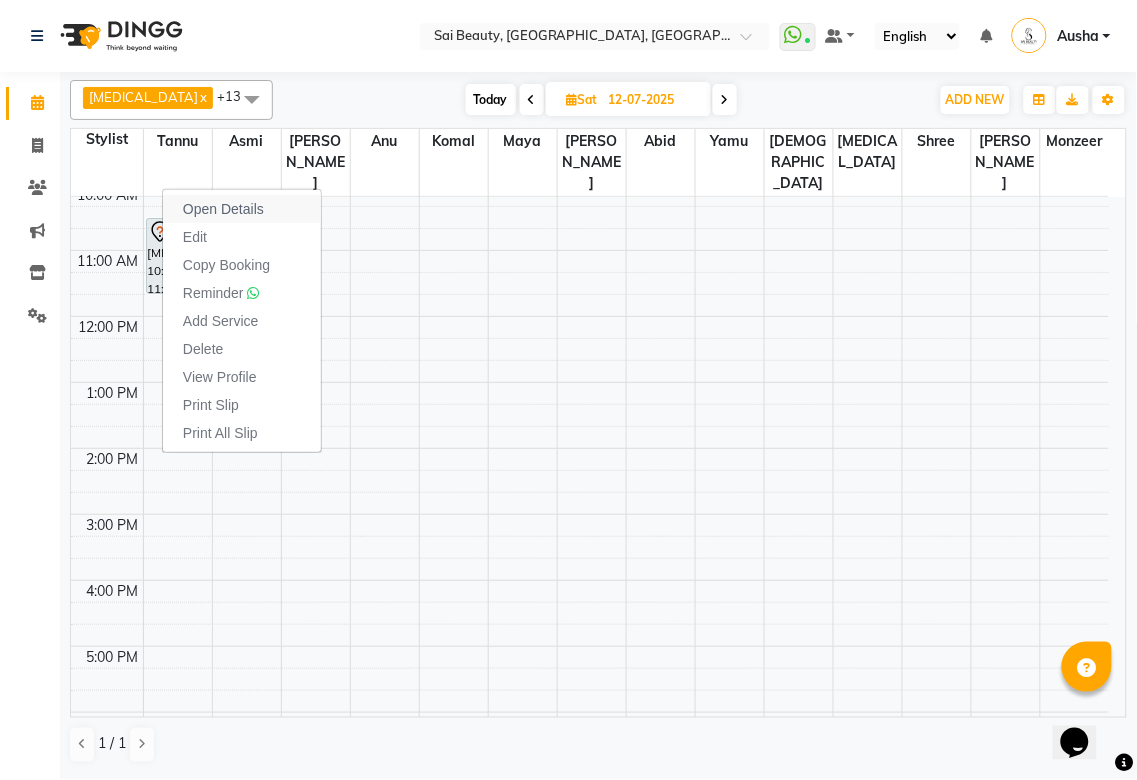 click on "Open Details" at bounding box center [223, 209] 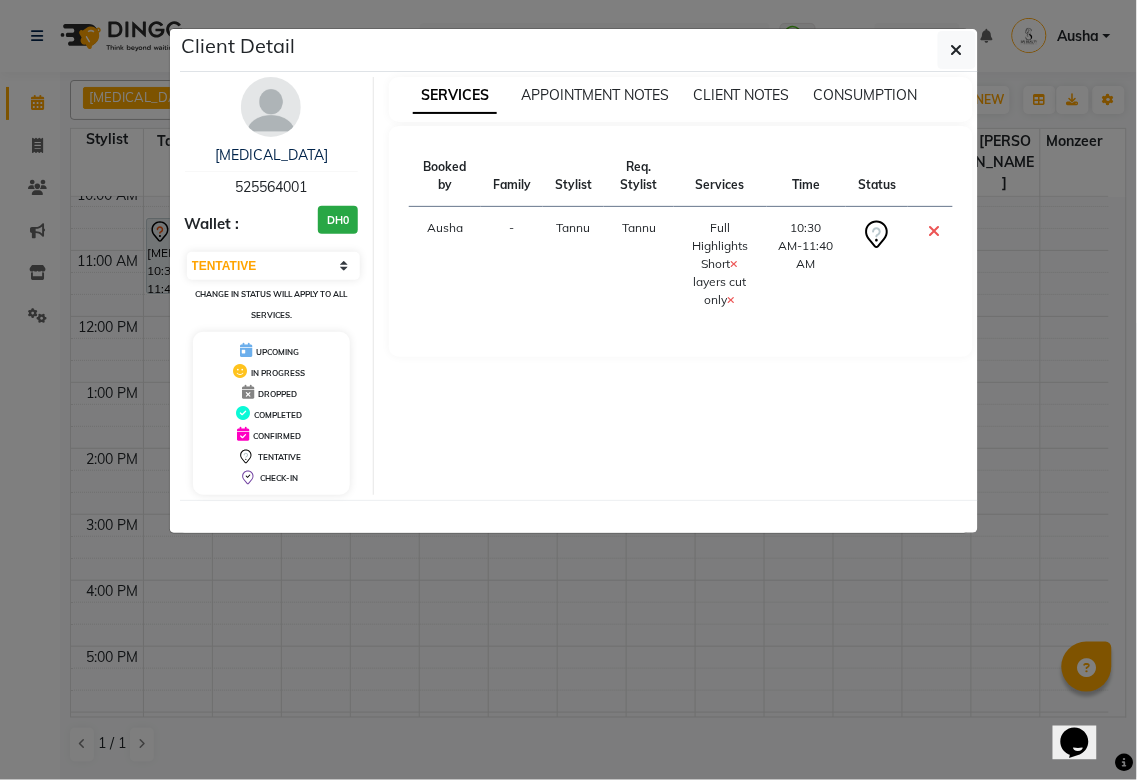 click on "Client Detail  [MEDICAL_DATA]    525564001 Wallet : DH0 Select CONFIRMED TENTATIVE Change in status will apply to all services. UPCOMING IN PROGRESS DROPPED COMPLETED CONFIRMED TENTATIVE CHECK-IN SERVICES APPOINTMENT NOTES CLIENT NOTES CONSUMPTION Booked by Family Stylist Req. Stylist Services Time Status  Ausha  - Tannu Tannu  Full Highlights Short   layers cut only   10:30 AM-11:40 AM" 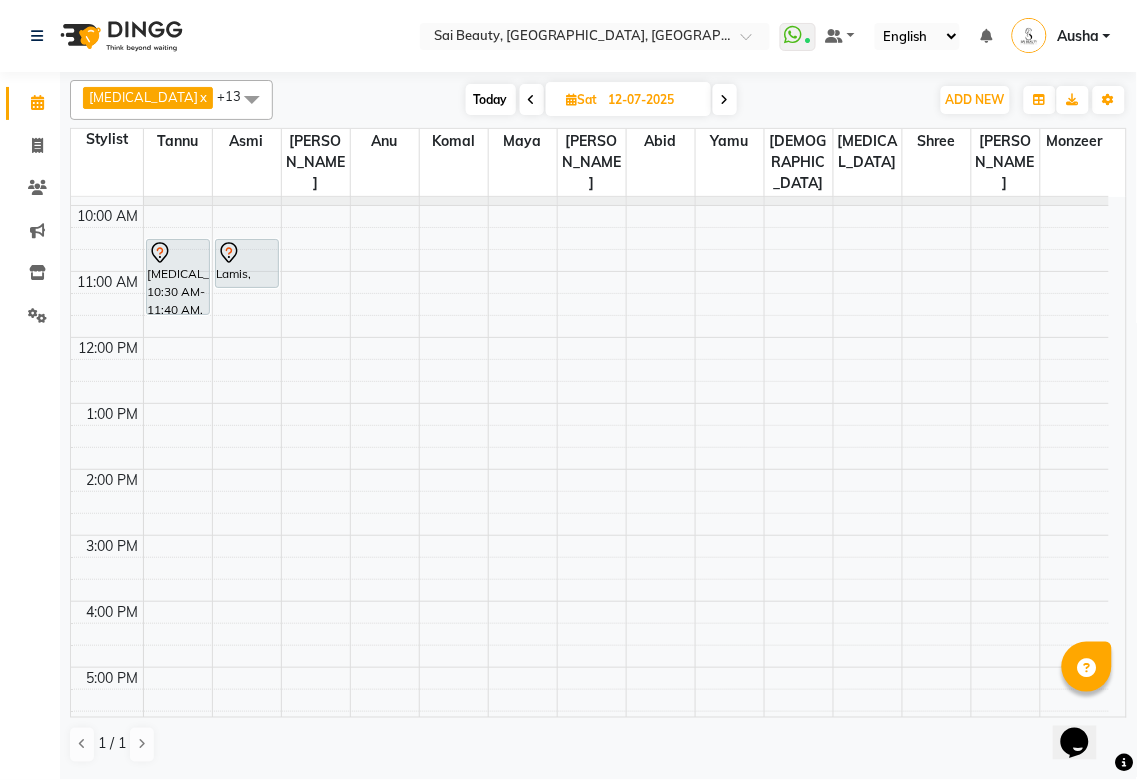 scroll, scrollTop: 0, scrollLeft: 0, axis: both 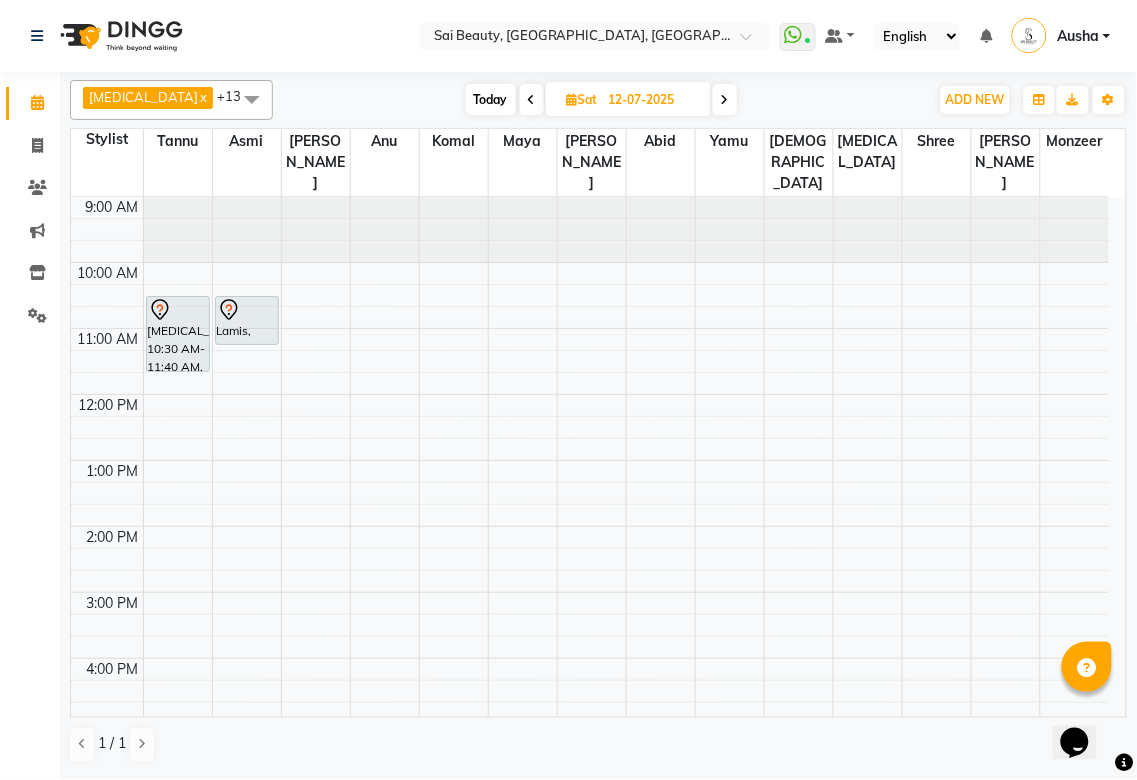 click 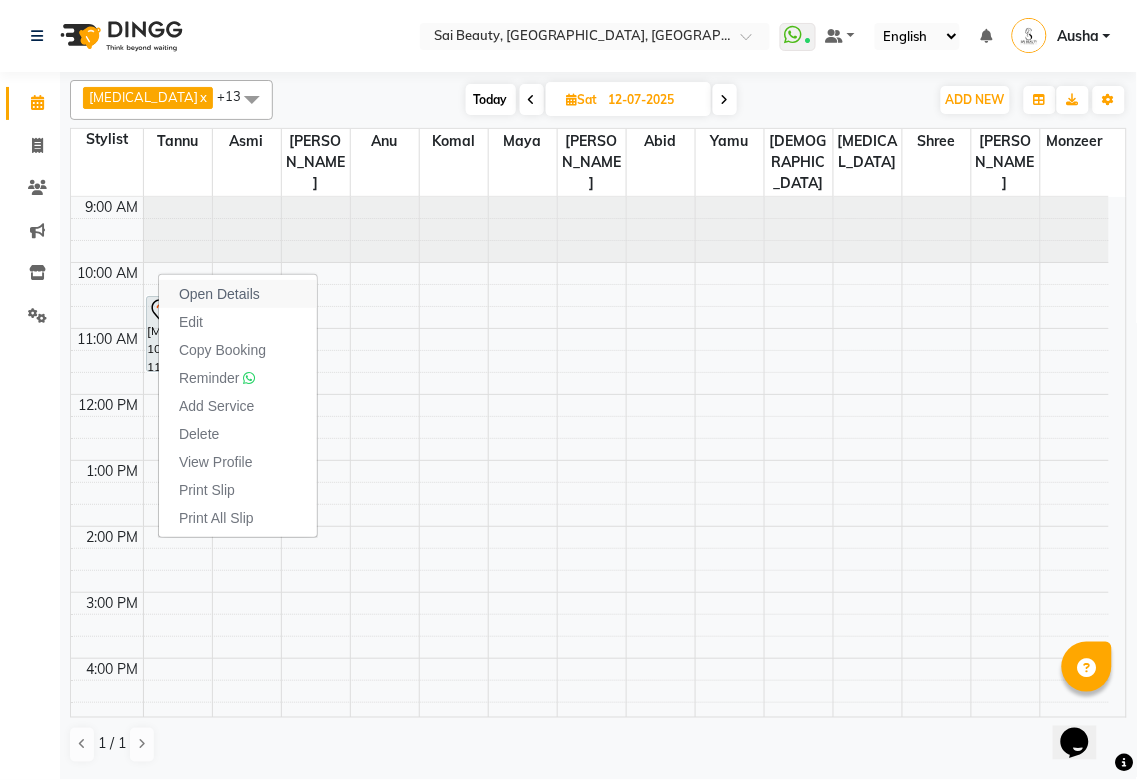 click on "Open Details" at bounding box center (219, 294) 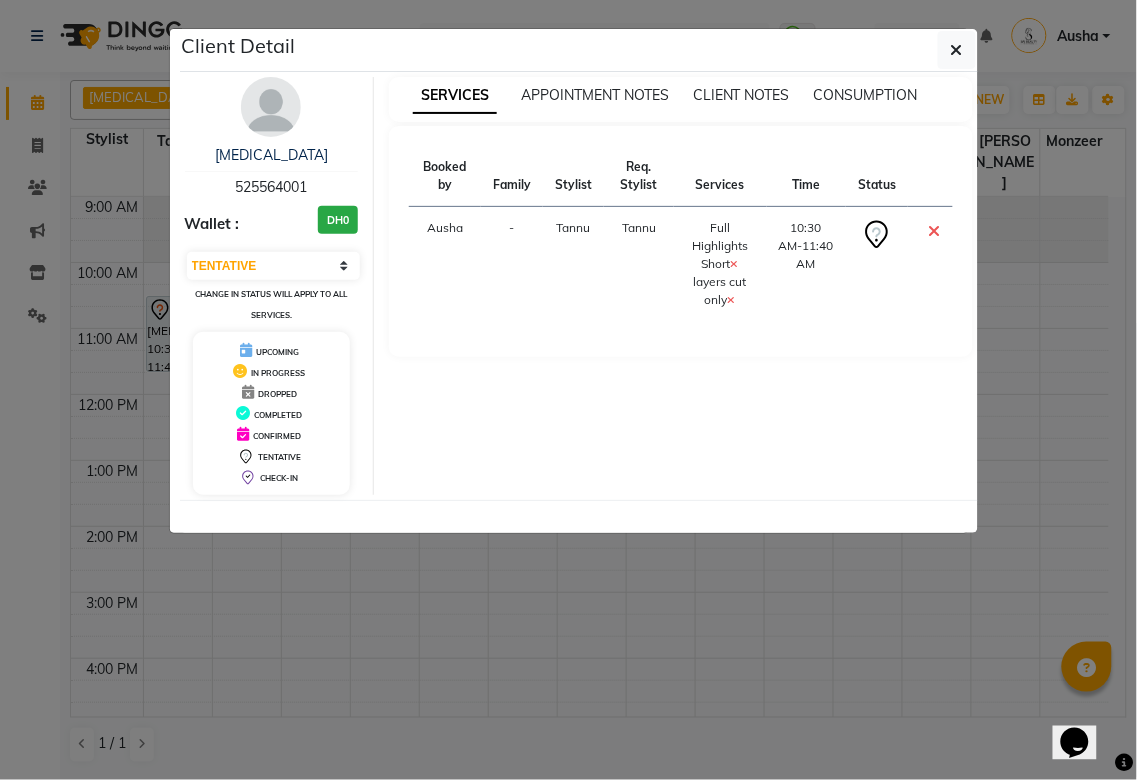click on "Client Detail  [MEDICAL_DATA]    525564001 Wallet : DH0 Select CONFIRMED TENTATIVE Change in status will apply to all services. UPCOMING IN PROGRESS DROPPED COMPLETED CONFIRMED TENTATIVE CHECK-IN SERVICES APPOINTMENT NOTES CLIENT NOTES CONSUMPTION Booked by Family Stylist Req. Stylist Services Time Status  Ausha  - Tannu Tannu  Full Highlights Short   layers cut only   10:30 AM-11:40 AM" 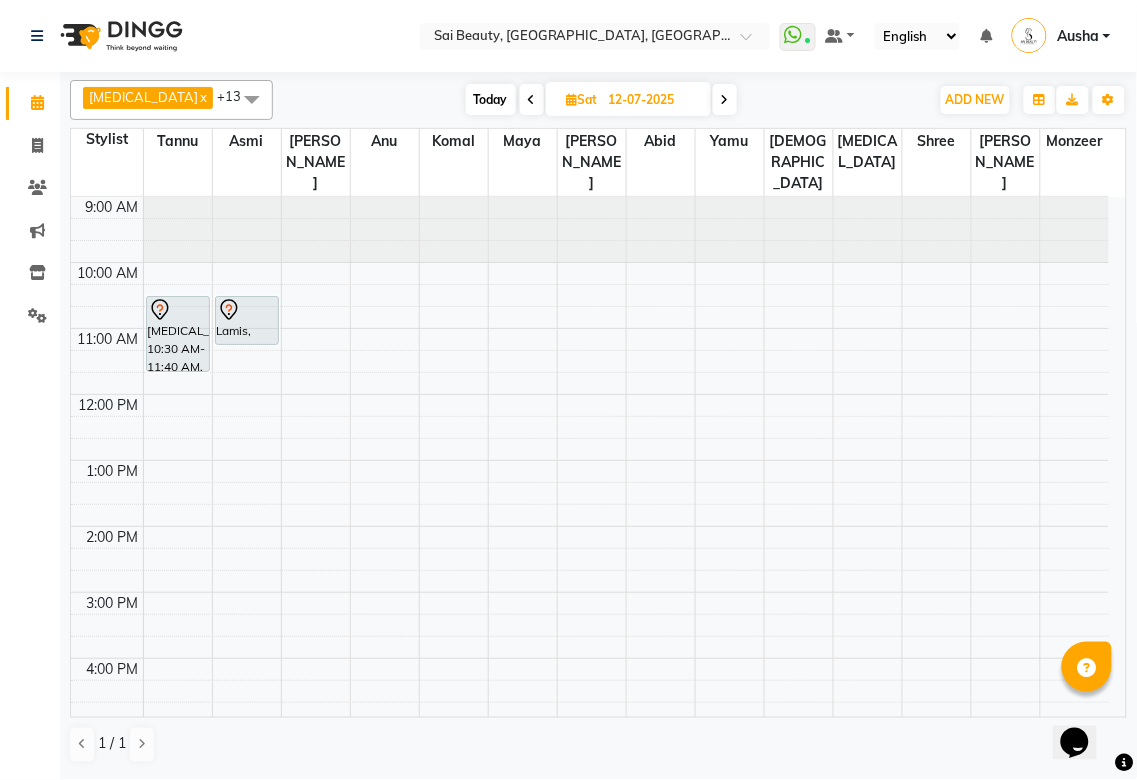 click 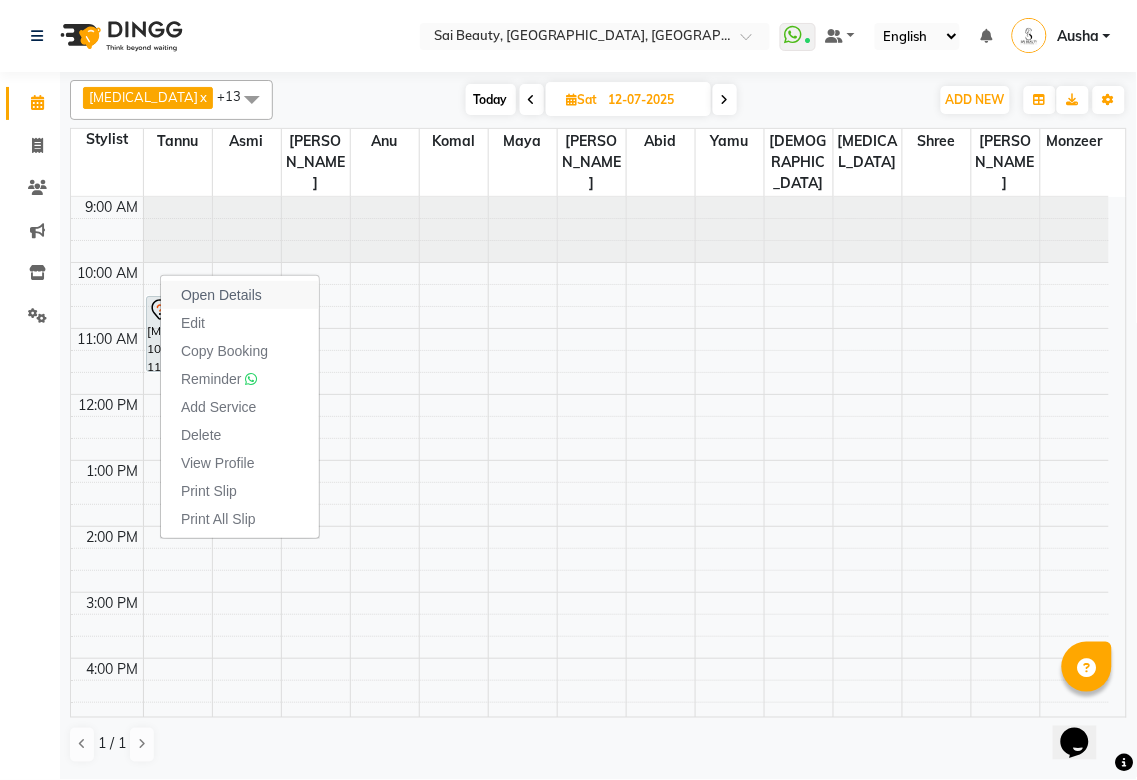 click on "Open Details" at bounding box center (221, 295) 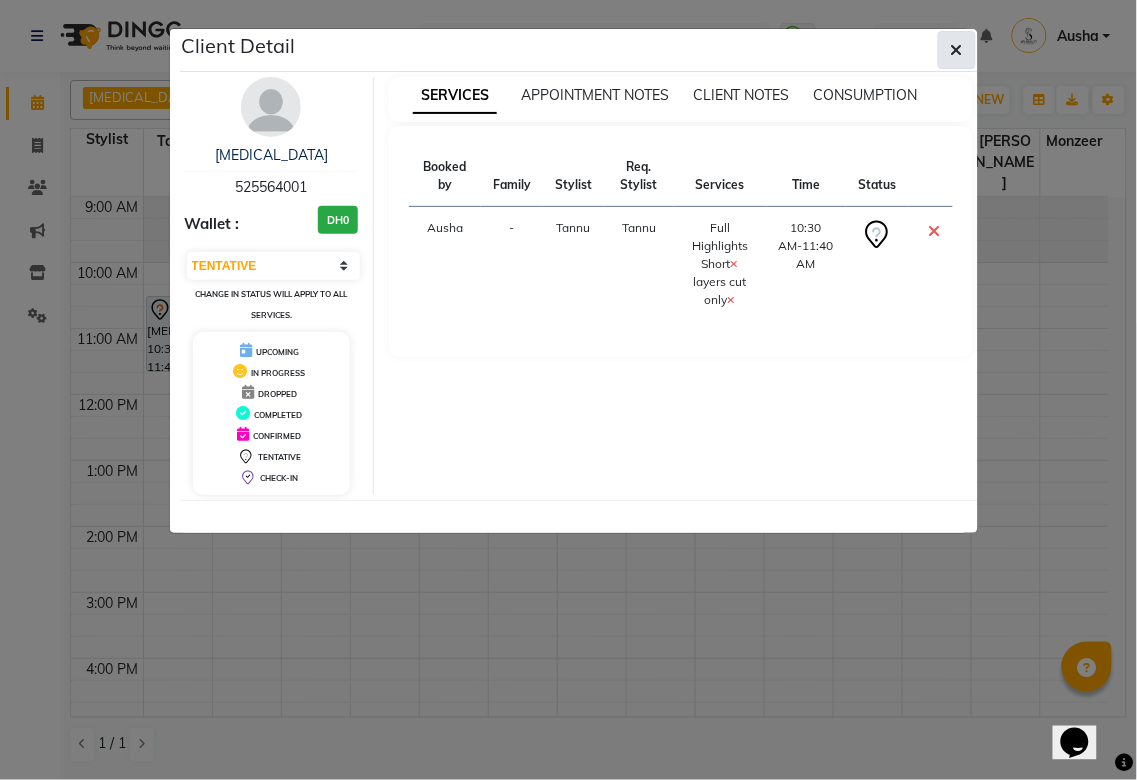 click 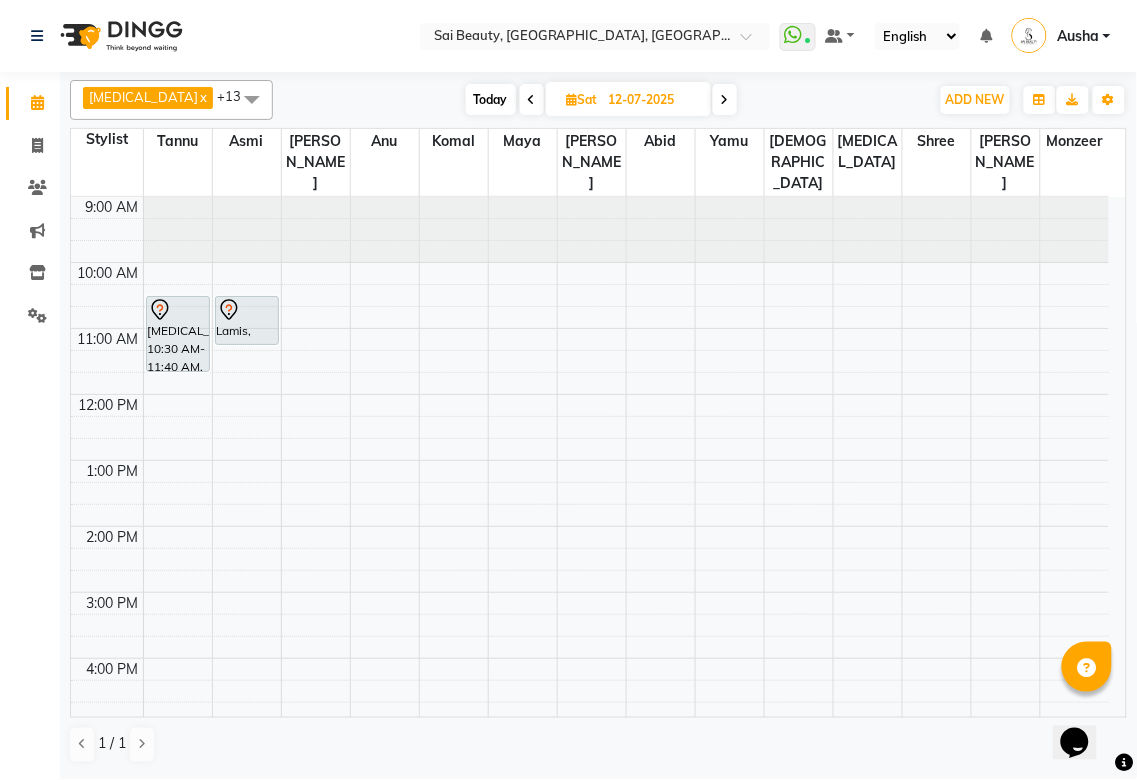 click at bounding box center [532, 100] 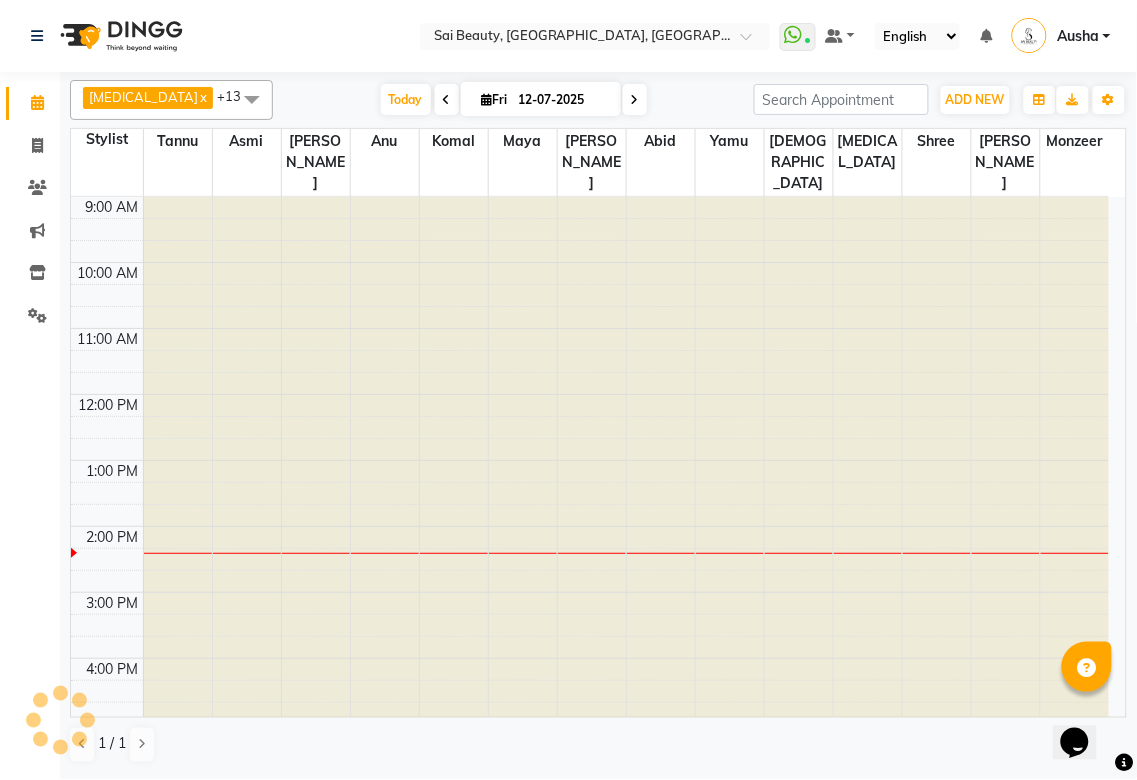 type on "[DATE]" 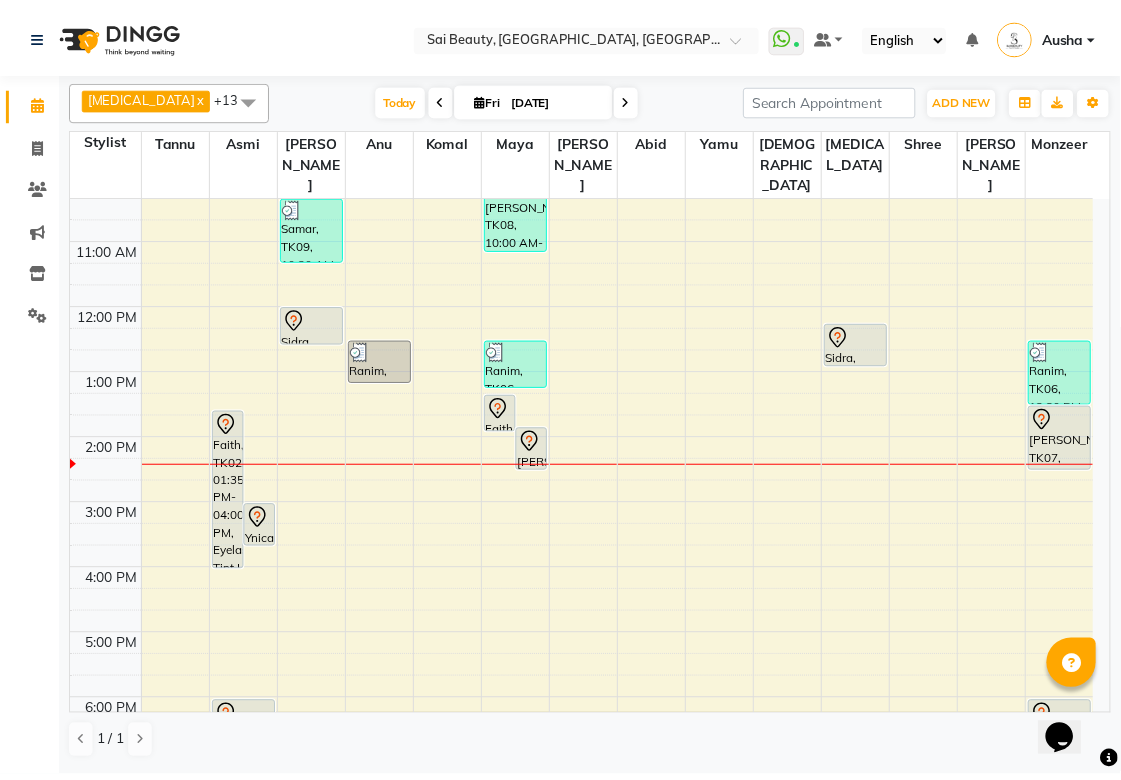 scroll, scrollTop: 0, scrollLeft: 0, axis: both 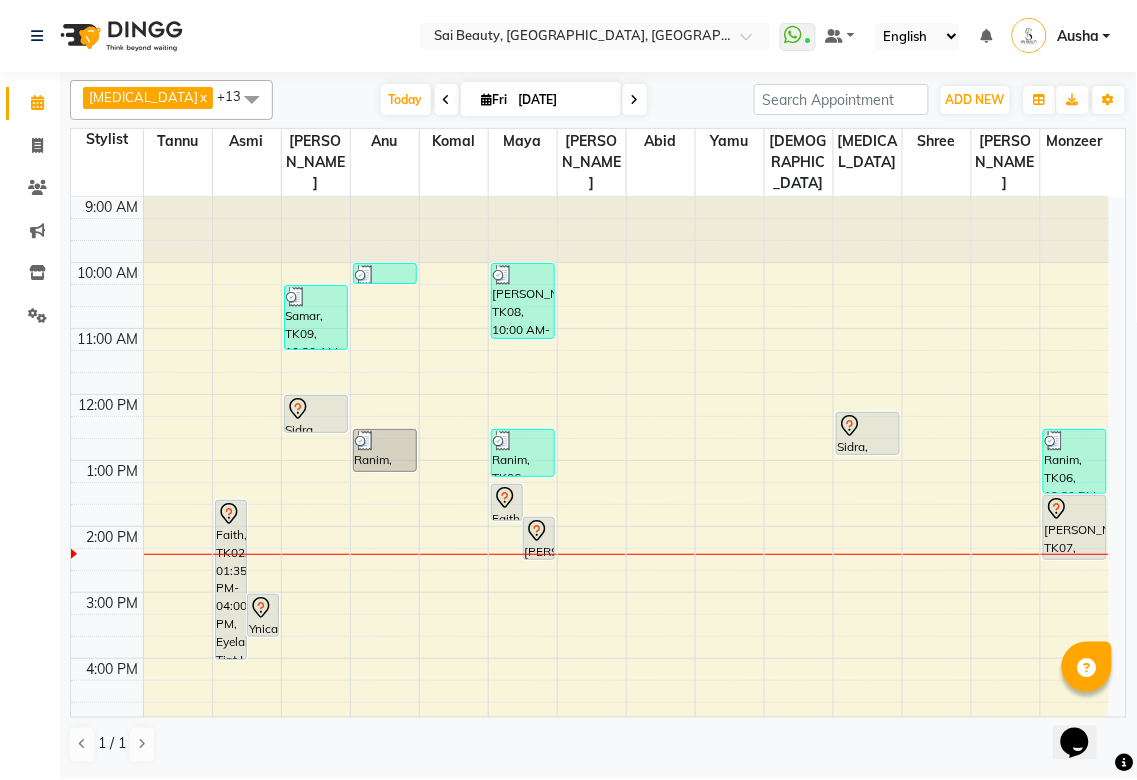 click 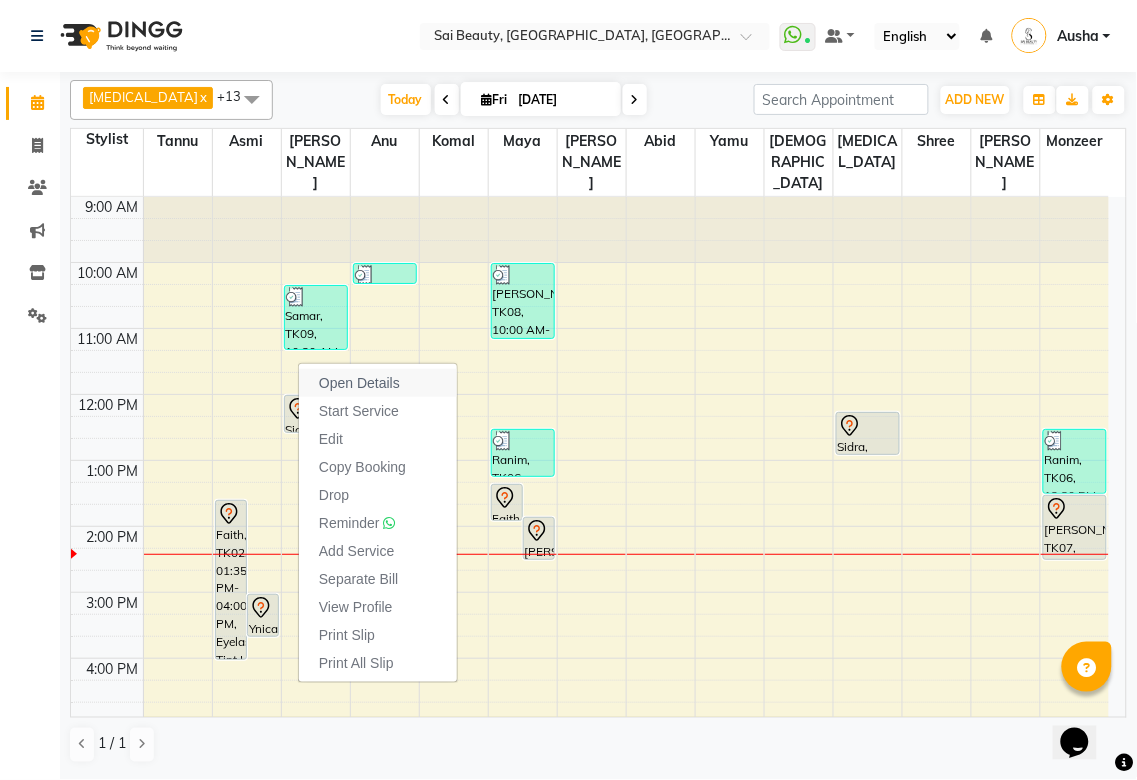 click on "Open Details" at bounding box center [359, 383] 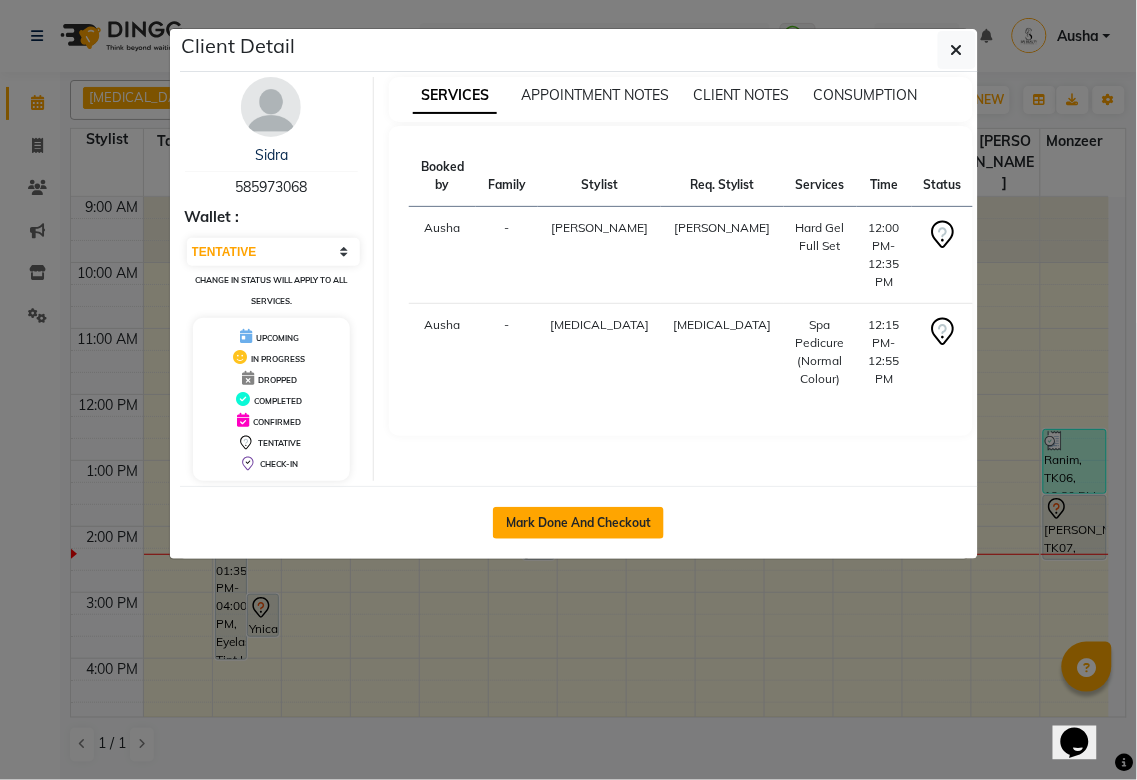 click on "Mark Done And Checkout" 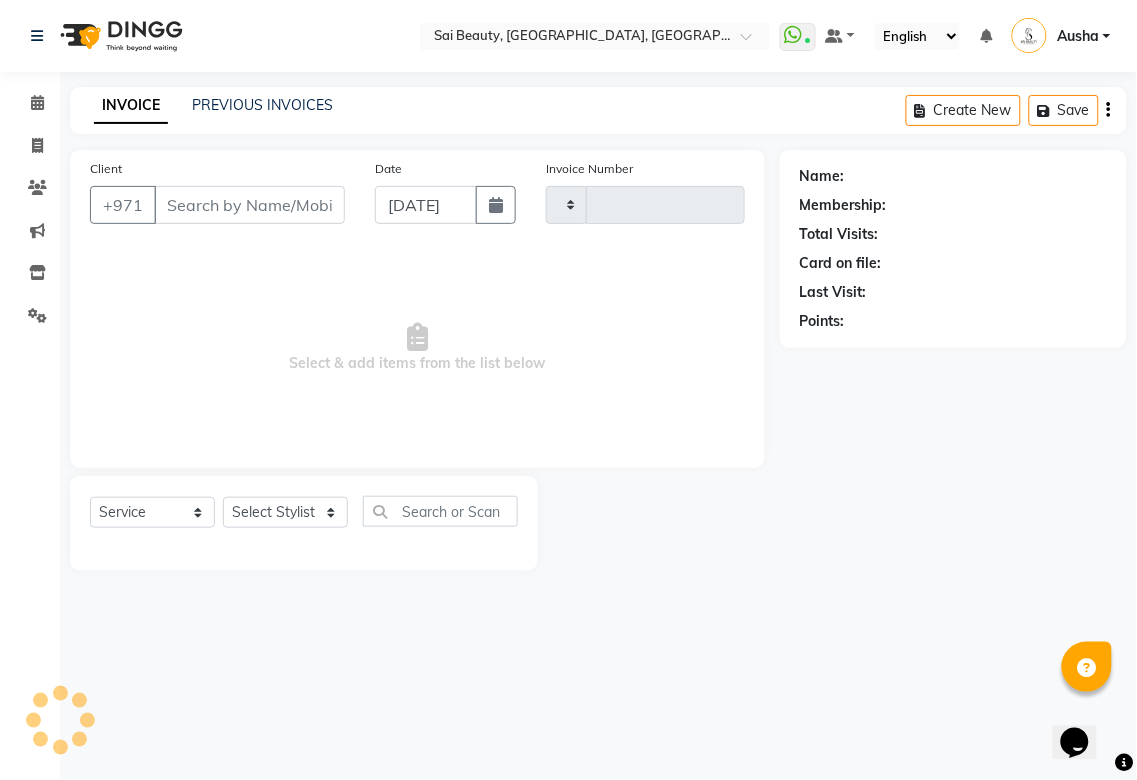 type on "2244" 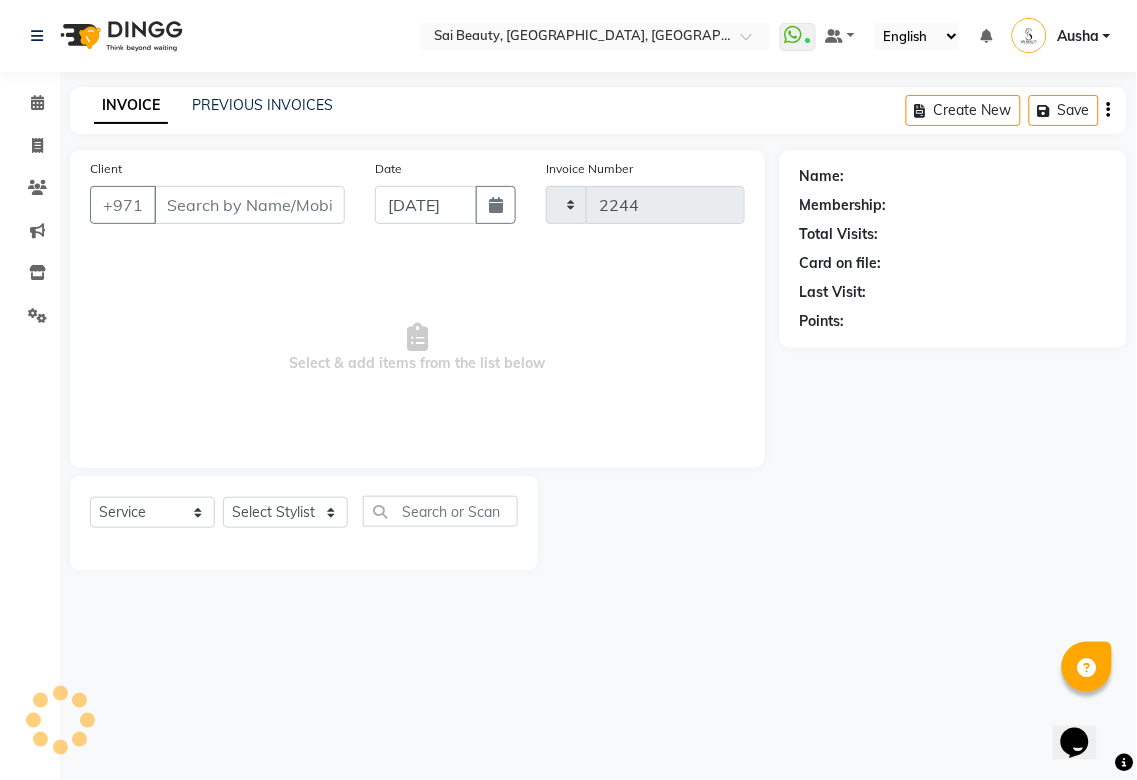 select on "5352" 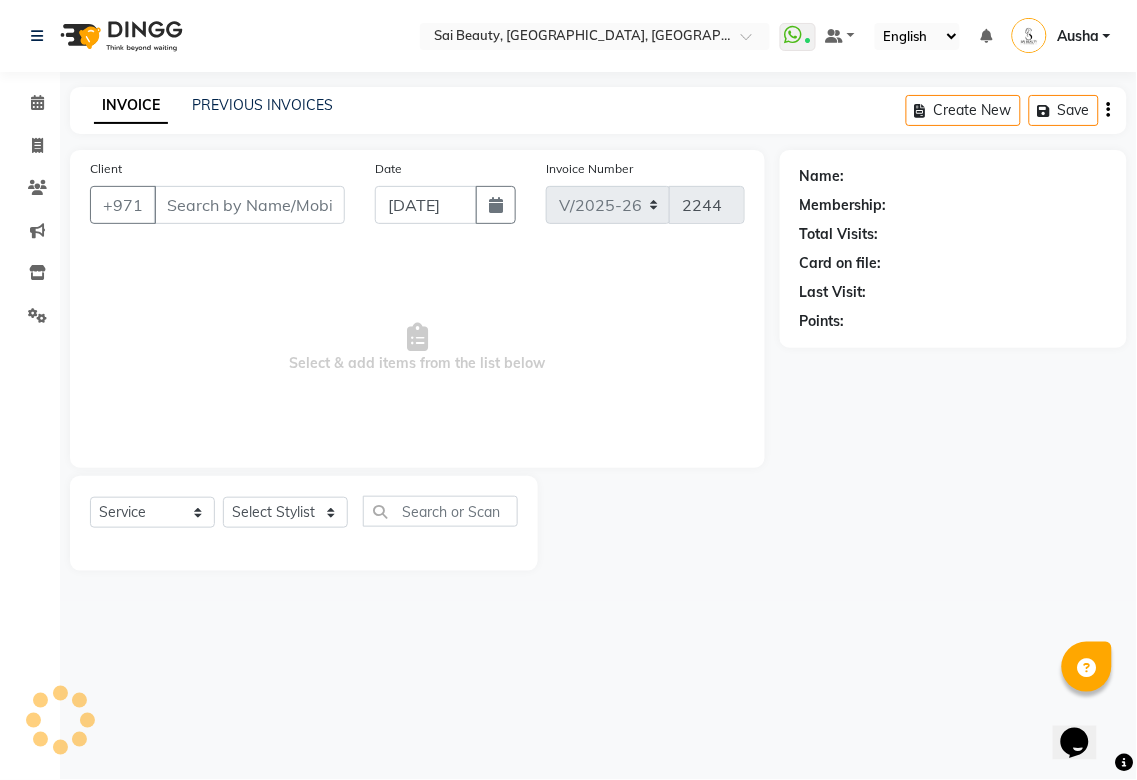 type on "585973068" 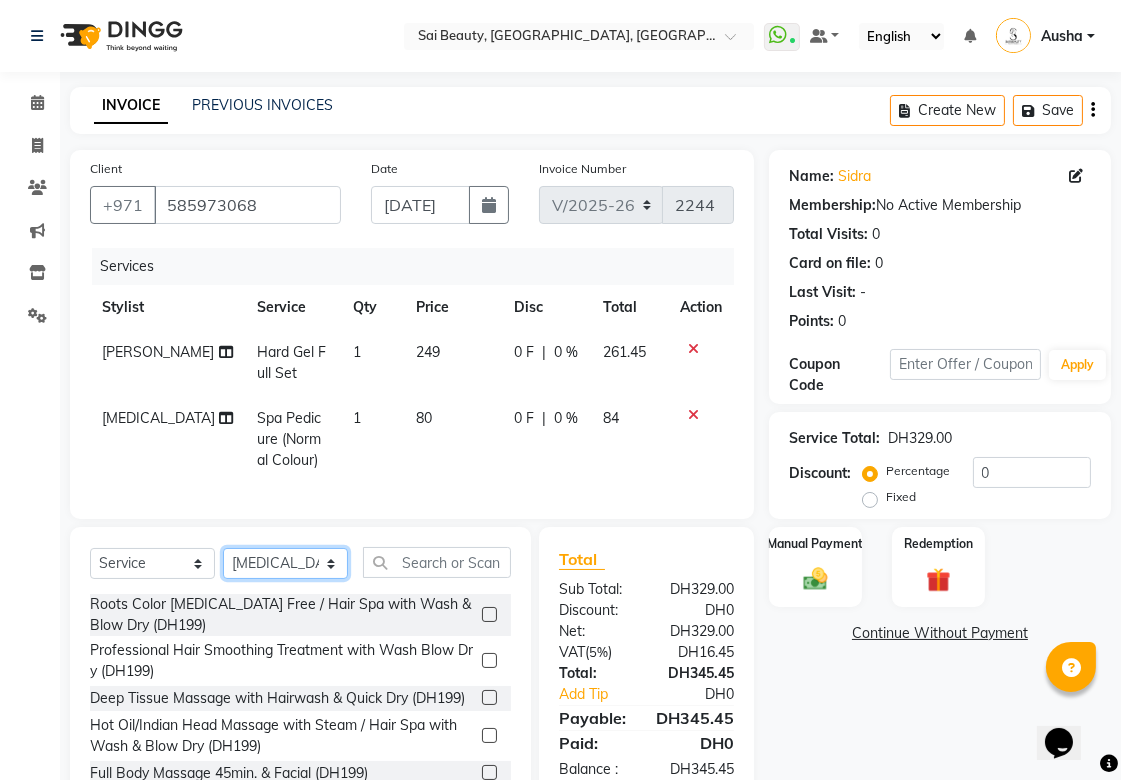 click on "Select Stylist [PERSON_NAME][MEDICAL_DATA] [PERSON_NAME] Asmi Ausha [PERSON_NAME] Gita [PERSON_NAME] Monzeer shree [PERSON_NAME] [PERSON_NAME] Surakcha [PERSON_NAME] Yamu" 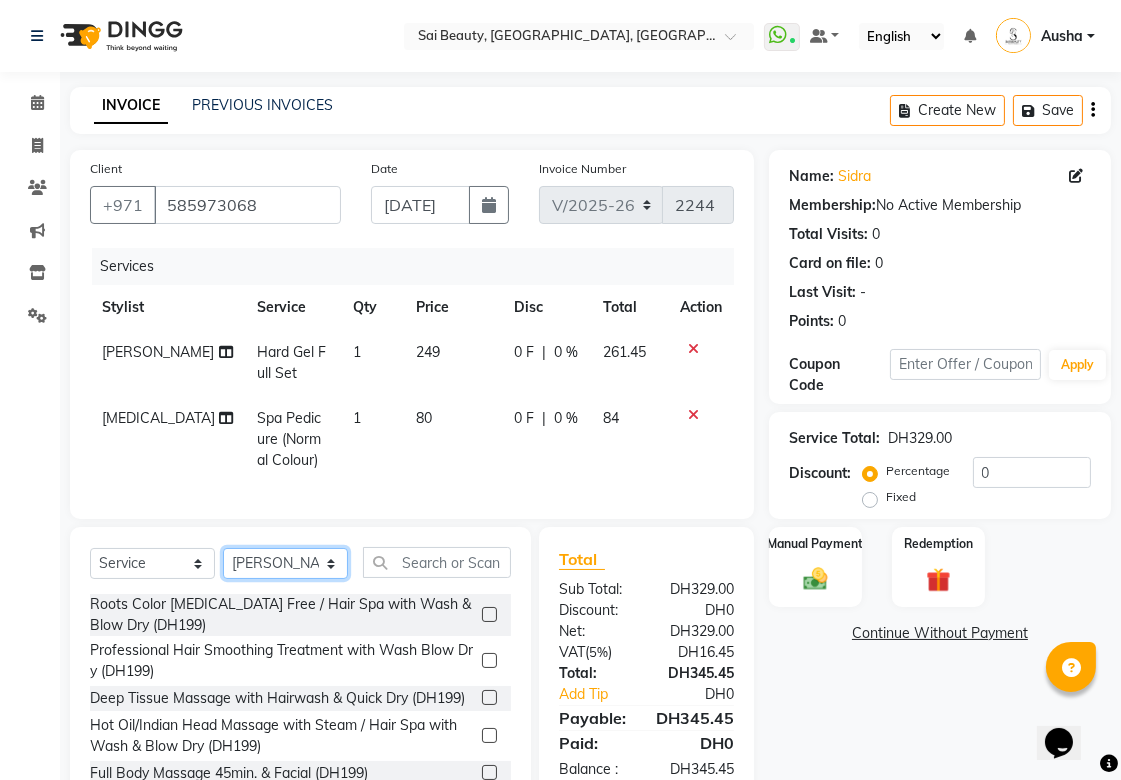 click on "Select Stylist [PERSON_NAME][MEDICAL_DATA] [PERSON_NAME] Asmi Ausha [PERSON_NAME] Gita [PERSON_NAME] Monzeer shree [PERSON_NAME] [PERSON_NAME] Surakcha [PERSON_NAME] Yamu" 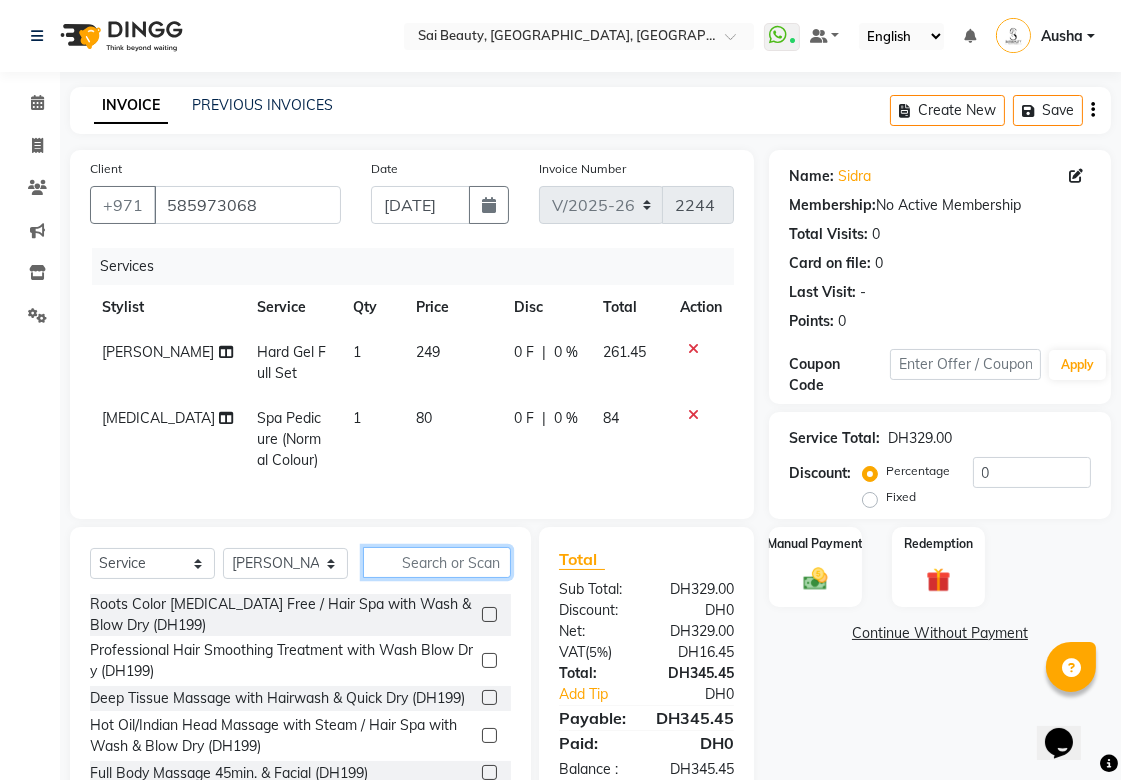 click 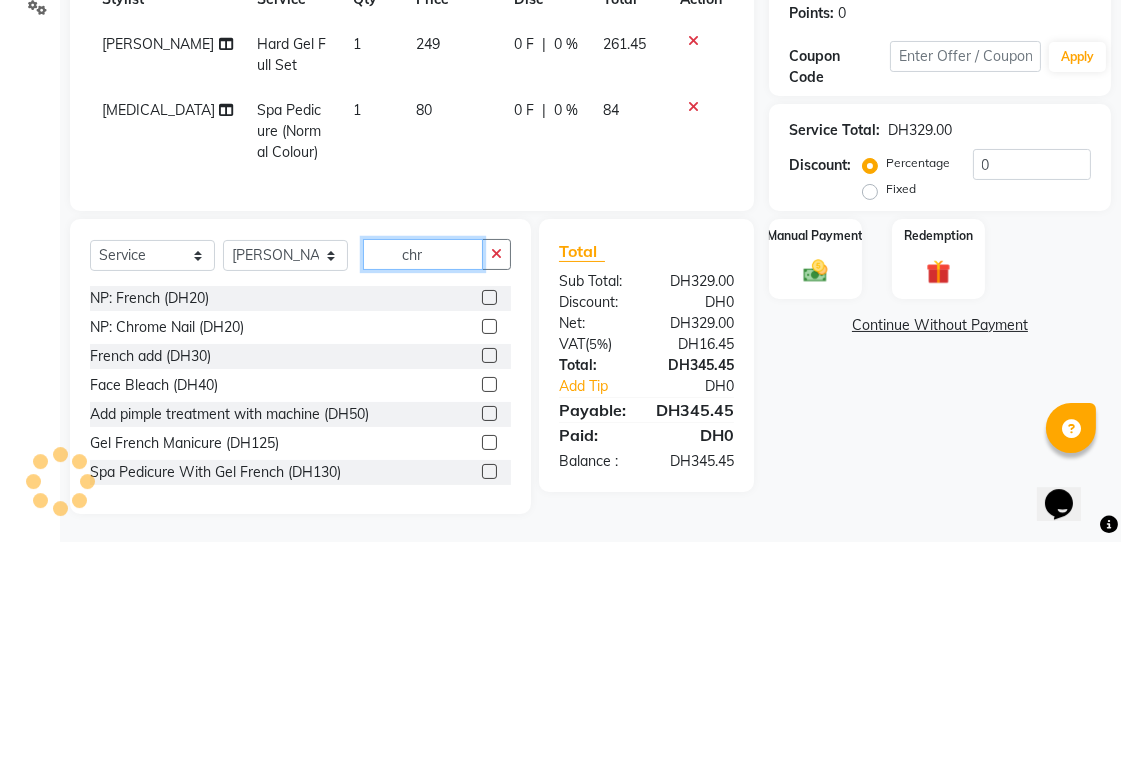 scroll, scrollTop: 66, scrollLeft: 0, axis: vertical 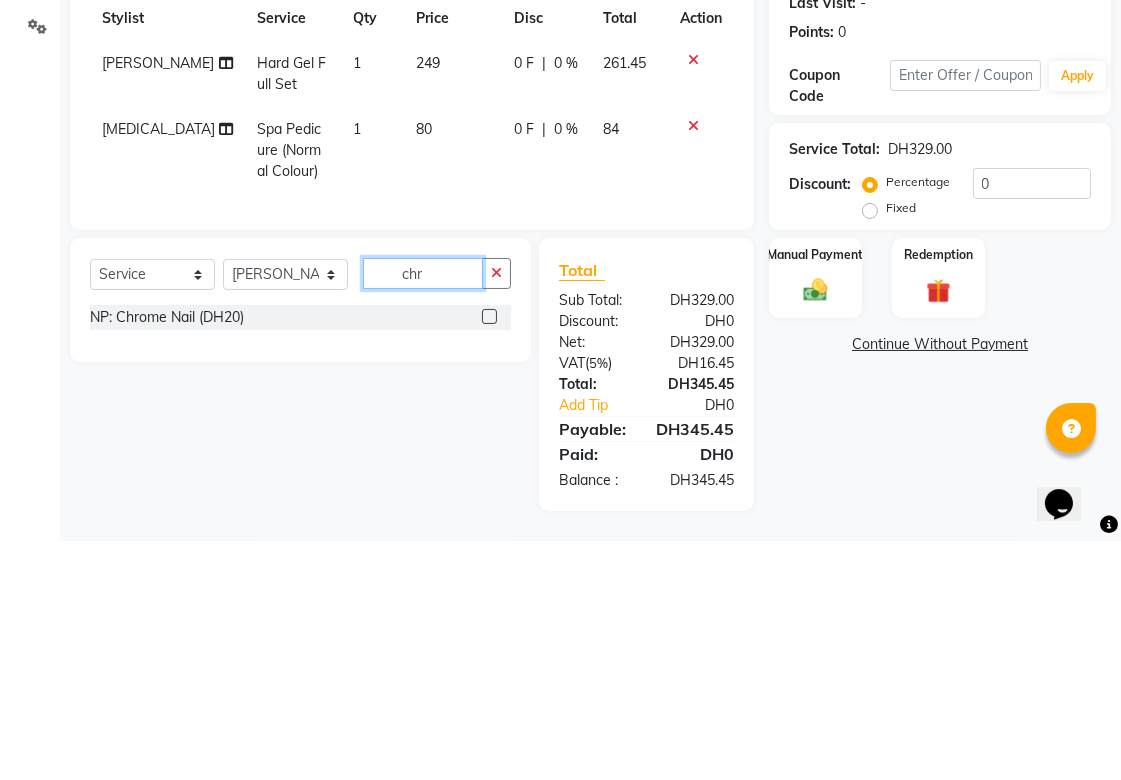 type on "chr" 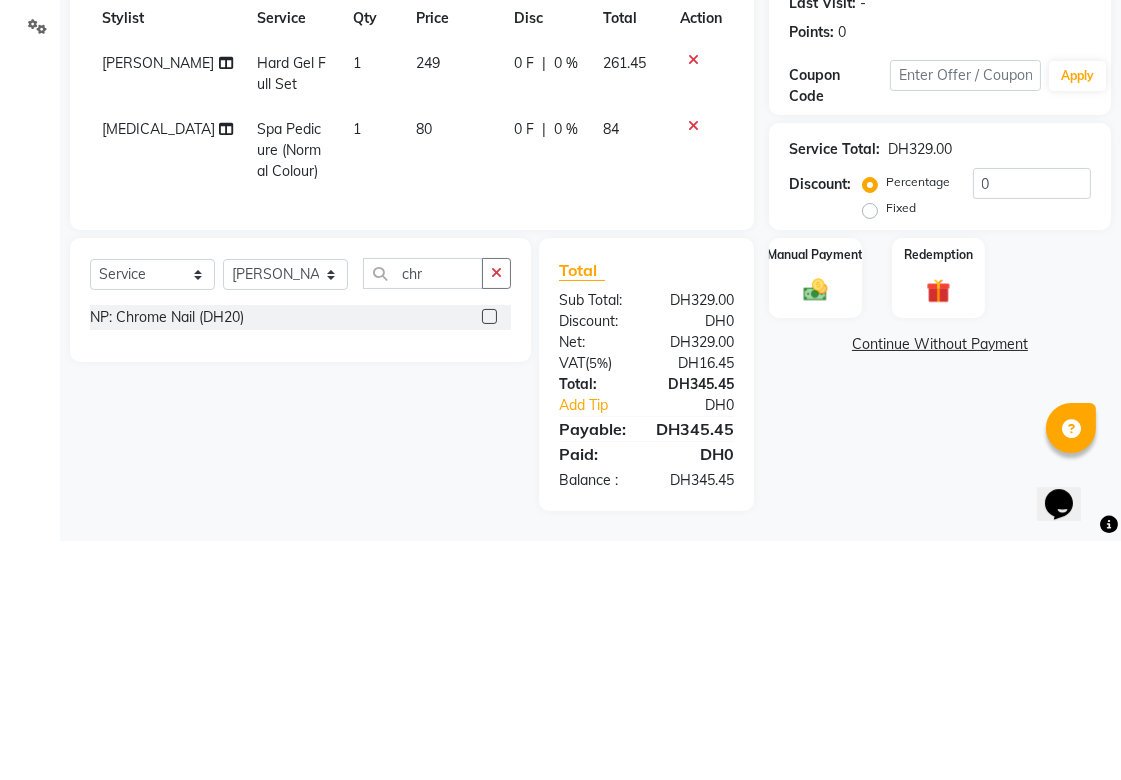 click 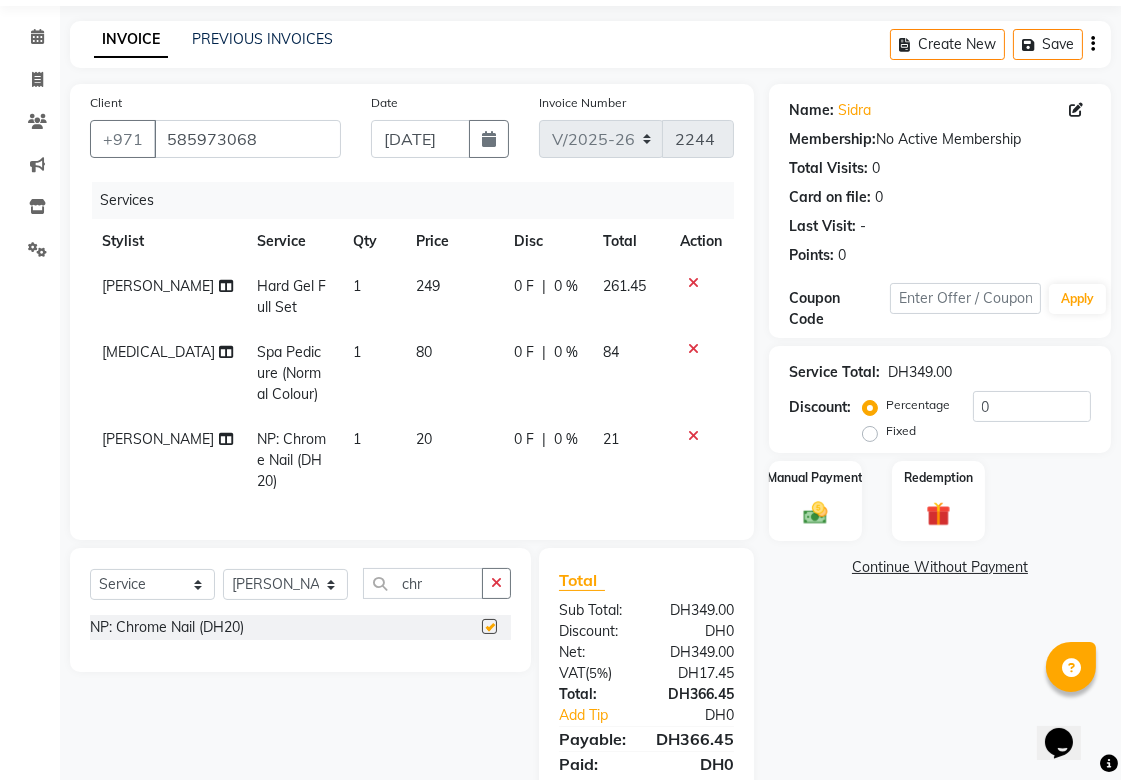 checkbox on "false" 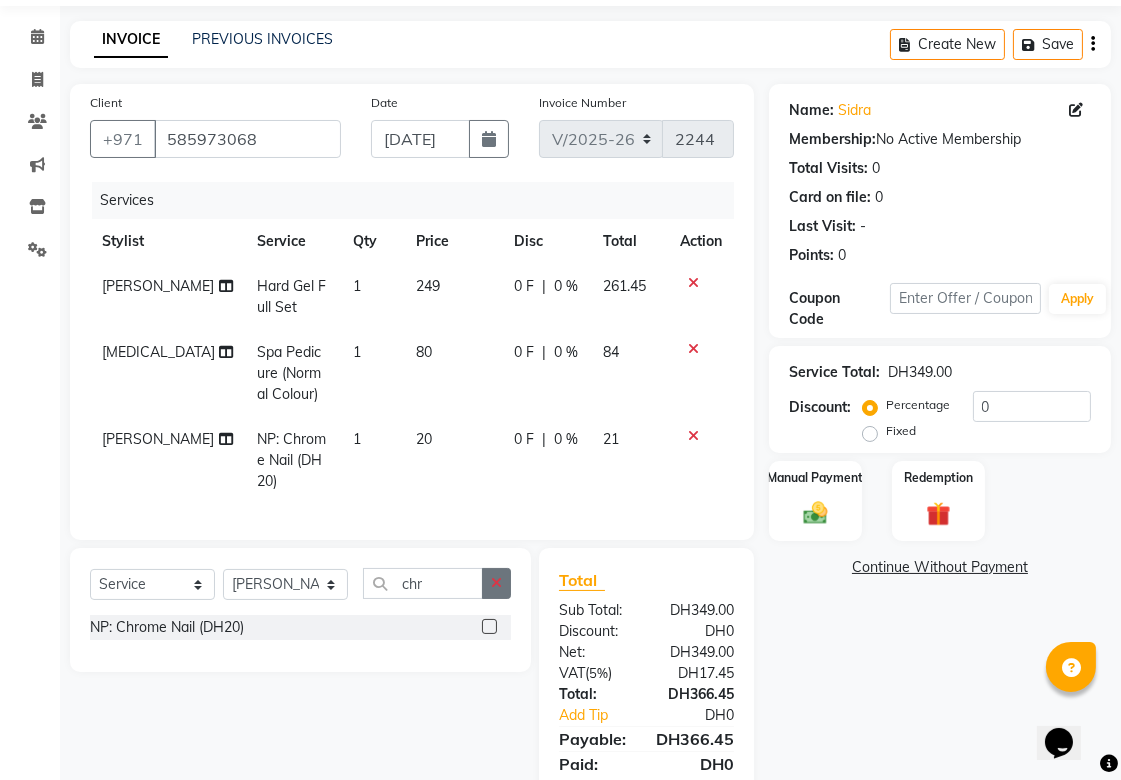 click 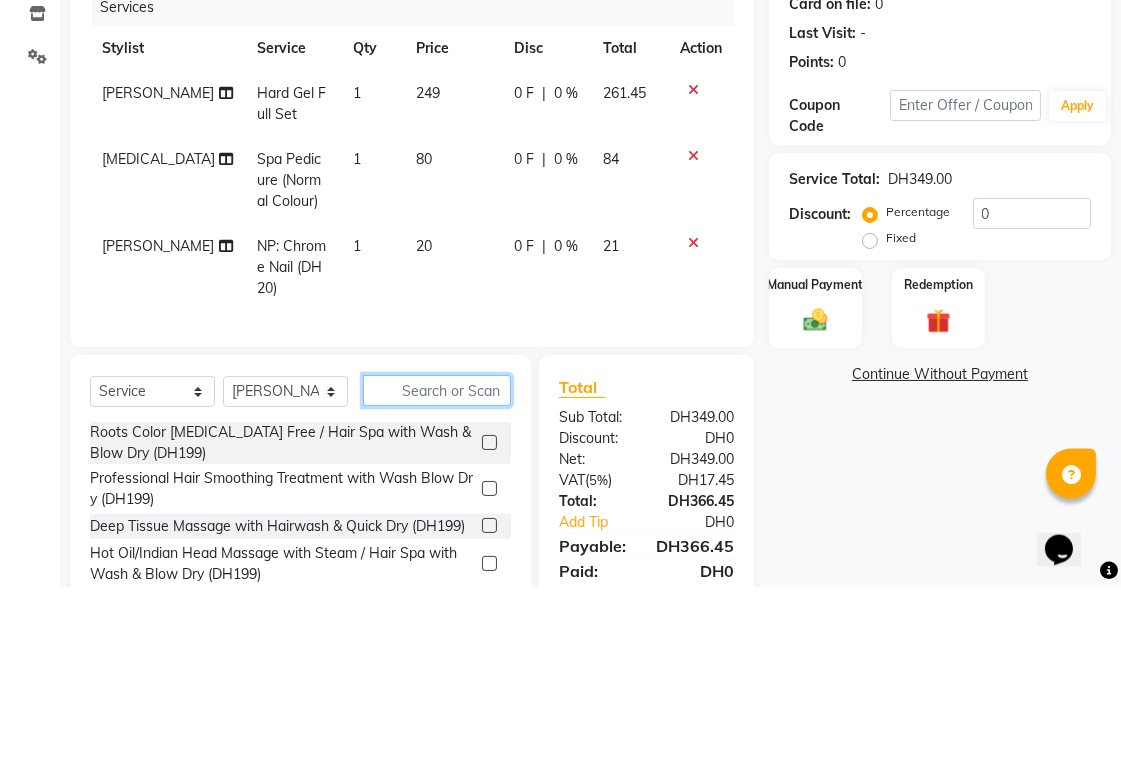 scroll, scrollTop: 135, scrollLeft: 0, axis: vertical 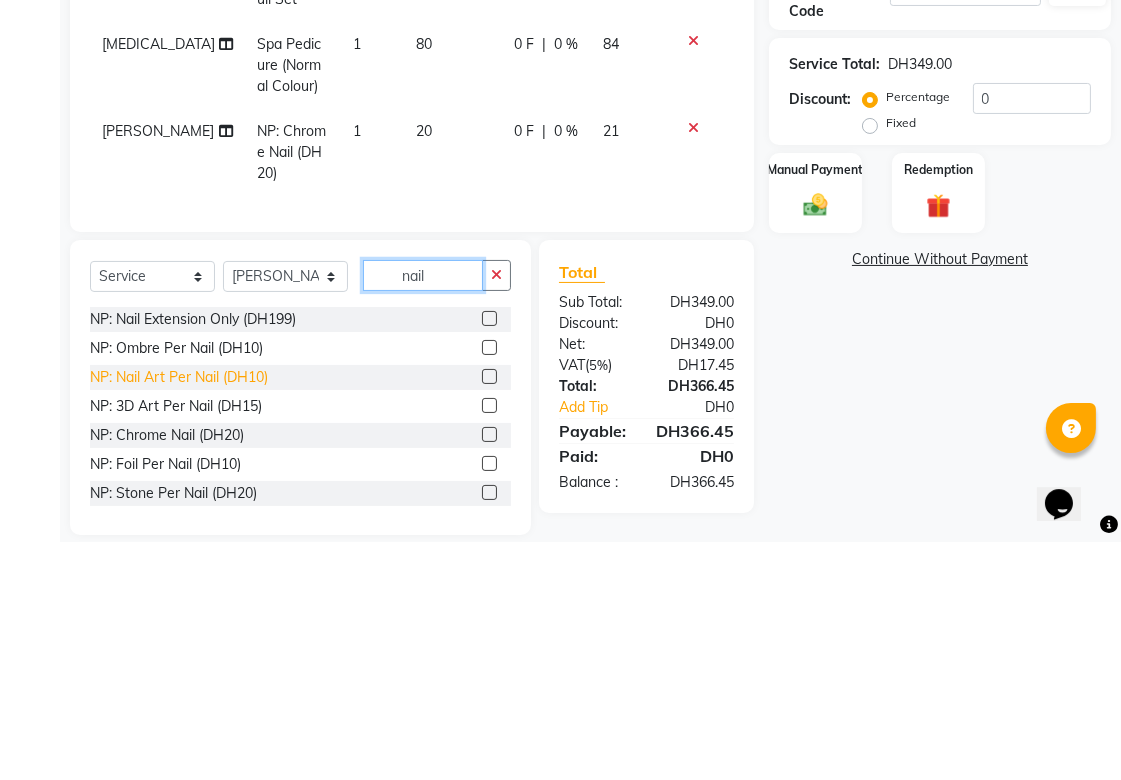 type on "nail" 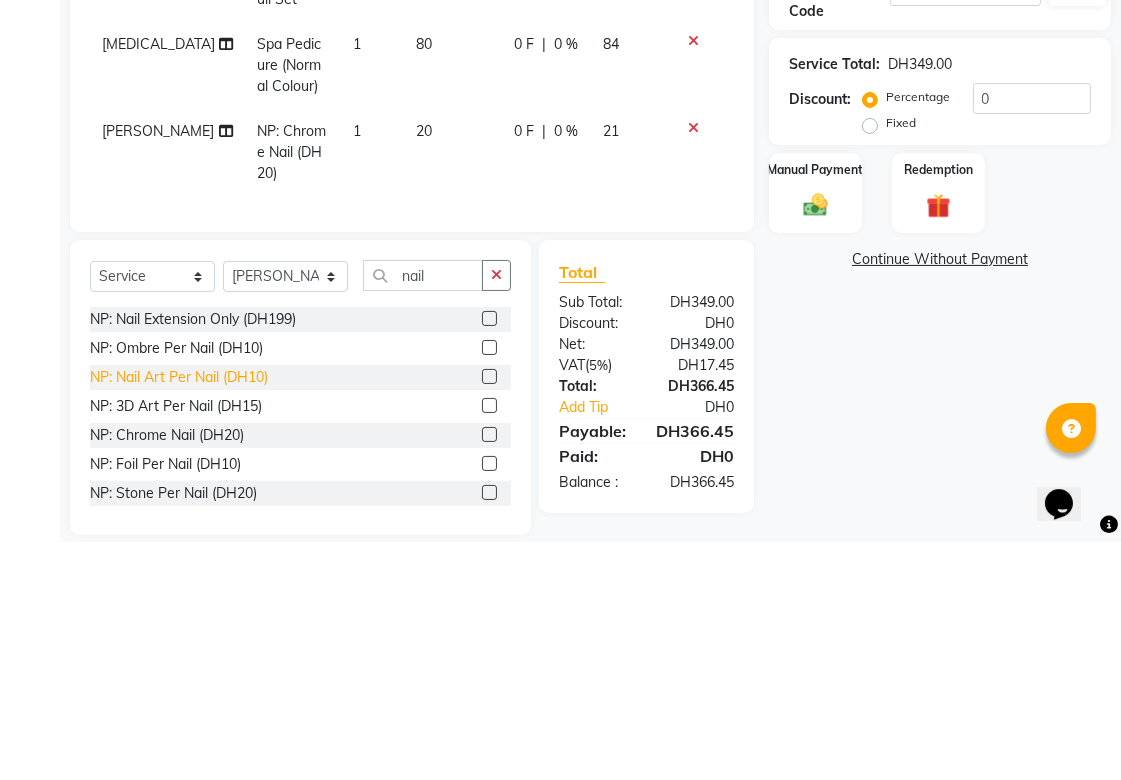 click on "NP: Nail Art Per Nail (DH10)" 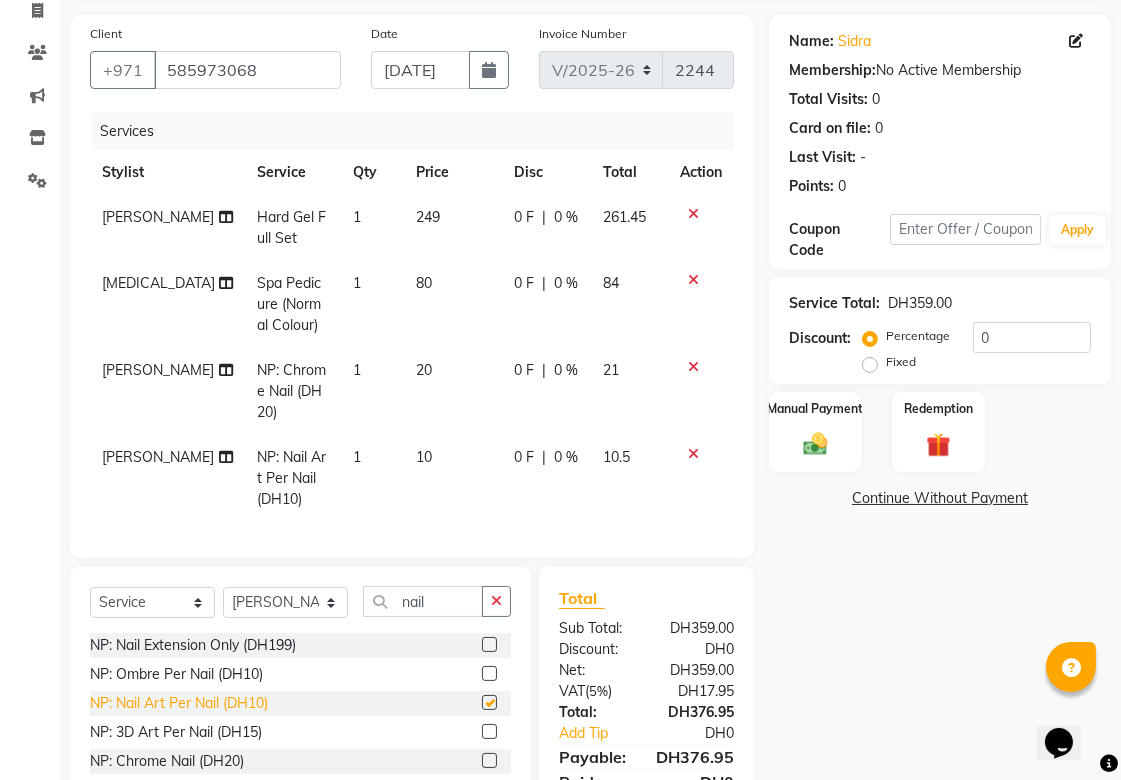 checkbox on "false" 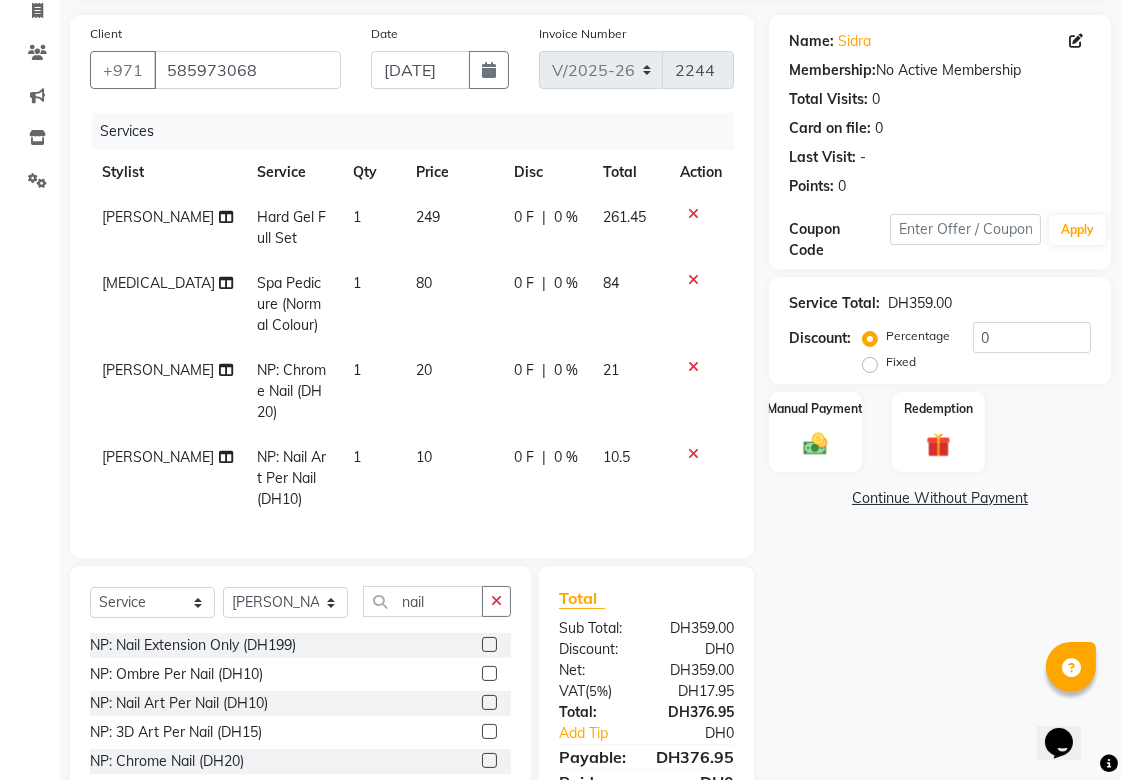 click on "1" 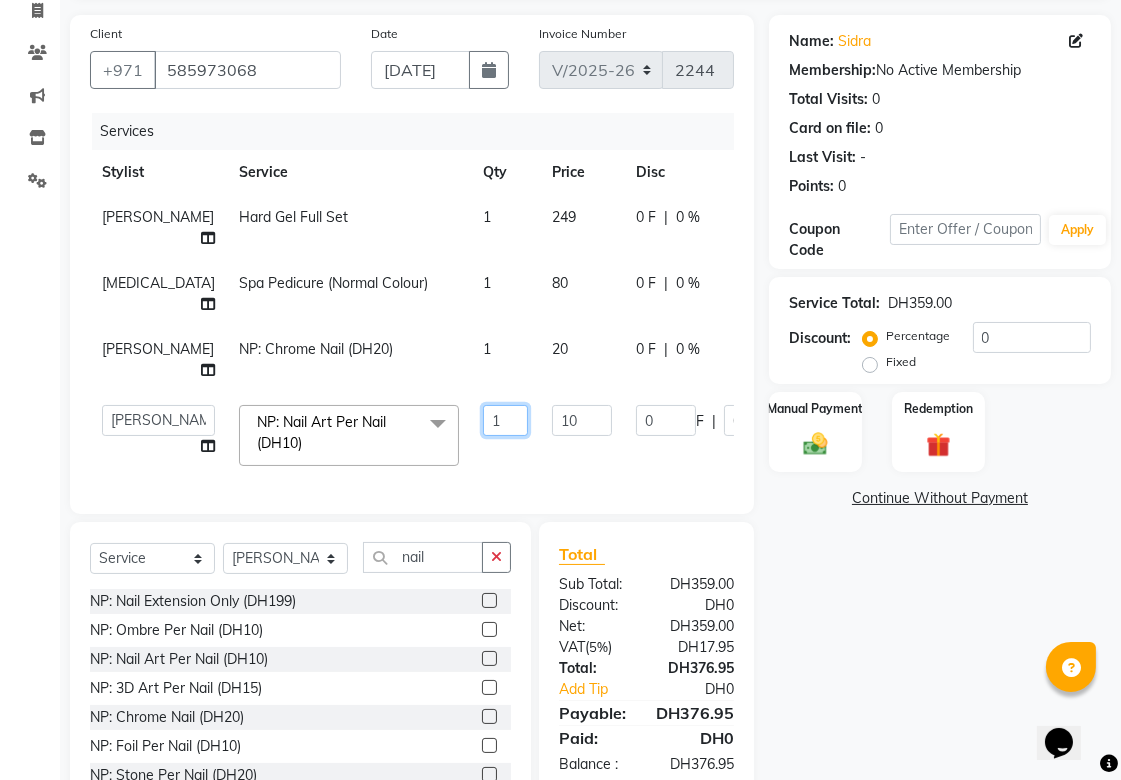 click on "1" 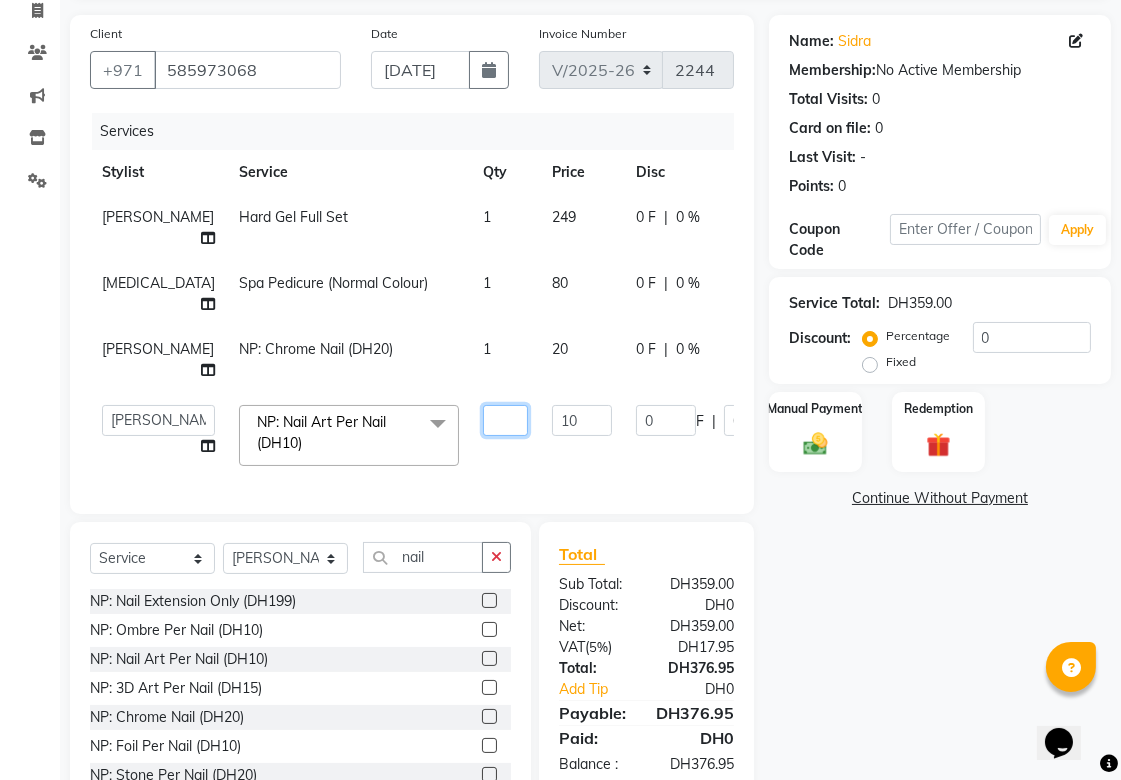 type on "2" 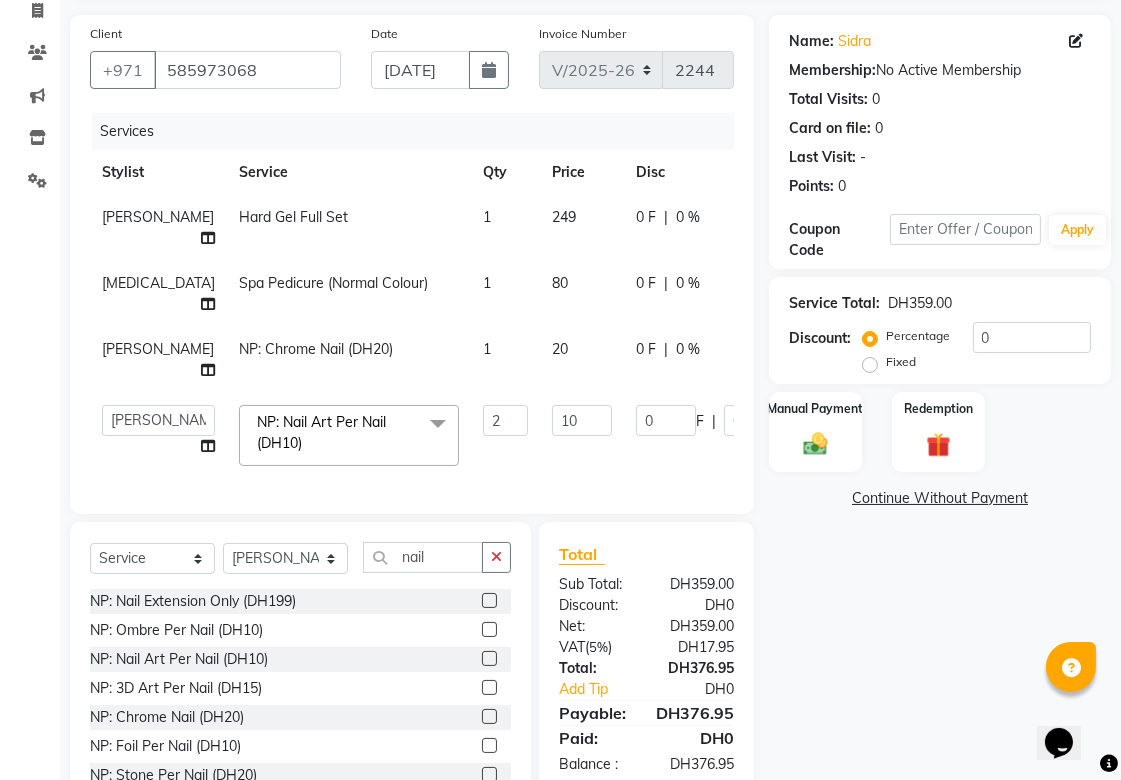 click on "[PERSON_NAME][MEDICAL_DATA]   [PERSON_NAME]   Asmi   Ausha   [PERSON_NAME]   Gita   [PERSON_NAME]   Monzeer   shree   [PERSON_NAME]   [PERSON_NAME]   Surakcha   [PERSON_NAME]   Yamu  NP: Nail Art Per Nail (DH10)  x Roots Color [MEDICAL_DATA] Free / Hair Spa with Wash & Blow Dry (DH199) Professional Hair Smoothing Treatment with Wash Blow Dry (DH199) Deep Tissue Massage with Hairwash & Quick Dry (DH199) Hot Oil/Indian Head Massage with Steam / Hair Spa with Wash & Blow Dry (DH199) Full Body Massage 45min. & Facial (DH199) Deep Cleaning Facial with Neck & Shoulder / Head Massage & Collagen Mask (DH199) Hot Oil/Back Massage/Head Massage/Half Leg Half Arms Waxing (DH199) Hair Cut / Hair Spa & Hair Wash (DH199) Scalp Scrub with Hair Spa with Wash & Blow Dry (DH199) hair wash and blowdry curl  (DH599) Special Offer Hair Blowdry with Curl (DH99) Special Offer Root Colour with [MEDICAL_DATA] & Blow Dry (DH149) Special Offer Full Body Massage & Facial (DH199) Special Offer Full Body Massage (45min) (DH99) Special Service : Body Massage (DH99.5) NP: French (DH20) 2 10 0 F | 0" 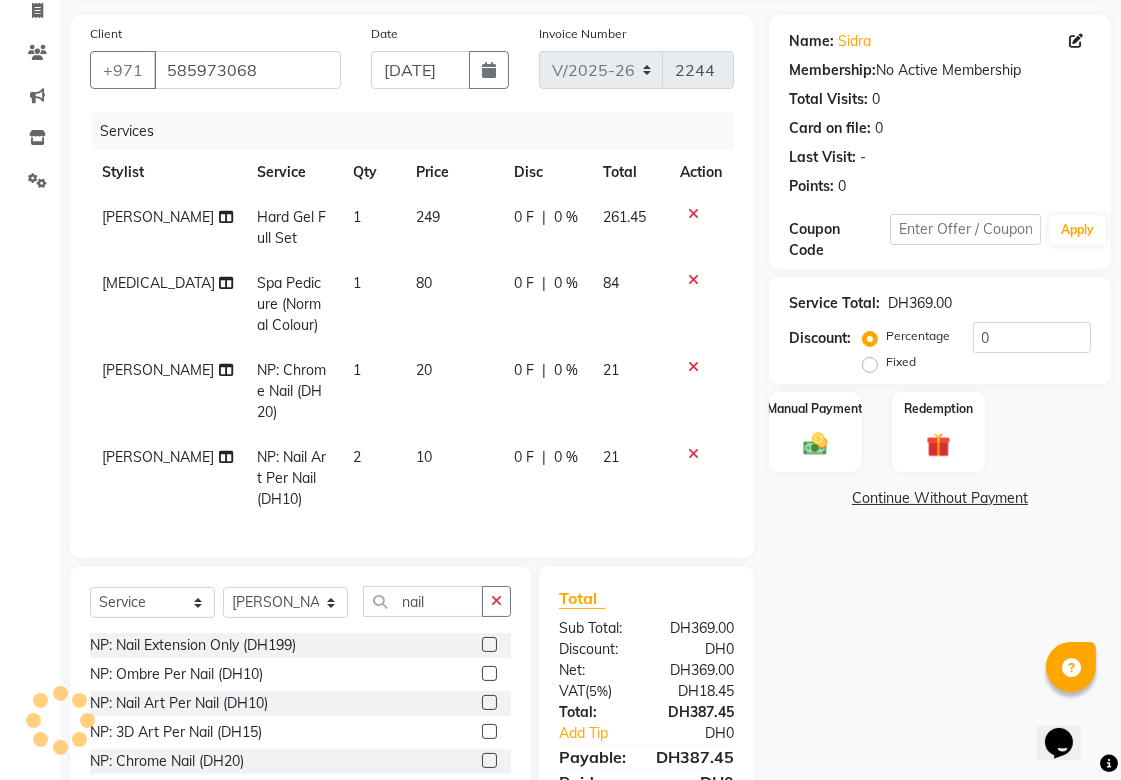 click on "0 F | 0 %" 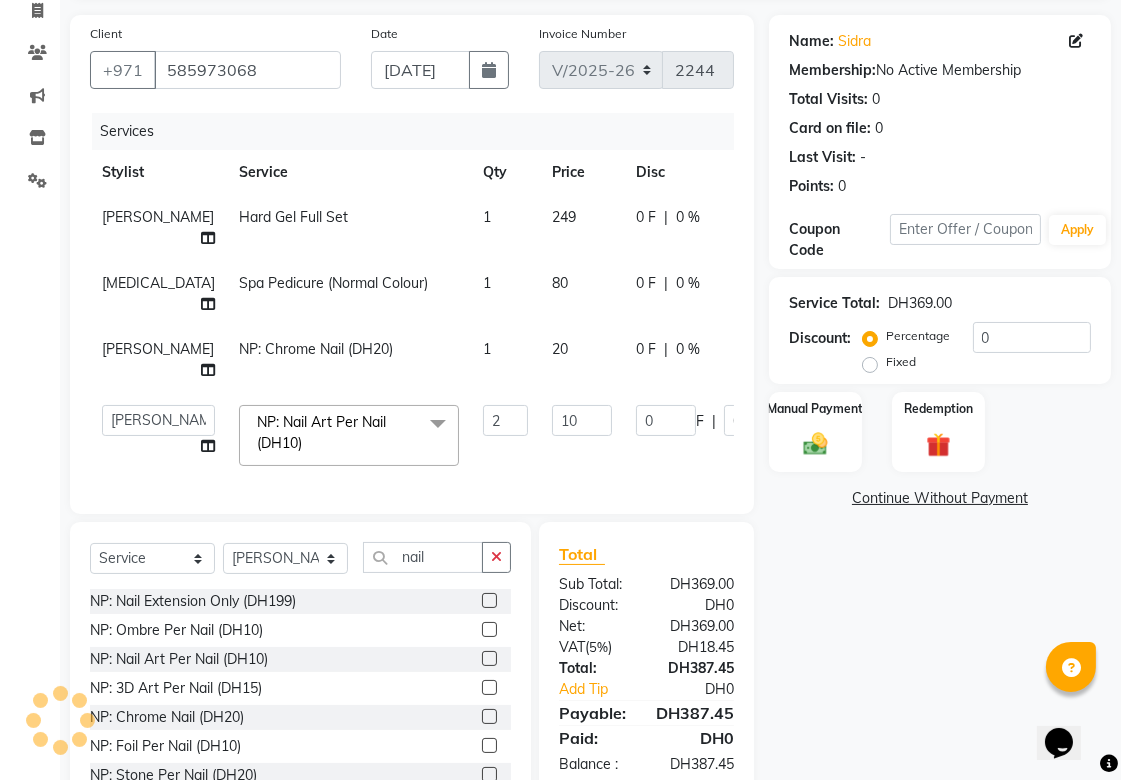 click on "2" 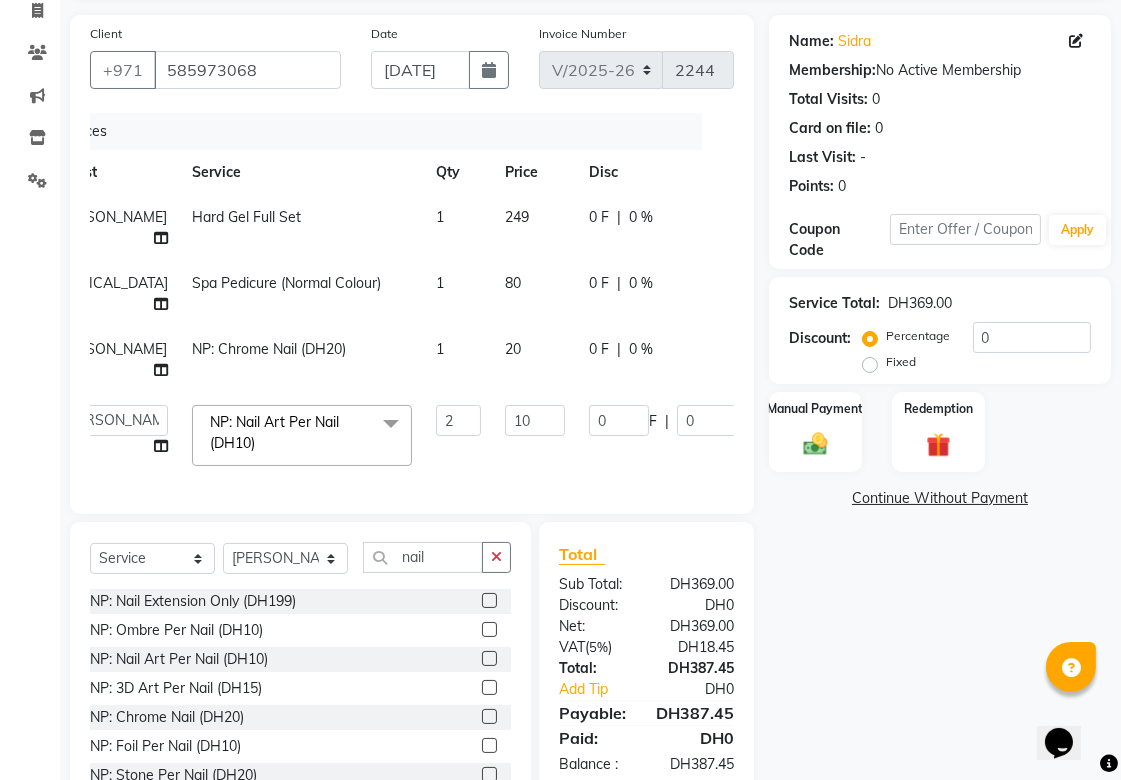 scroll, scrollTop: 0, scrollLeft: 0, axis: both 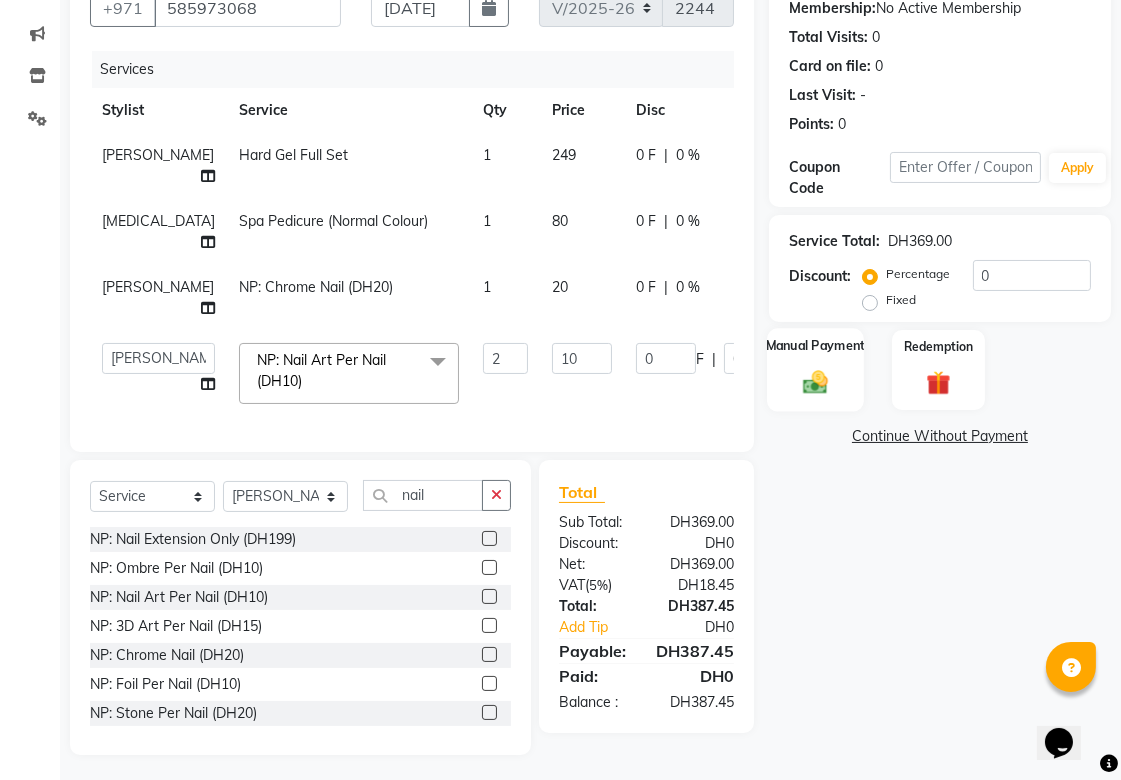 click 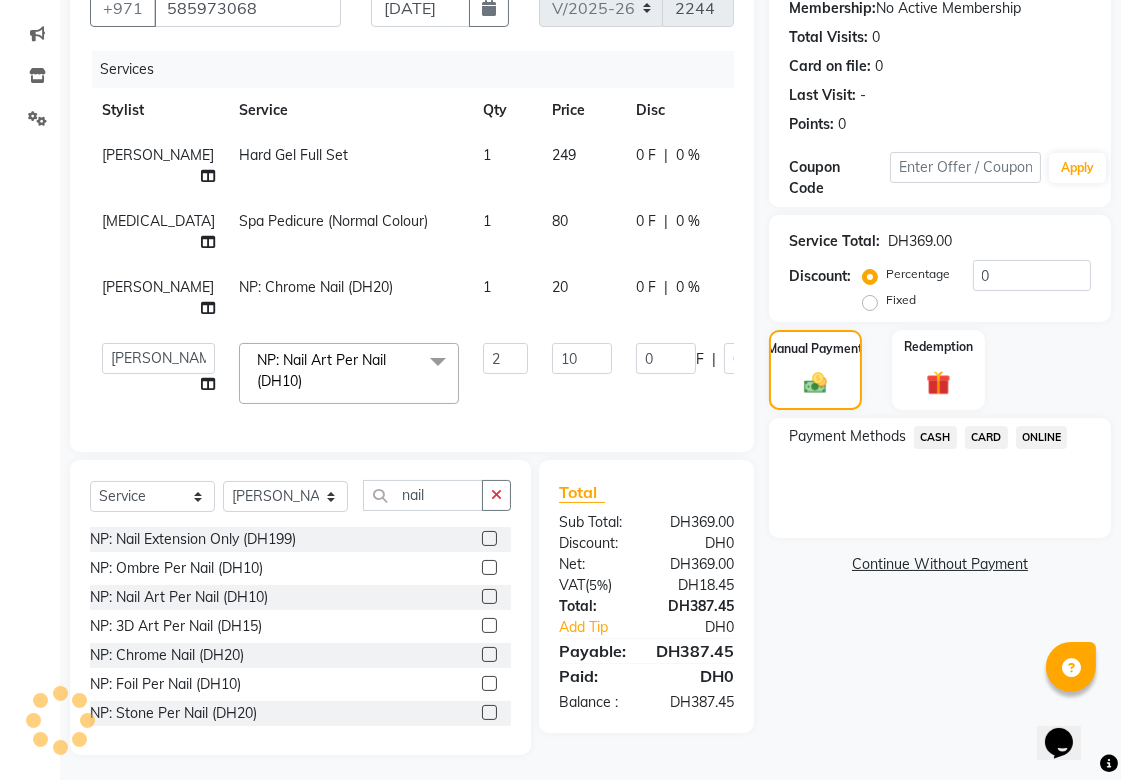 click on "CARD" 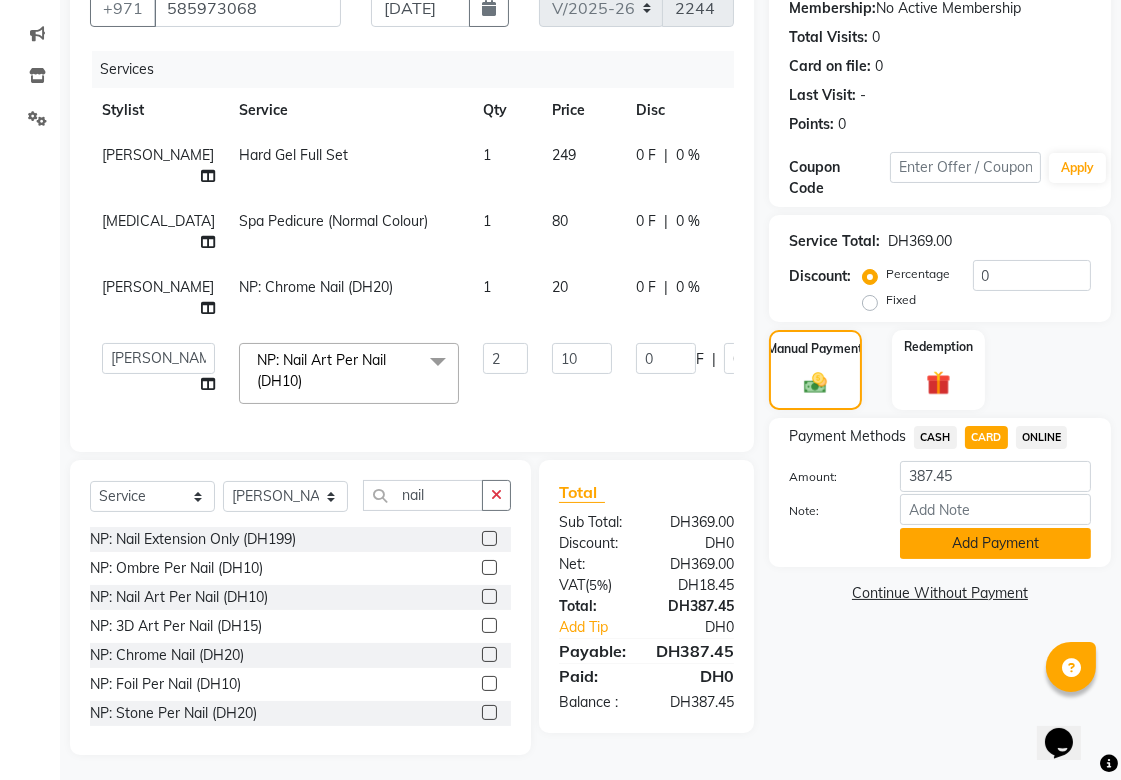 click on "Add Payment" 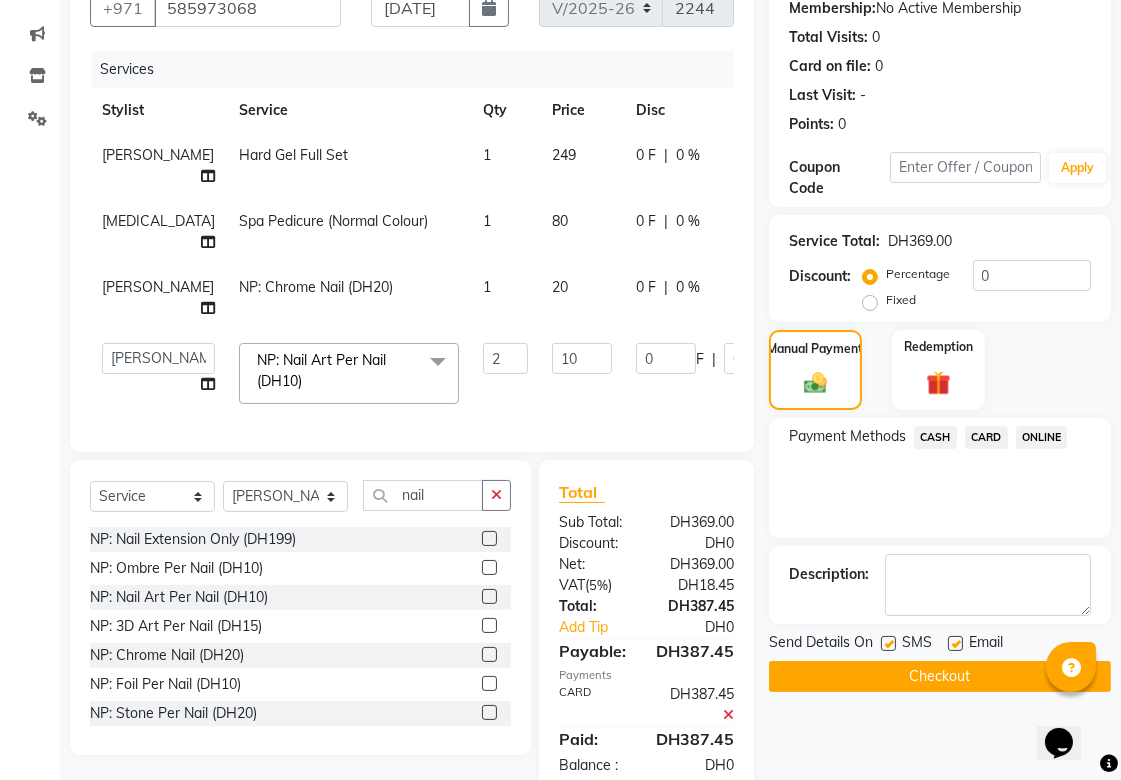 scroll, scrollTop: 238, scrollLeft: 0, axis: vertical 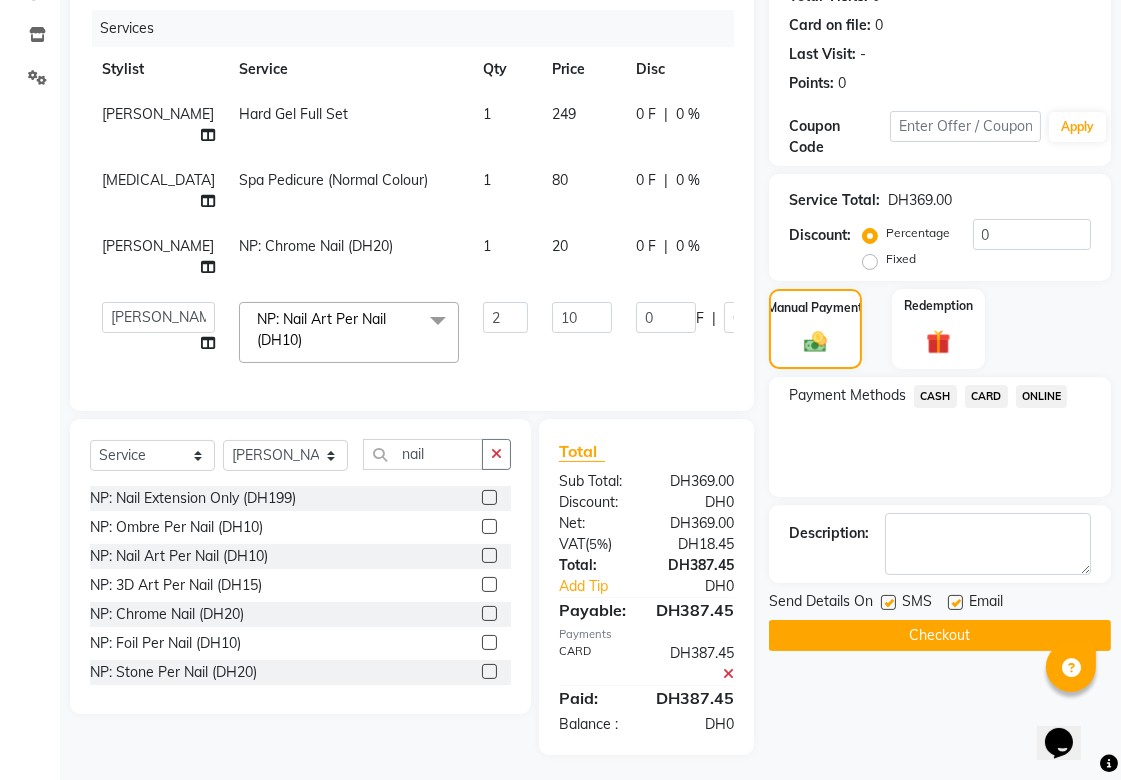 click on "Checkout" 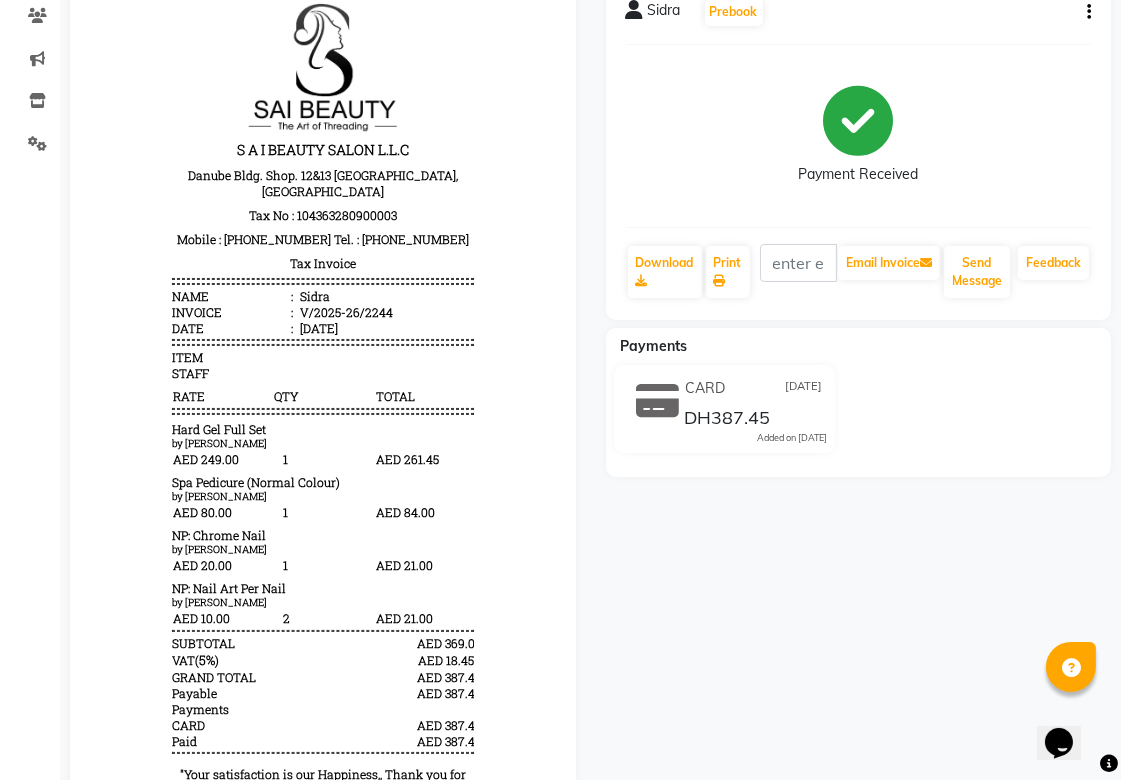 scroll, scrollTop: 273, scrollLeft: 0, axis: vertical 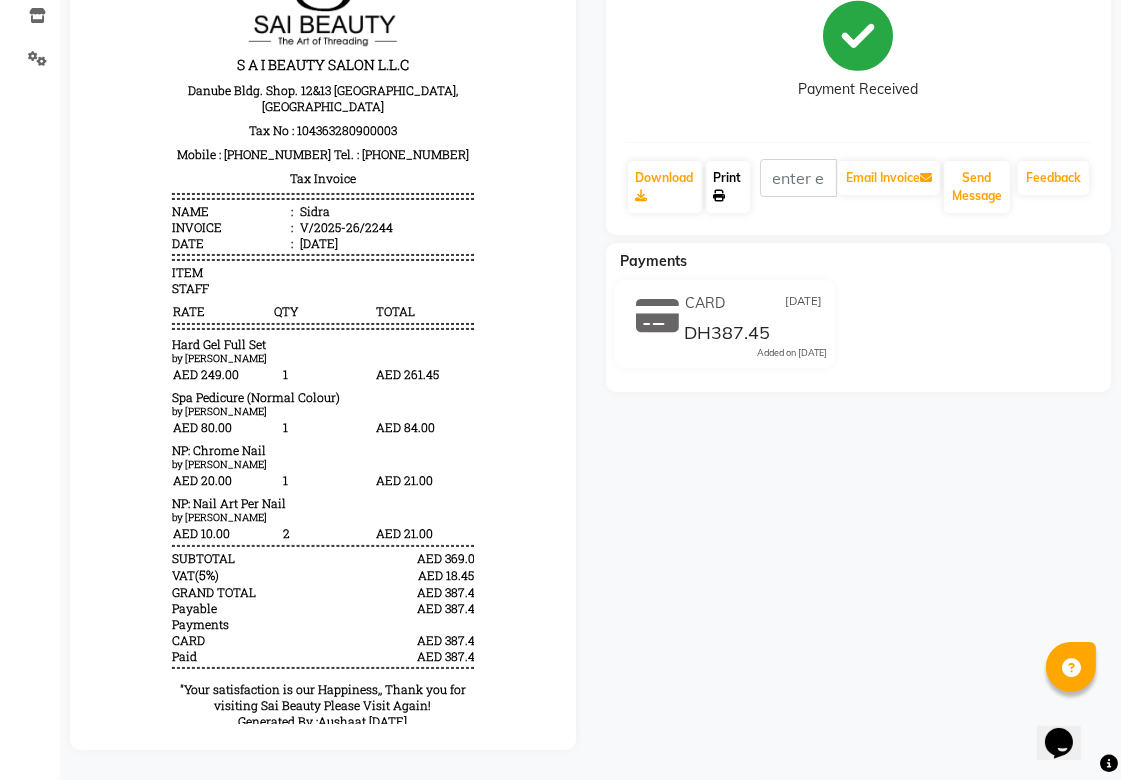 click on "Print" 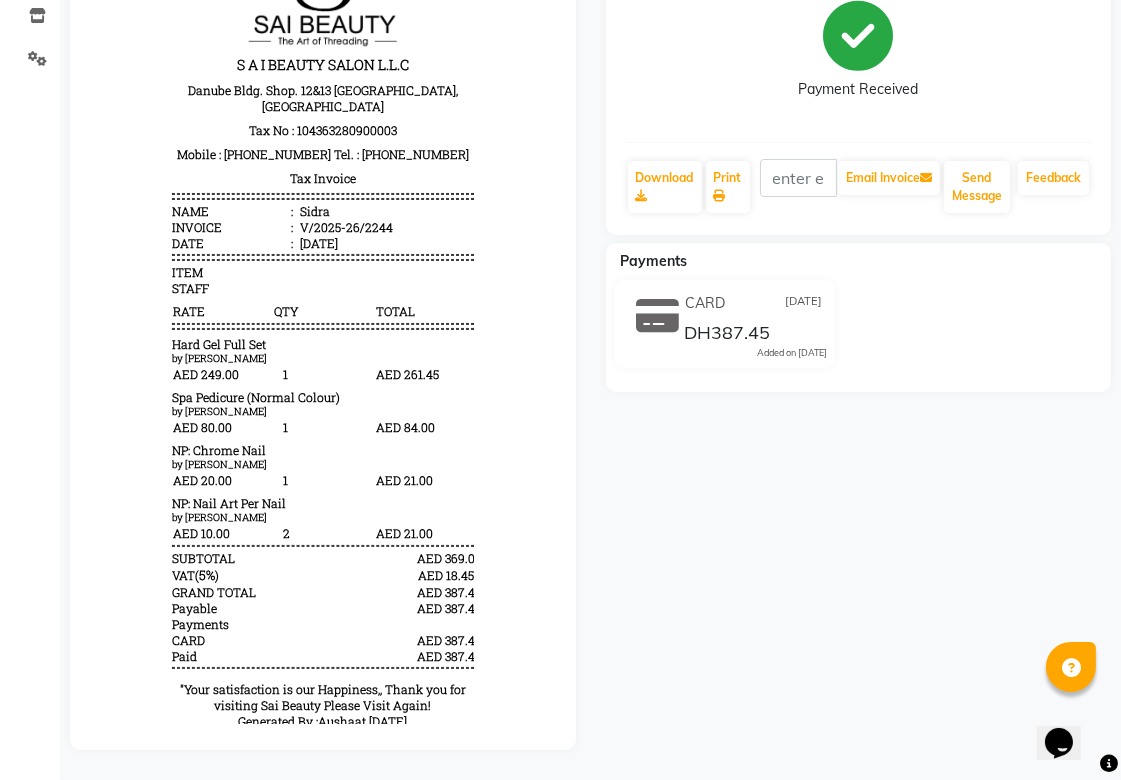 click at bounding box center [323, 320] 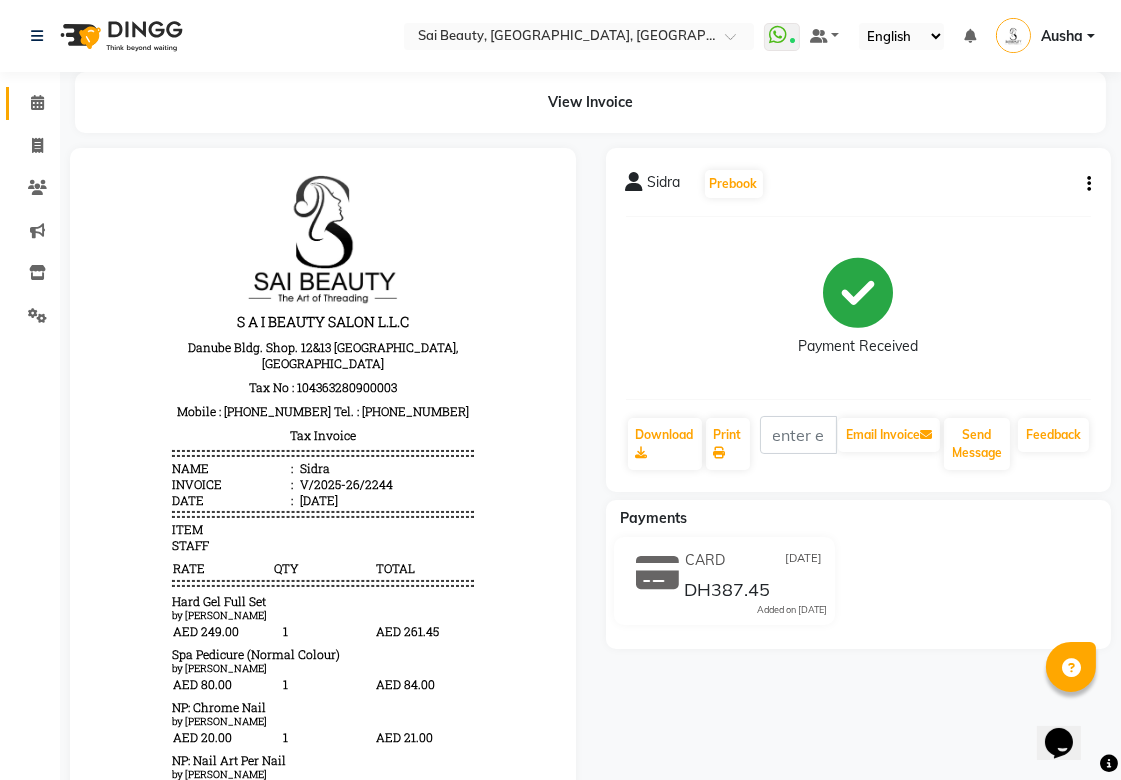 click 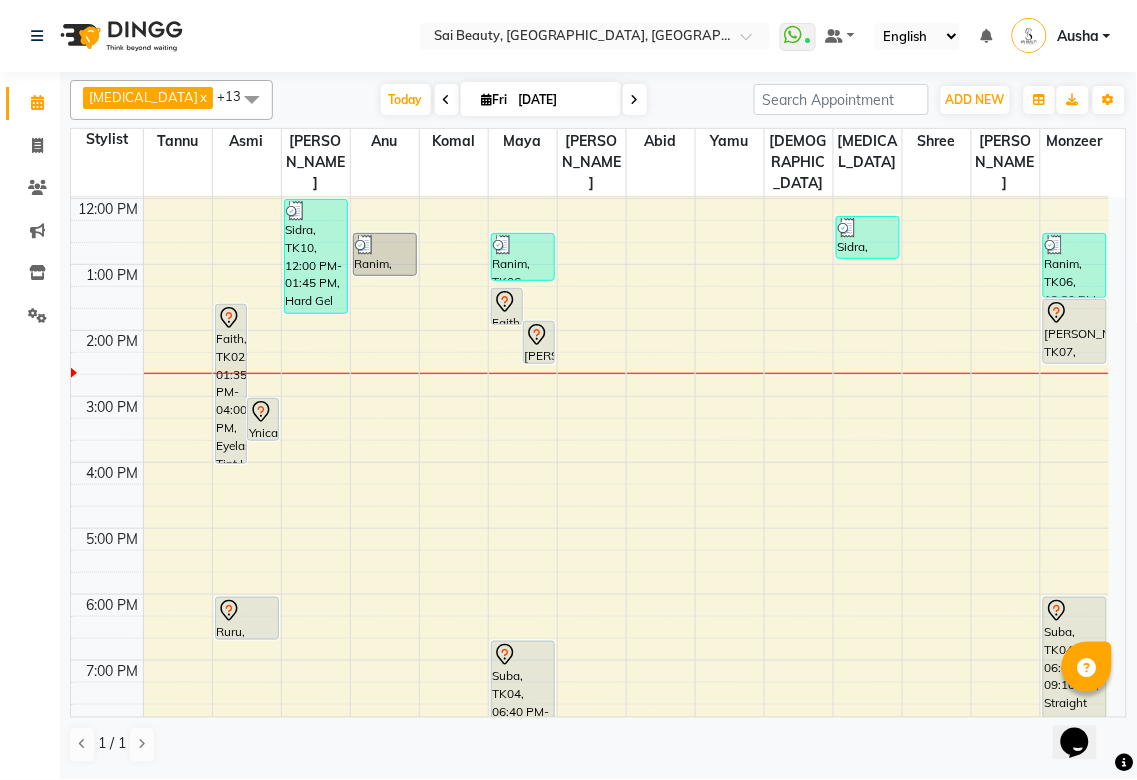 scroll, scrollTop: 268, scrollLeft: 0, axis: vertical 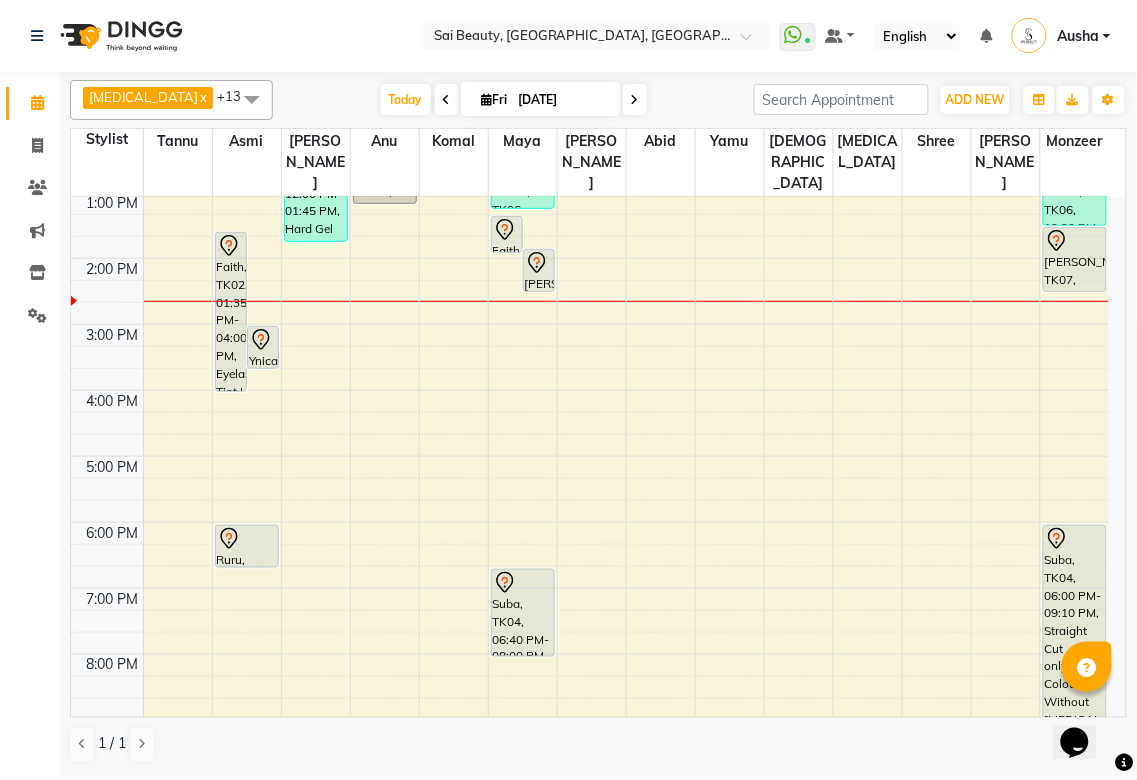 click 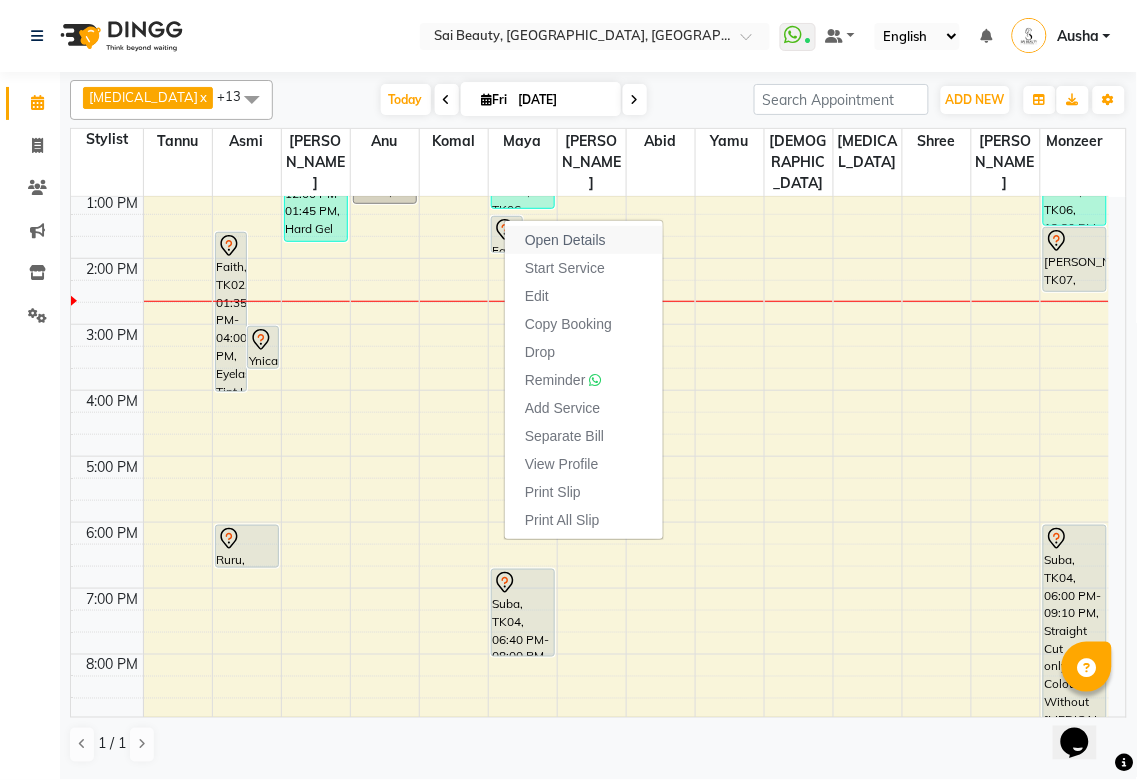 click on "Open Details" at bounding box center (565, 240) 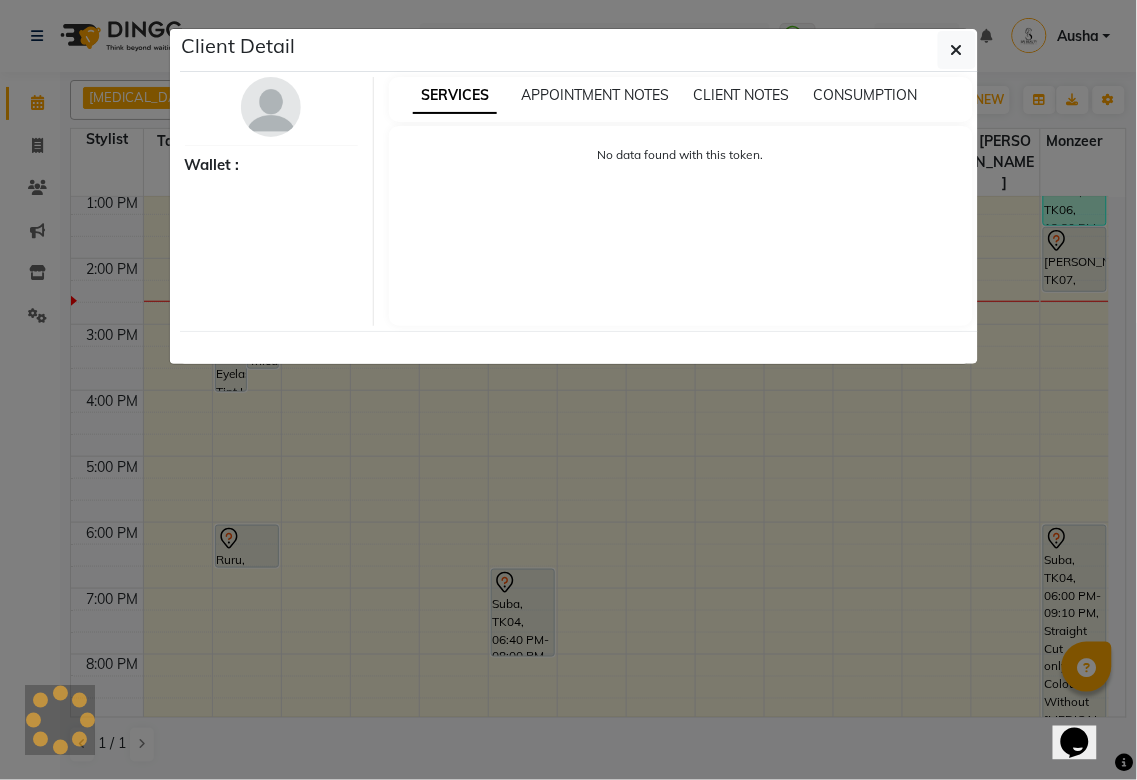 select on "7" 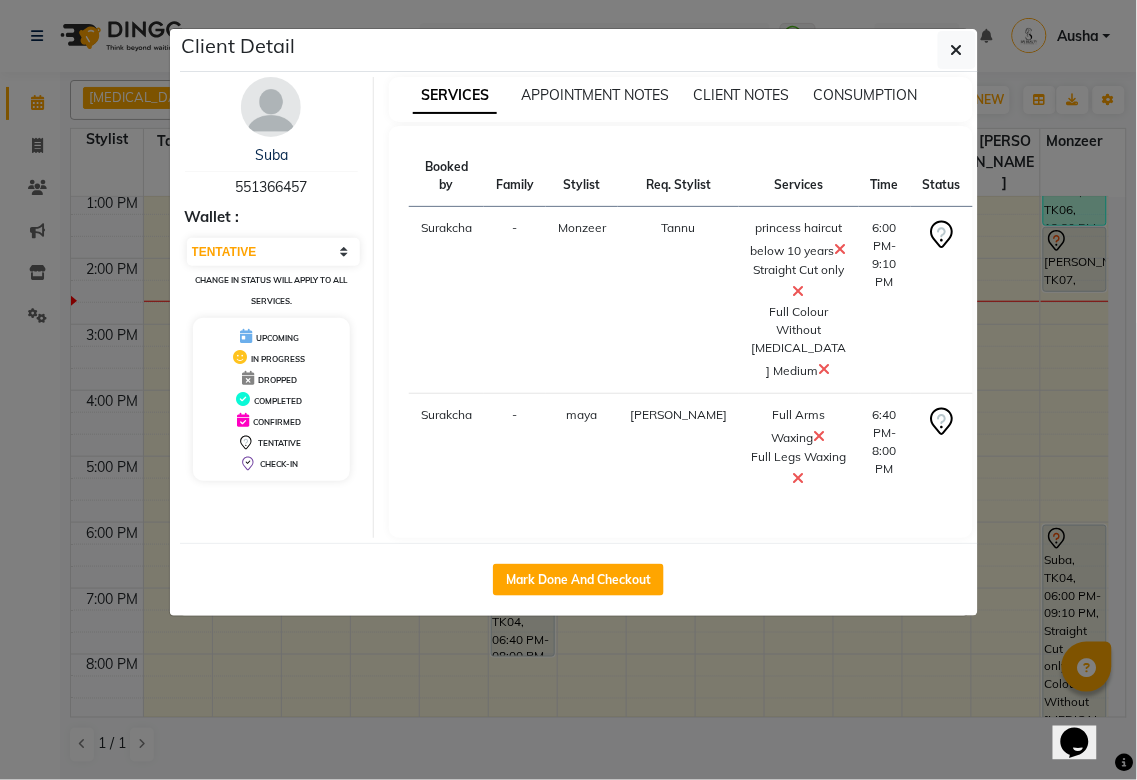 click on "Booked by Family Stylist Req. Stylist Services Time Status  Surakcha  - Monzeer Tannu  princess haircut below 10 years   Straight Cut only   Full Colour Without [MEDICAL_DATA] Medium   6:00 PM-9:10 PM   START   Surakcha  - [PERSON_NAME]  Full Arms Waxing   Full Legs Waxing   6:40 PM-8:00 PM   START" at bounding box center [681, 332] 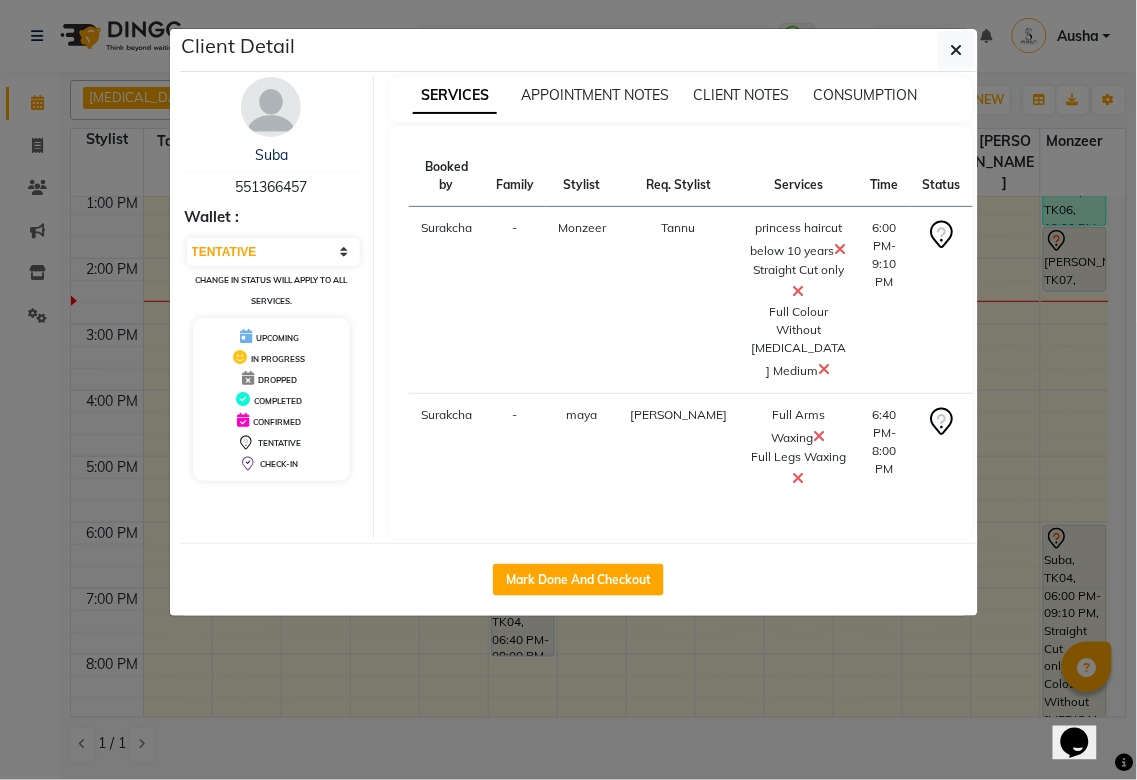 click on "Client Detail  Suba    551366457 Wallet : Select IN SERVICE CONFIRMED TENTATIVE CHECK IN MARK DONE DROPPED UPCOMING Change in status will apply to all services. UPCOMING IN PROGRESS DROPPED COMPLETED CONFIRMED TENTATIVE CHECK-IN SERVICES APPOINTMENT NOTES CLIENT NOTES CONSUMPTION Booked by Family Stylist Req. Stylist Services Time Status  Surakcha  - Monzeer Tannu  princess haircut below 10 years   Straight Cut only   Full Colour Without [MEDICAL_DATA] Medium   6:00 PM-9:10 PM   START   Surakcha  - [PERSON_NAME]  Full Arms Waxing   Full Legs Waxing   6:40 PM-8:00 PM   START   Mark Done And Checkout" 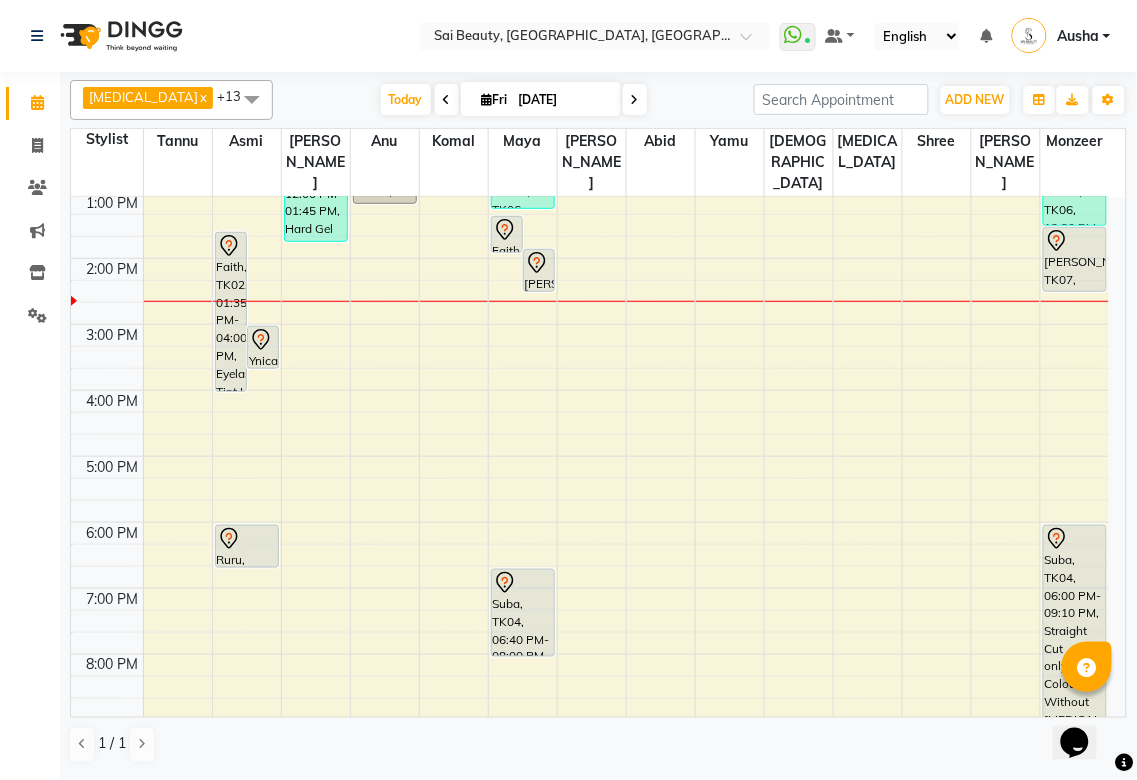 scroll, scrollTop: 350, scrollLeft: 0, axis: vertical 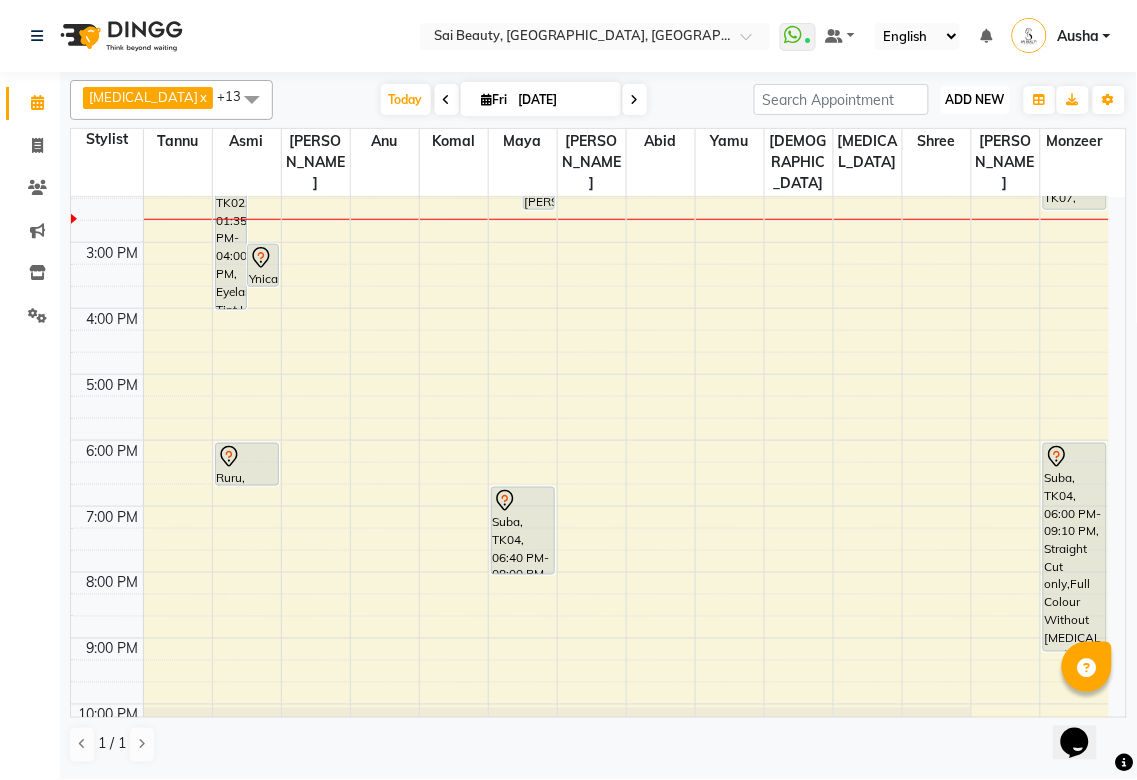 click on "ADD NEW" at bounding box center (975, 99) 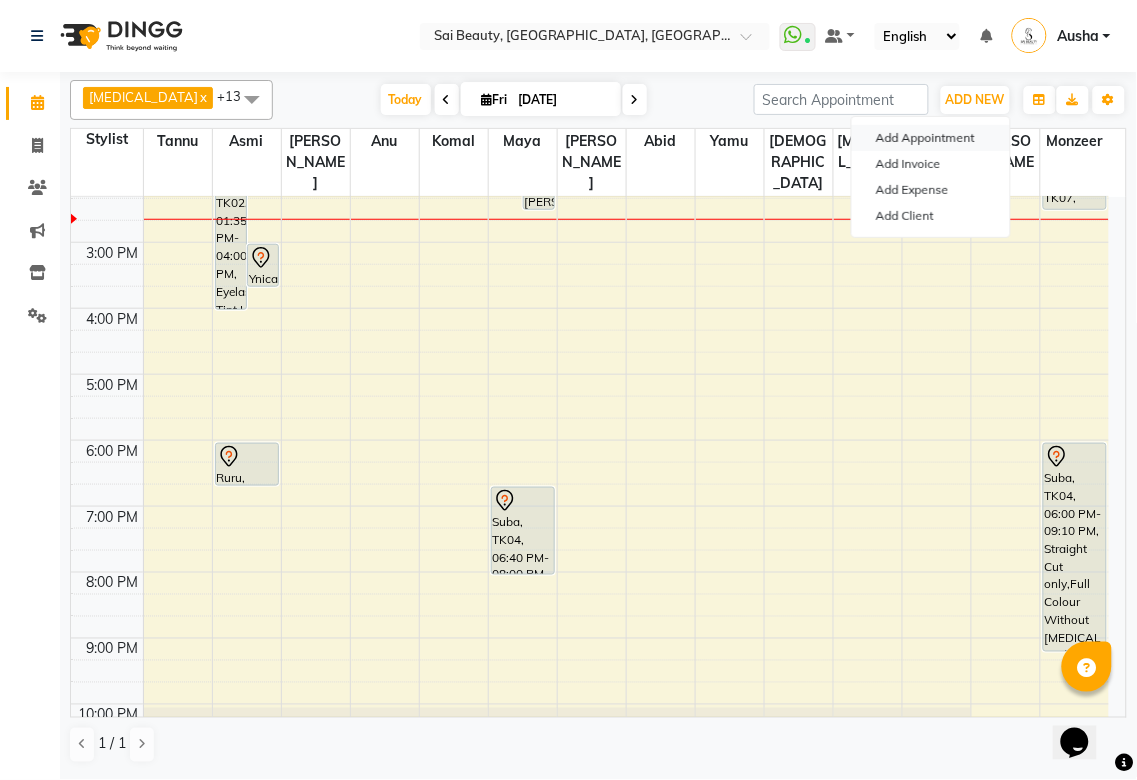 click on "Add Appointment" at bounding box center (931, 138) 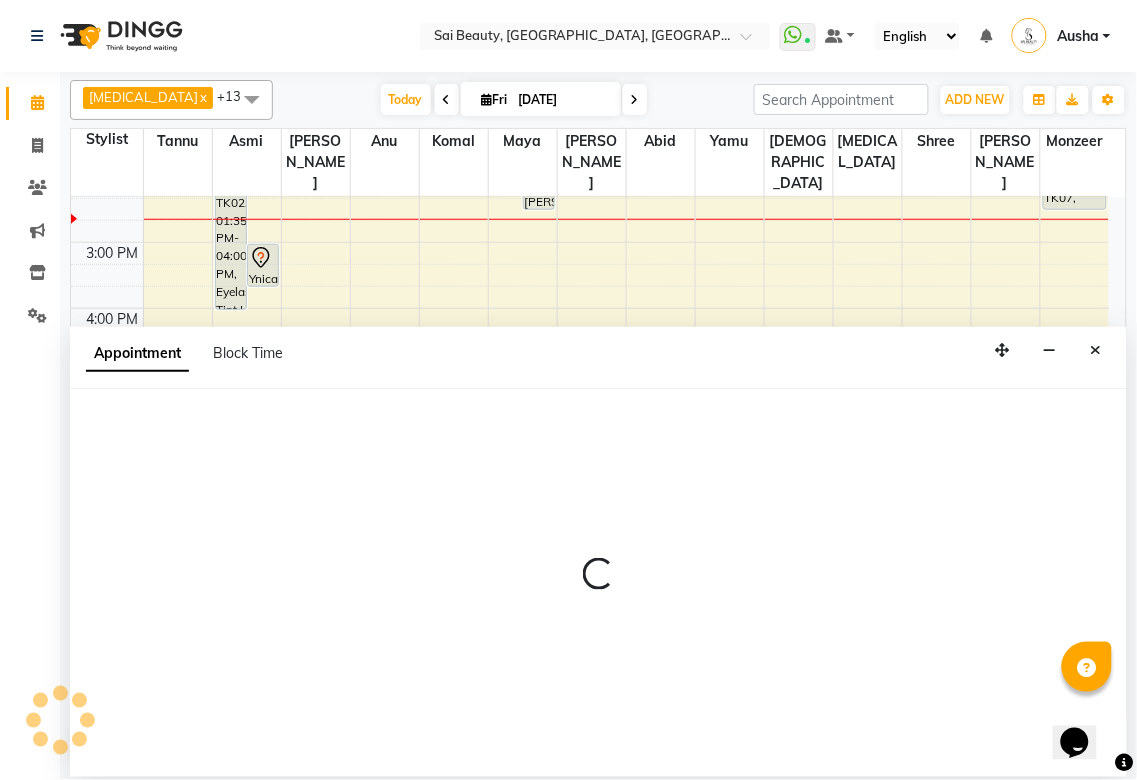 select on "tentative" 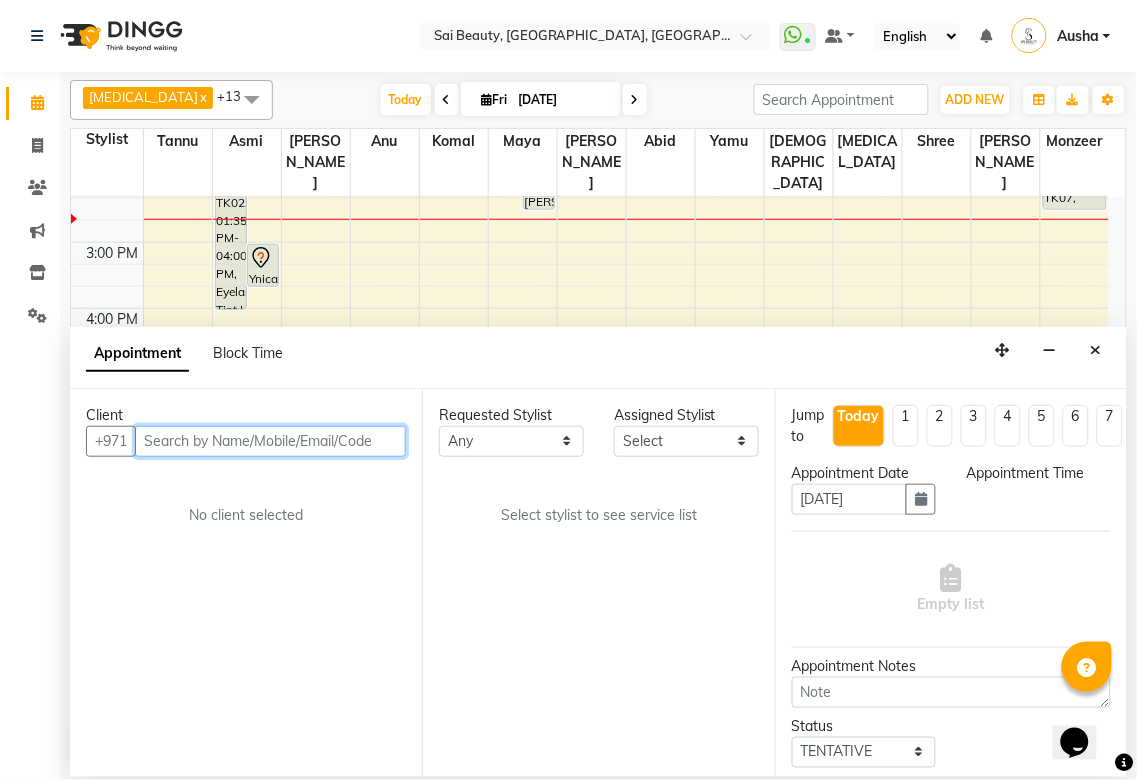 select on "600" 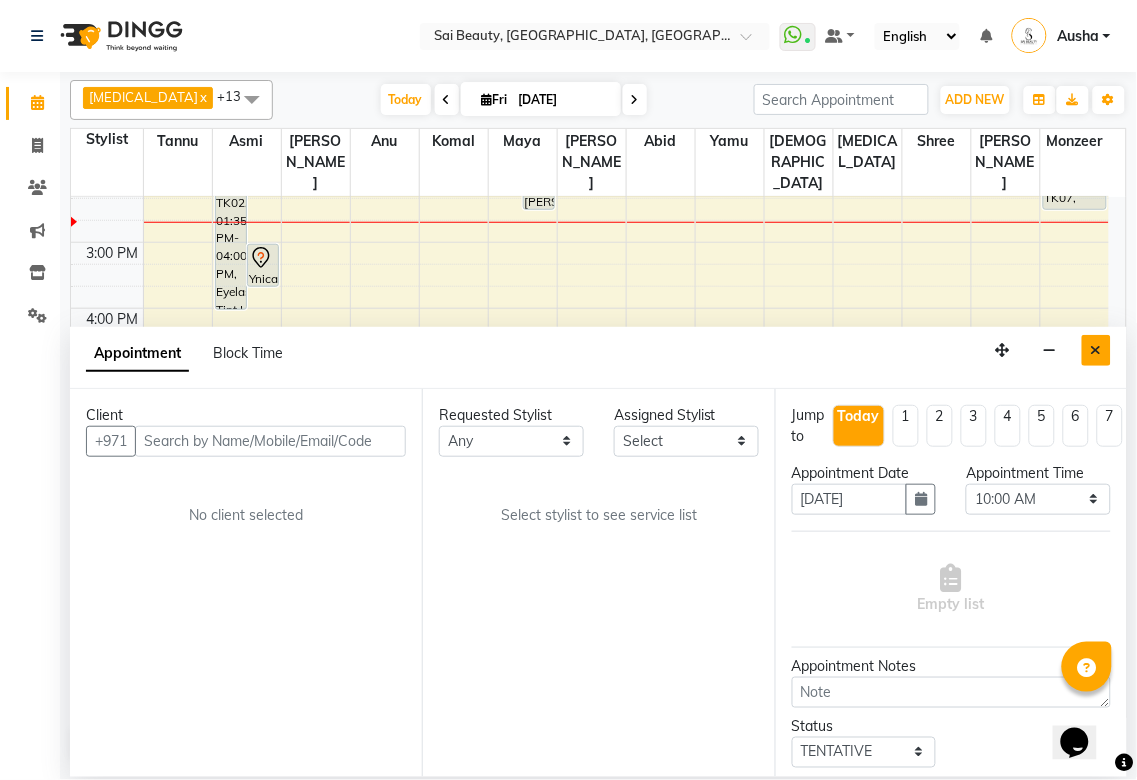 click at bounding box center (1096, 350) 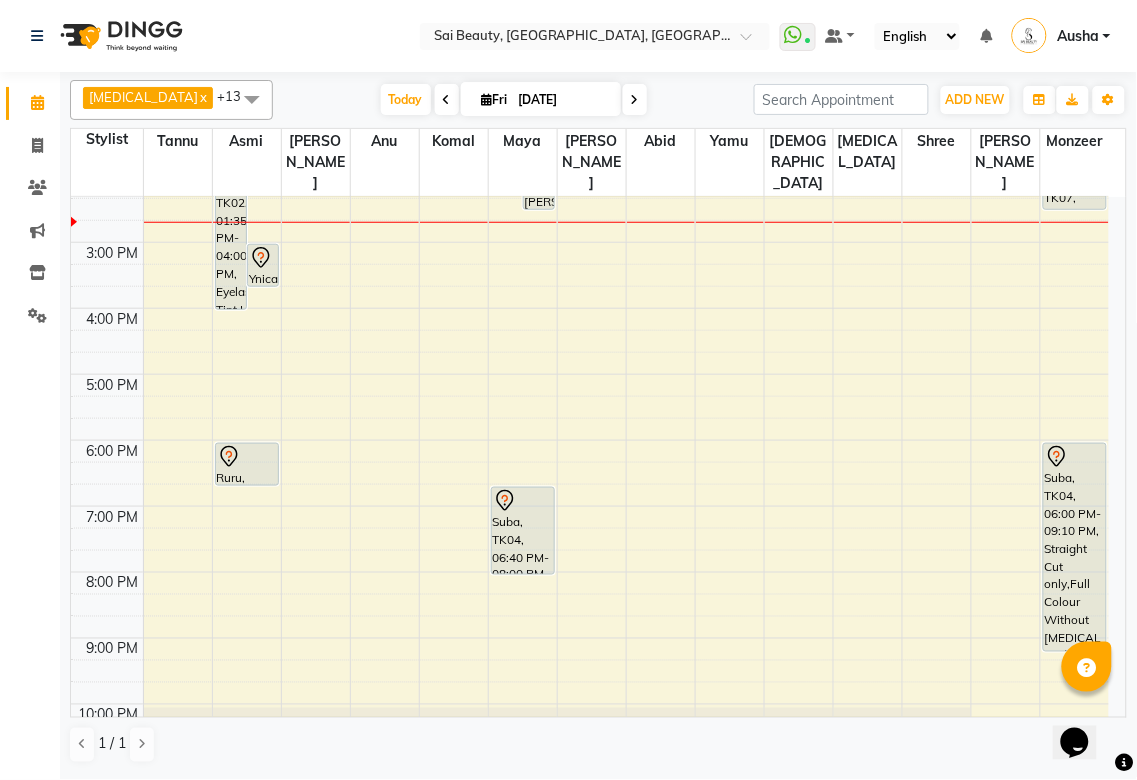 scroll, scrollTop: 121, scrollLeft: 0, axis: vertical 